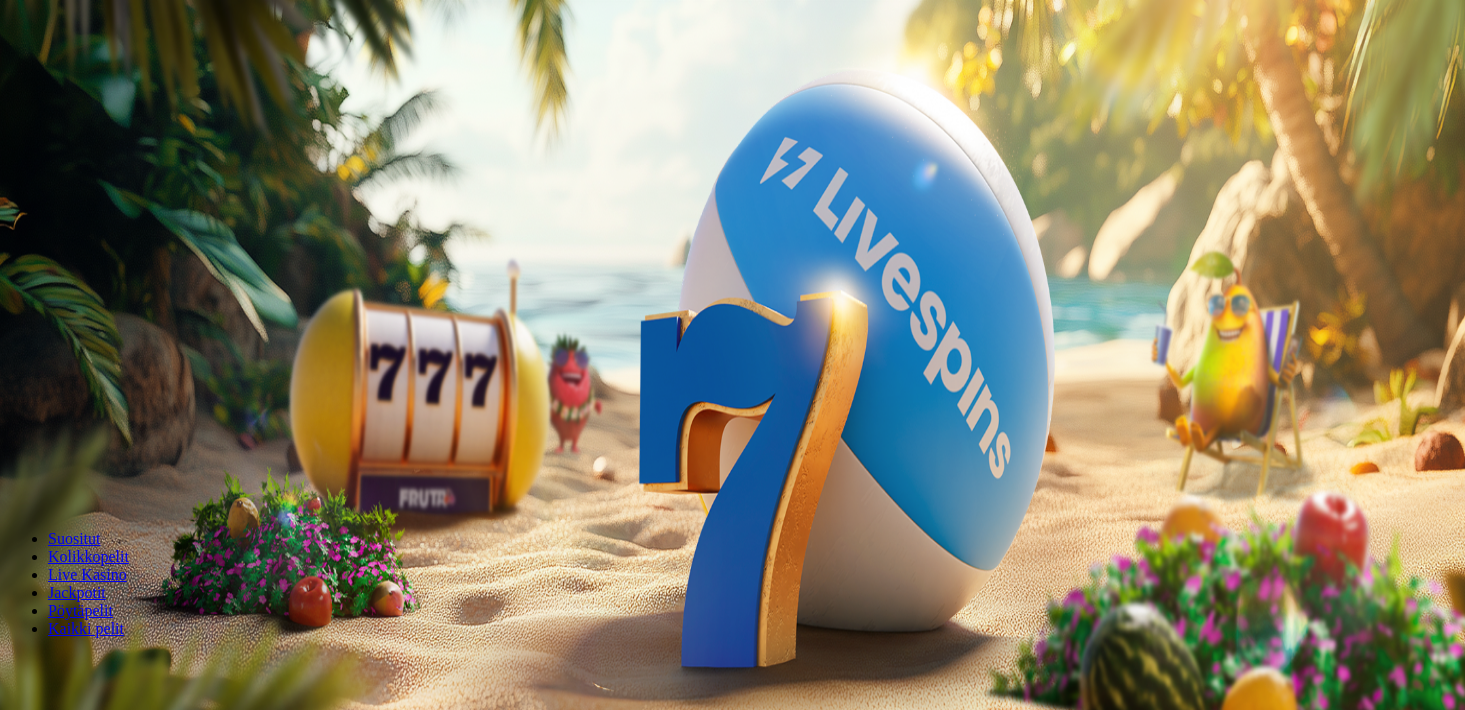 scroll, scrollTop: 0, scrollLeft: 0, axis: both 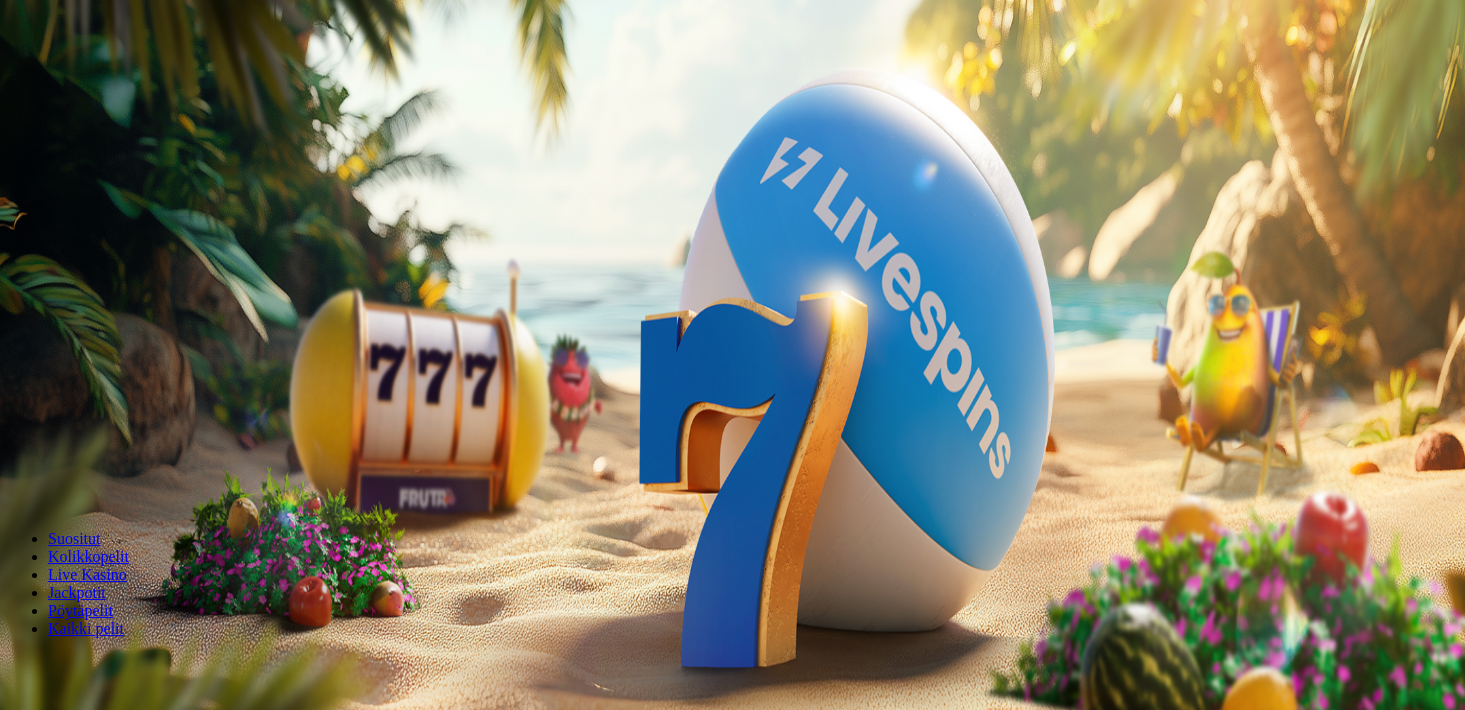 click on "Ymmärrän" at bounding box center [151, 5157] 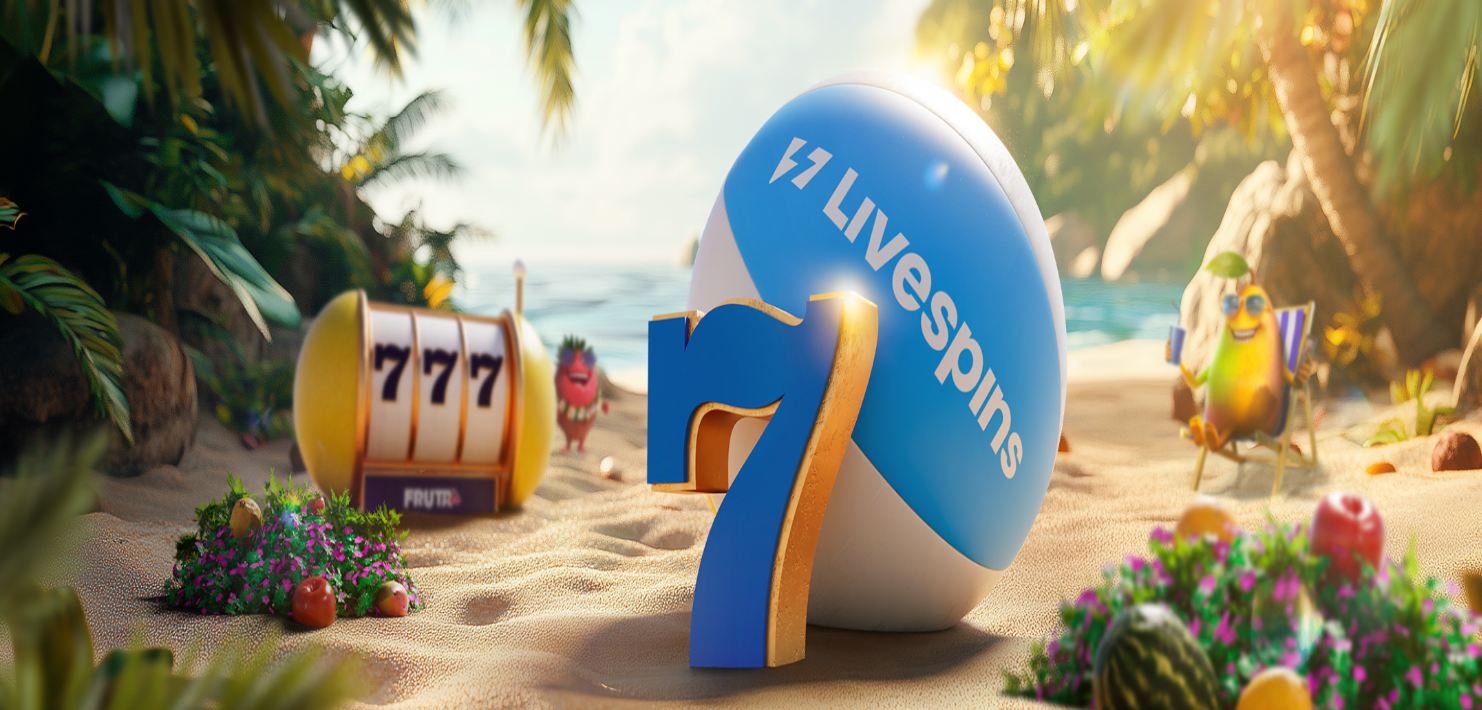 click on "Talletus" at bounding box center [38, 72] 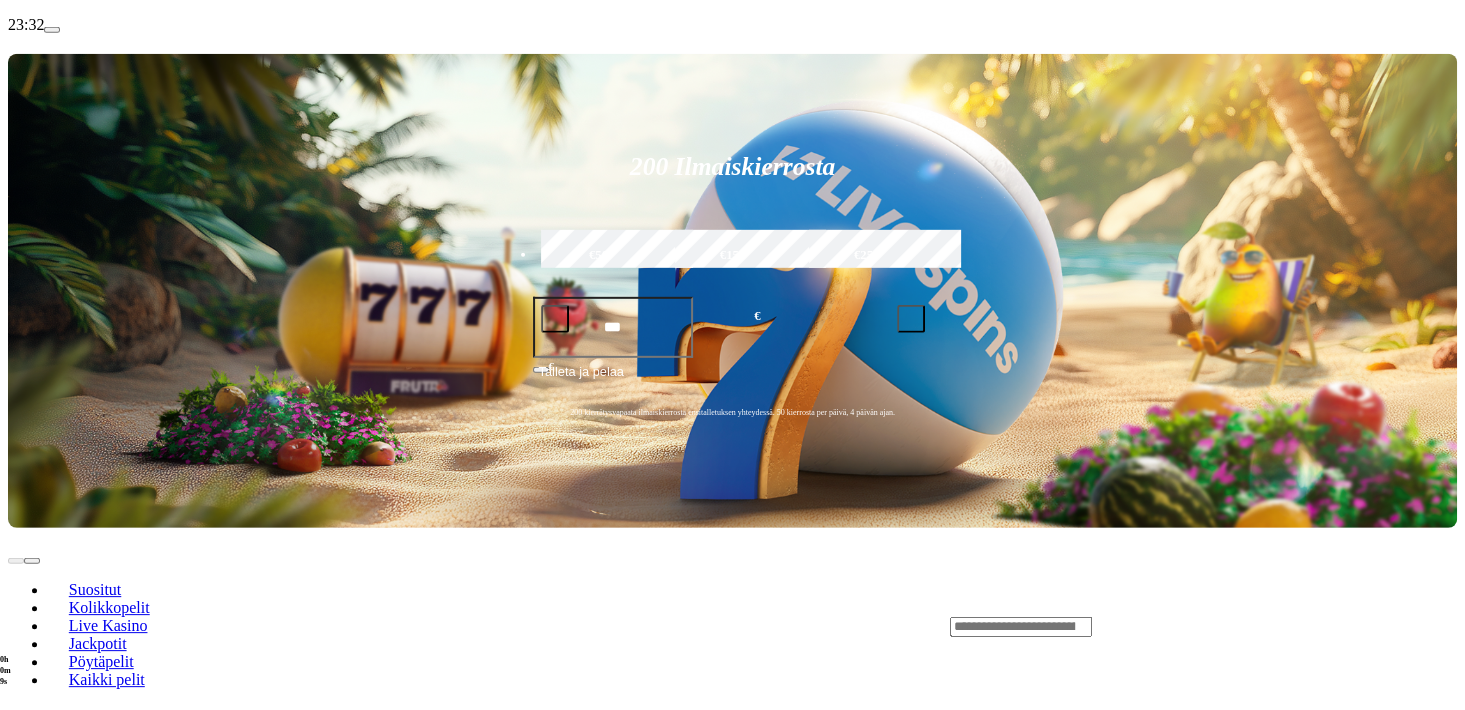 scroll, scrollTop: 352, scrollLeft: 0, axis: vertical 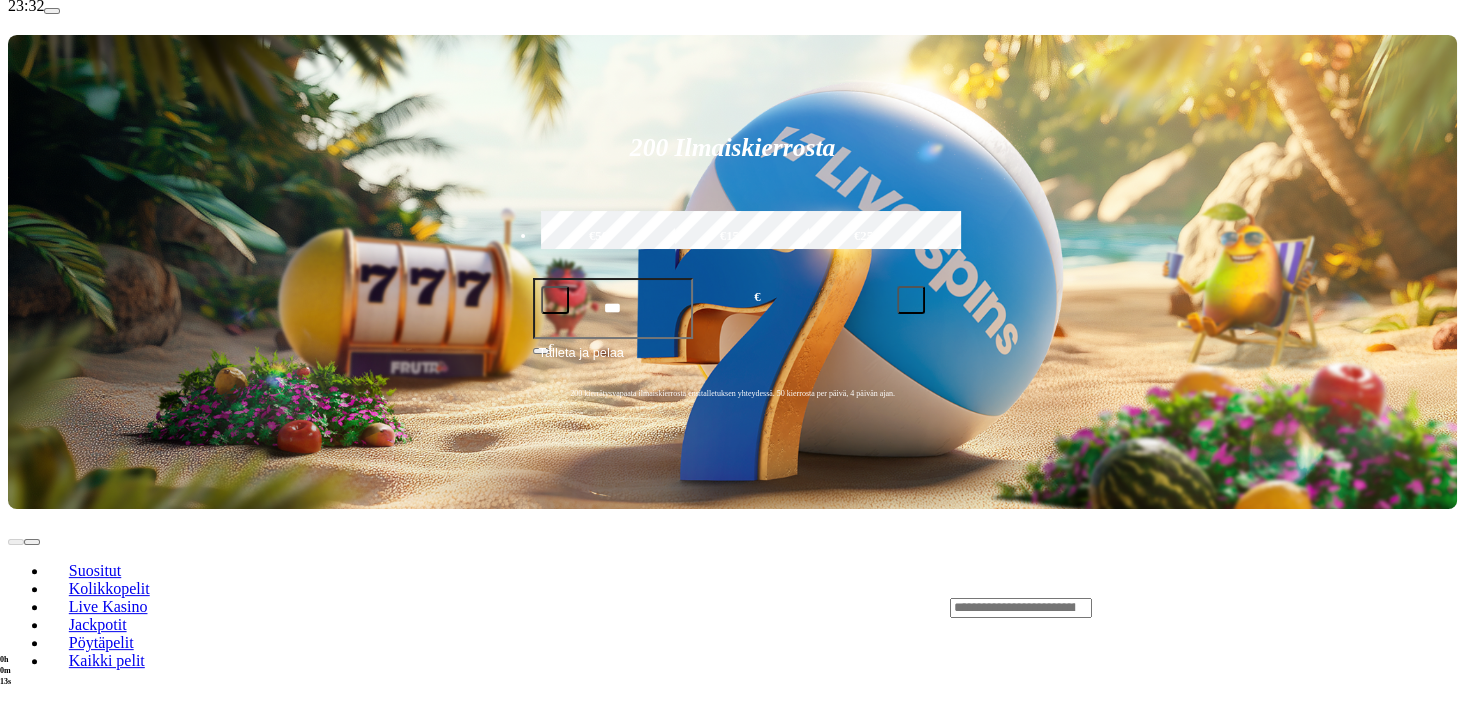 click on "Pelaa nyt" at bounding box center [77, 826] 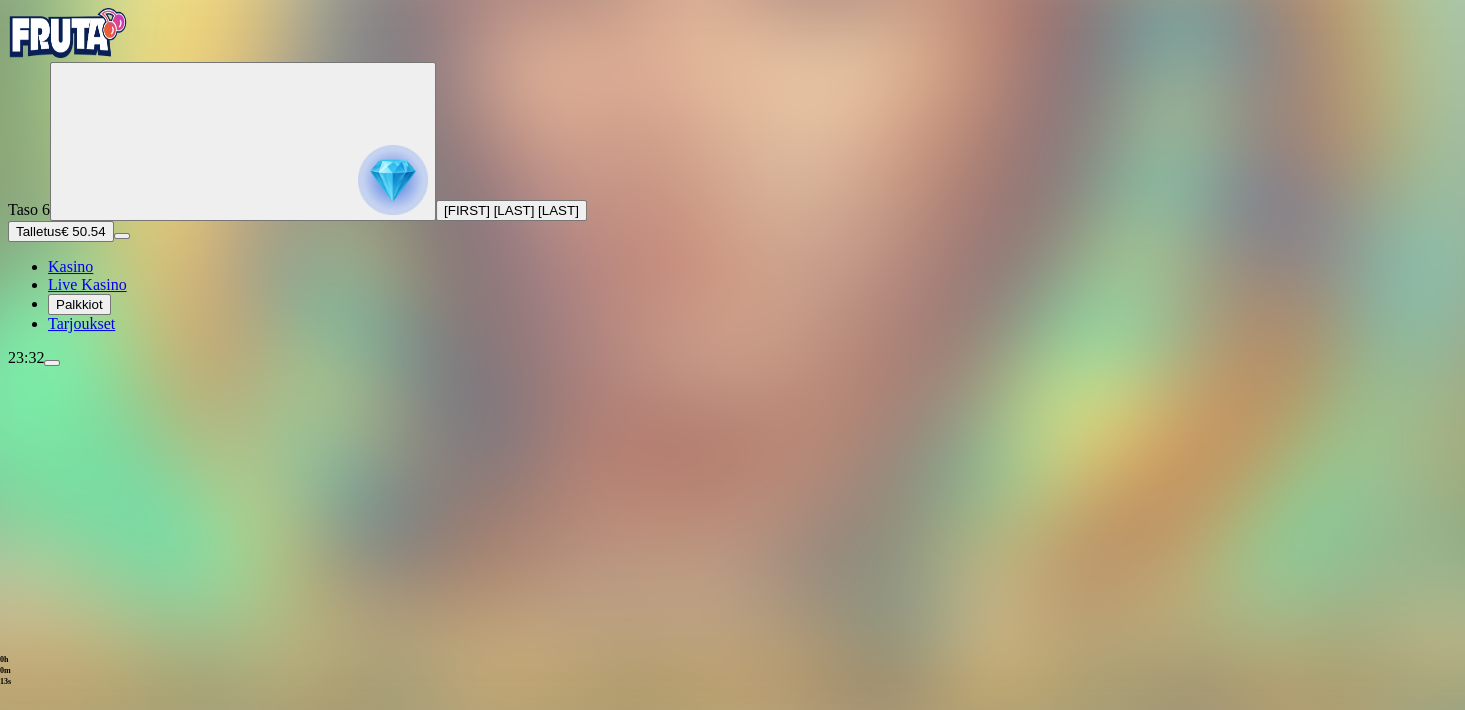 scroll, scrollTop: 0, scrollLeft: 0, axis: both 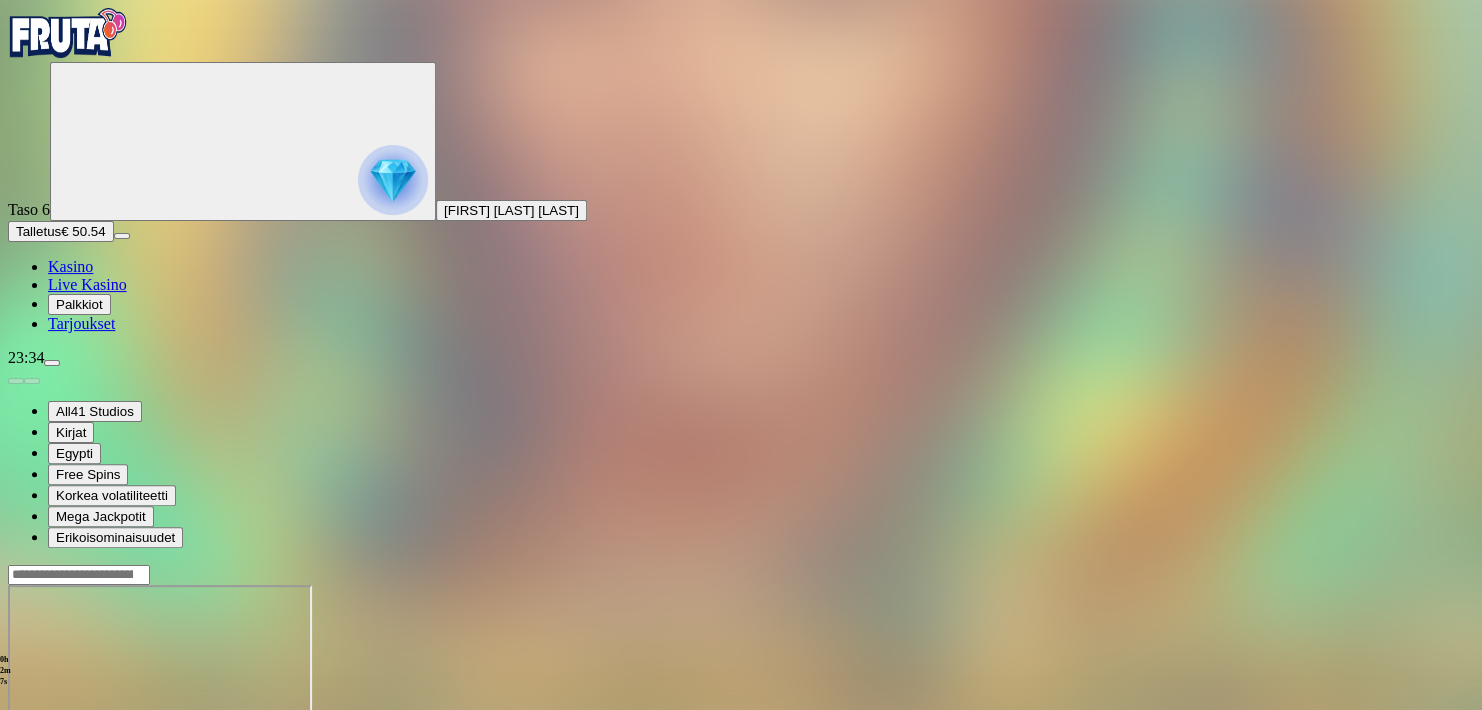 click at bounding box center [16, 757] 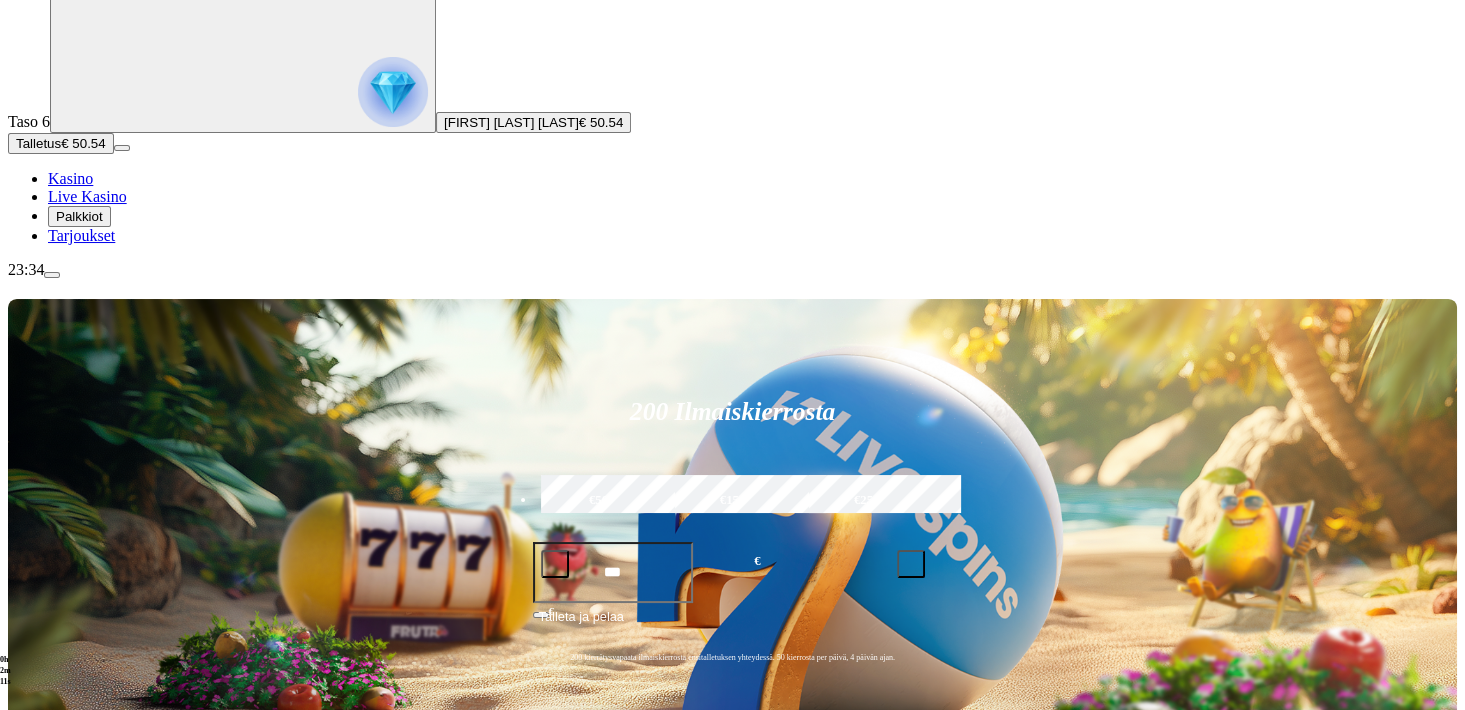 scroll, scrollTop: 264, scrollLeft: 0, axis: vertical 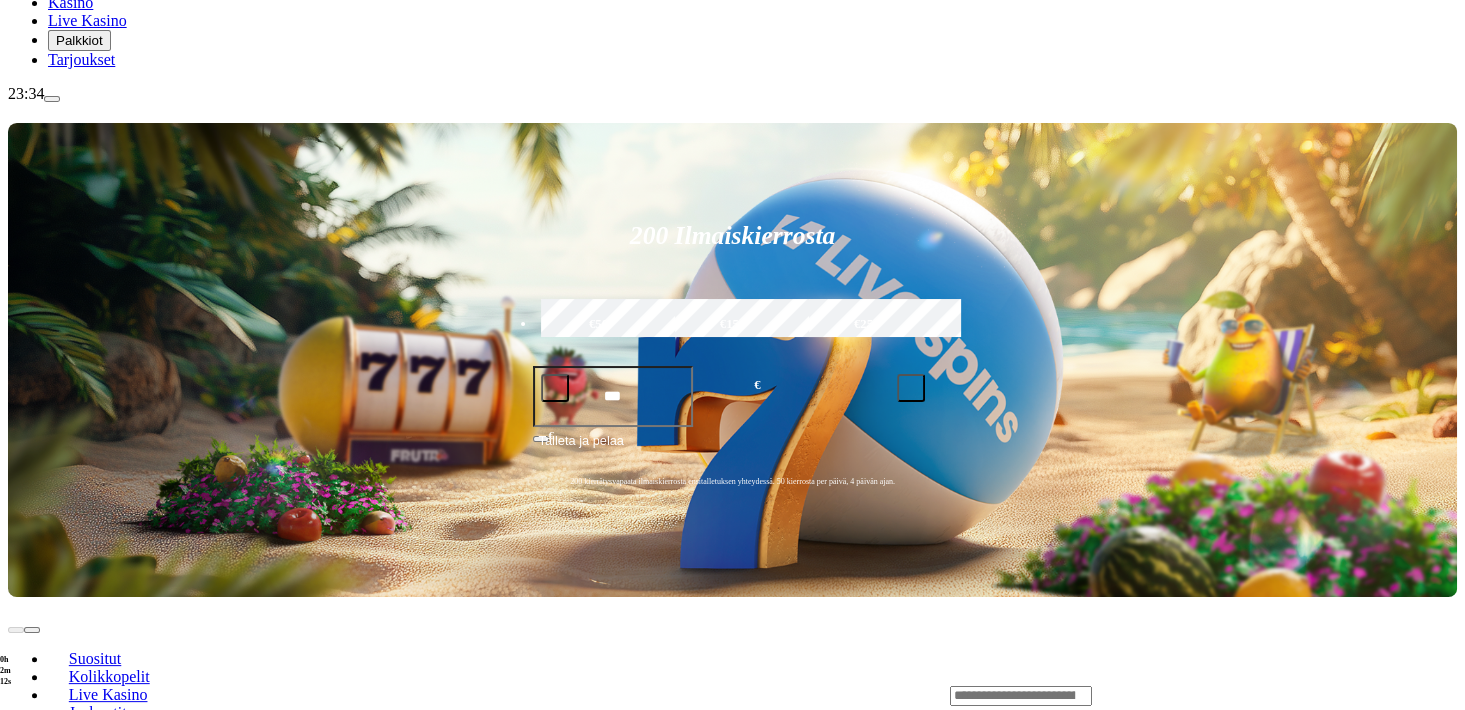 click at bounding box center [32, 868] 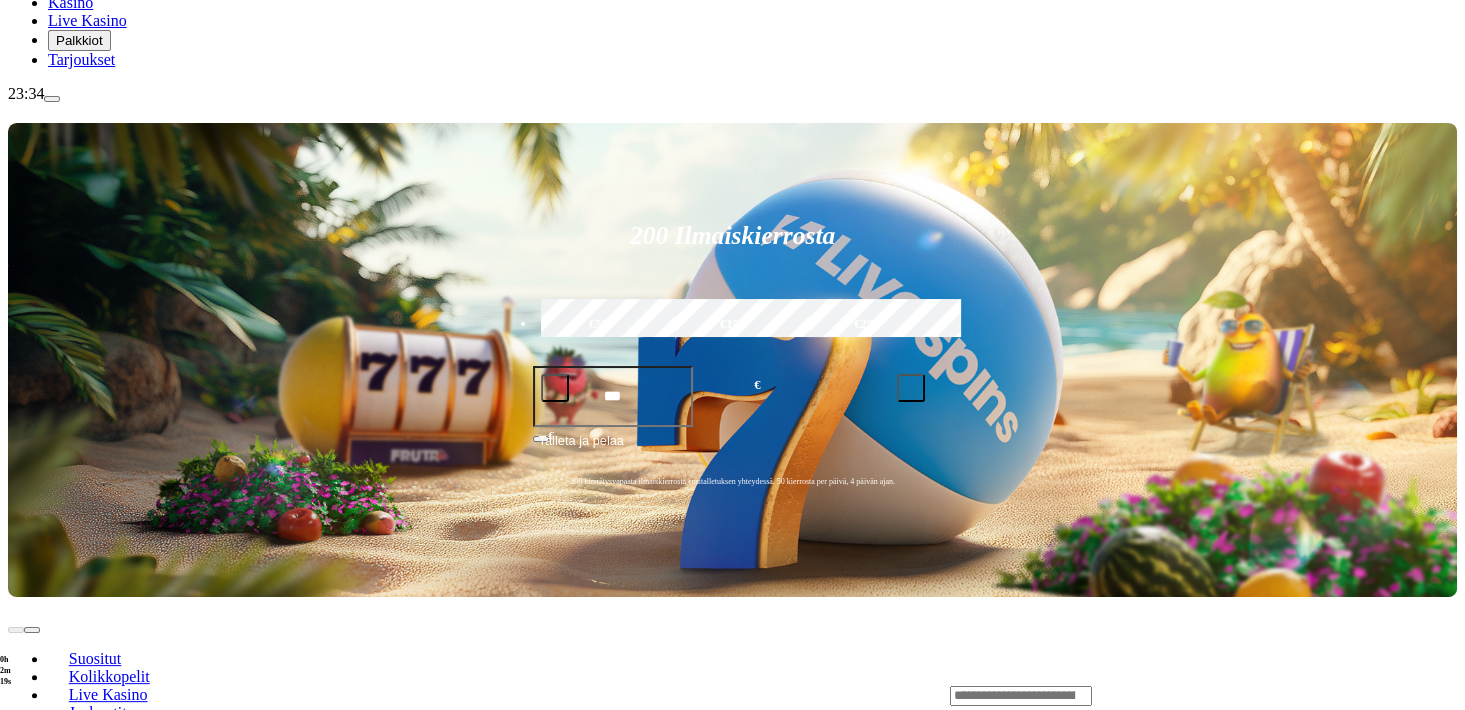 click on "Pelaa nyt" at bounding box center (-854, 1773) 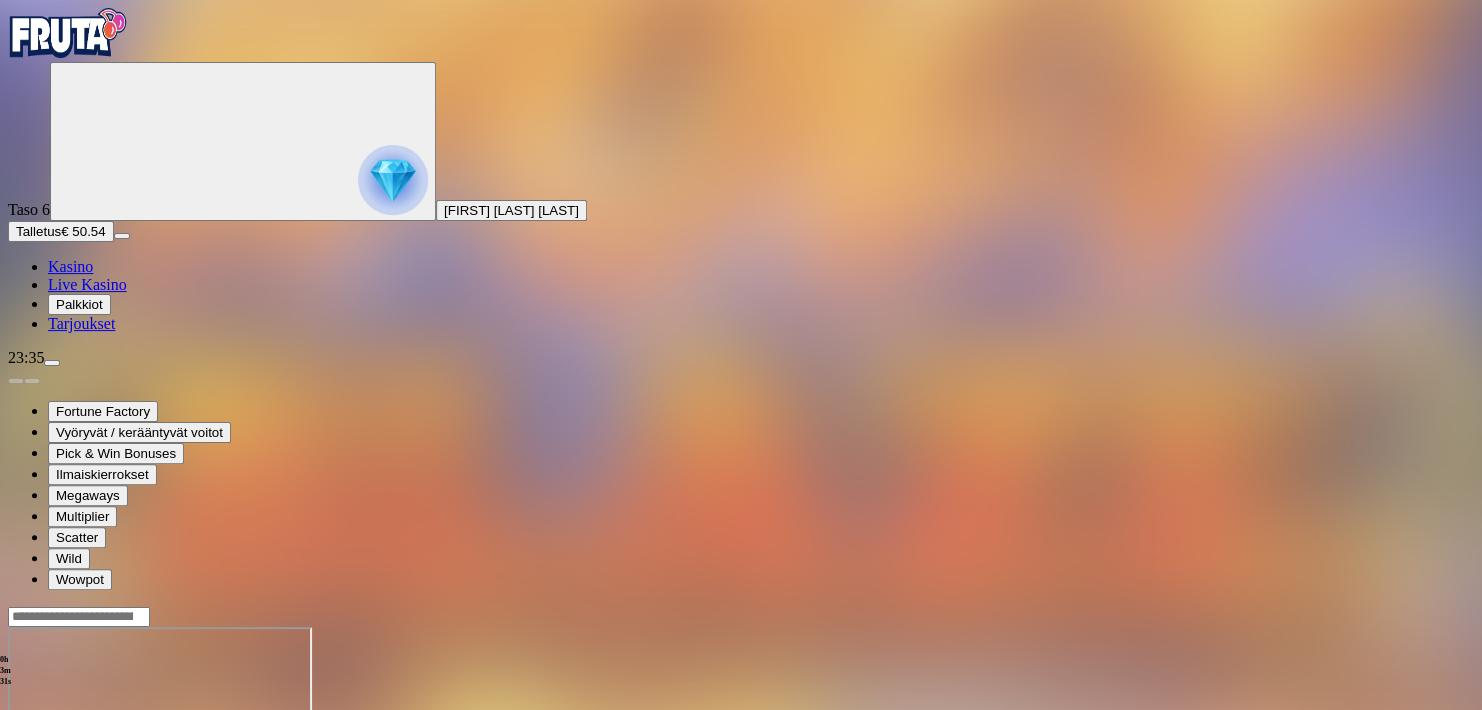 click at bounding box center (16, 799) 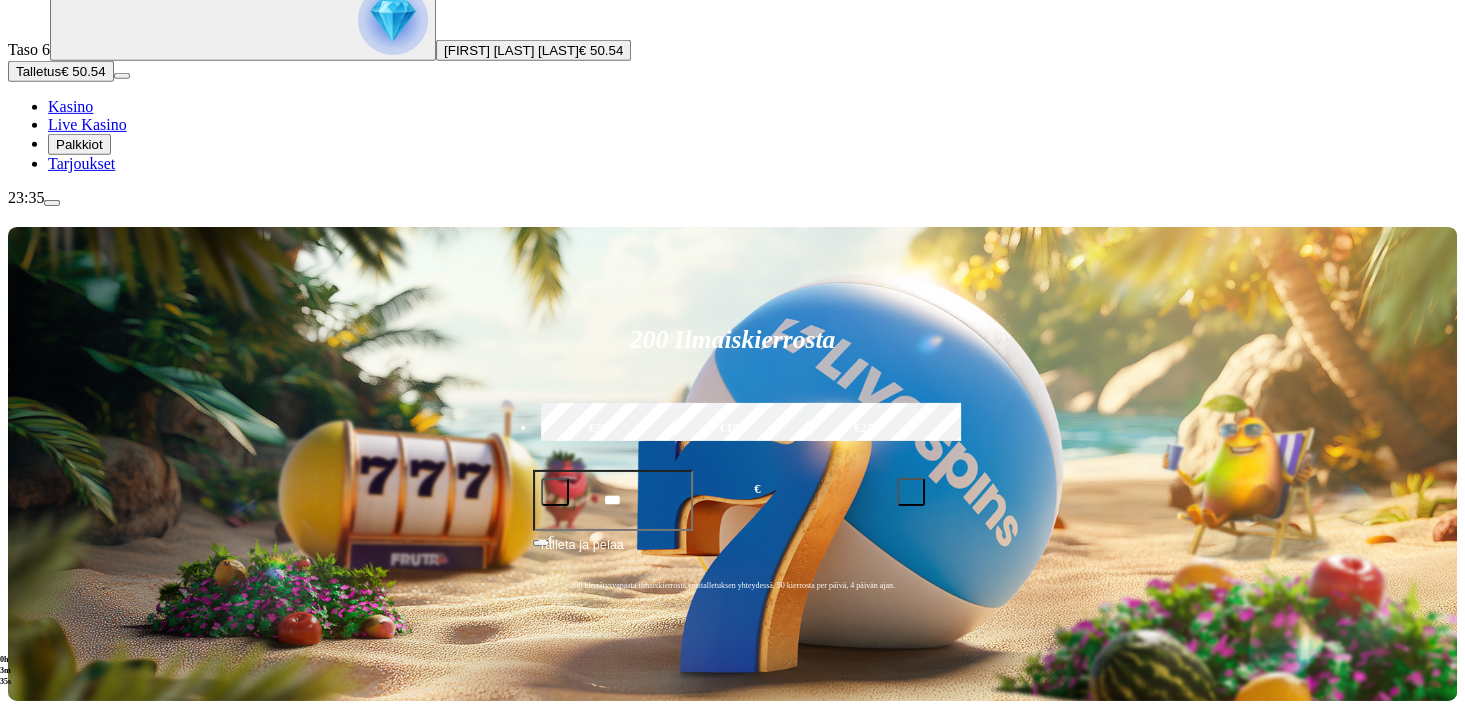 scroll, scrollTop: 176, scrollLeft: 0, axis: vertical 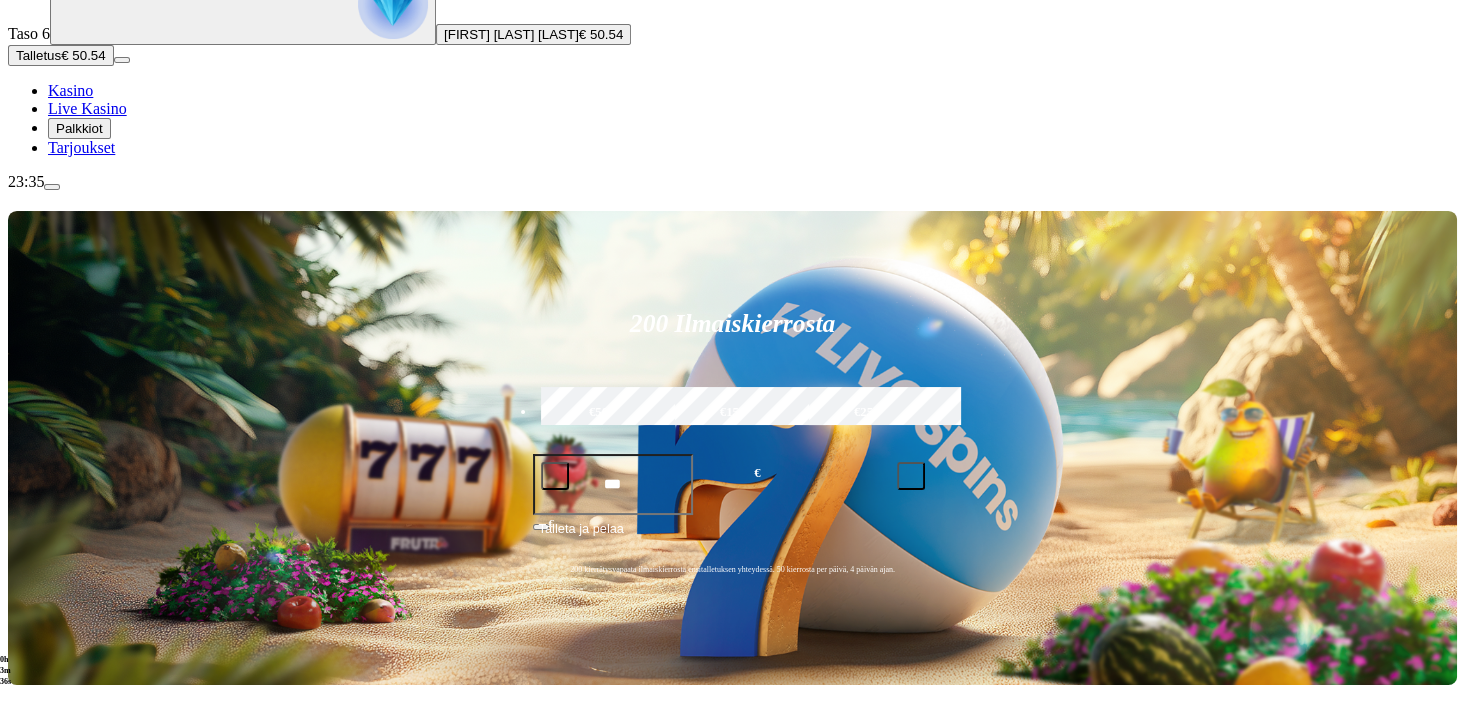 click at bounding box center [32, 956] 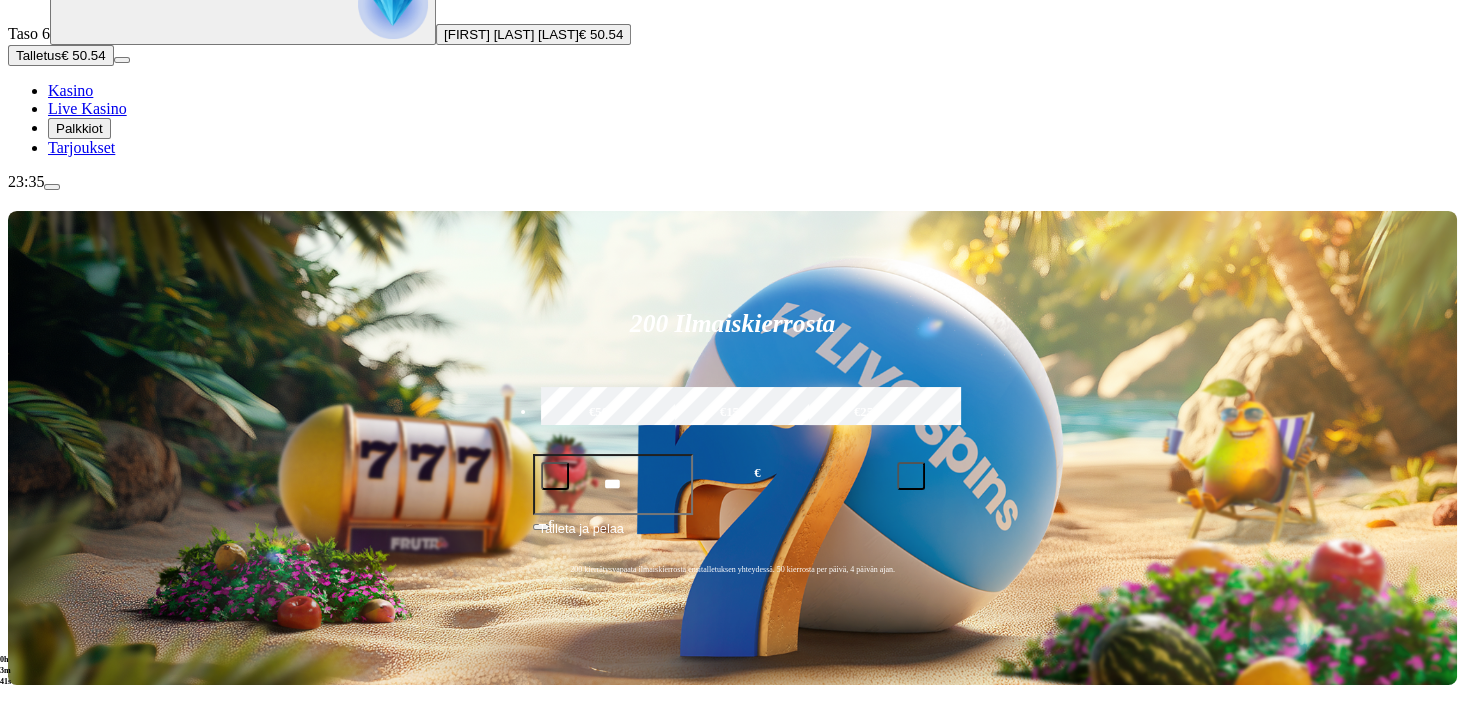 click on "Pelaa nyt" at bounding box center (-854, 1670) 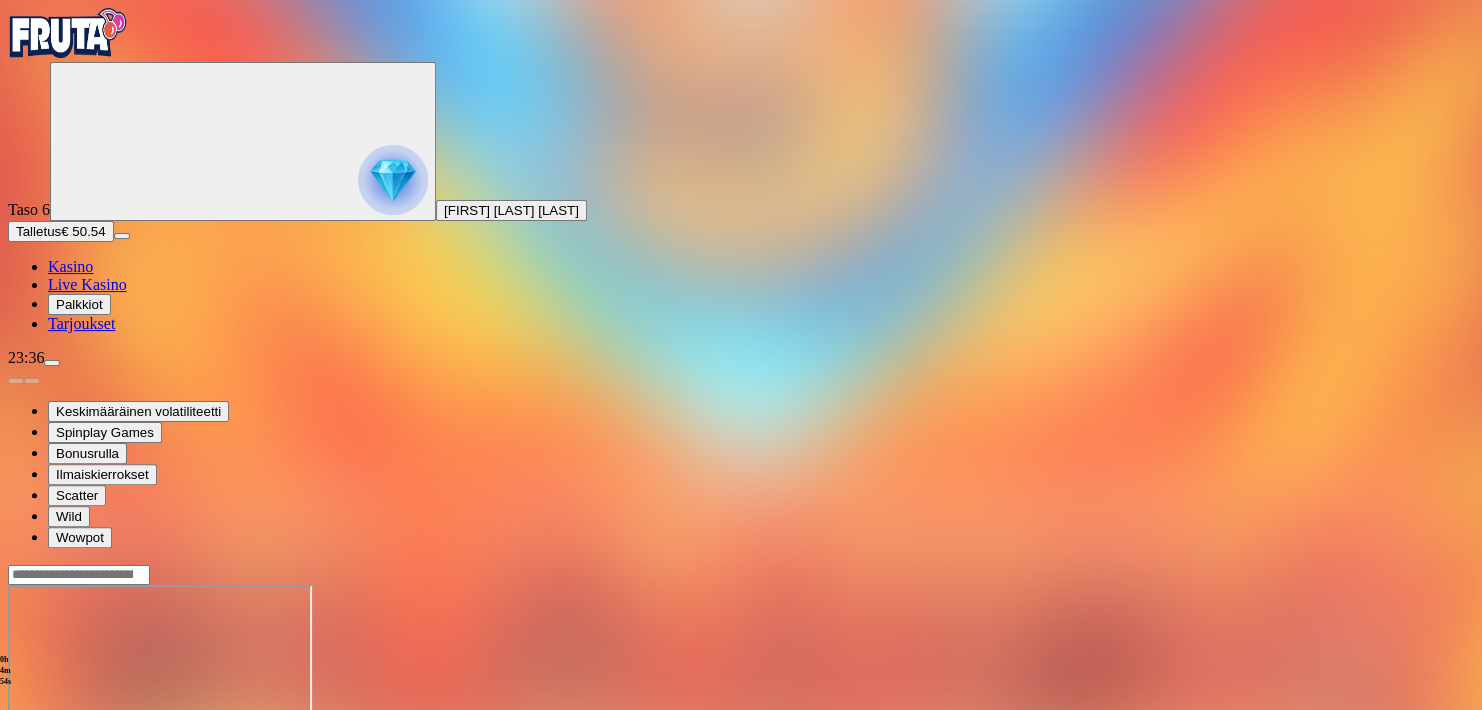 click at bounding box center (16, 757) 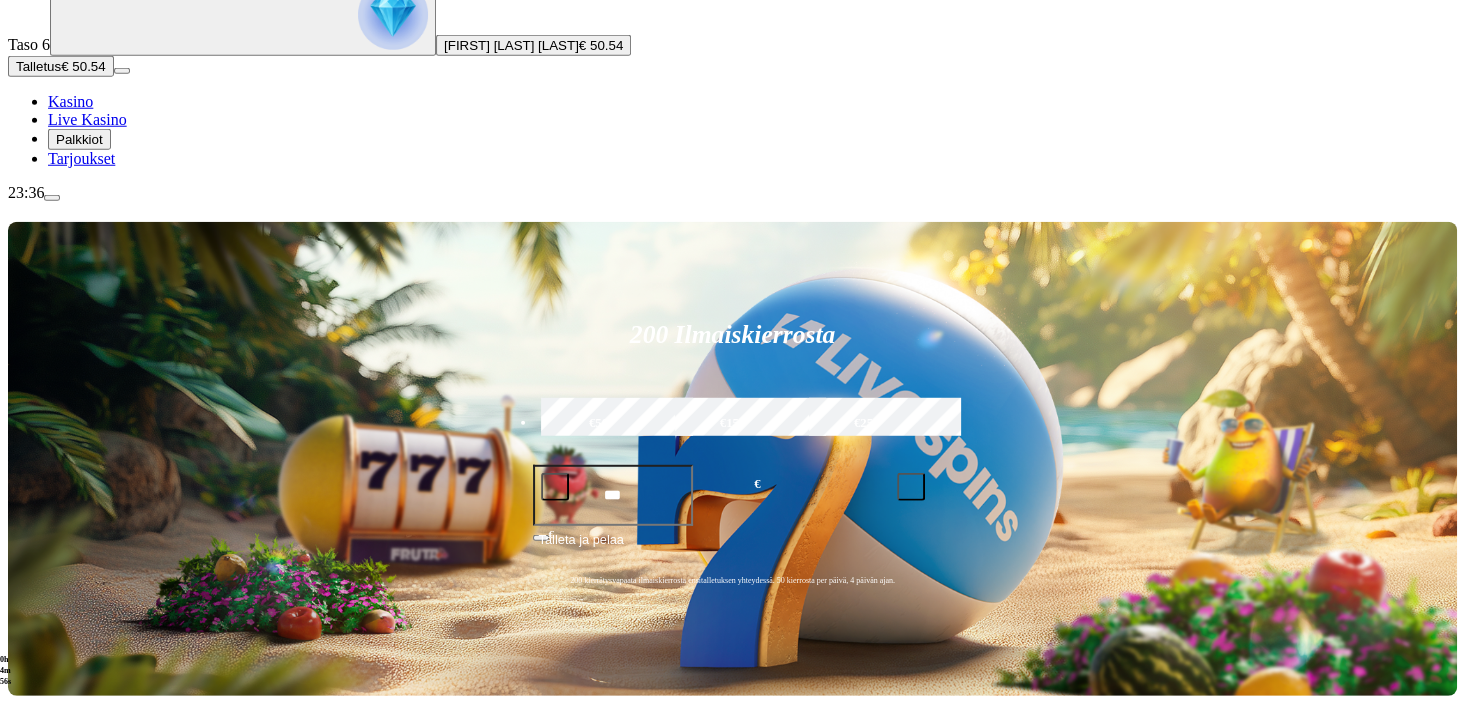 scroll, scrollTop: 176, scrollLeft: 0, axis: vertical 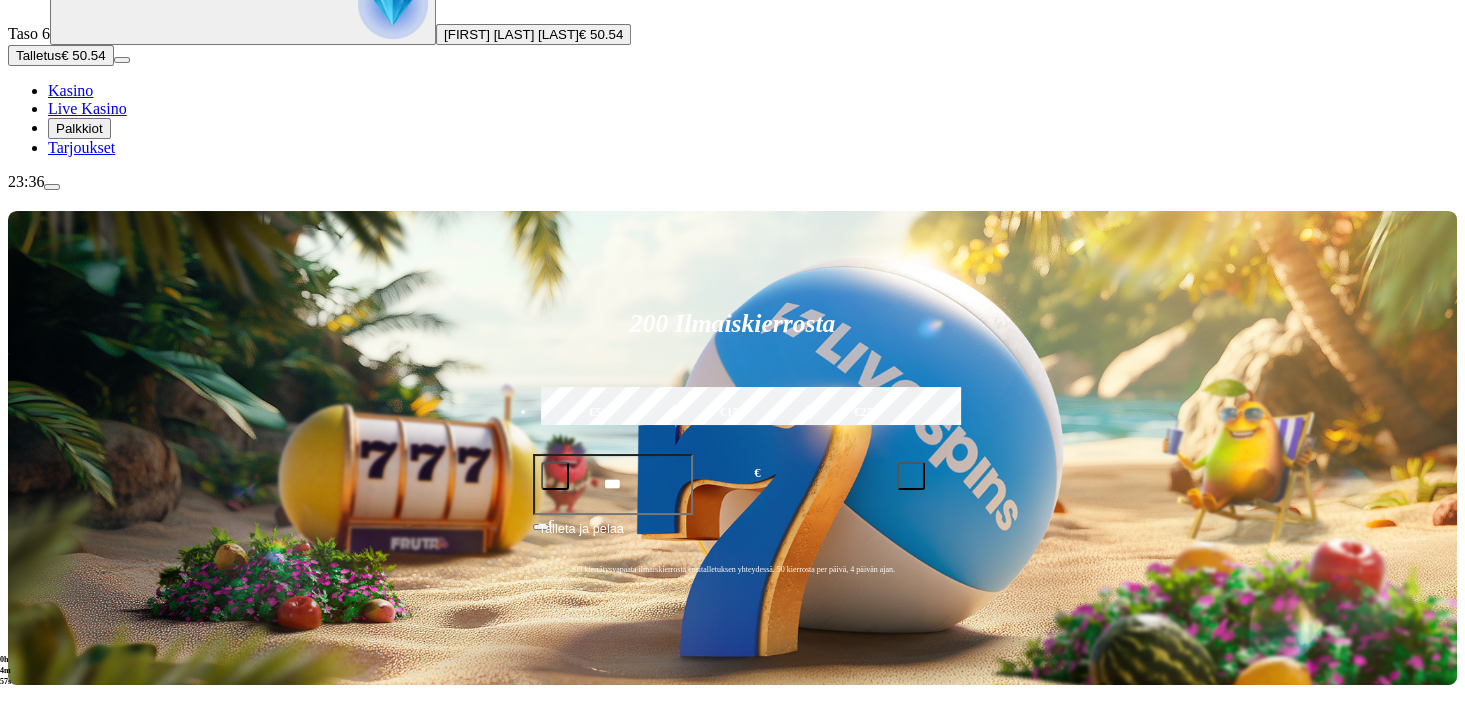 click at bounding box center (32, 956) 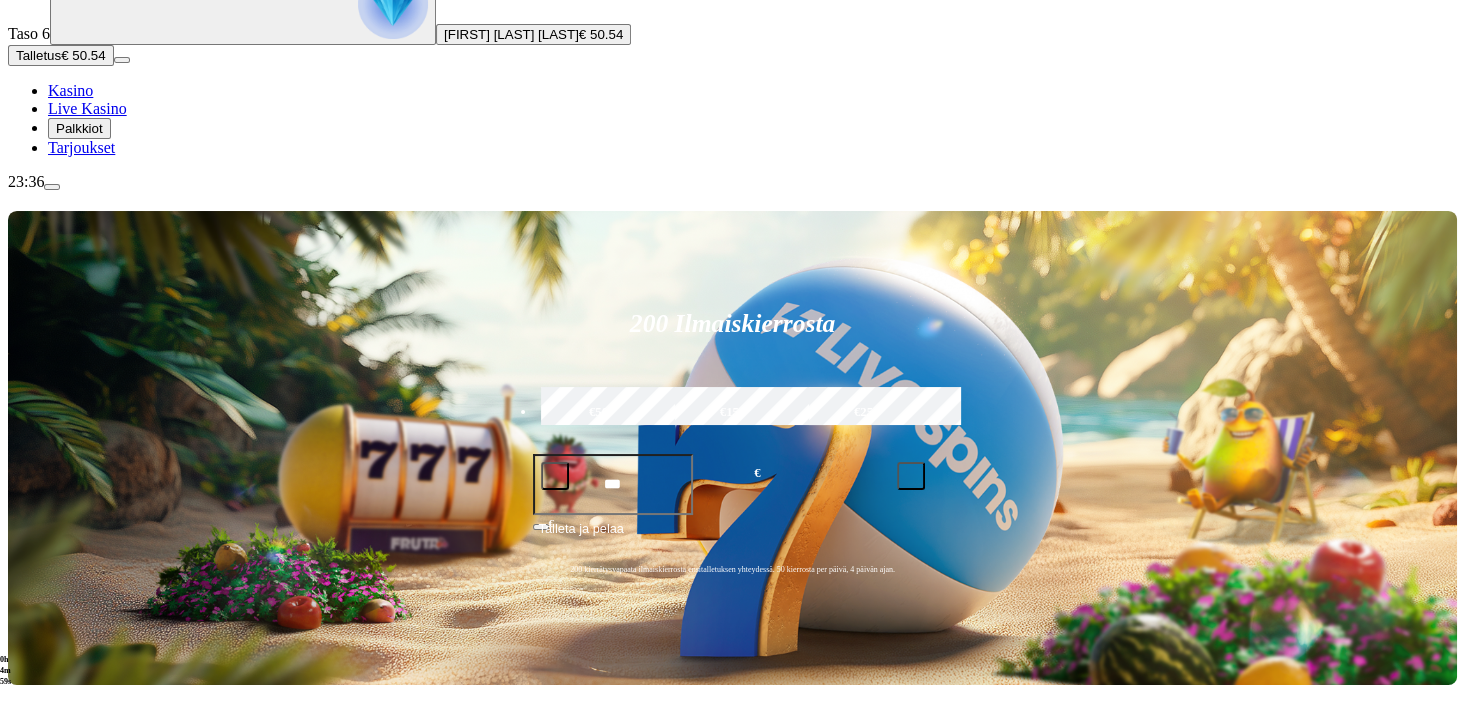 click on "Pelaa nyt" at bounding box center (-854, 1574) 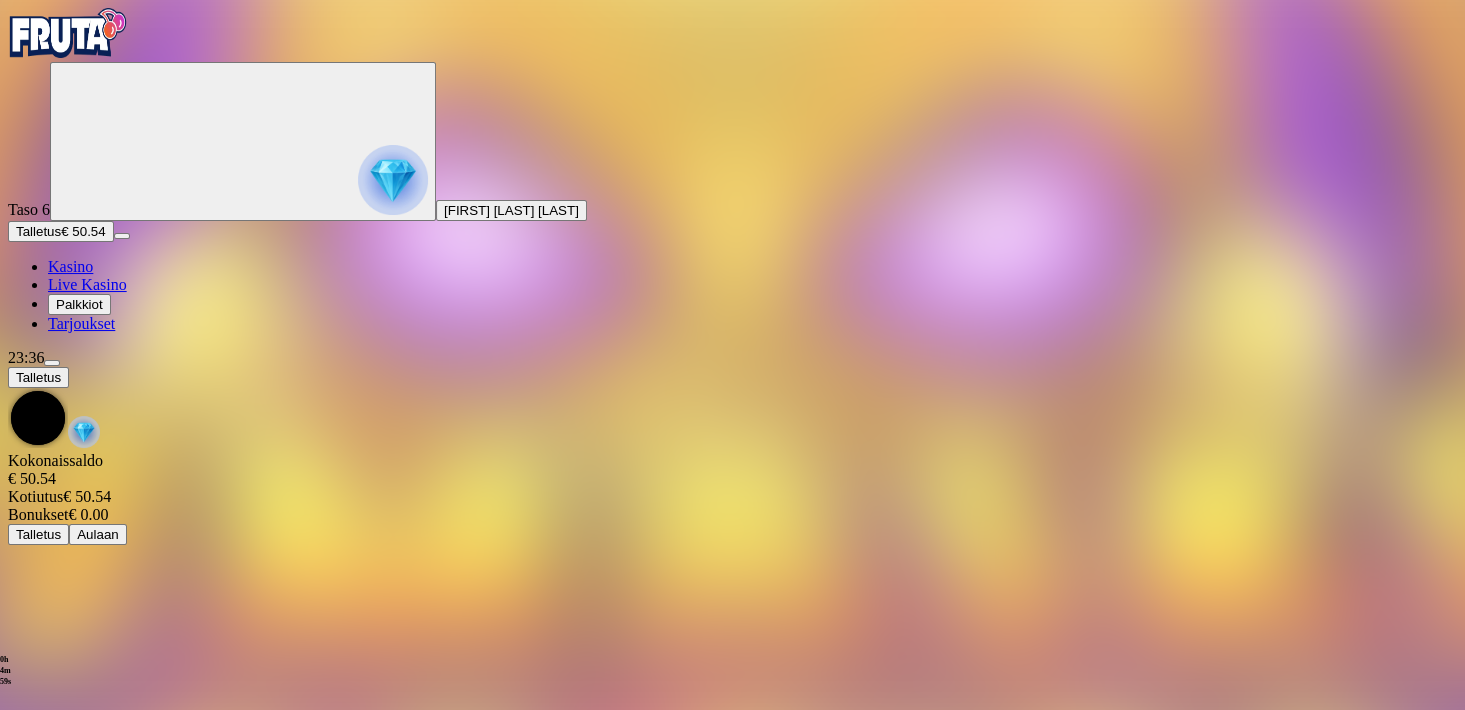 scroll, scrollTop: 0, scrollLeft: 0, axis: both 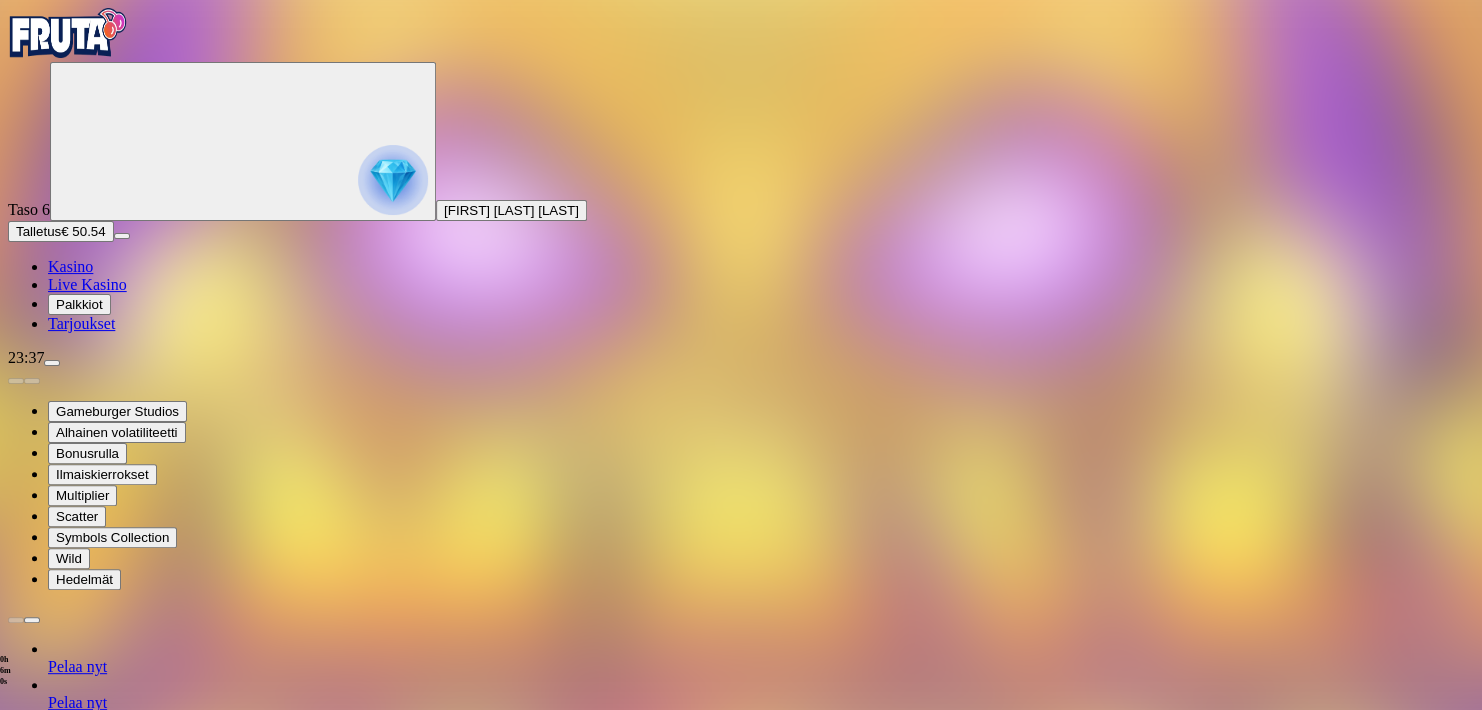 click at bounding box center [16, 1389] 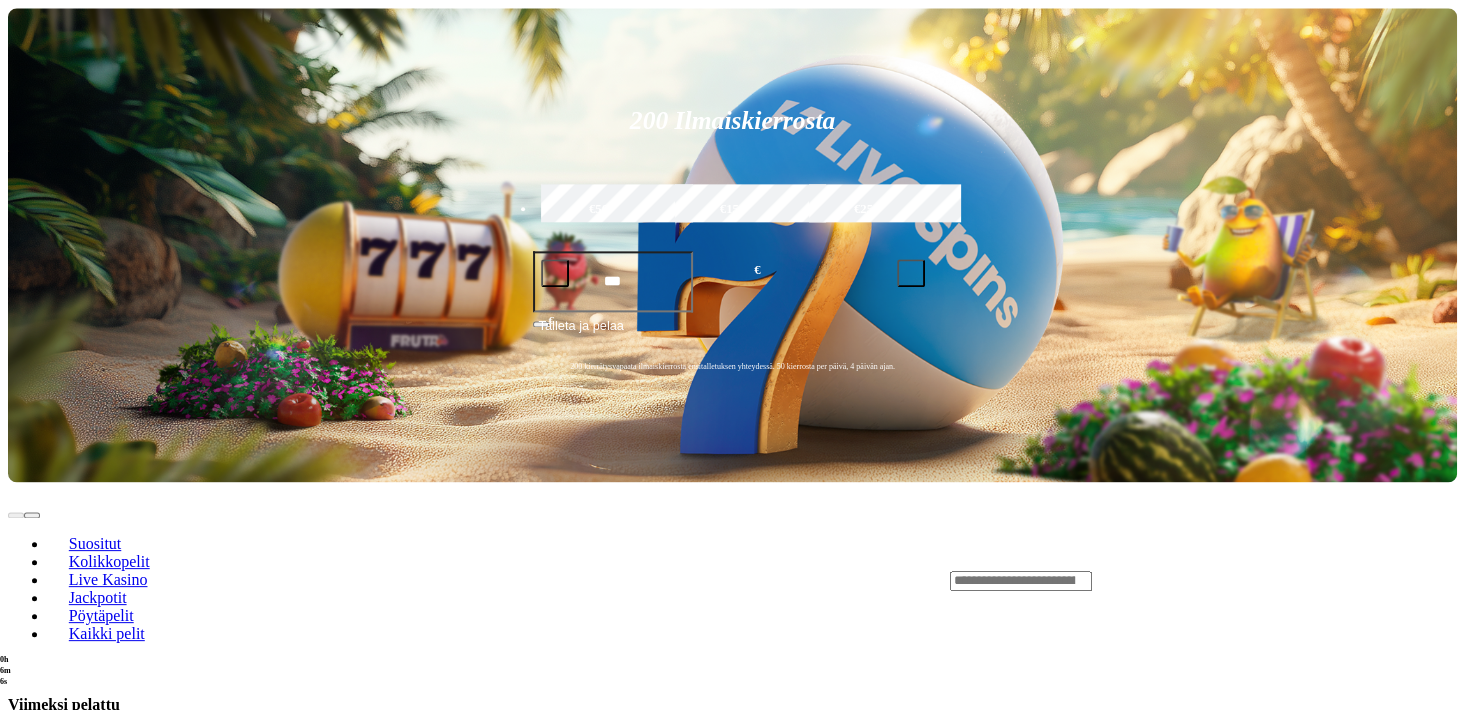 scroll, scrollTop: 352, scrollLeft: 0, axis: vertical 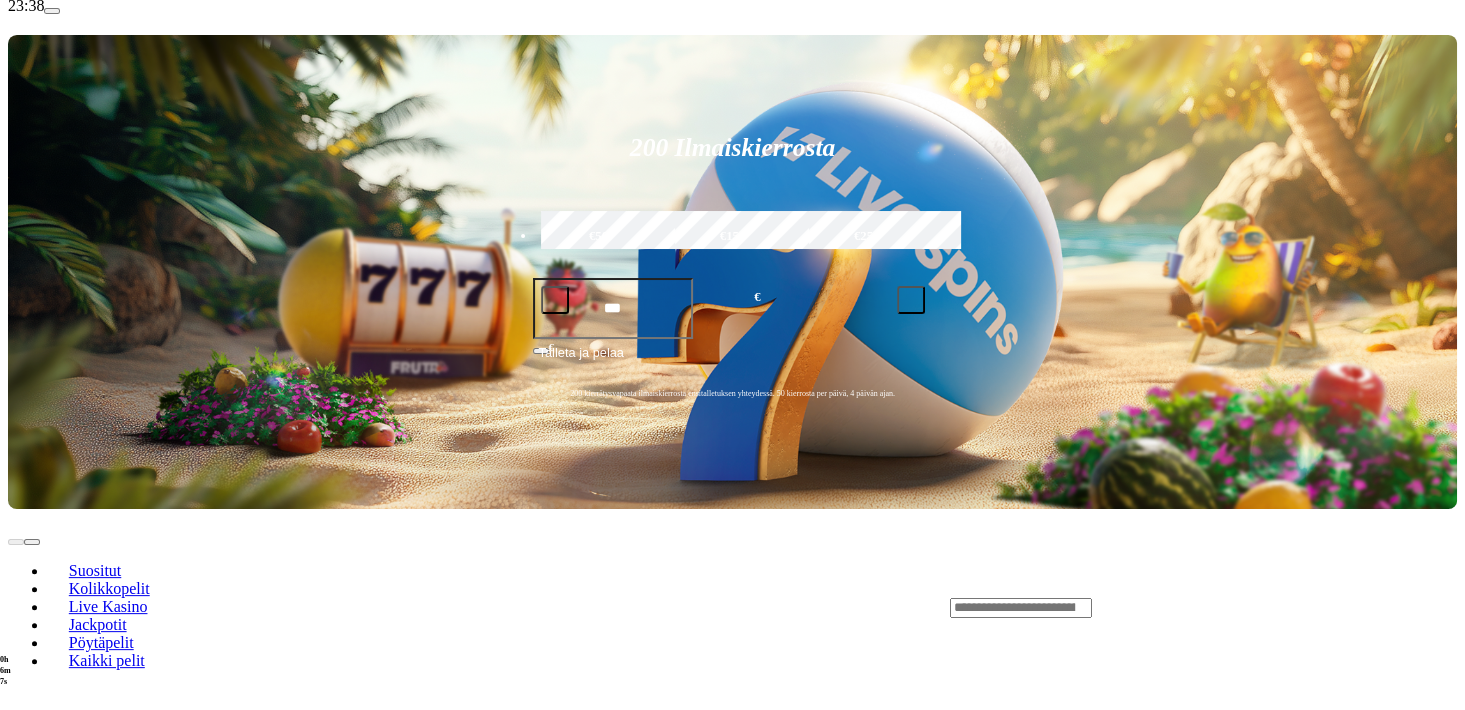 click at bounding box center (32, 780) 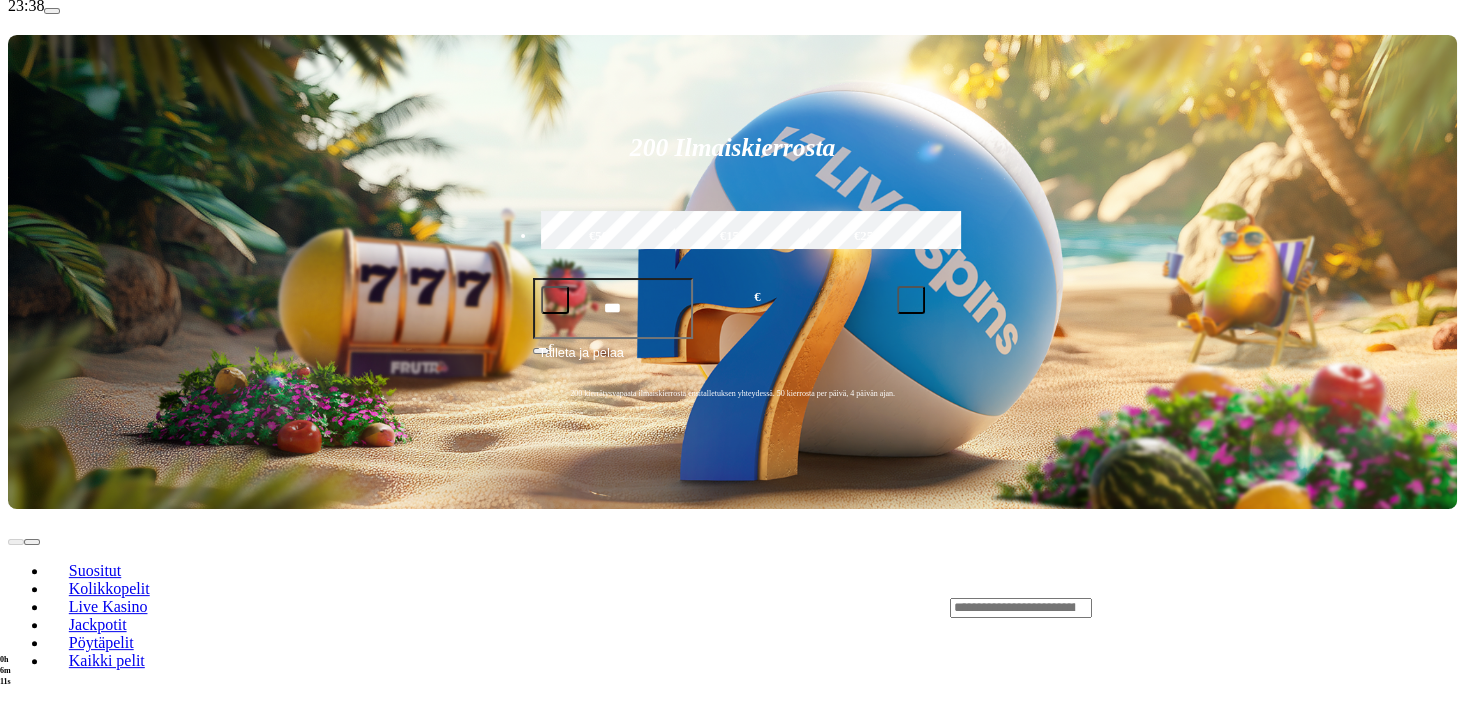 click at bounding box center (16, 780) 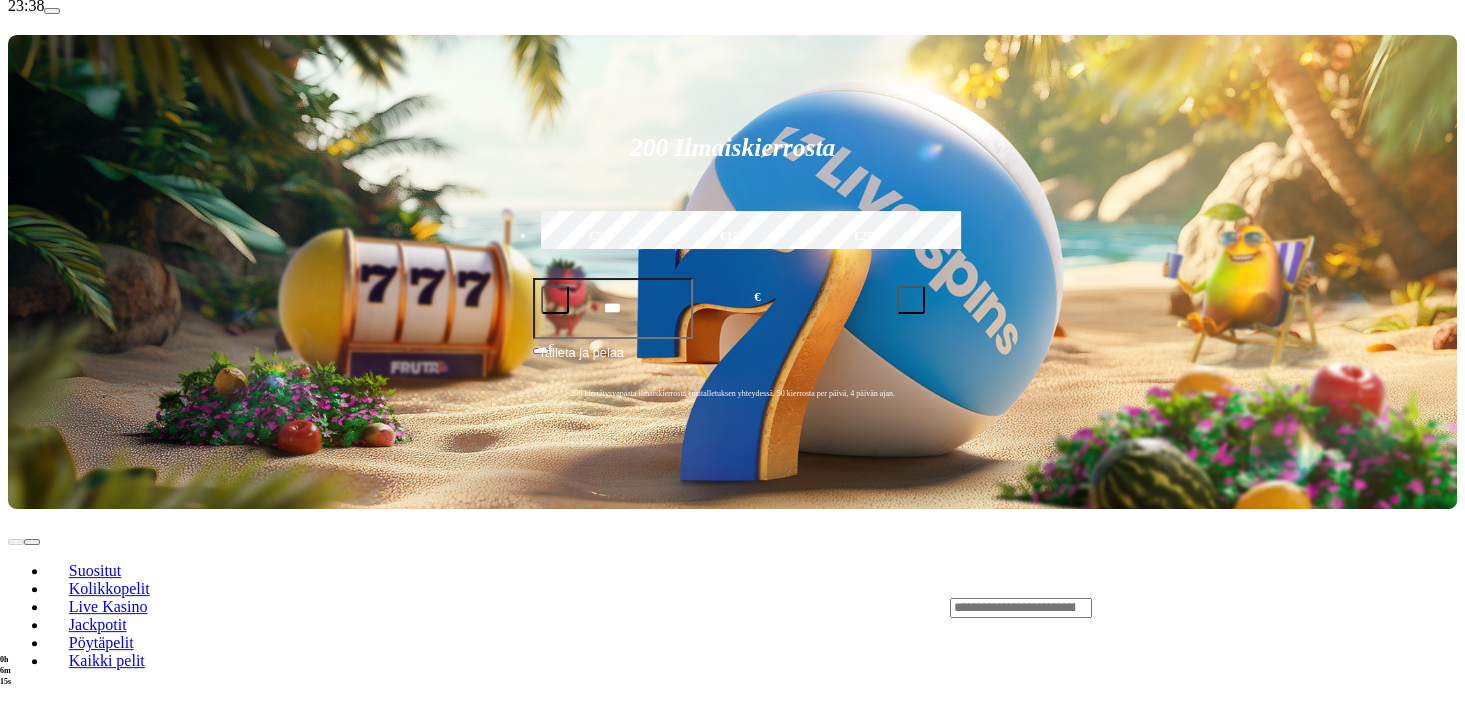 click at bounding box center (1021, 608) 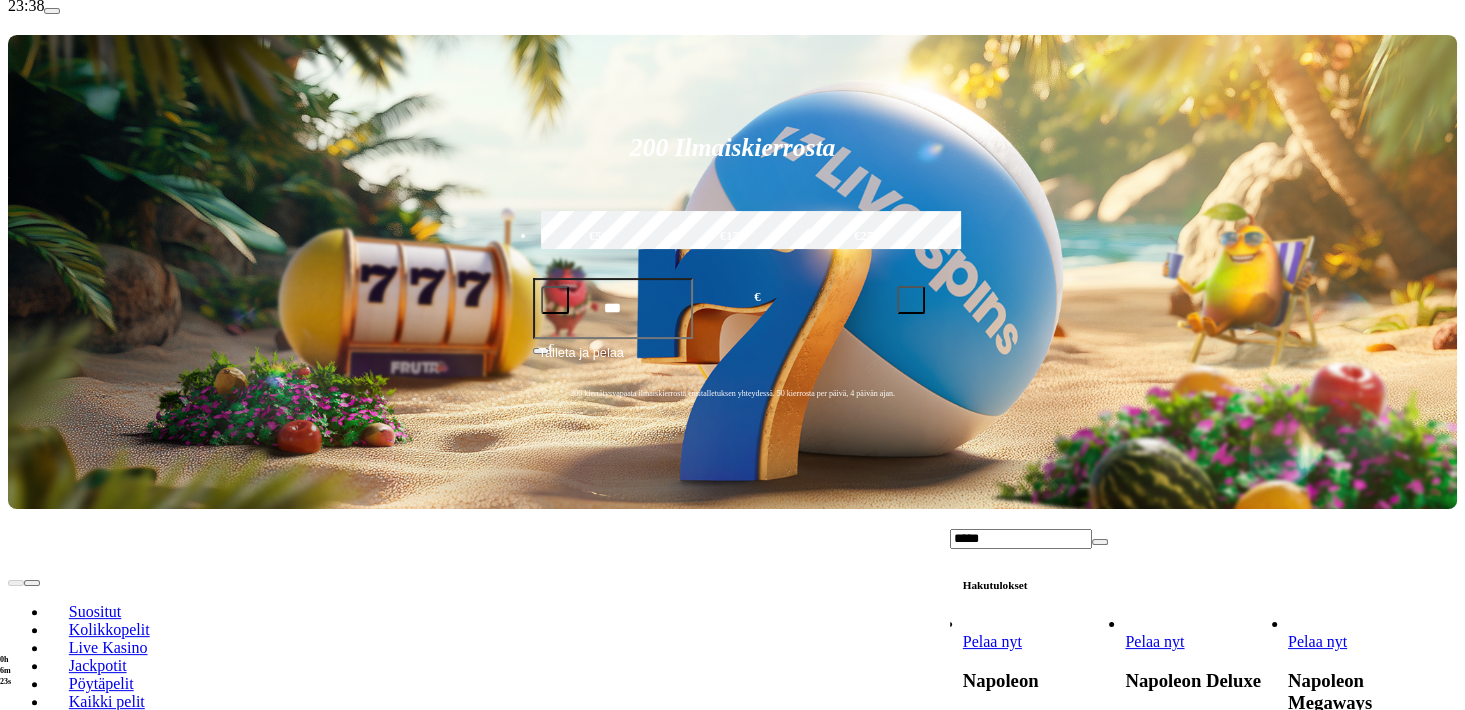 type on "*****" 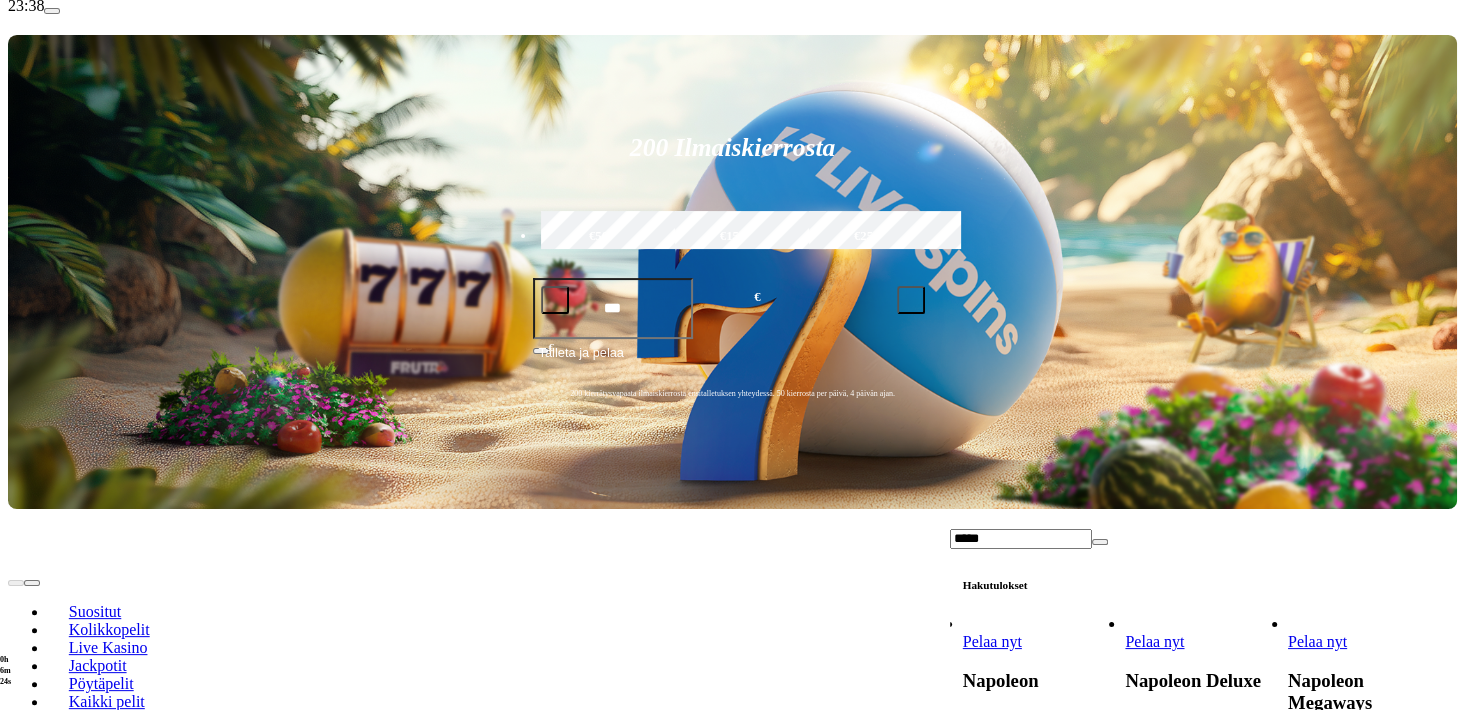 scroll, scrollTop: 0, scrollLeft: 0, axis: both 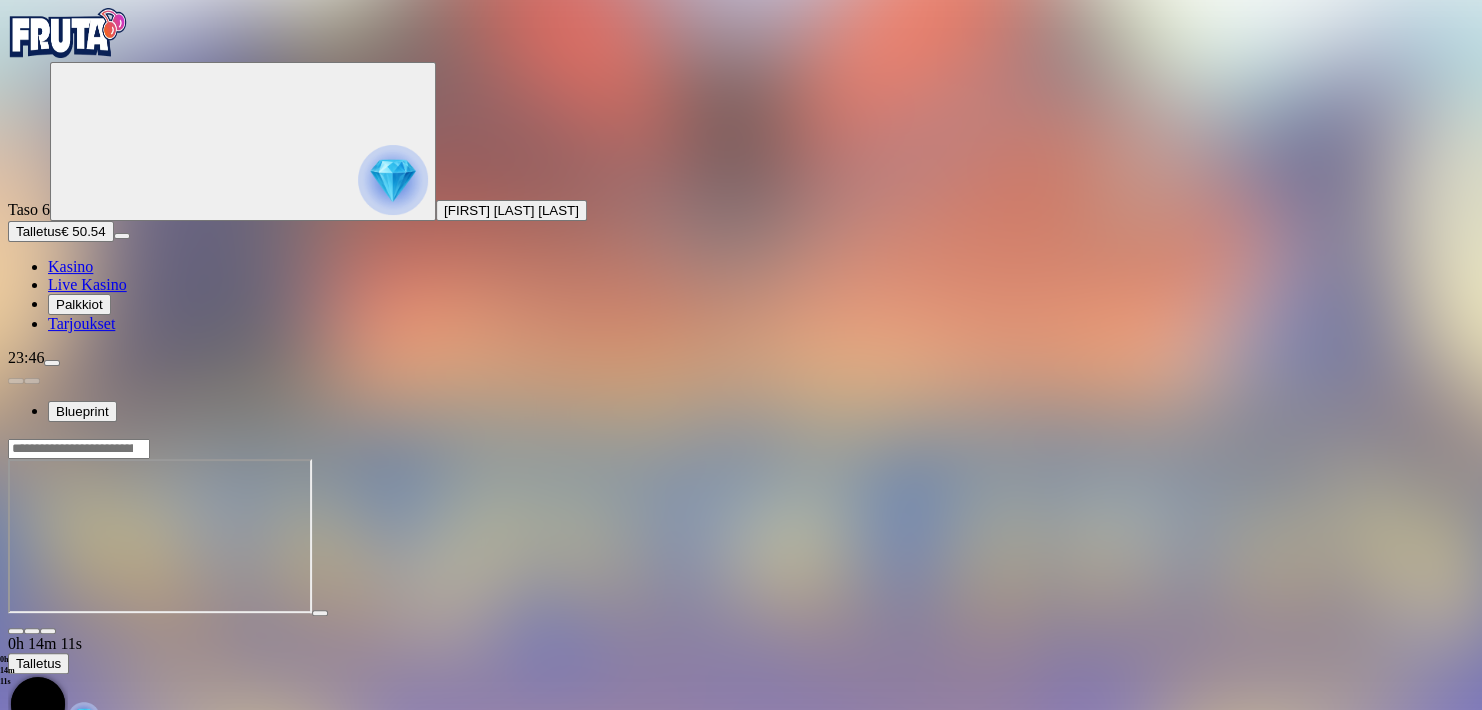 click at bounding box center (16, 631) 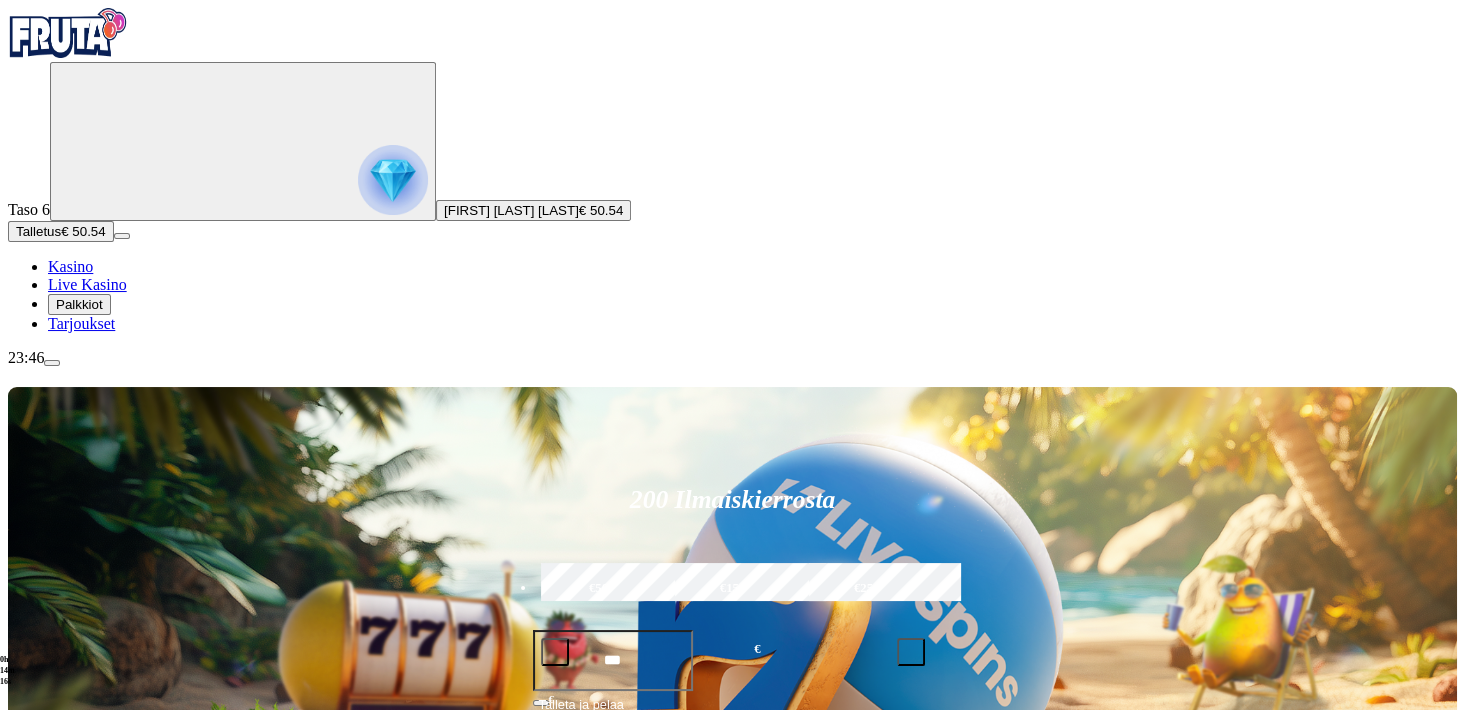 click at bounding box center [1021, 960] 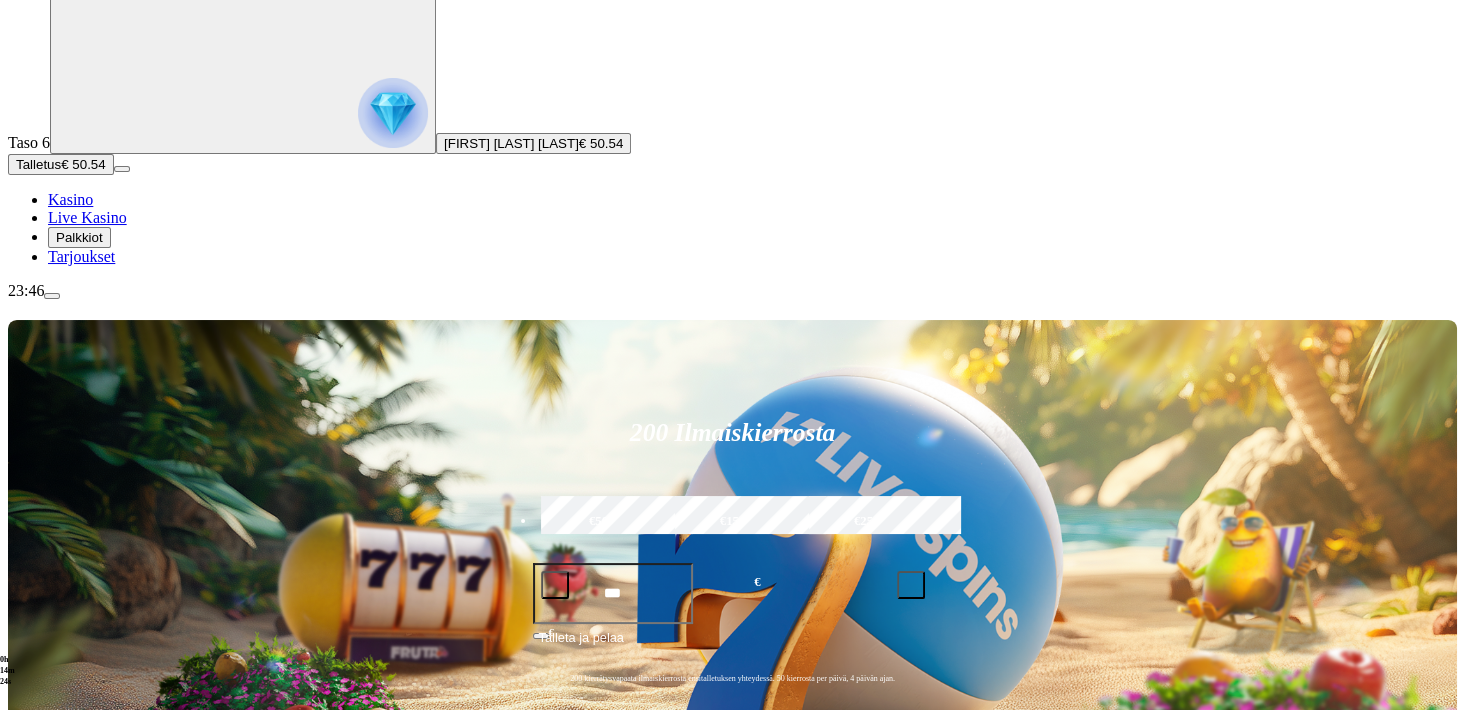 scroll, scrollTop: 88, scrollLeft: 0, axis: vertical 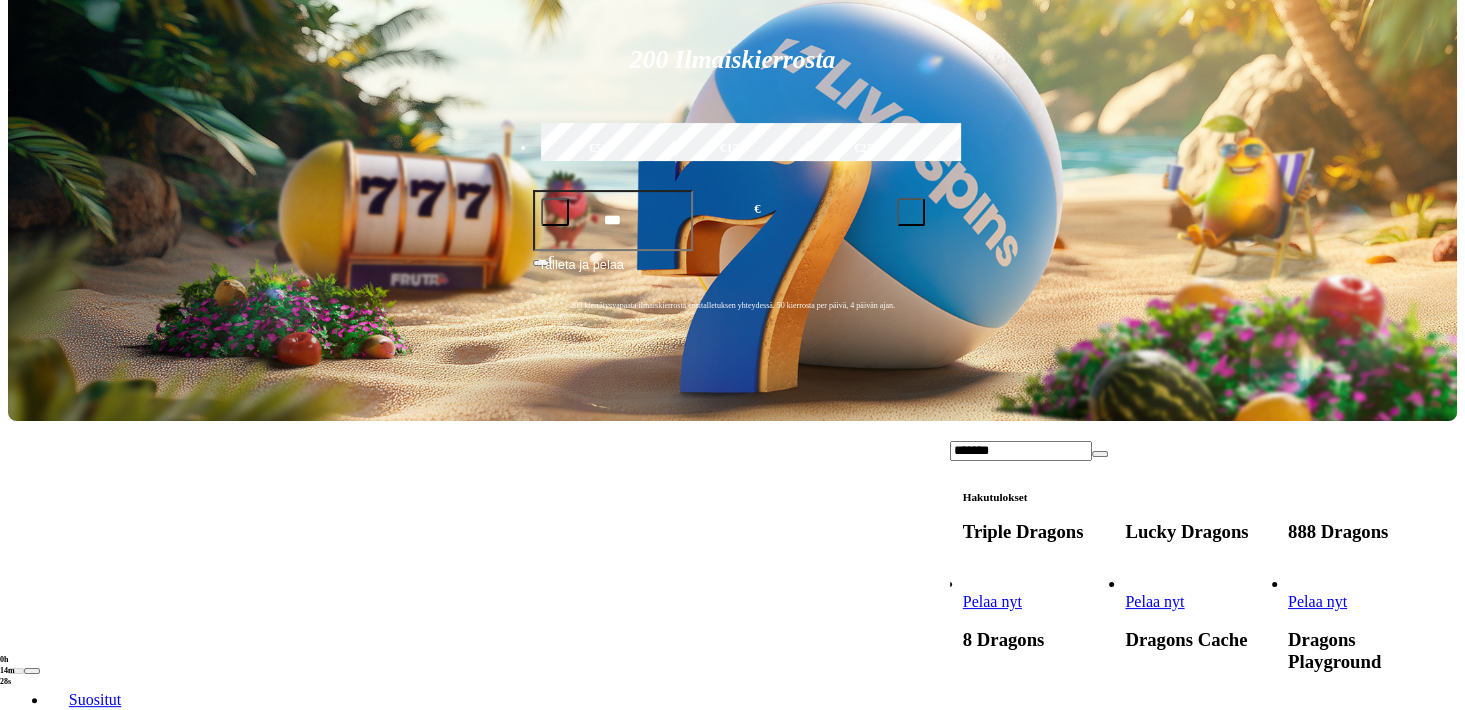 type on "*******" 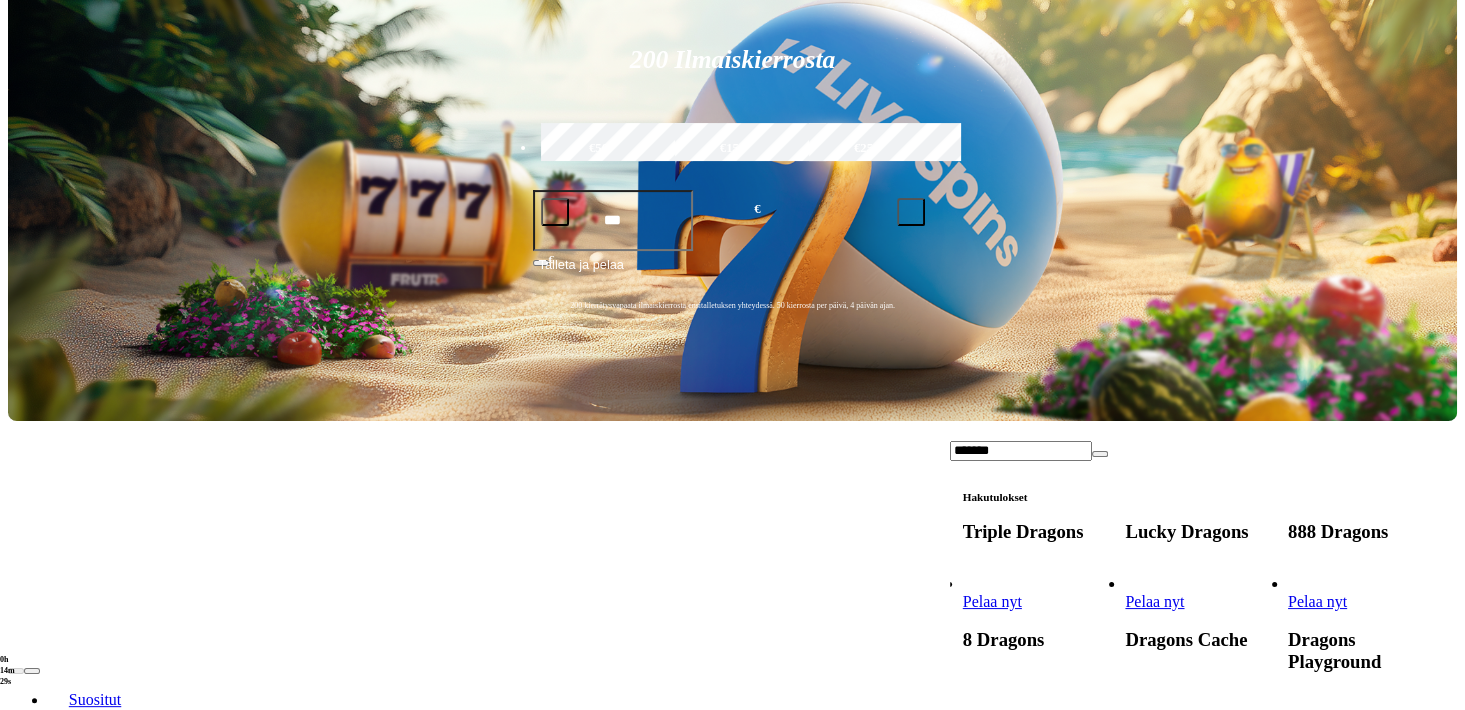 click on "Pelaa nyt" at bounding box center [992, 883] 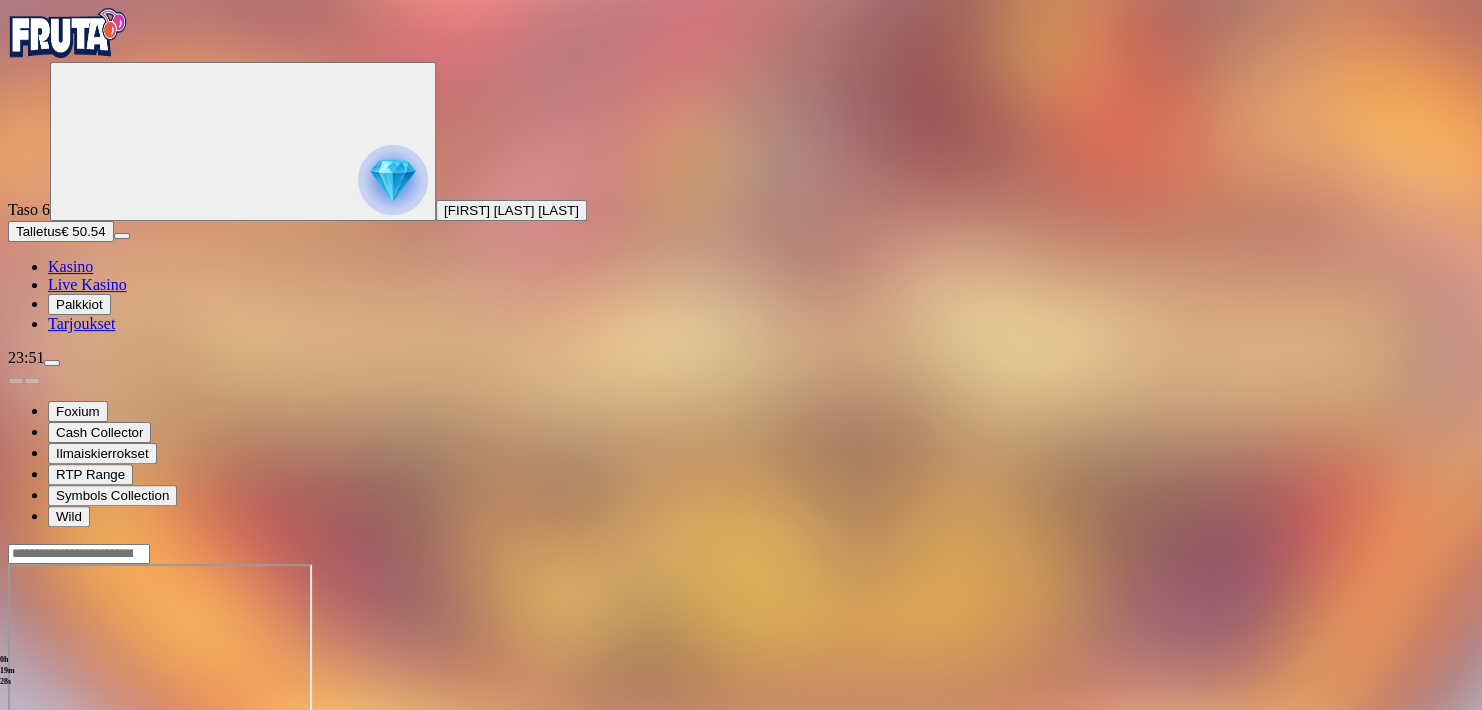 click at bounding box center [16, 736] 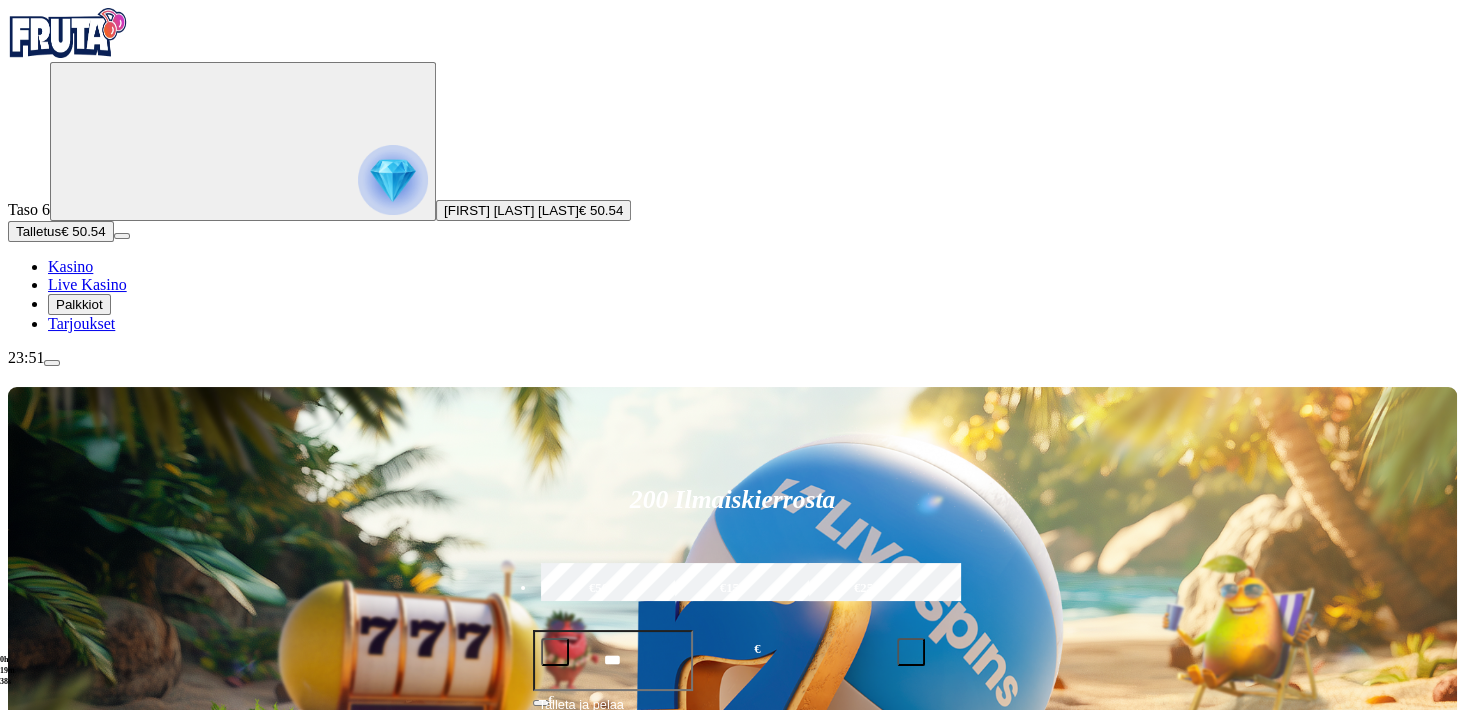 click on "Talletus" at bounding box center [38, 231] 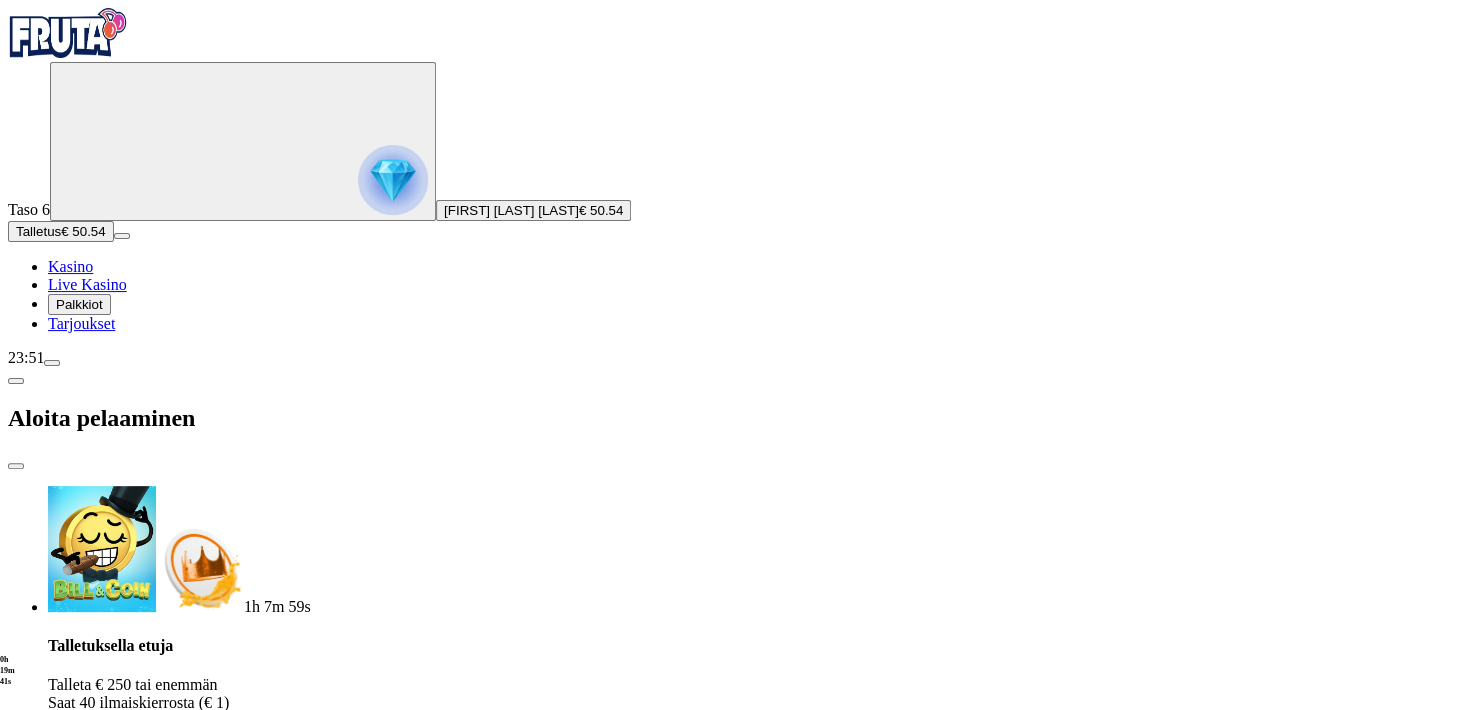 click on "€50" at bounding box center (283, 1760) 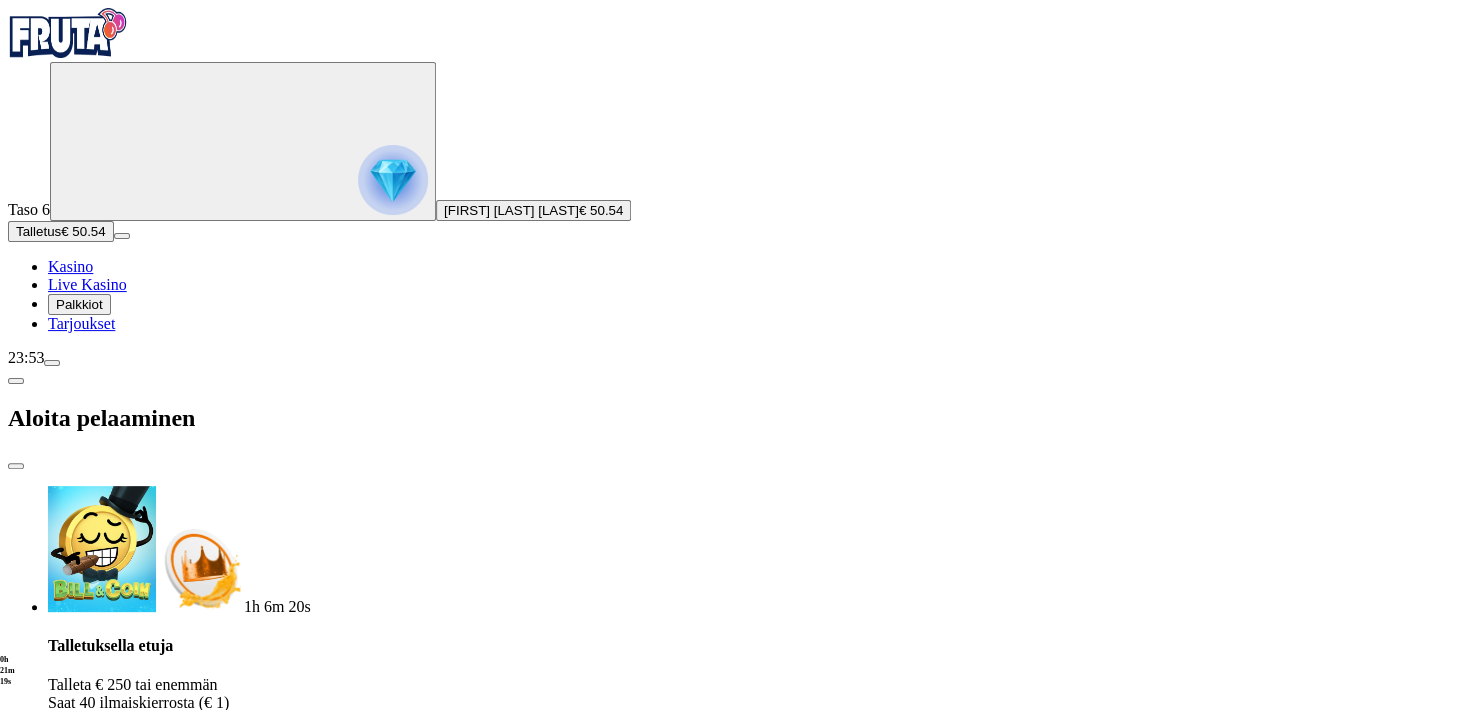 click on "TALLETA JA PELAA" at bounding box center (71, 1913) 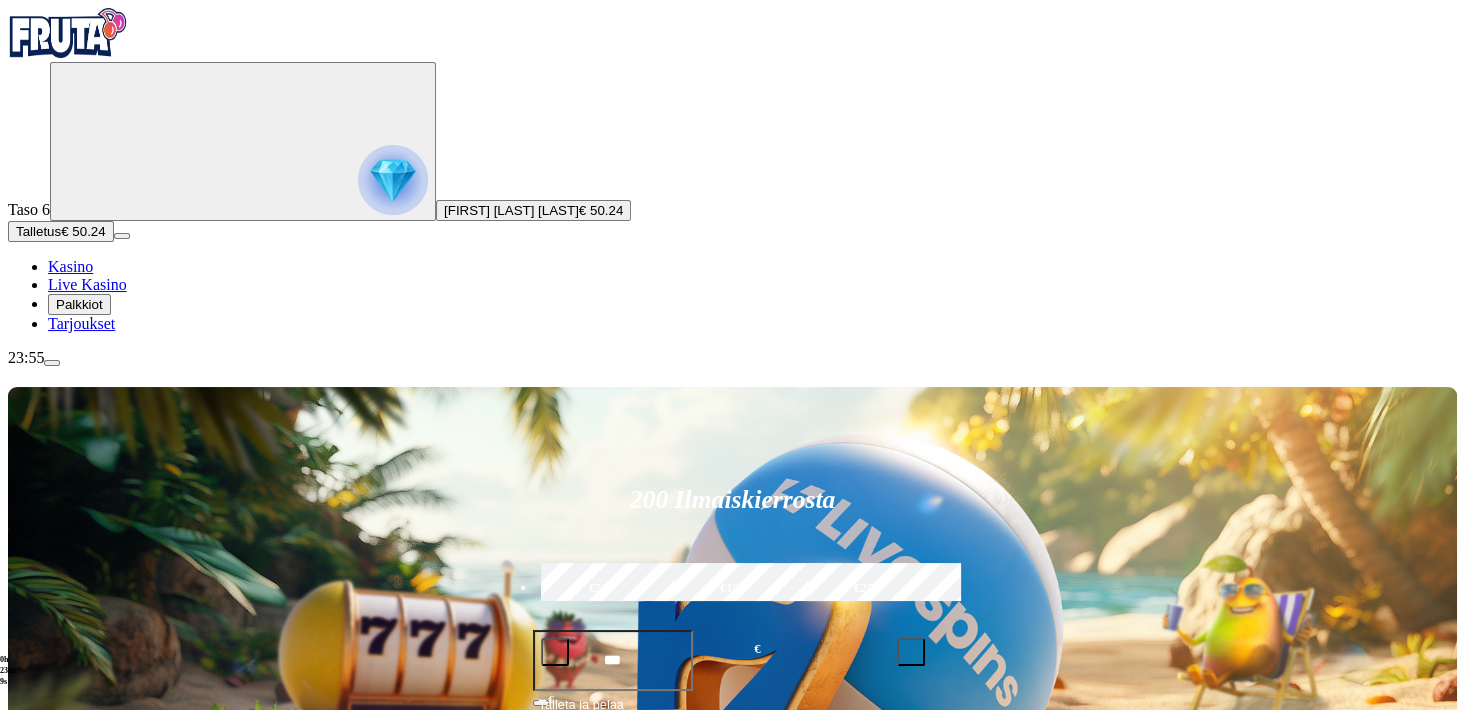 click at bounding box center (1021, 960) 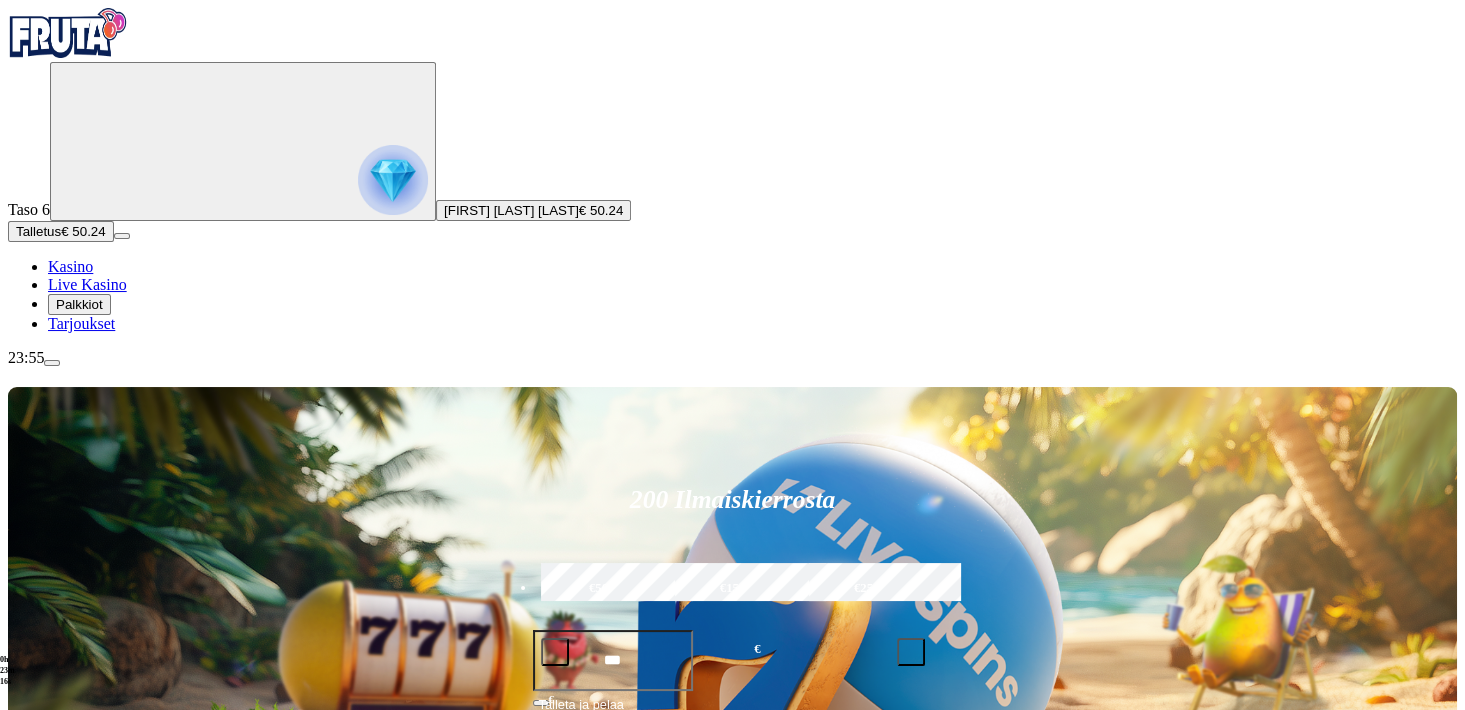 type on "*" 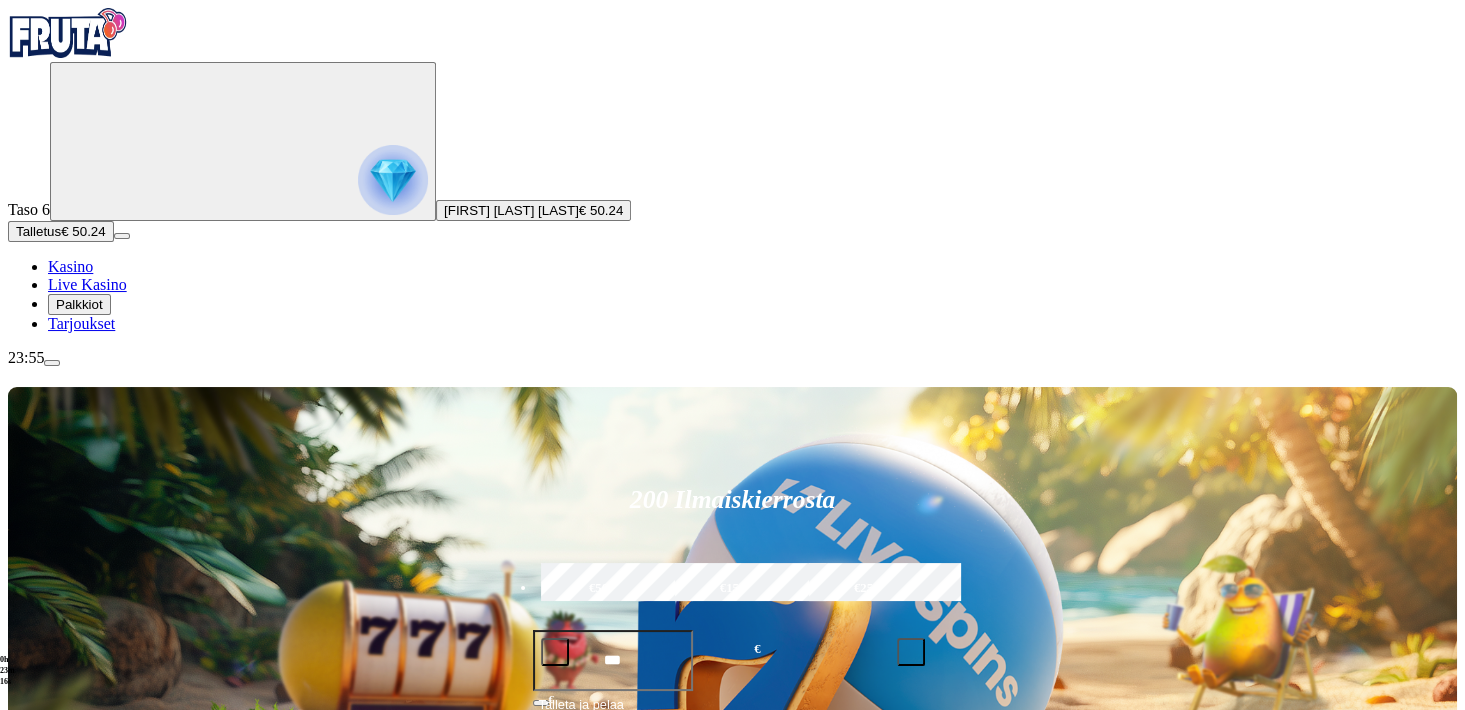 type 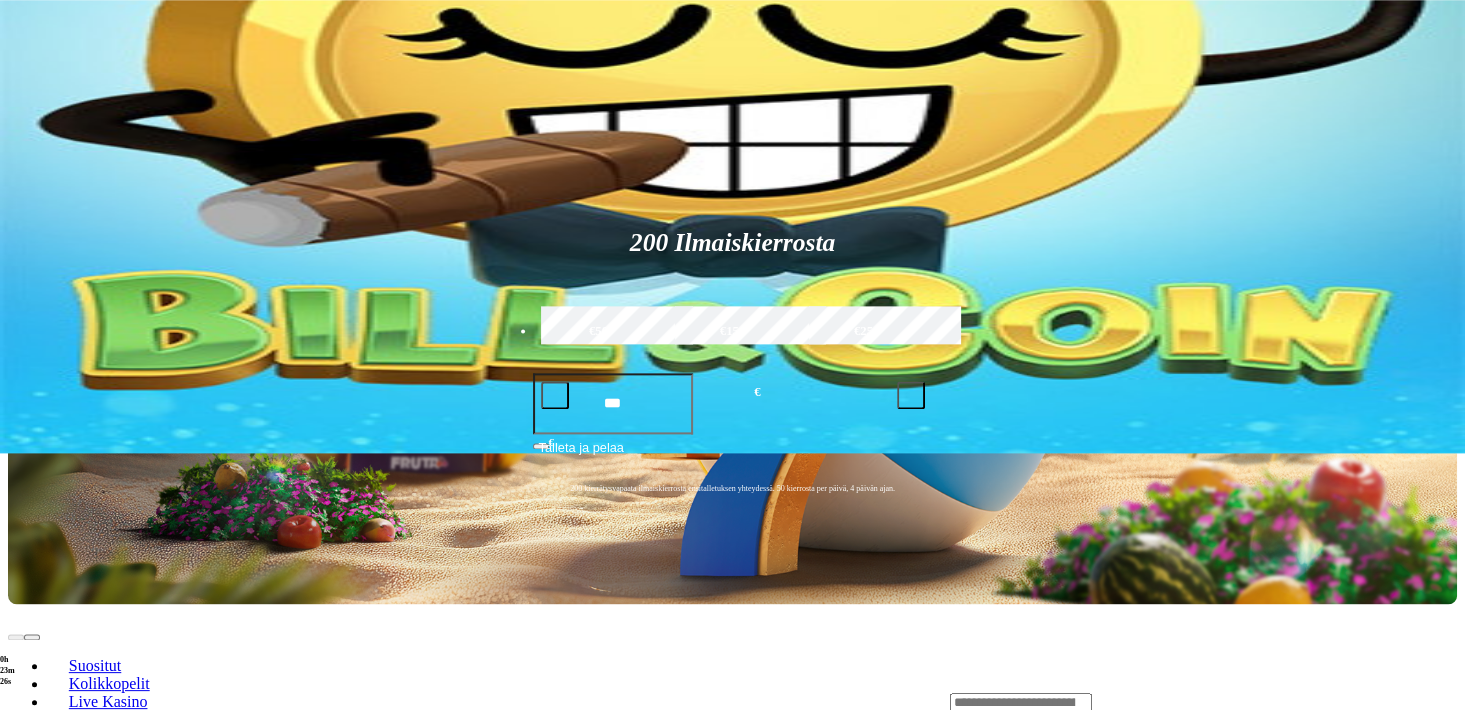 scroll, scrollTop: 264, scrollLeft: 0, axis: vertical 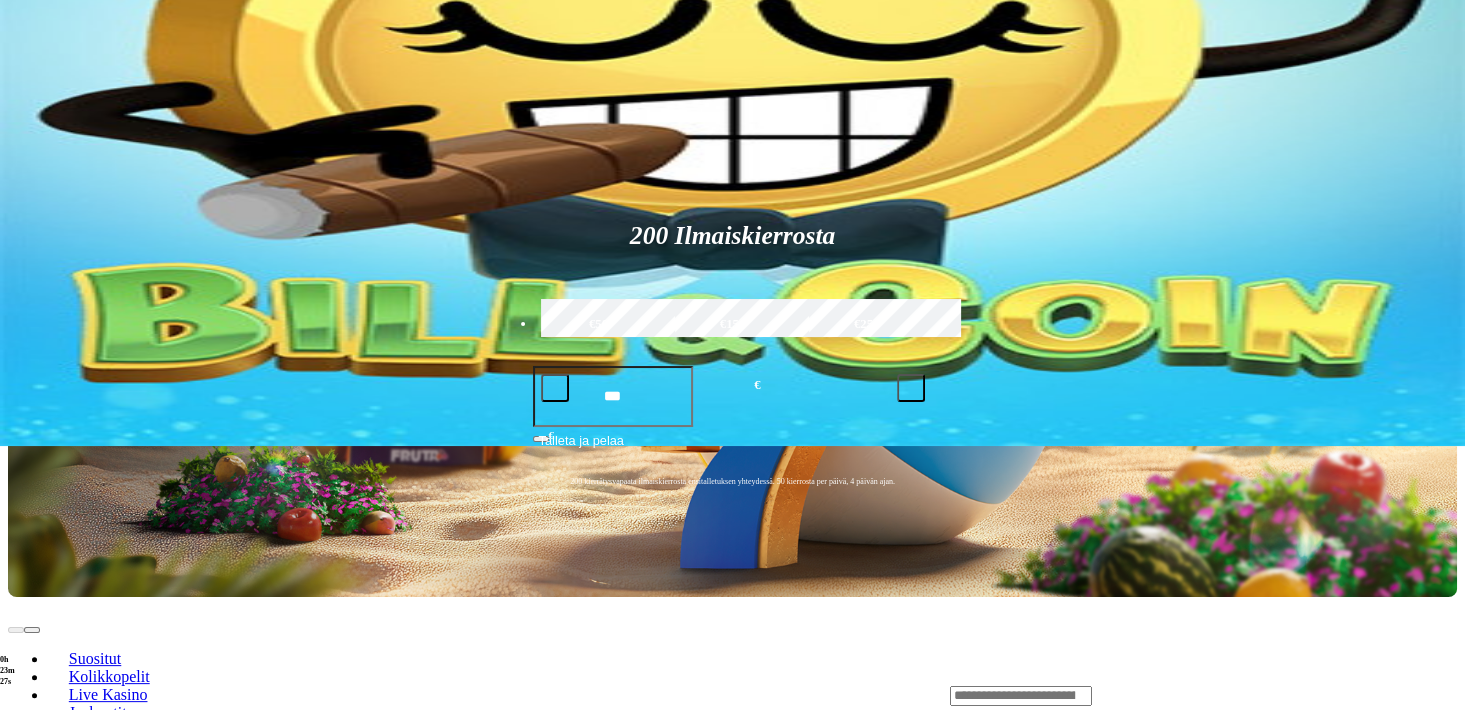 click at bounding box center (32, 868) 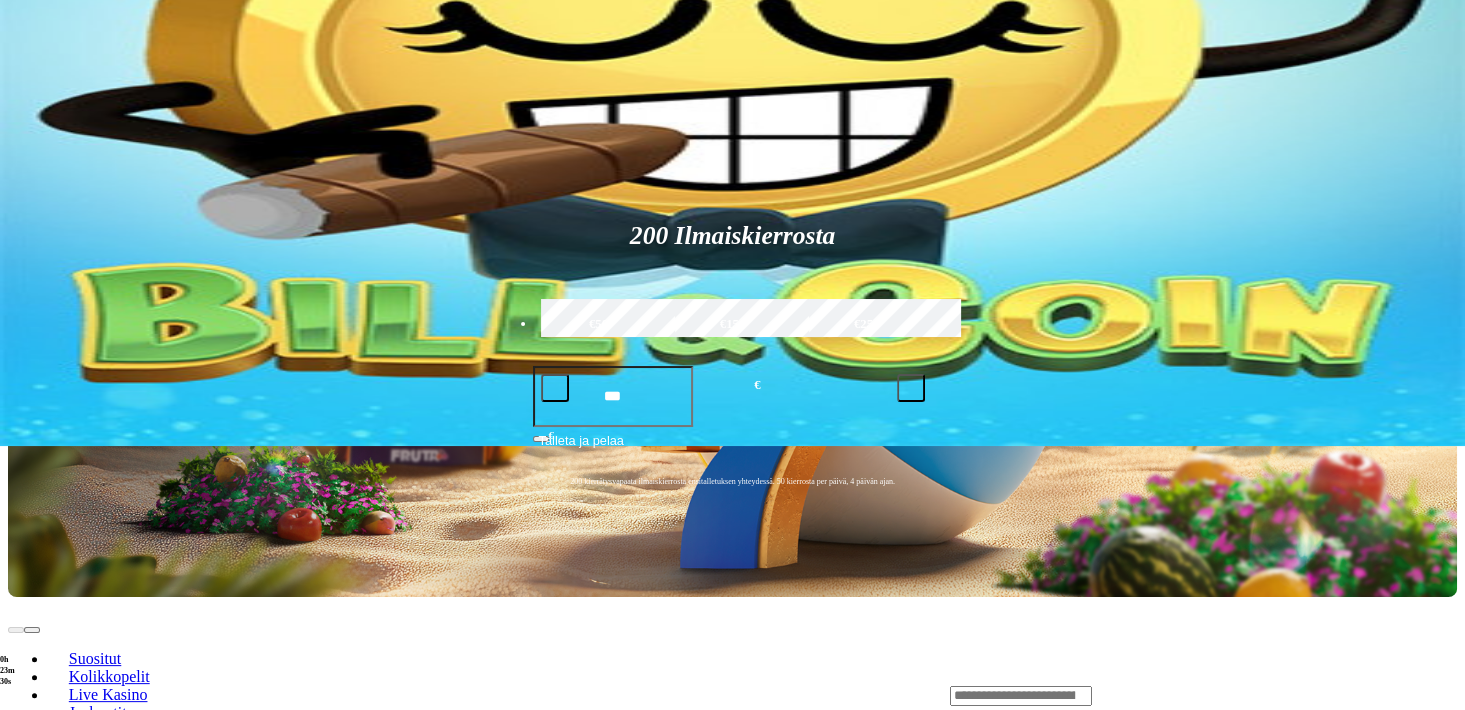 click on "Pelaa nyt" at bounding box center [-854, 1677] 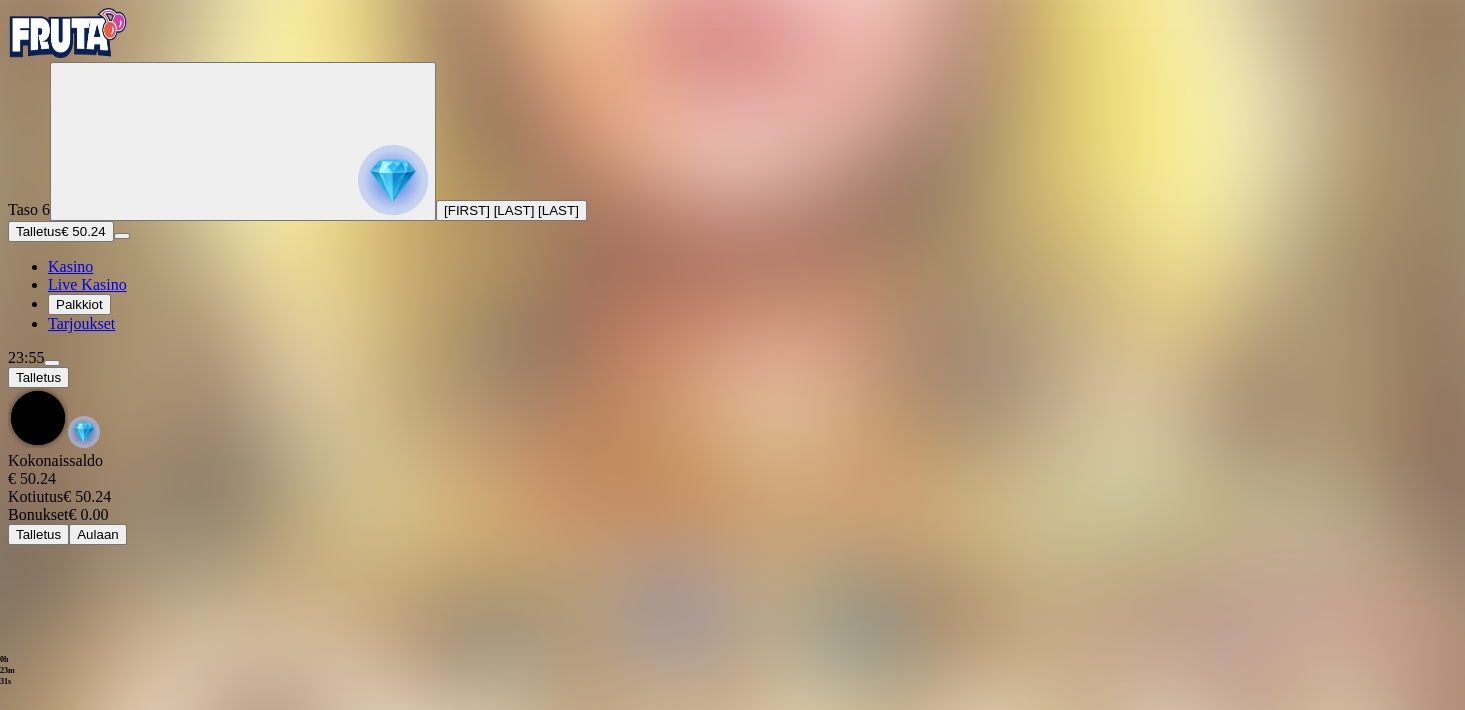 scroll, scrollTop: 0, scrollLeft: 0, axis: both 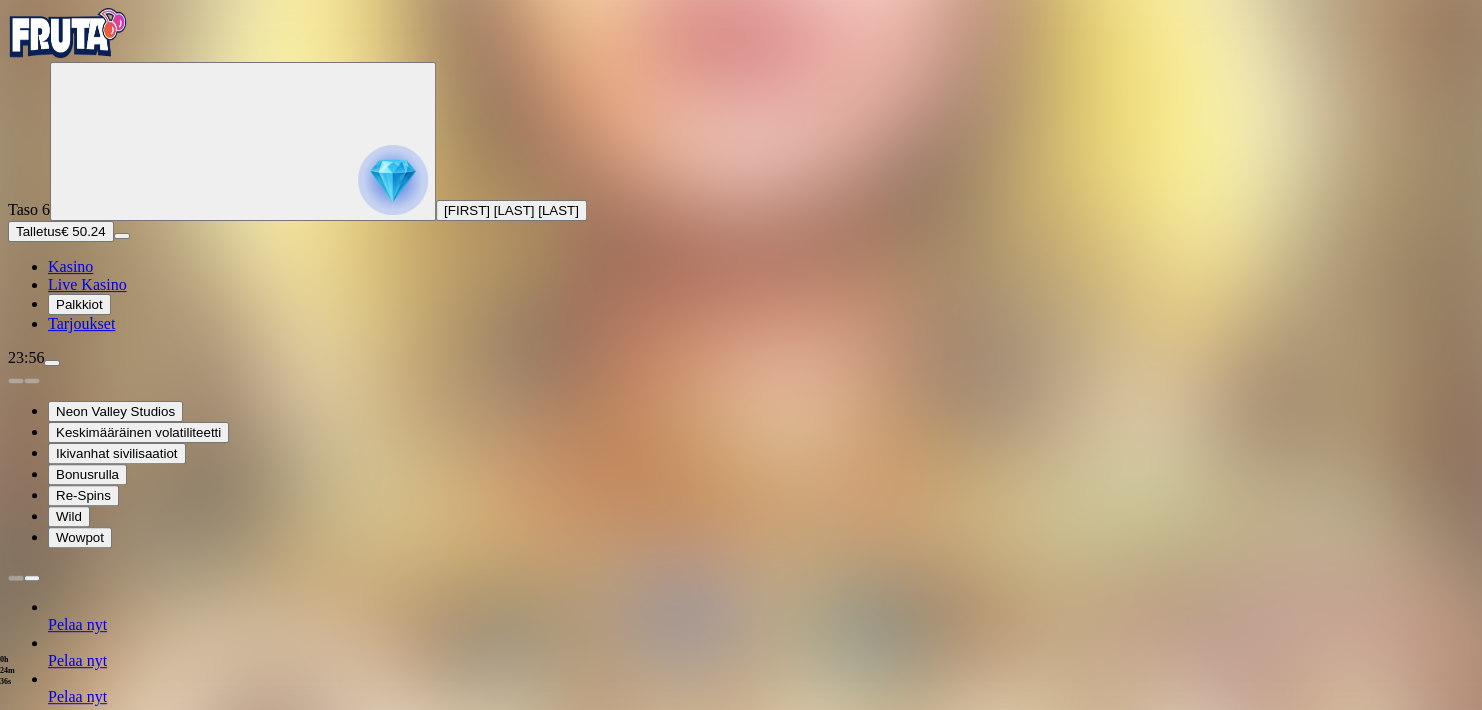 click at bounding box center [52, 363] 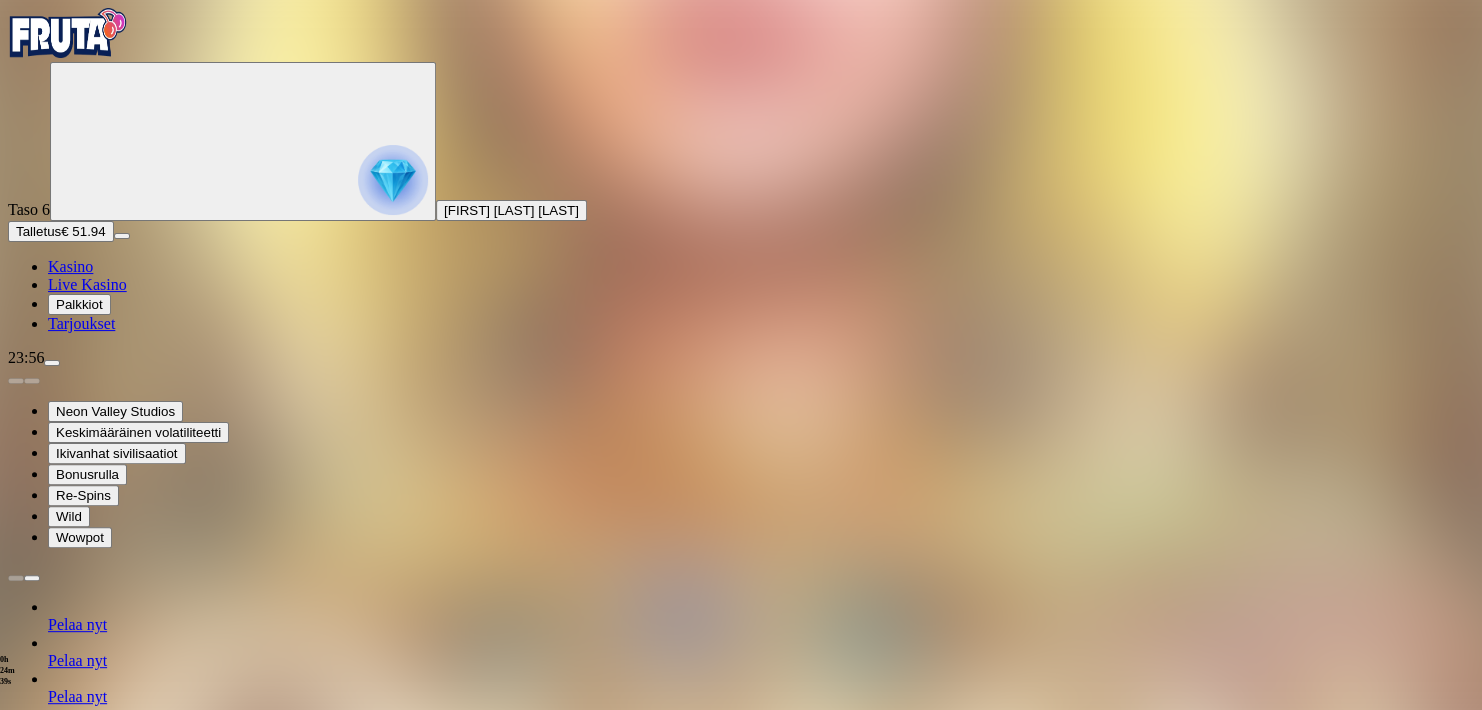 click at bounding box center (16, 1206) 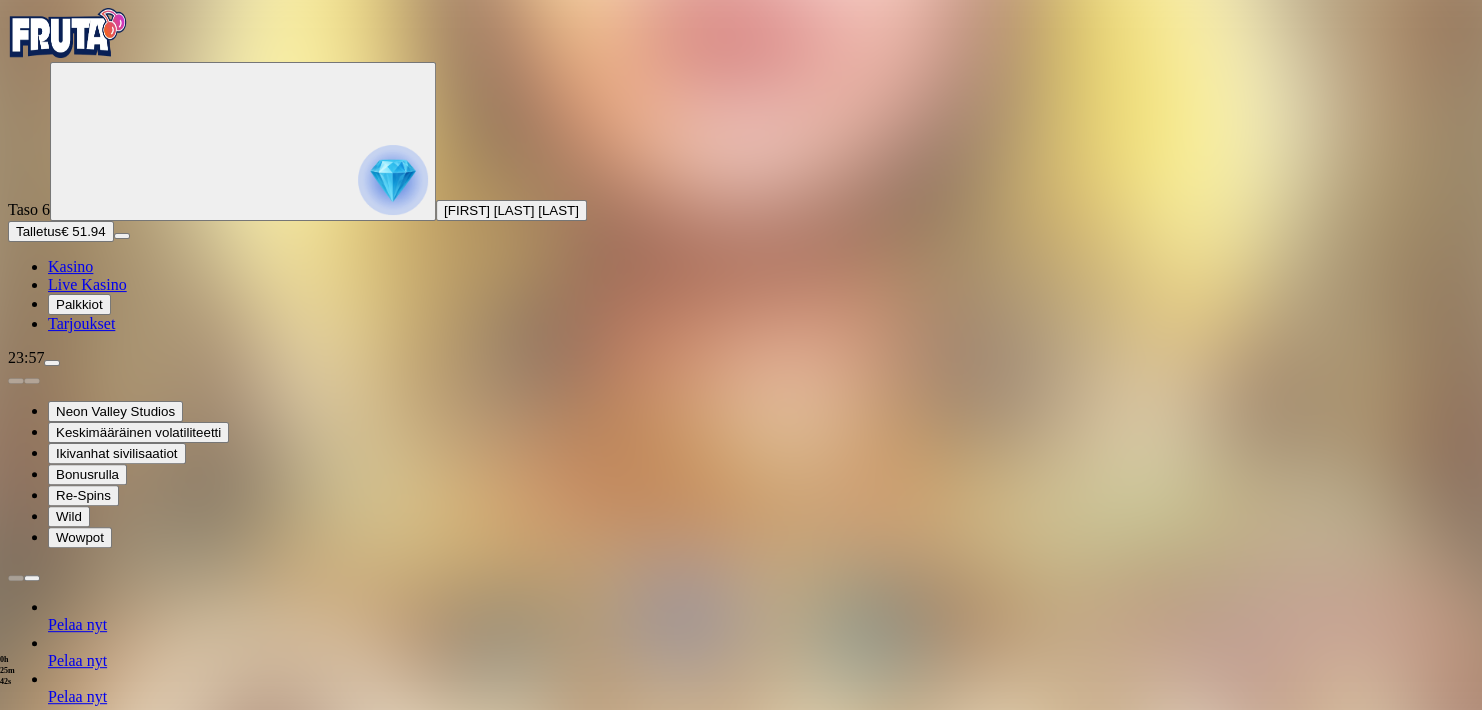 click at bounding box center [16, 1347] 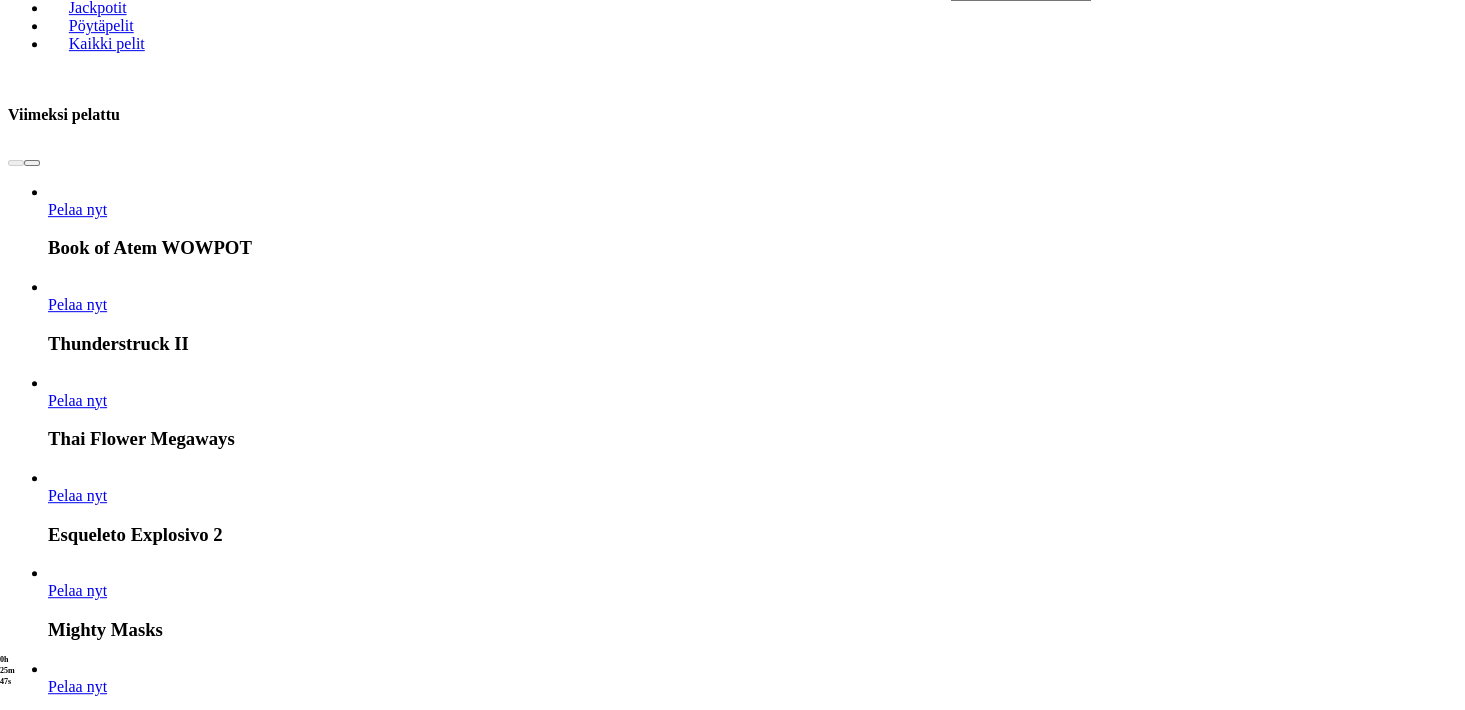 scroll, scrollTop: 1144, scrollLeft: 0, axis: vertical 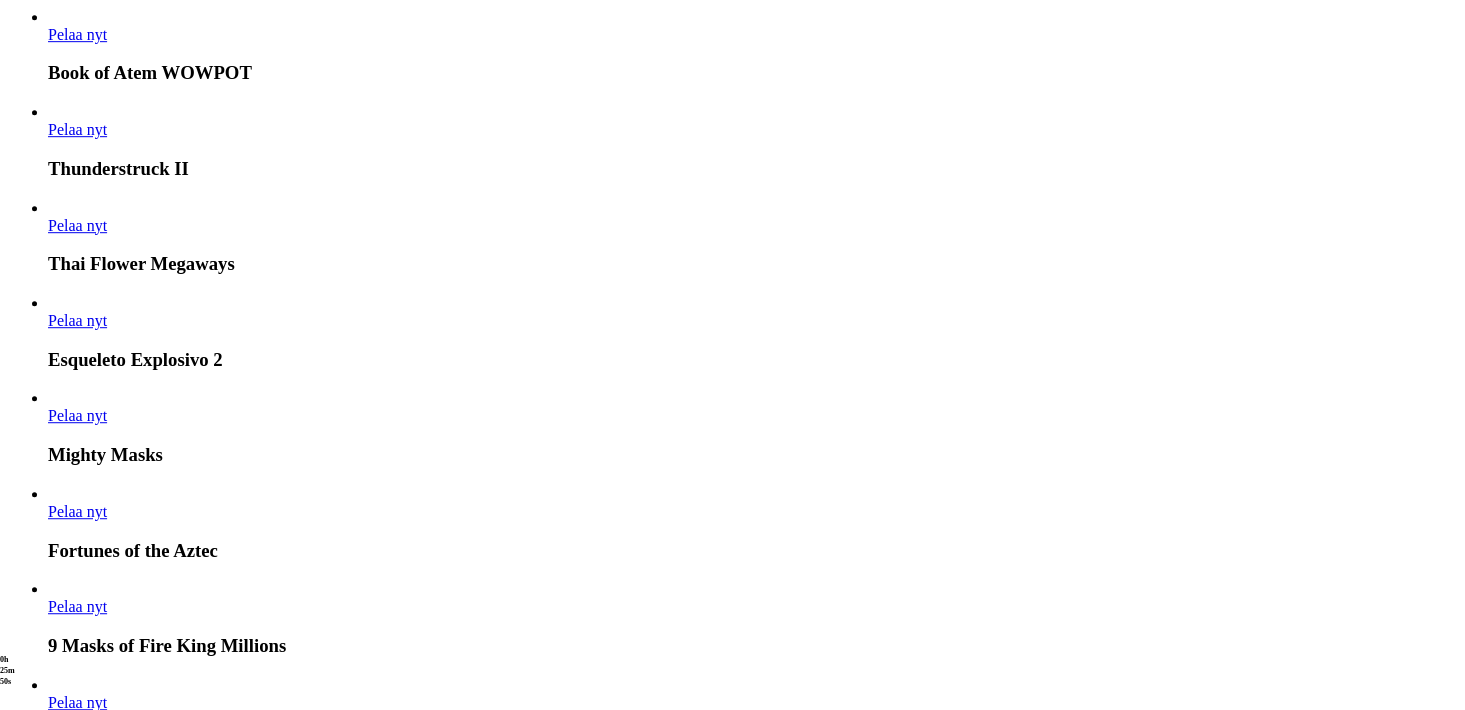 click on "Näytä kaikki" at bounding box center [1432, 3409] 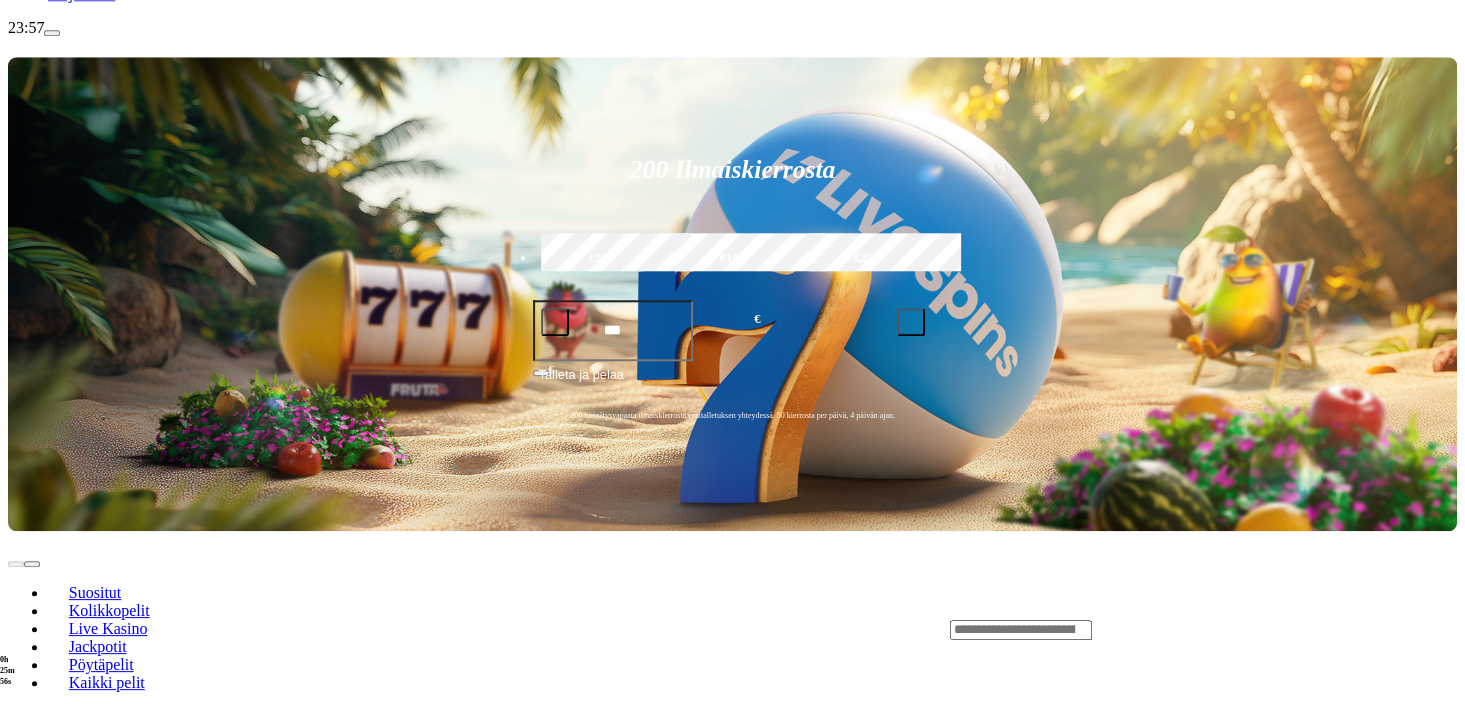 scroll, scrollTop: 352, scrollLeft: 0, axis: vertical 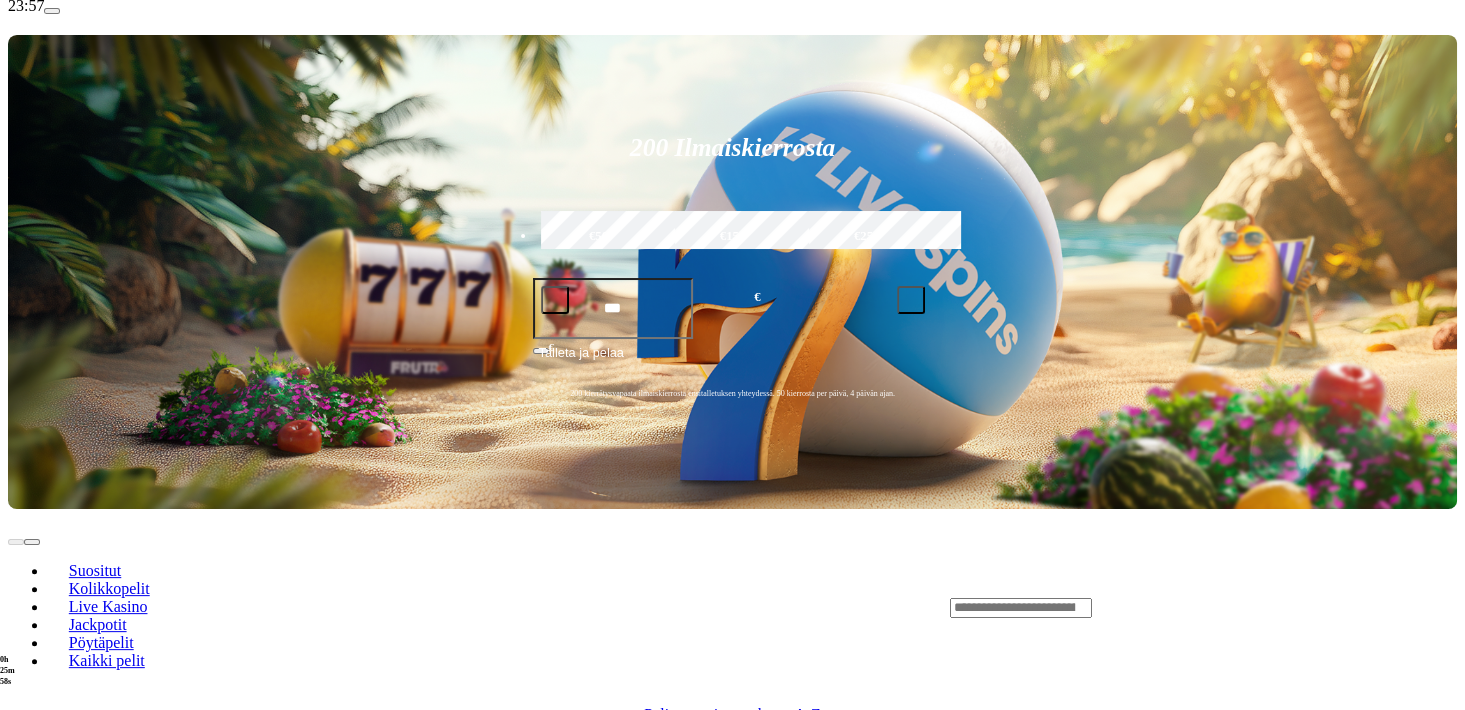 click at bounding box center (1098, 936) 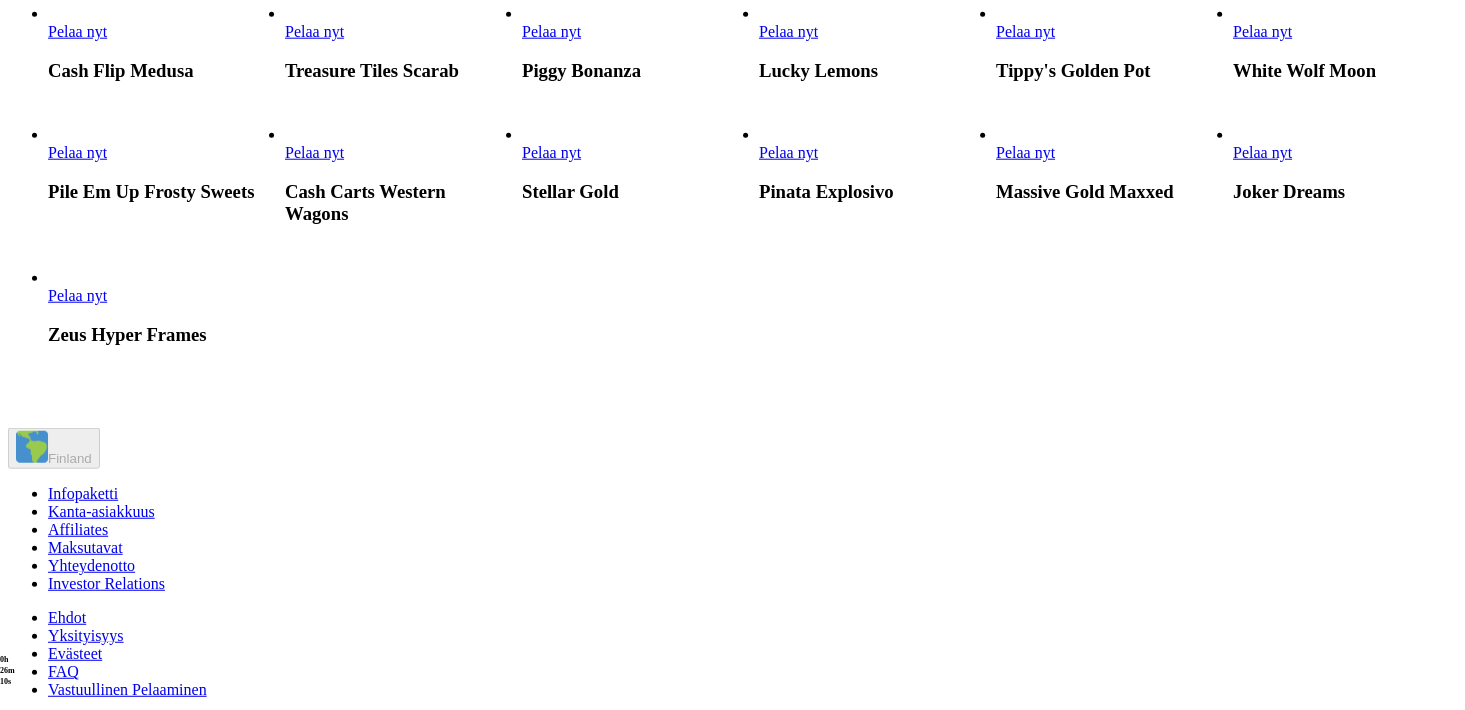 scroll, scrollTop: 704, scrollLeft: 0, axis: vertical 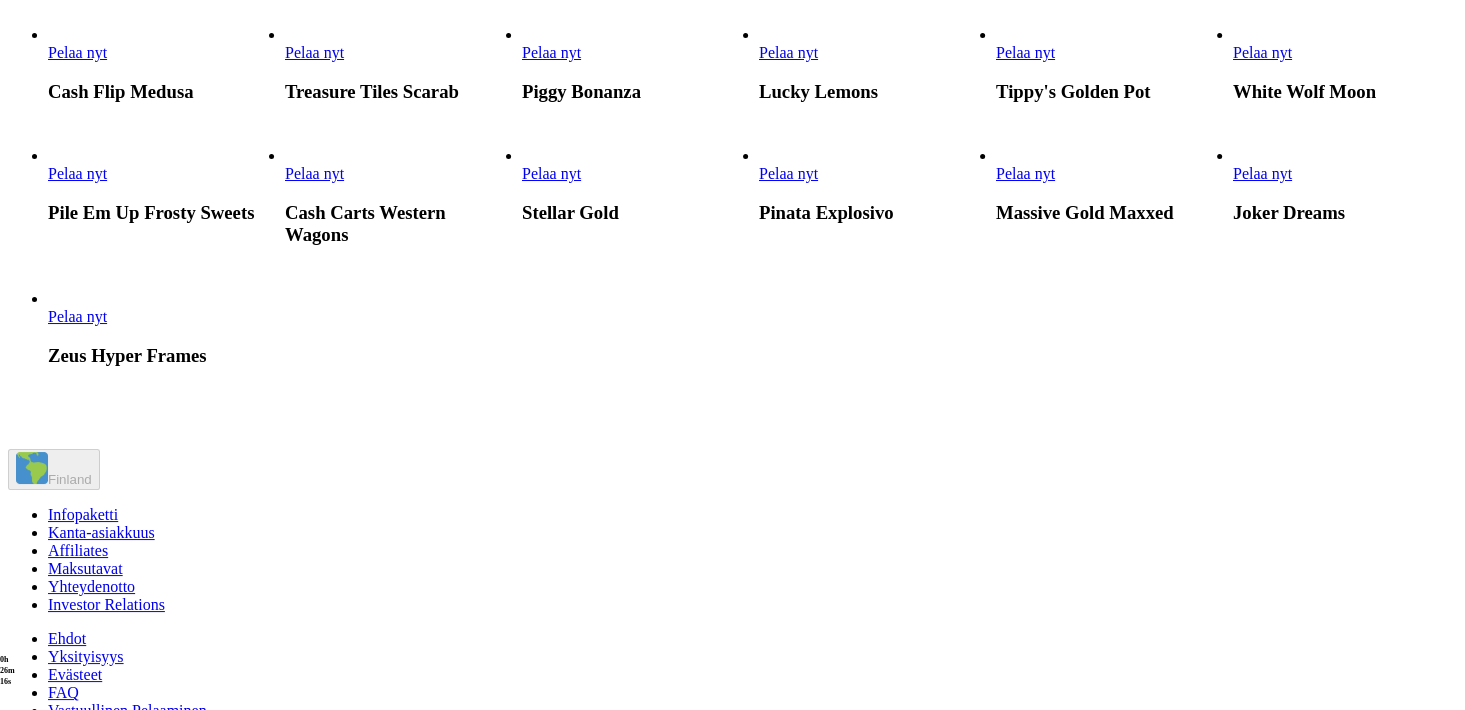 click on "Pelaa nyt" at bounding box center [1025, 173] 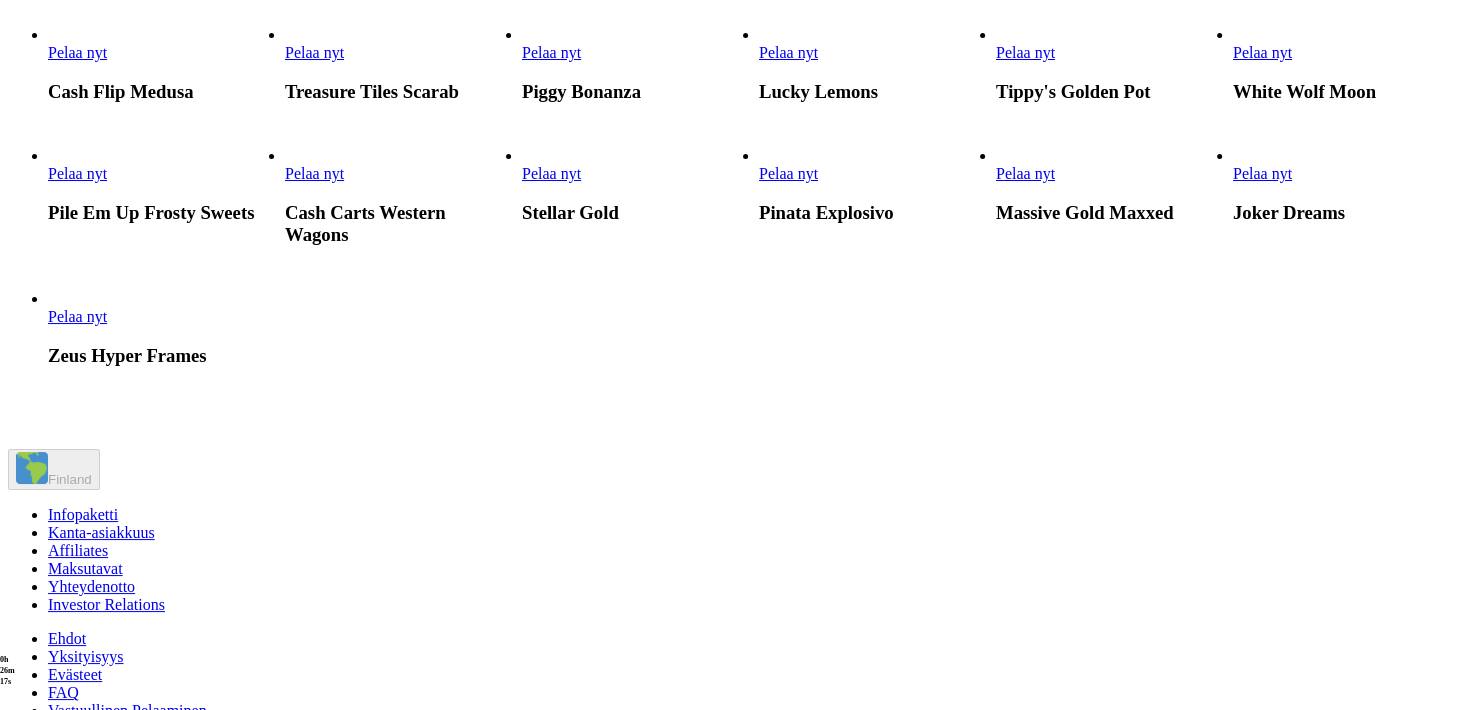 scroll, scrollTop: 0, scrollLeft: 0, axis: both 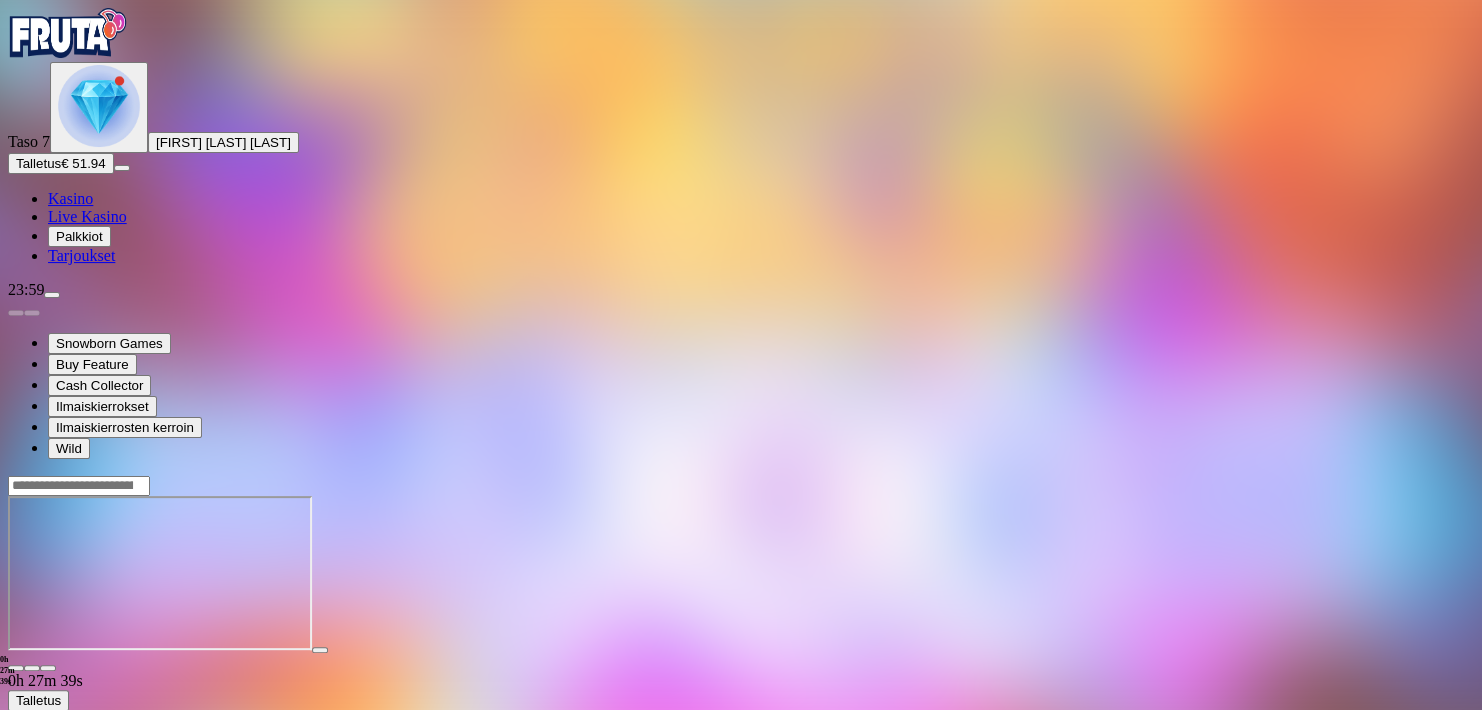 click at bounding box center [16, 668] 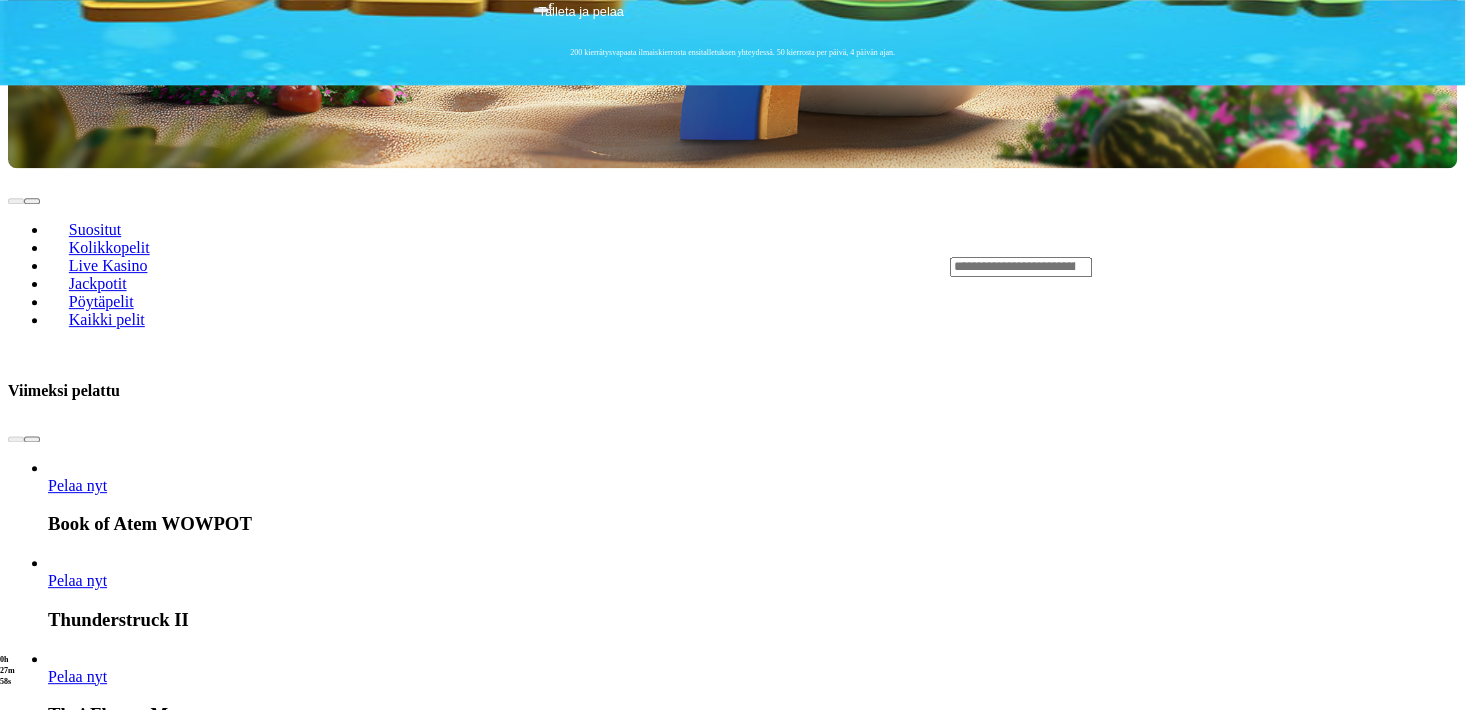 scroll, scrollTop: 880, scrollLeft: 0, axis: vertical 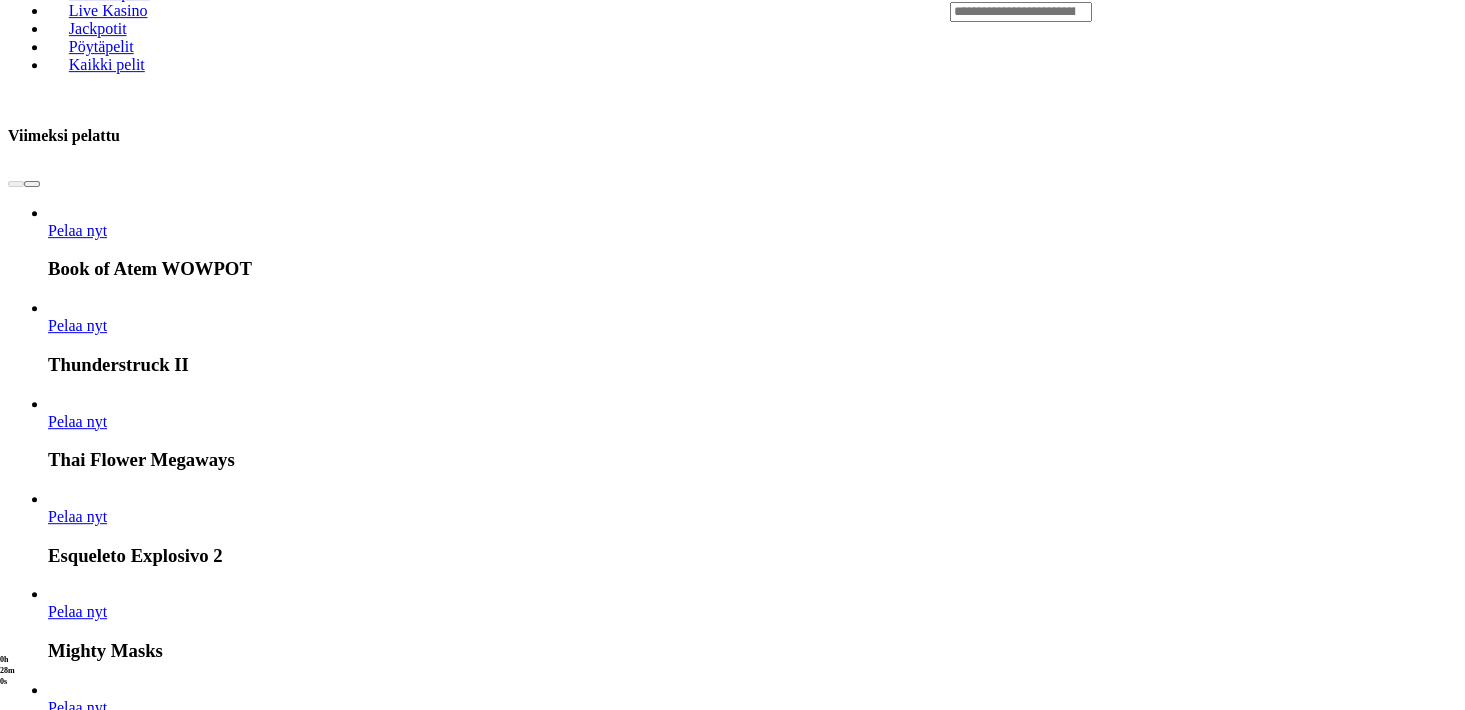 click on "Näytä kaikki" at bounding box center [1432, 3585] 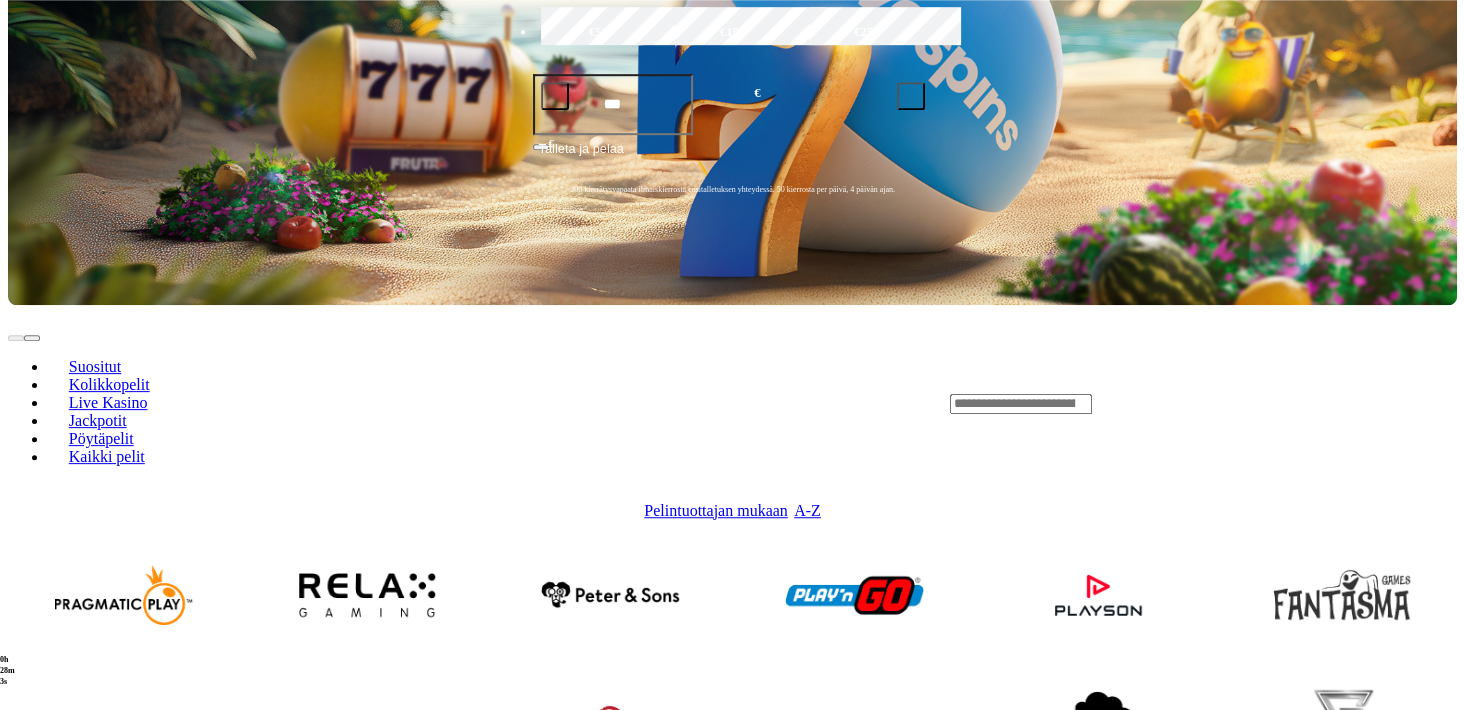 scroll, scrollTop: 528, scrollLeft: 0, axis: vertical 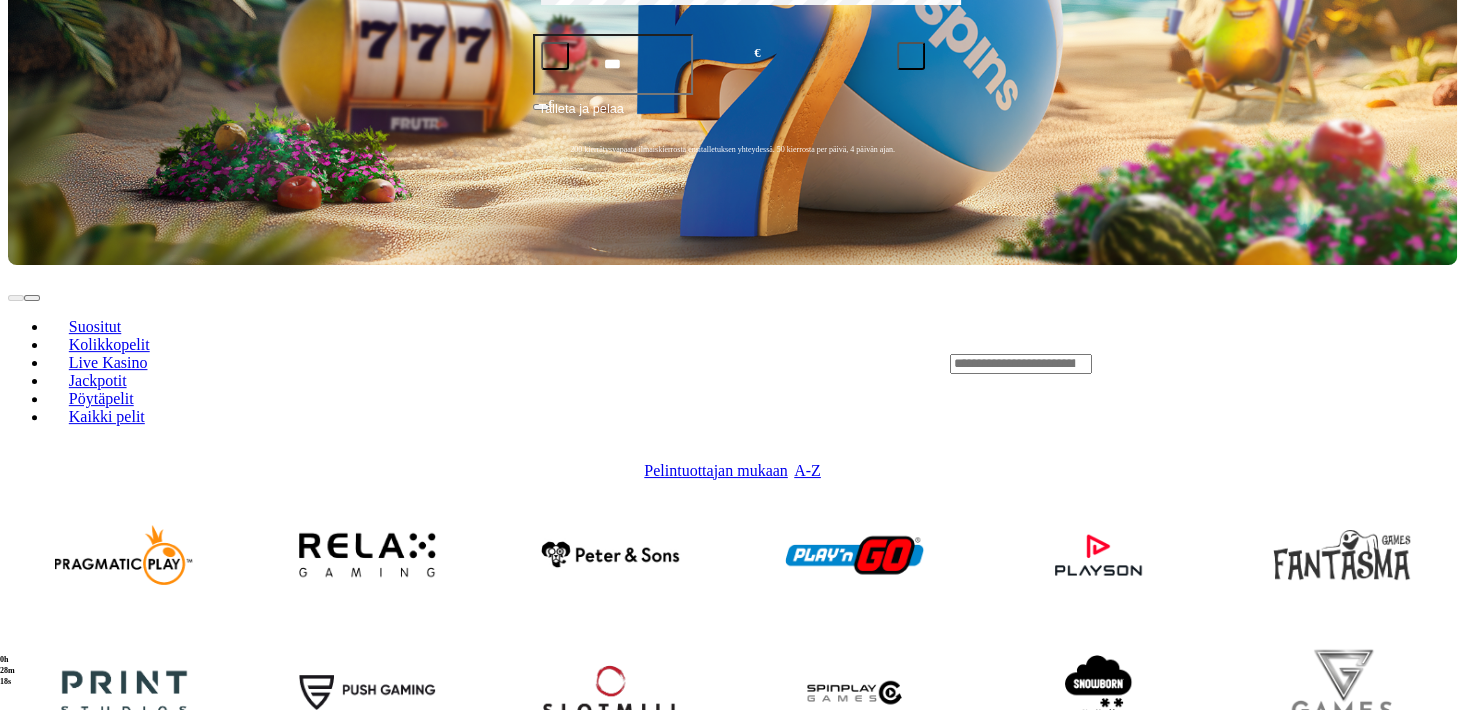 click at bounding box center (1098, 968) 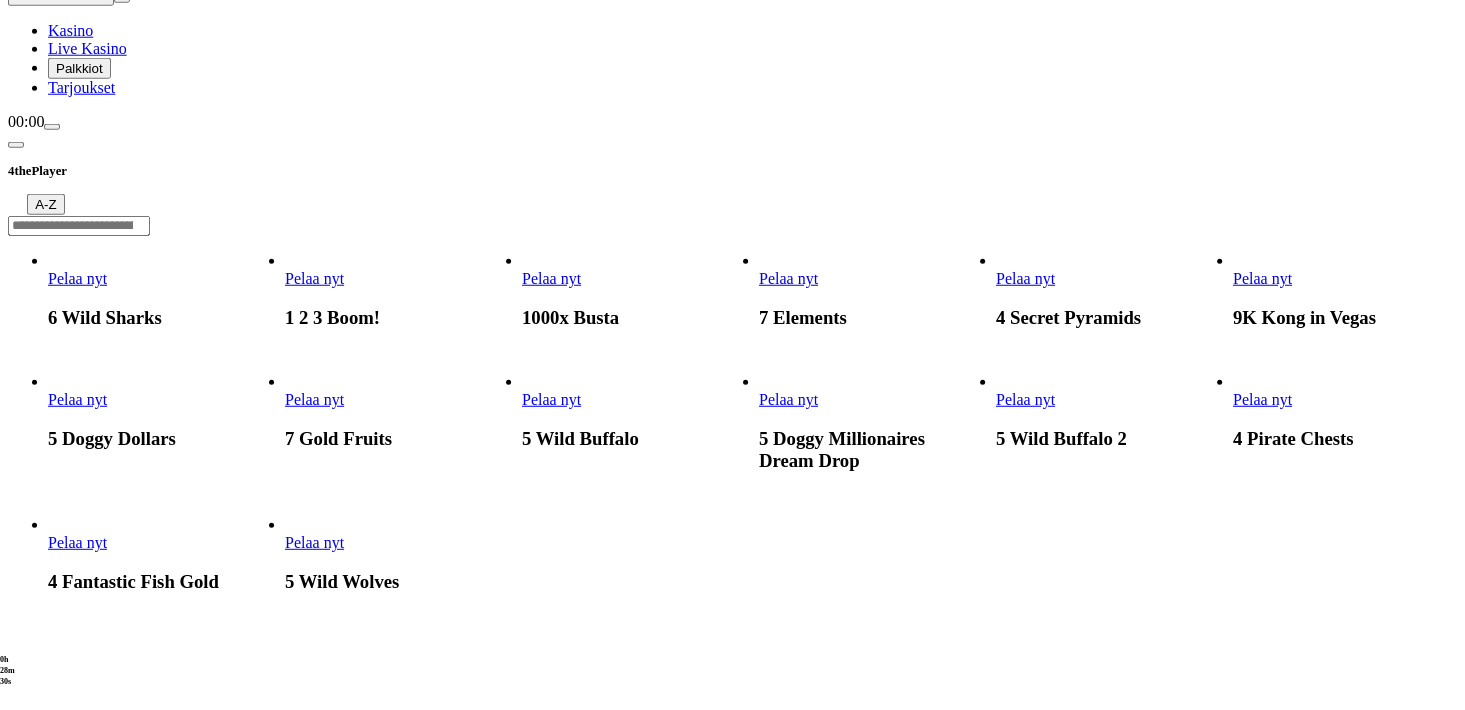 scroll, scrollTop: 176, scrollLeft: 0, axis: vertical 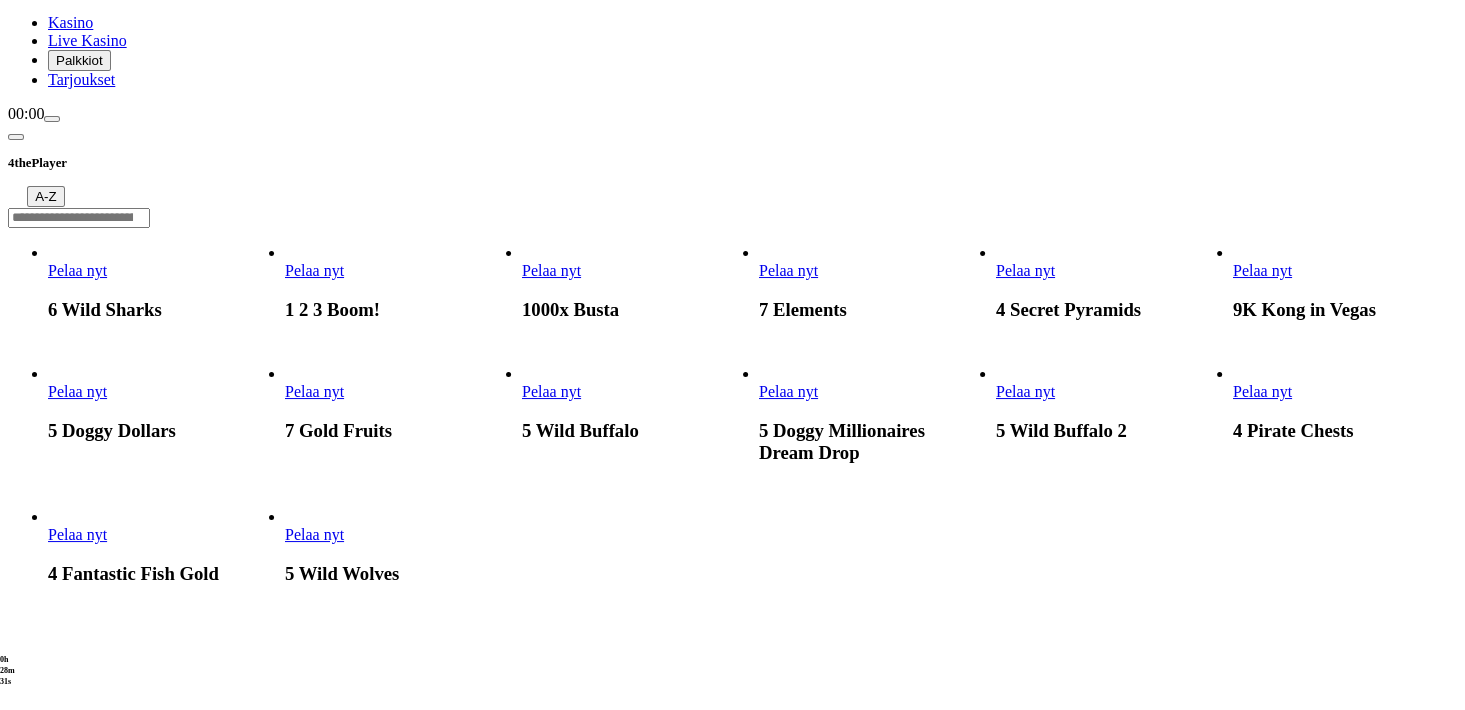 click on "Pelaa nyt" at bounding box center (314, 534) 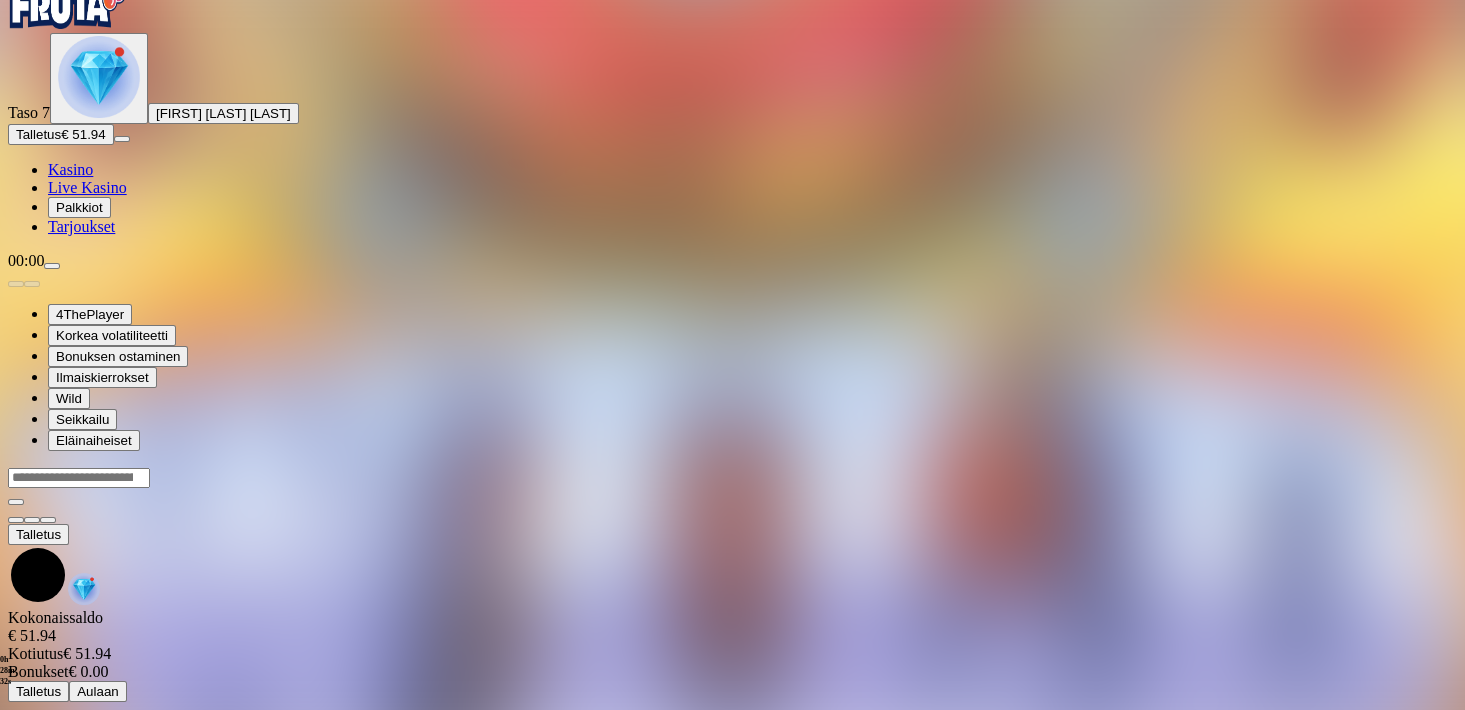 scroll, scrollTop: 0, scrollLeft: 0, axis: both 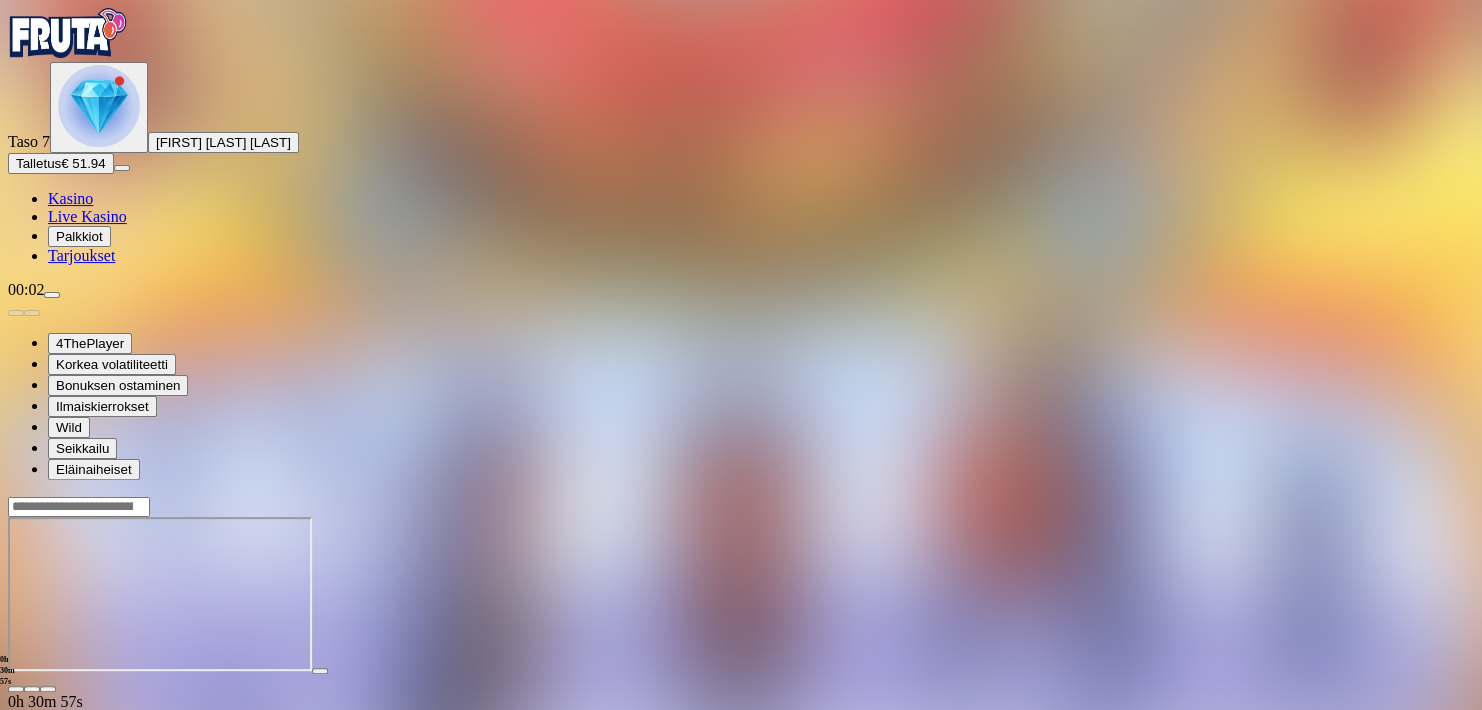 click at bounding box center [16, 689] 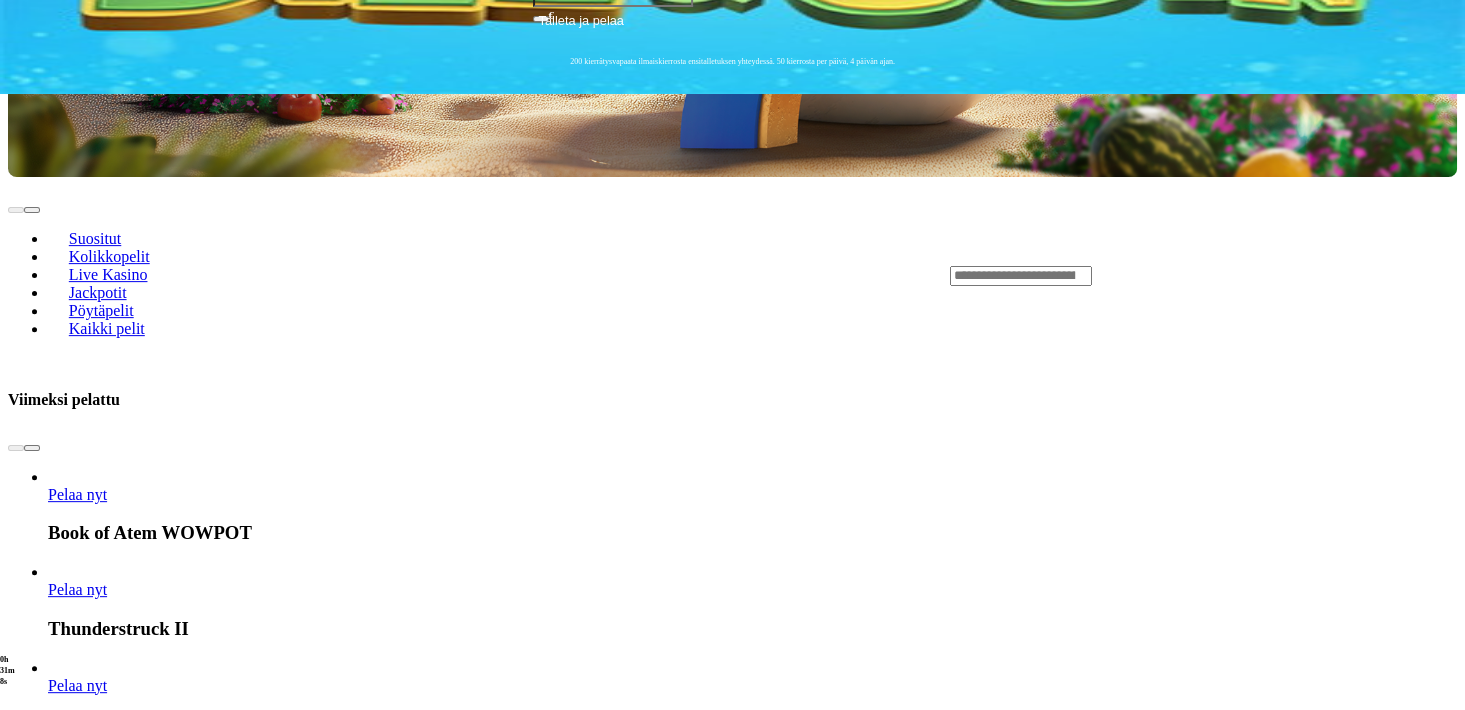 scroll, scrollTop: 880, scrollLeft: 0, axis: vertical 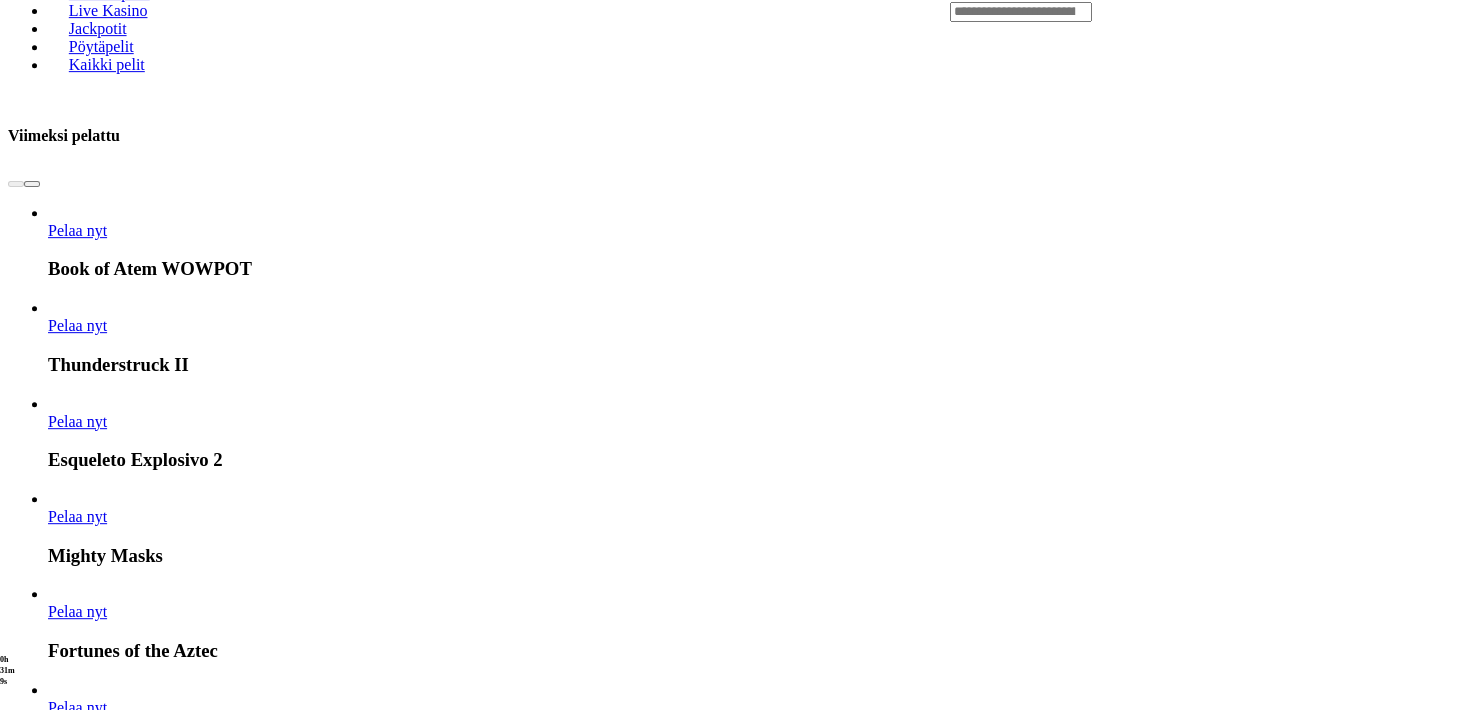 click on "Näytä kaikki" at bounding box center [1432, 3585] 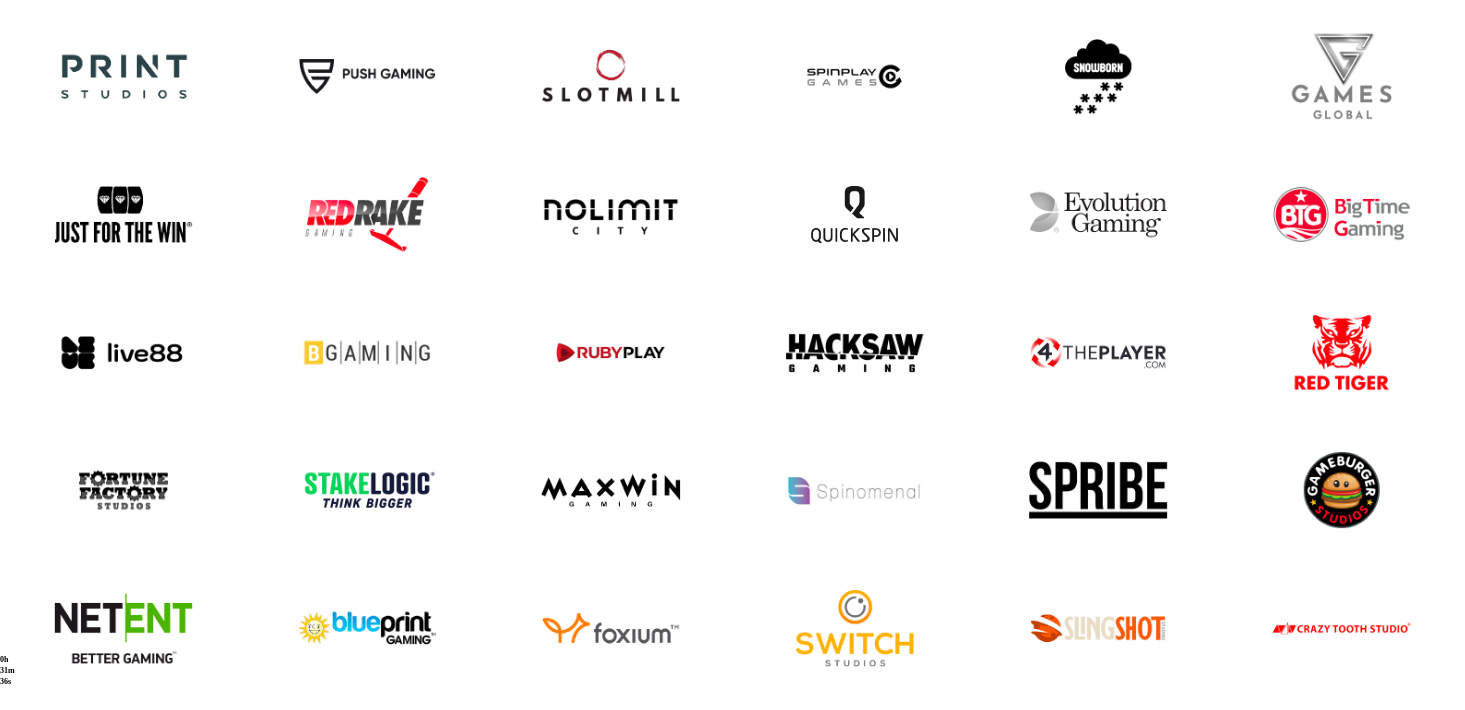 scroll, scrollTop: 1232, scrollLeft: 0, axis: vertical 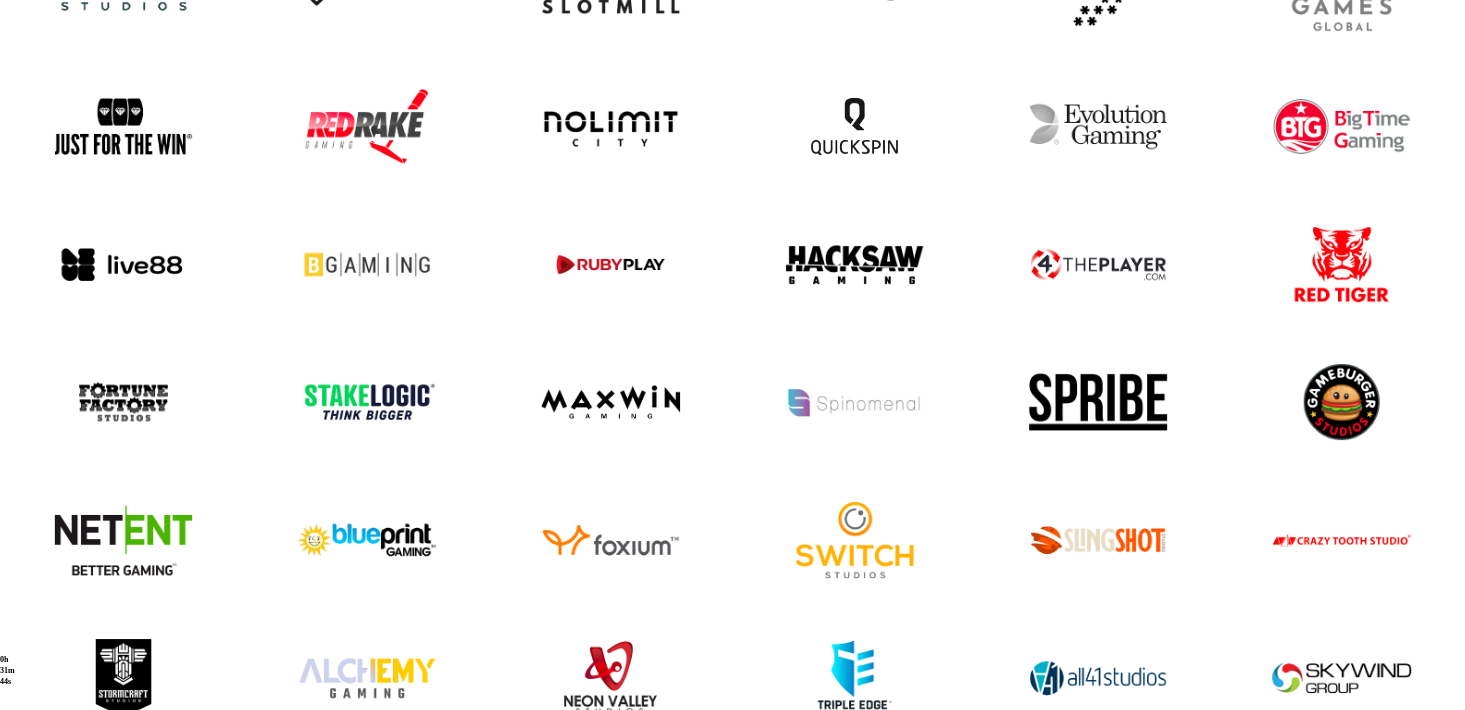 click at bounding box center (611, 1366) 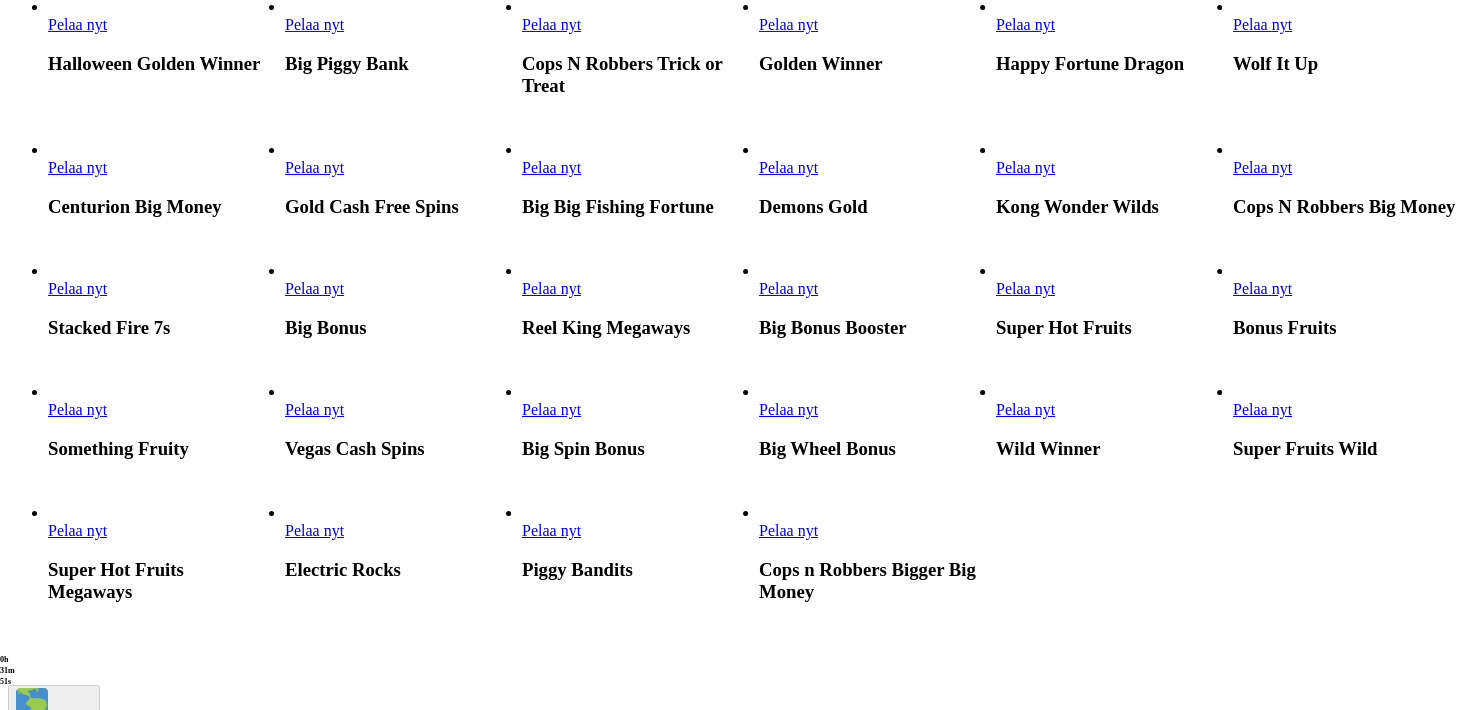 scroll, scrollTop: 440, scrollLeft: 0, axis: vertical 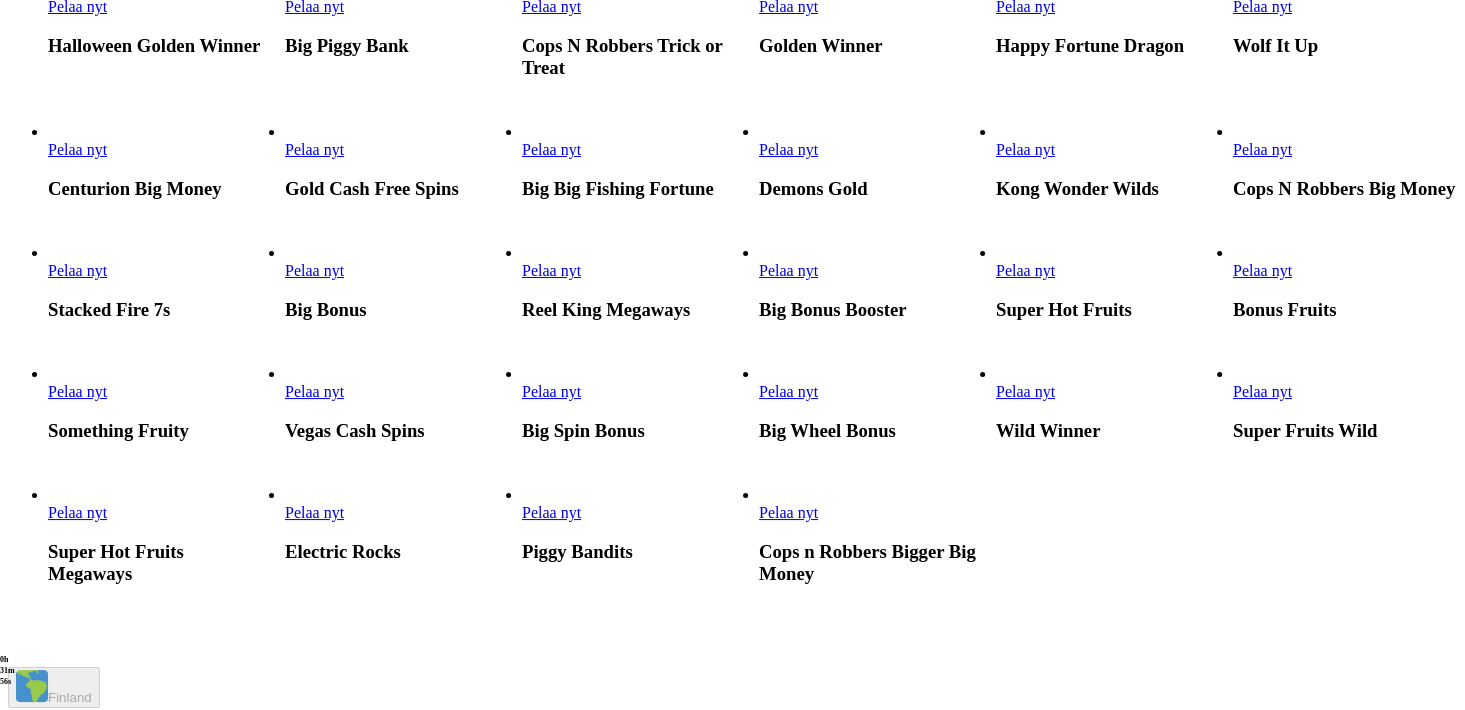 click on "Pelaa nyt" at bounding box center (314, 270) 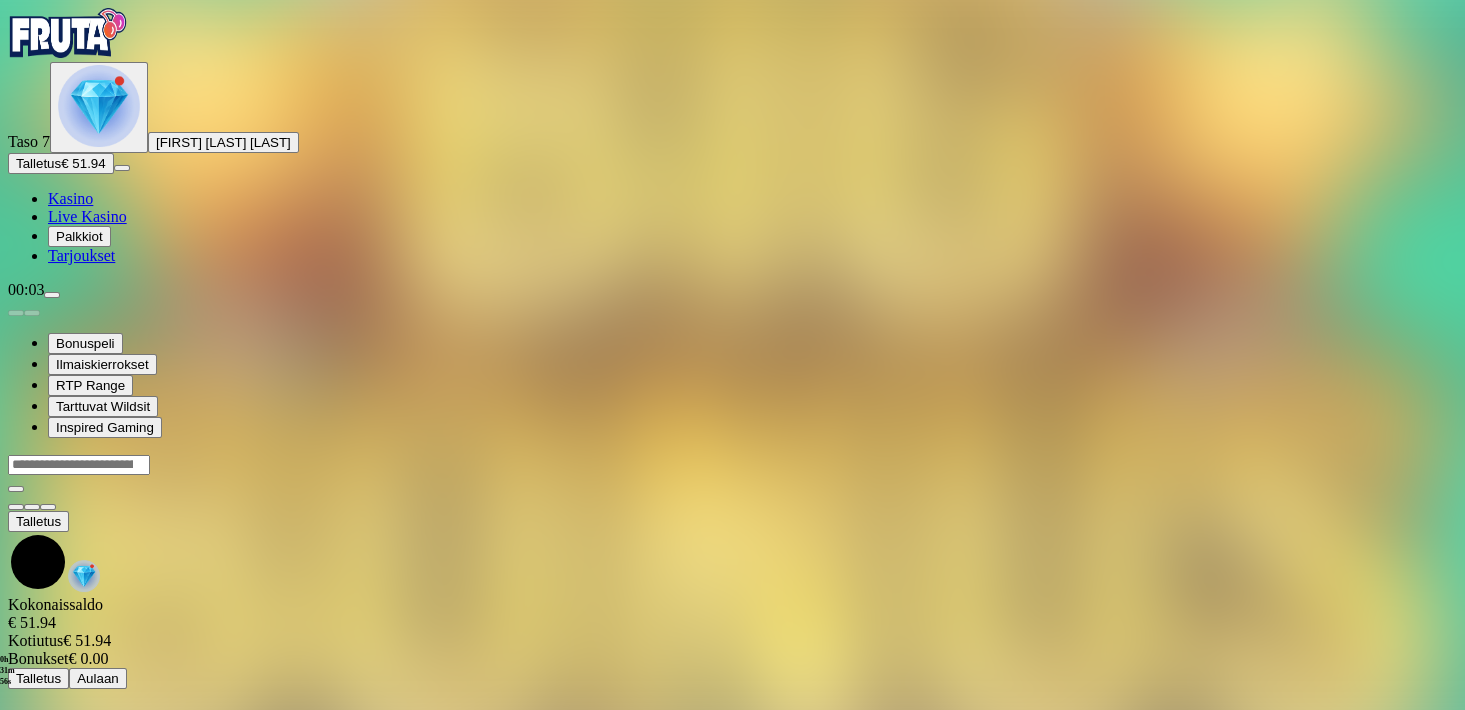 scroll, scrollTop: 0, scrollLeft: 0, axis: both 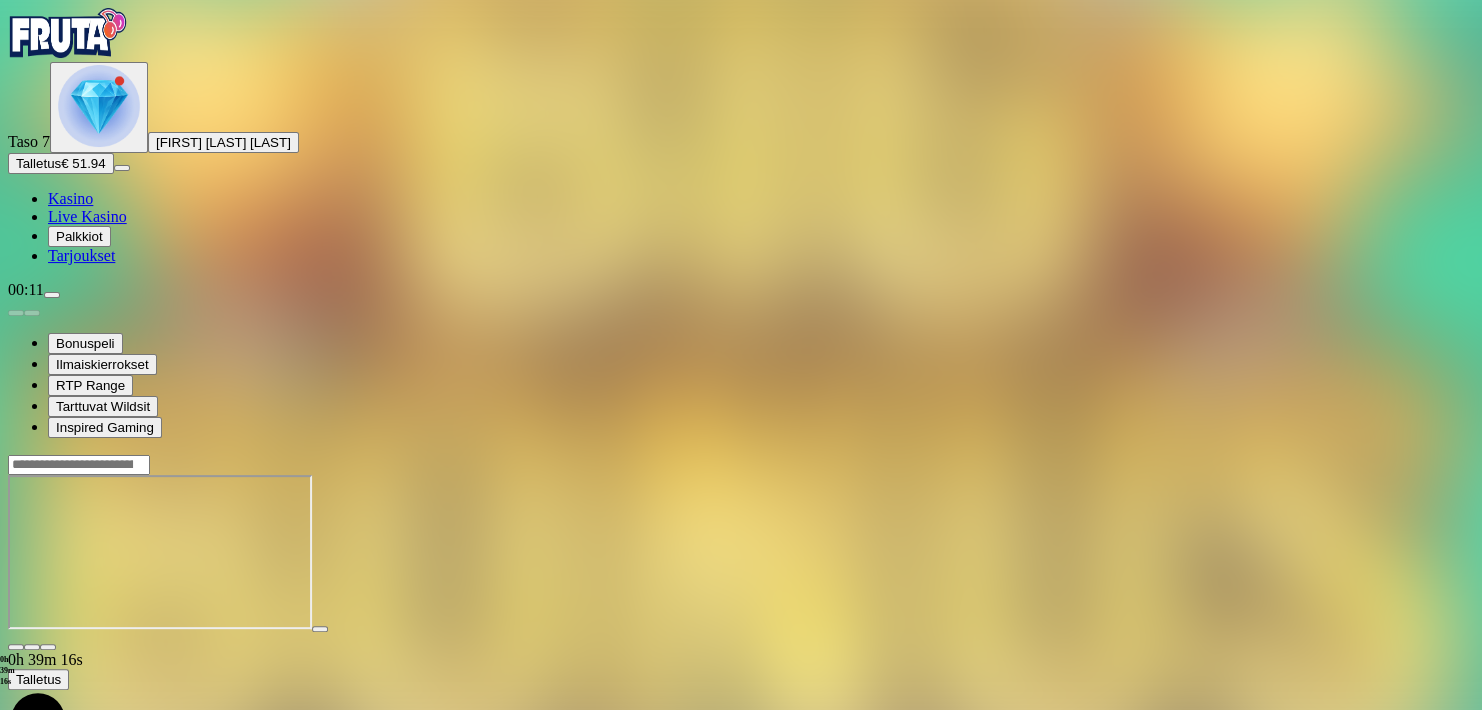 click at bounding box center (16, 647) 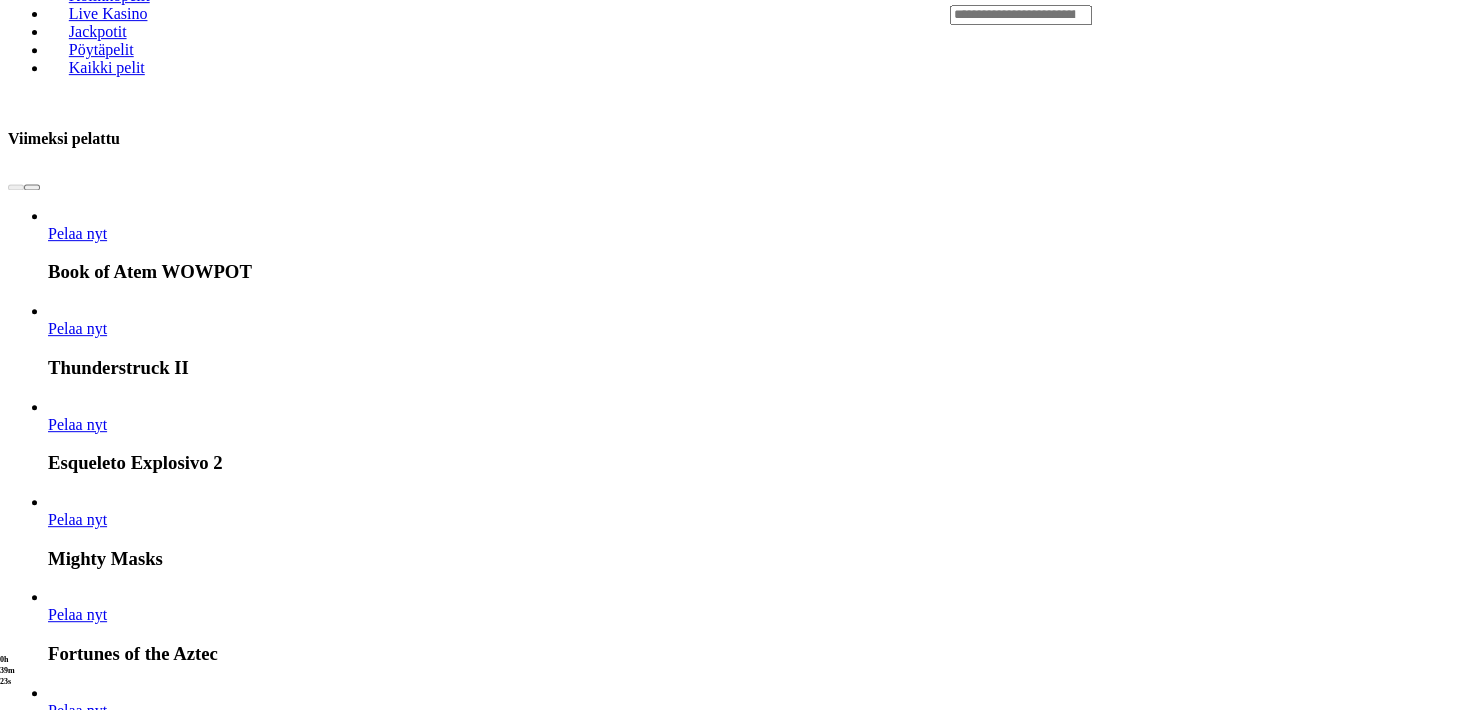 scroll, scrollTop: 880, scrollLeft: 0, axis: vertical 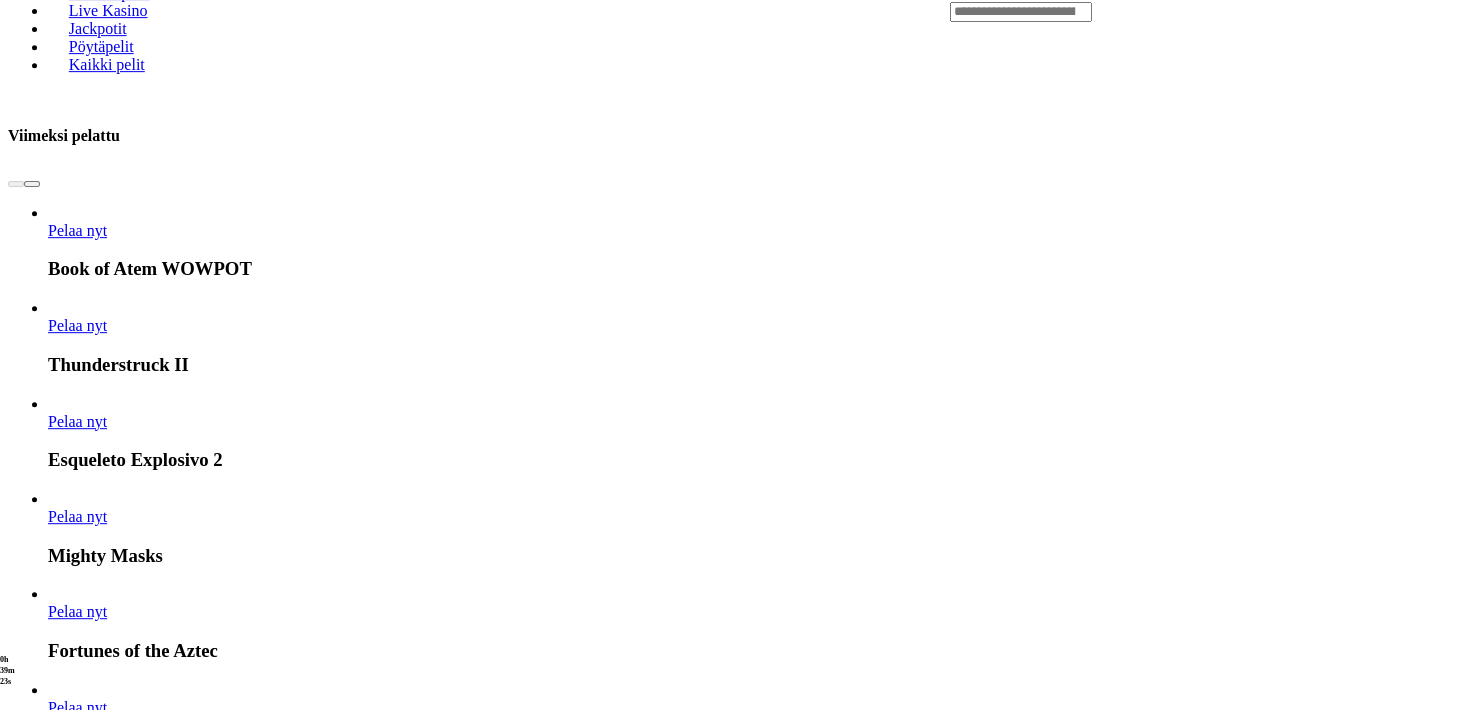 click on "Näytä kaikki" at bounding box center [1432, 3585] 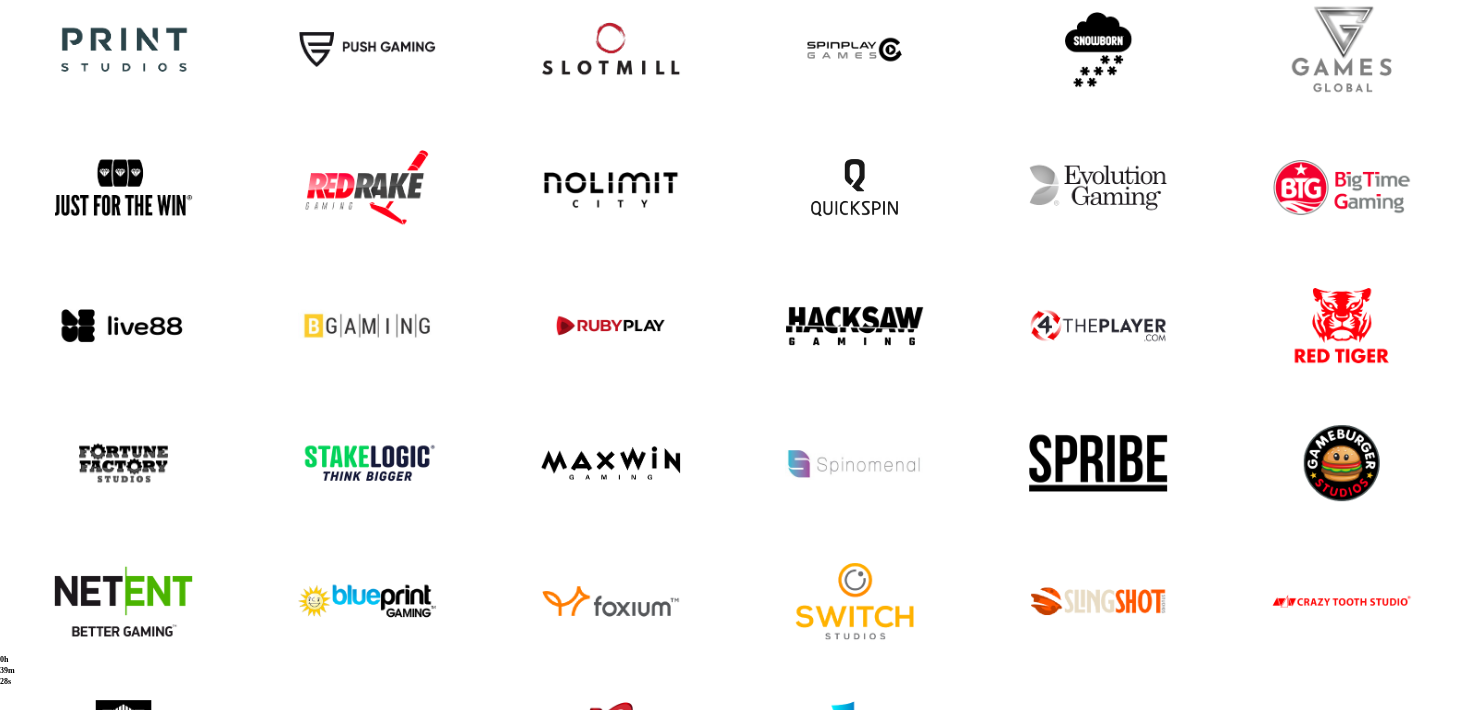 scroll, scrollTop: 1320, scrollLeft: 0, axis: vertical 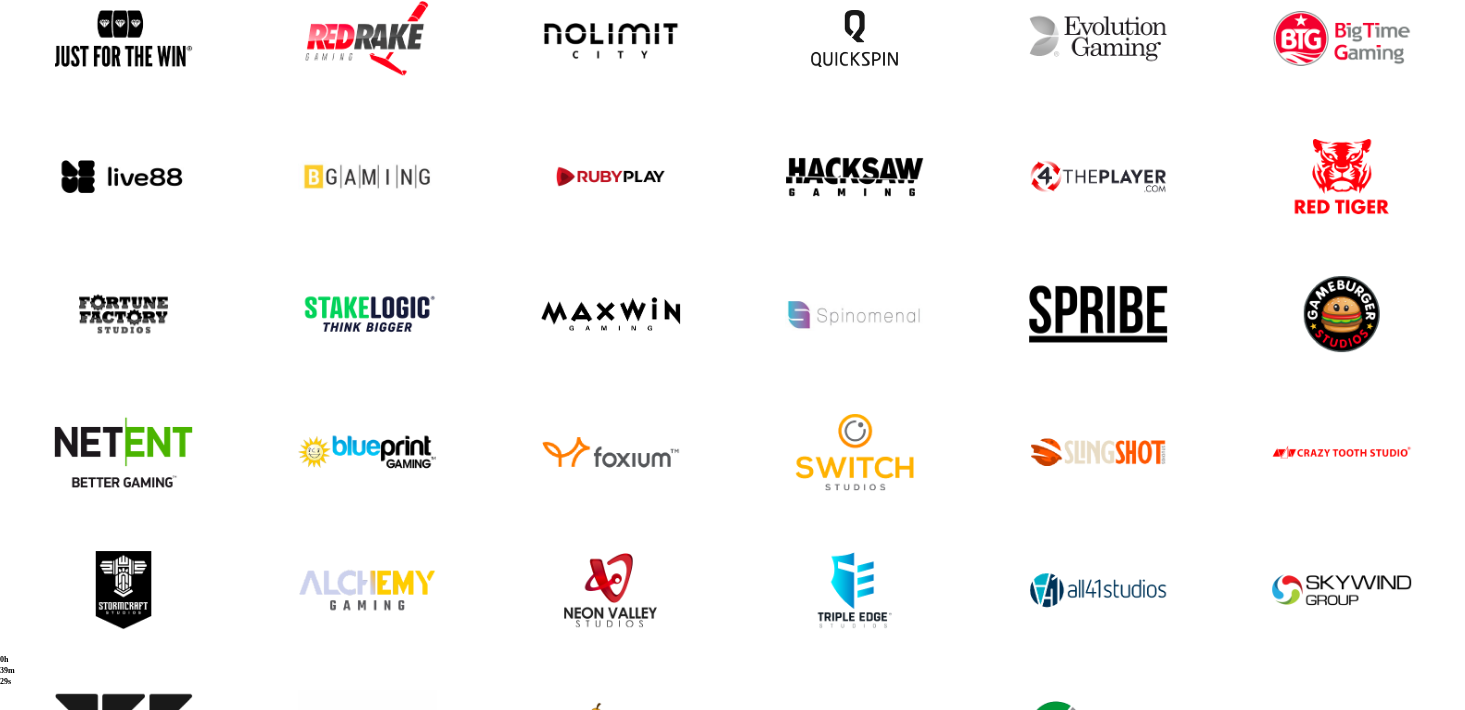 click at bounding box center [611, 1278] 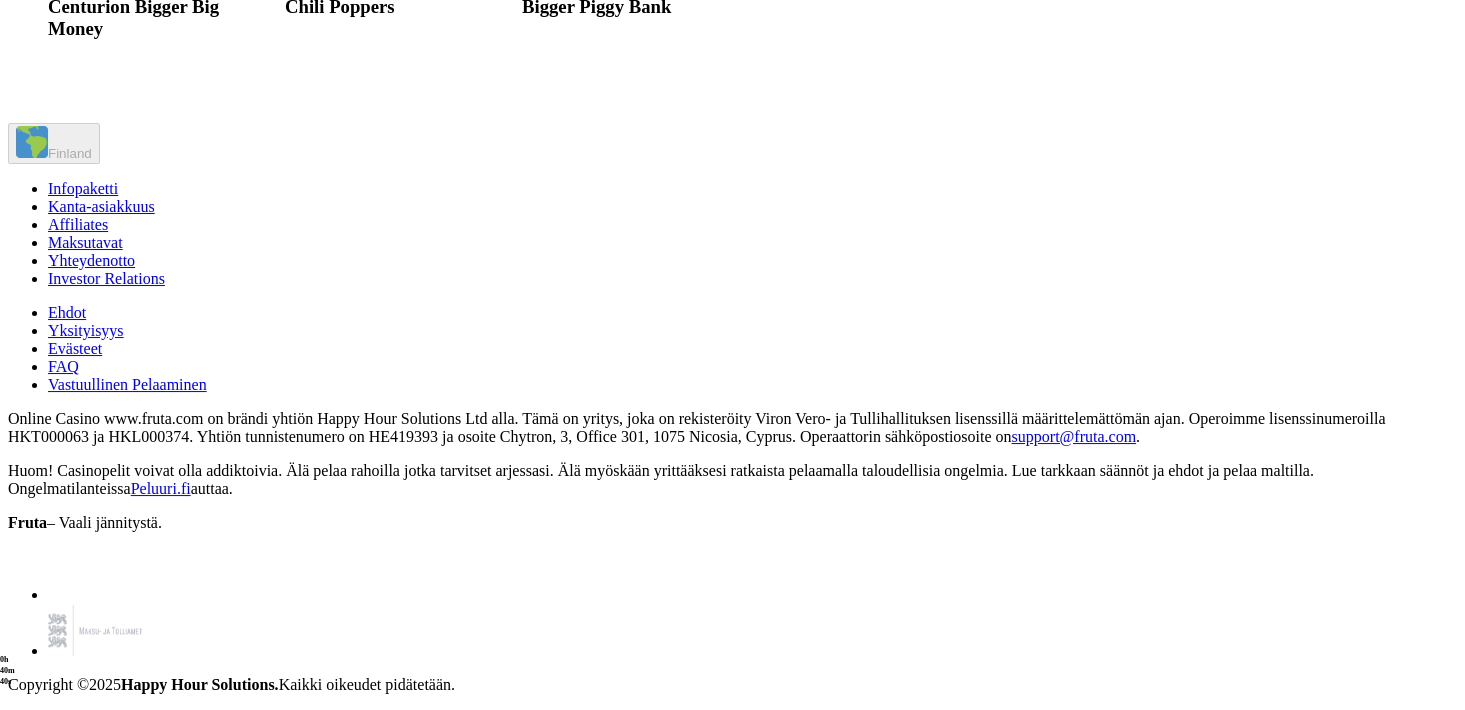 scroll, scrollTop: 3168, scrollLeft: 0, axis: vertical 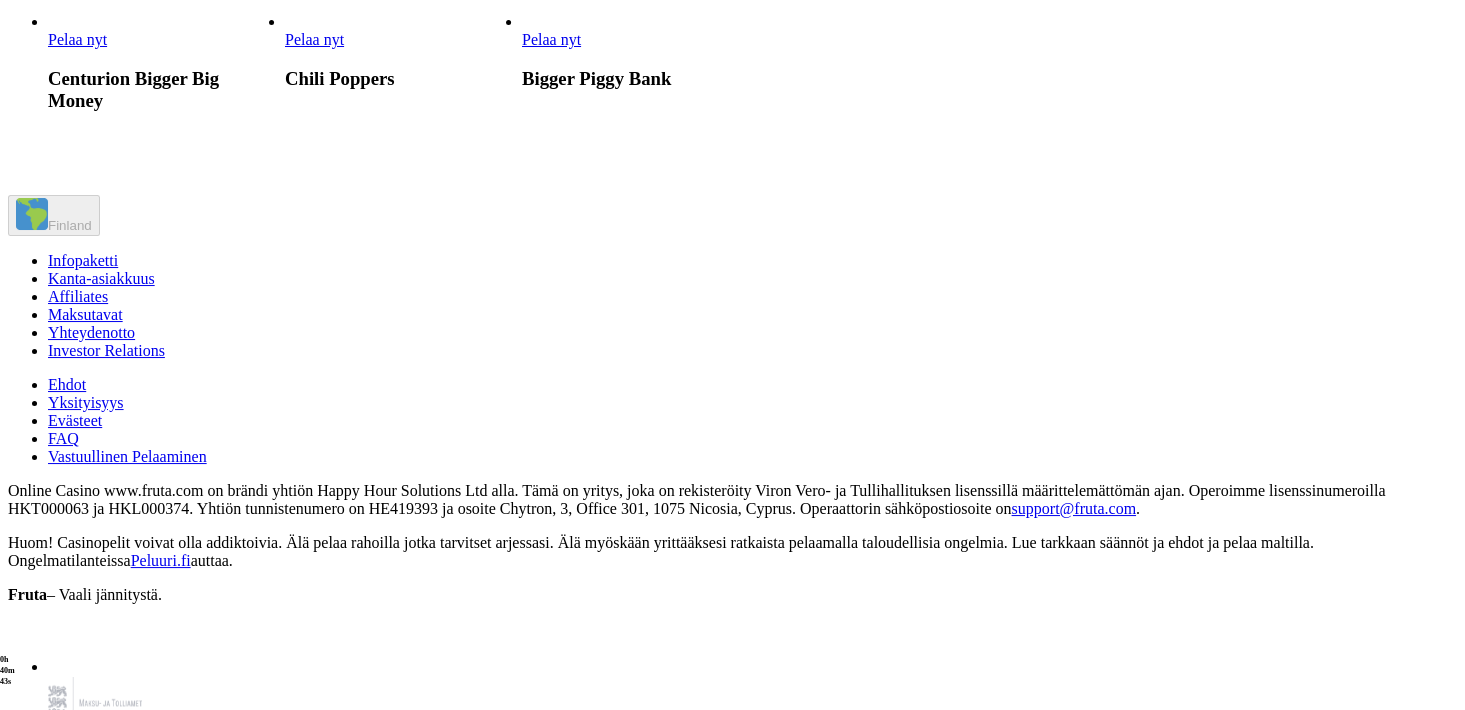 click on "Pelaa nyt" at bounding box center [551, -1116] 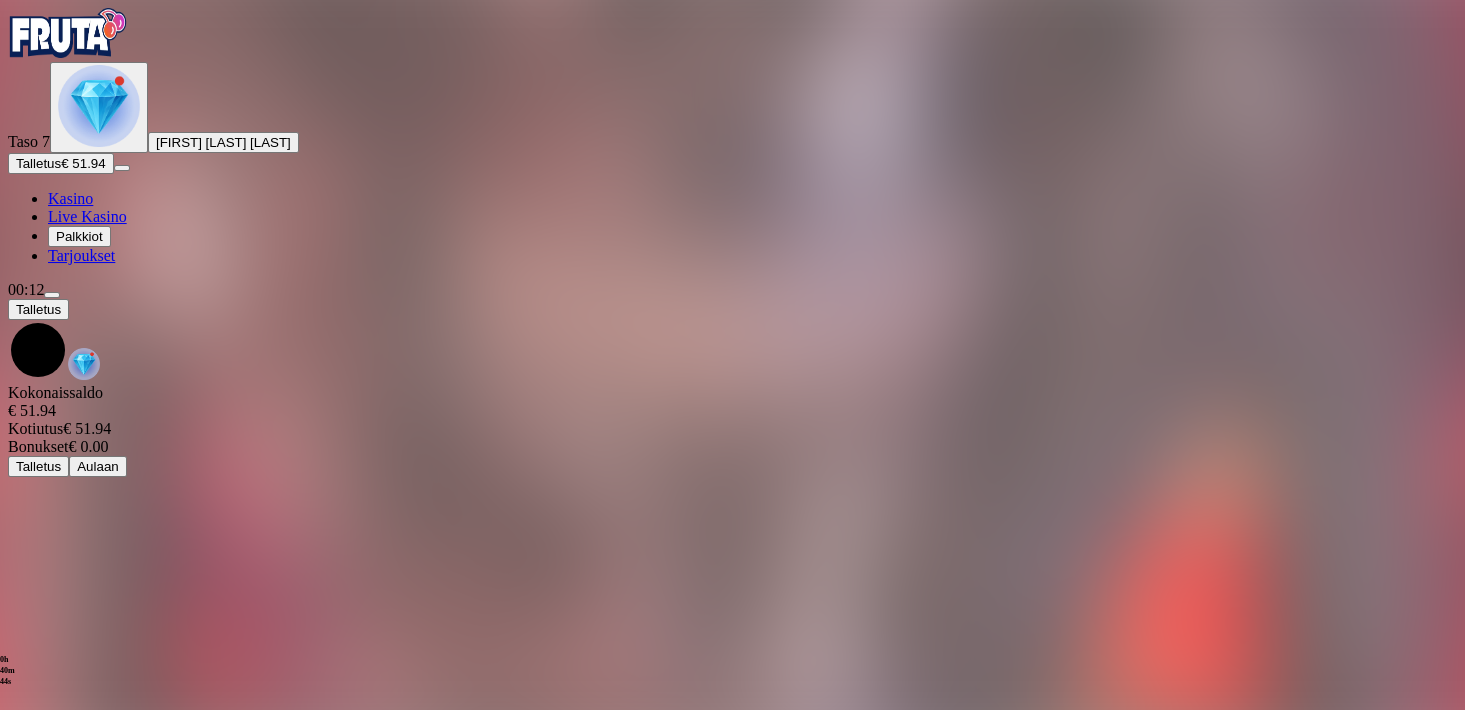 scroll, scrollTop: 0, scrollLeft: 0, axis: both 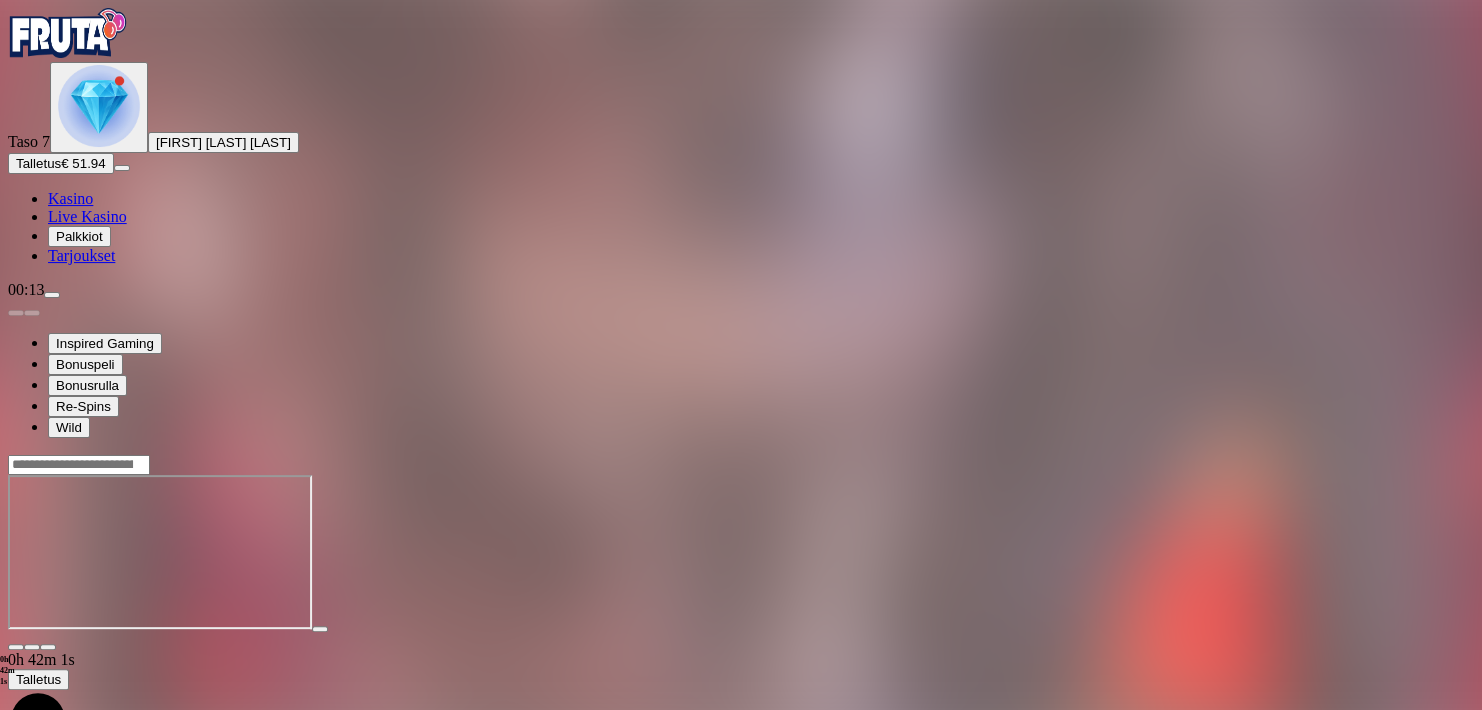 click at bounding box center (16, 647) 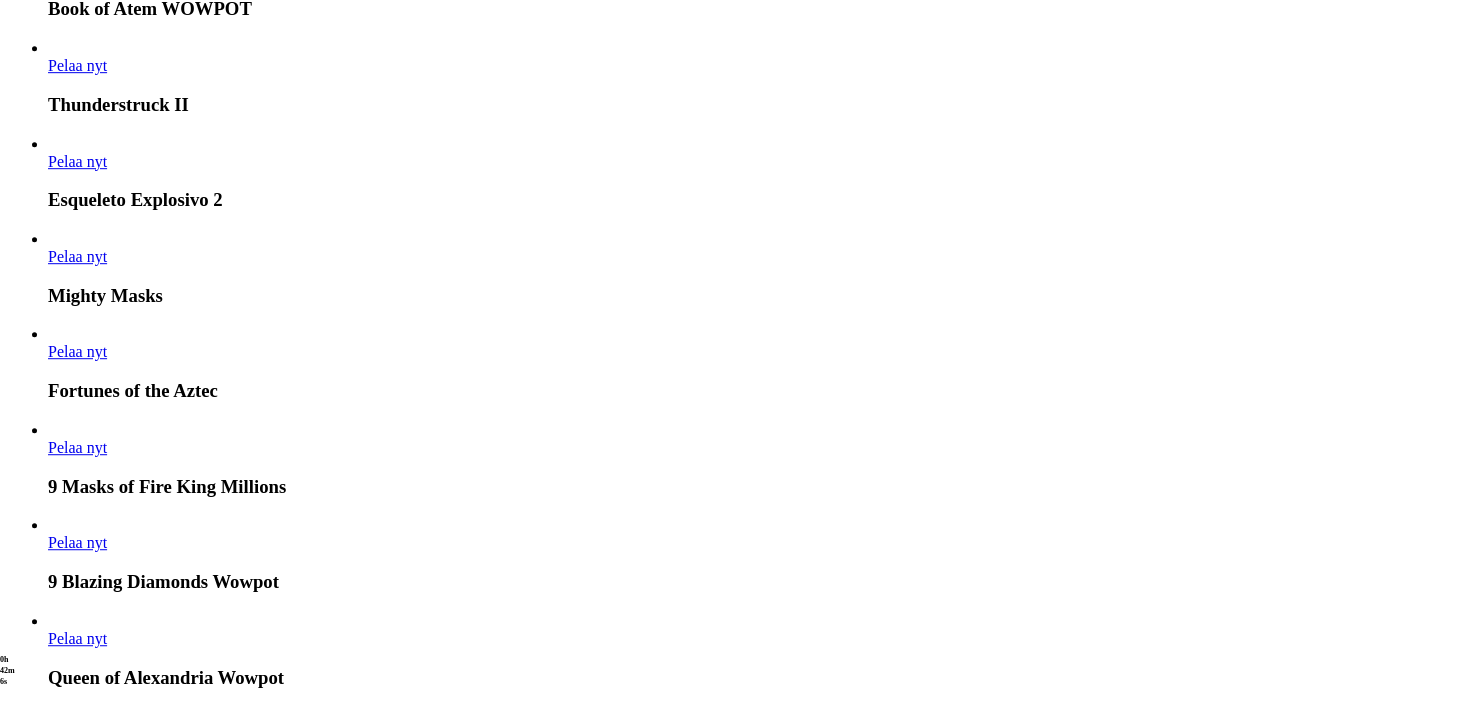 scroll, scrollTop: 1144, scrollLeft: 0, axis: vertical 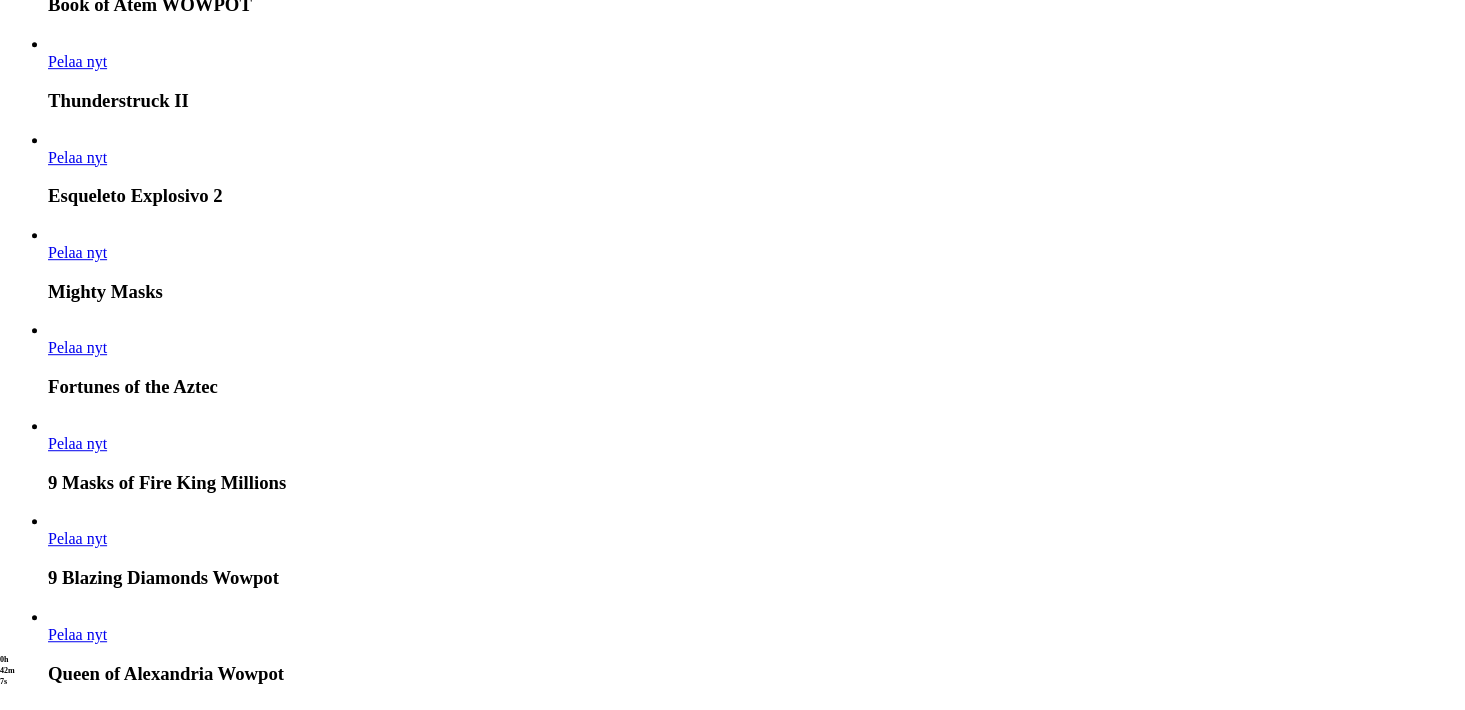 click on "Pelaa nyt Seamen Pelaa nyt Conquer Babylon Pelaa nyt Pirate Bonanza 2 Pelaa nyt Zeus Hyper Frames Pelaa nyt Bigger Piggy Bank Pelaa nyt Starlight Wins Pelaa nyt Galactic Jaws Power Combo Pelaa nyt Zombie School Megaways Pelaa nyt Sweet Bonanza Super Scatter Pelaa nyt Fu Wu Shi Gold Blitz Ultimate Pelaa nyt Turbo Duck" at bounding box center [796, 2760] 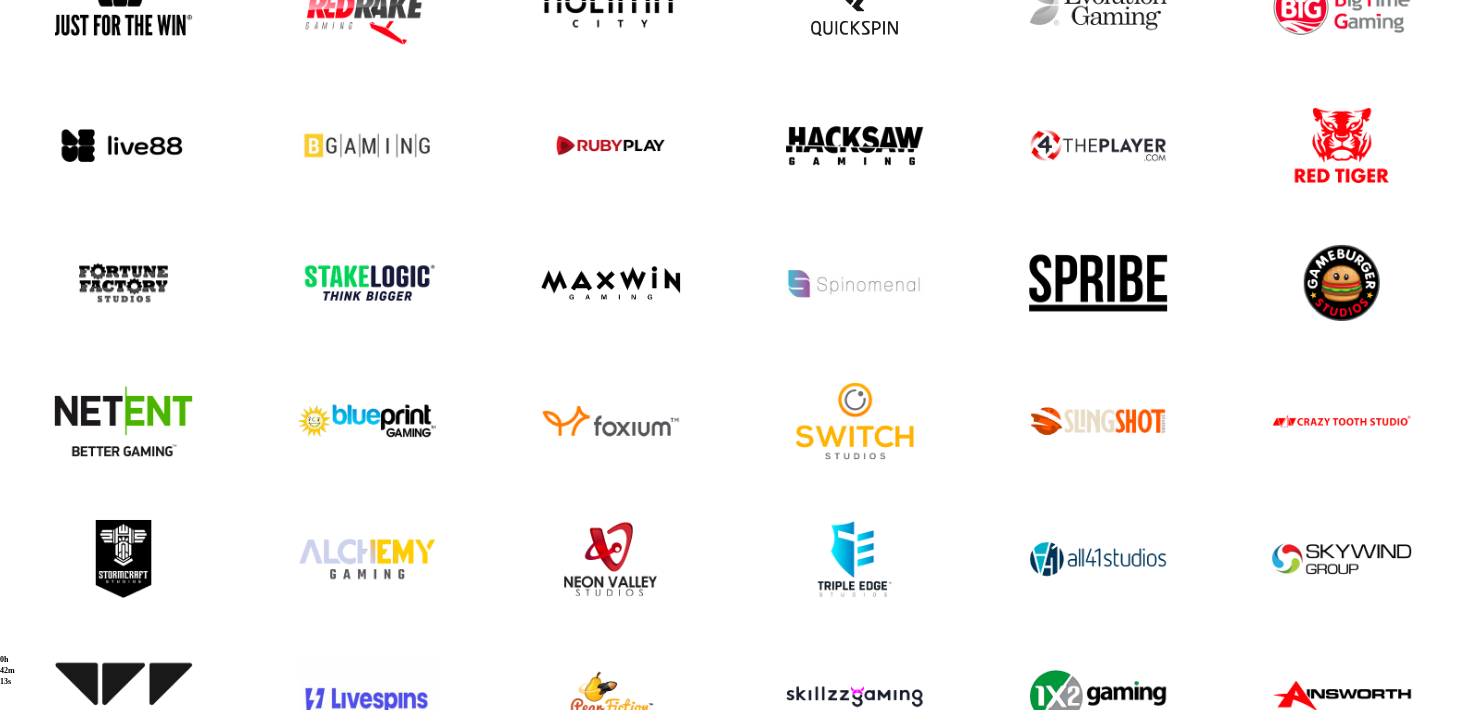 scroll, scrollTop: 1408, scrollLeft: 0, axis: vertical 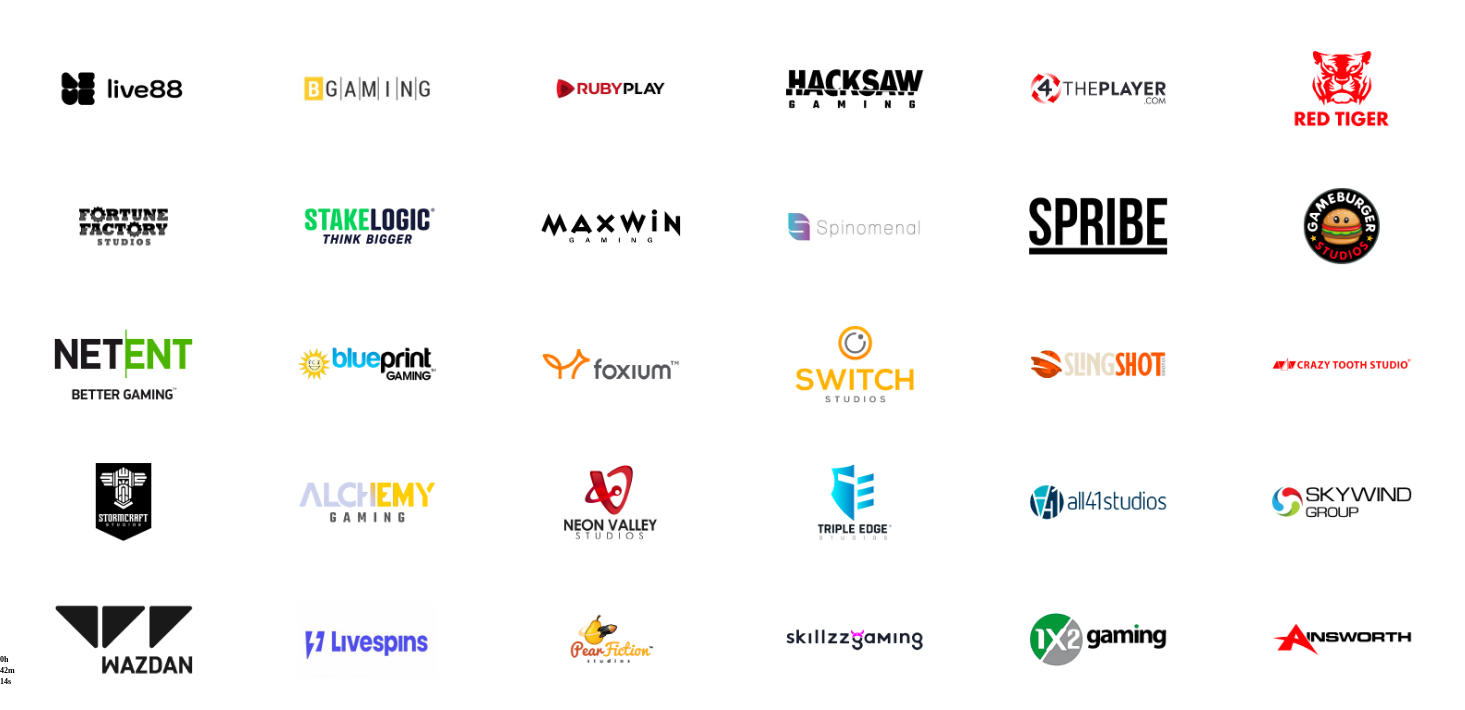 click at bounding box center [611, 1190] 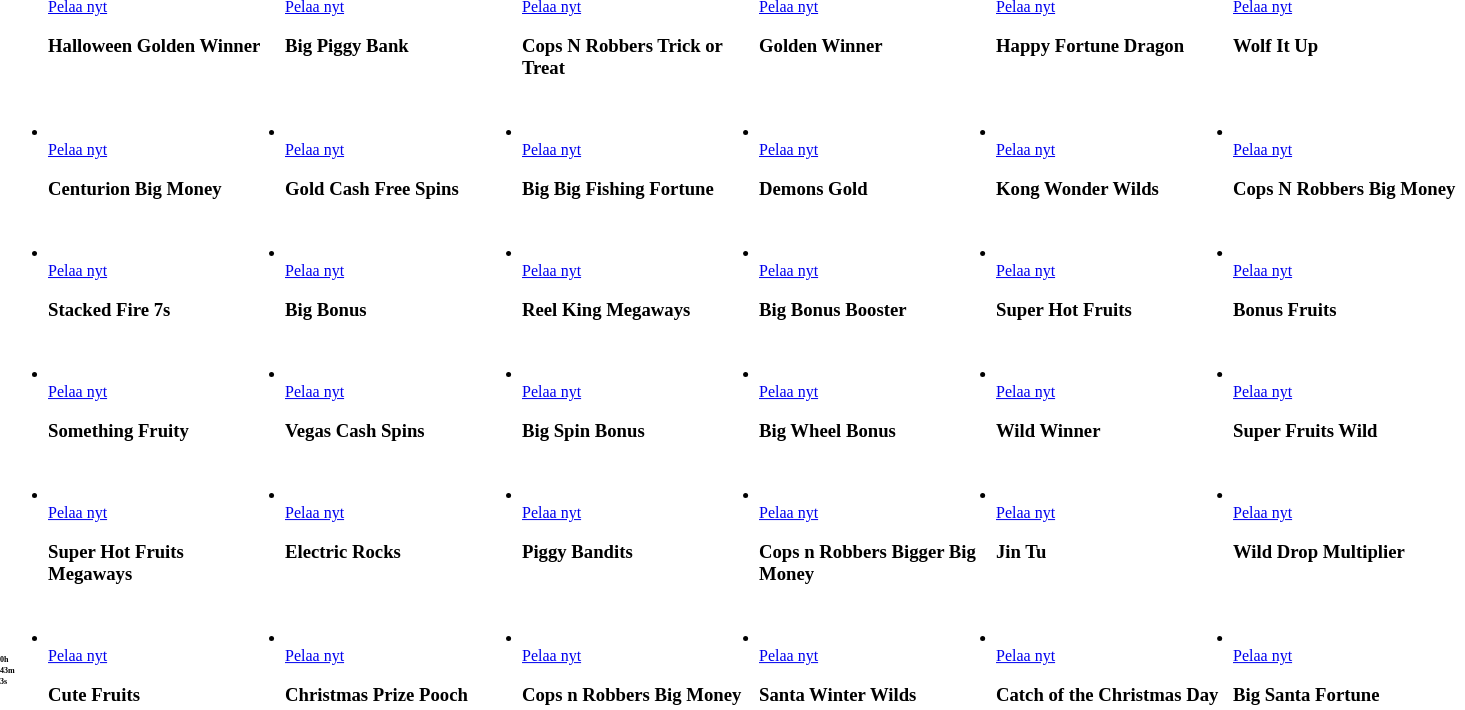 scroll, scrollTop: 176, scrollLeft: 0, axis: vertical 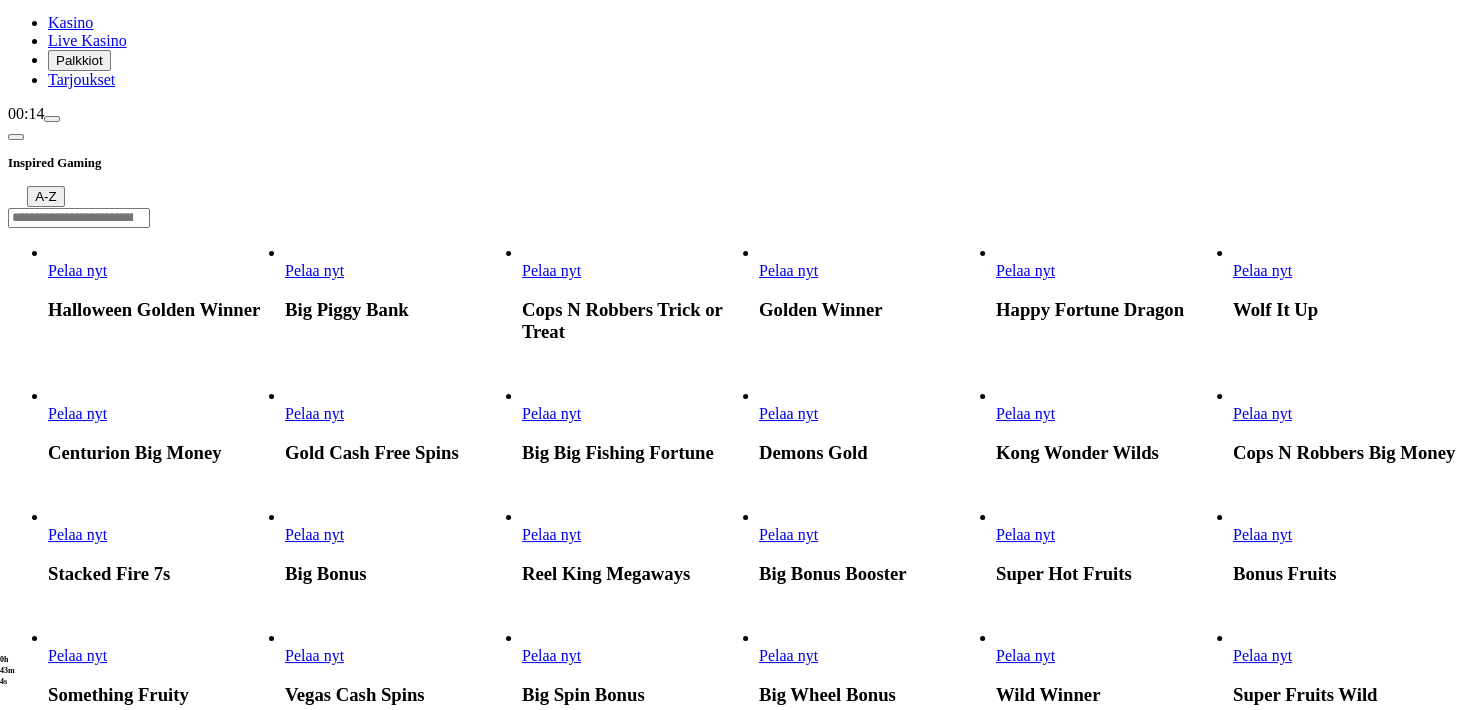 click on "Pelaa nyt" at bounding box center [1262, 413] 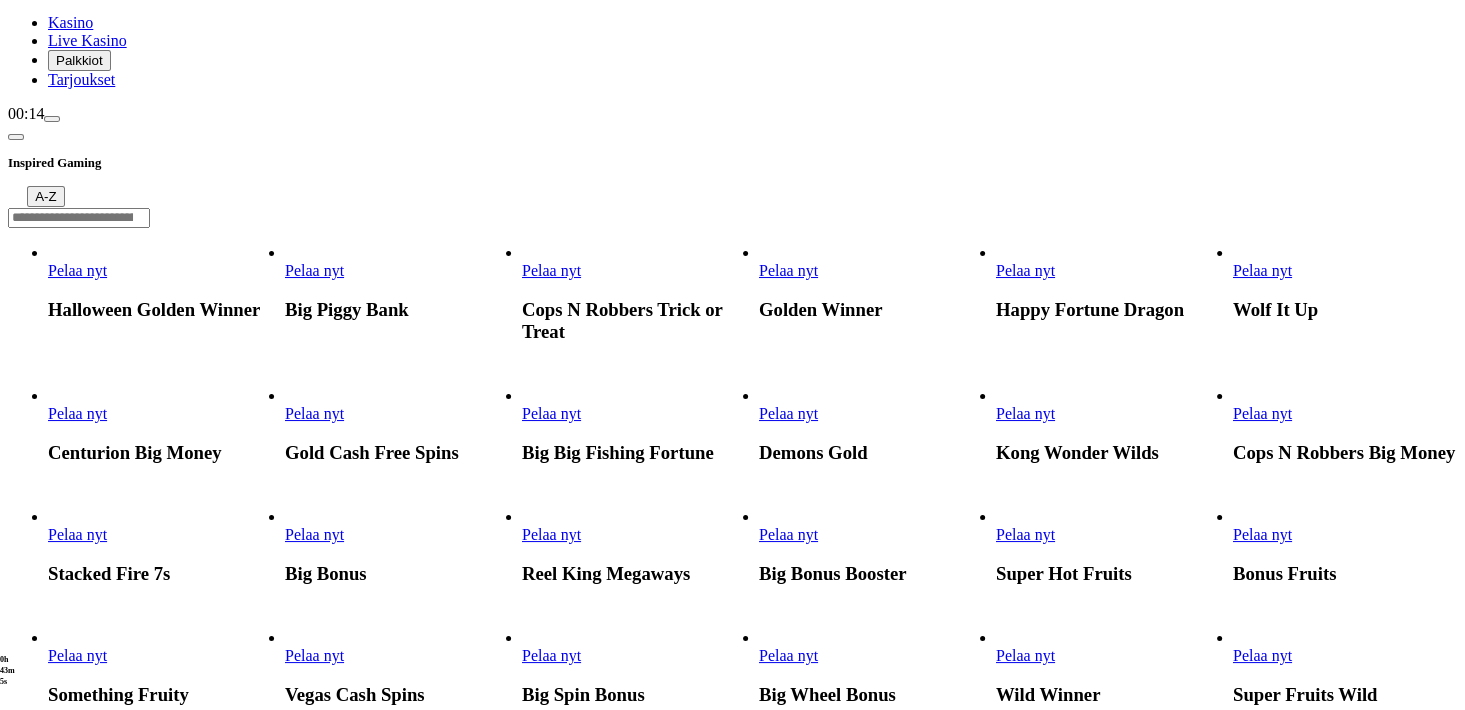 scroll, scrollTop: 0, scrollLeft: 0, axis: both 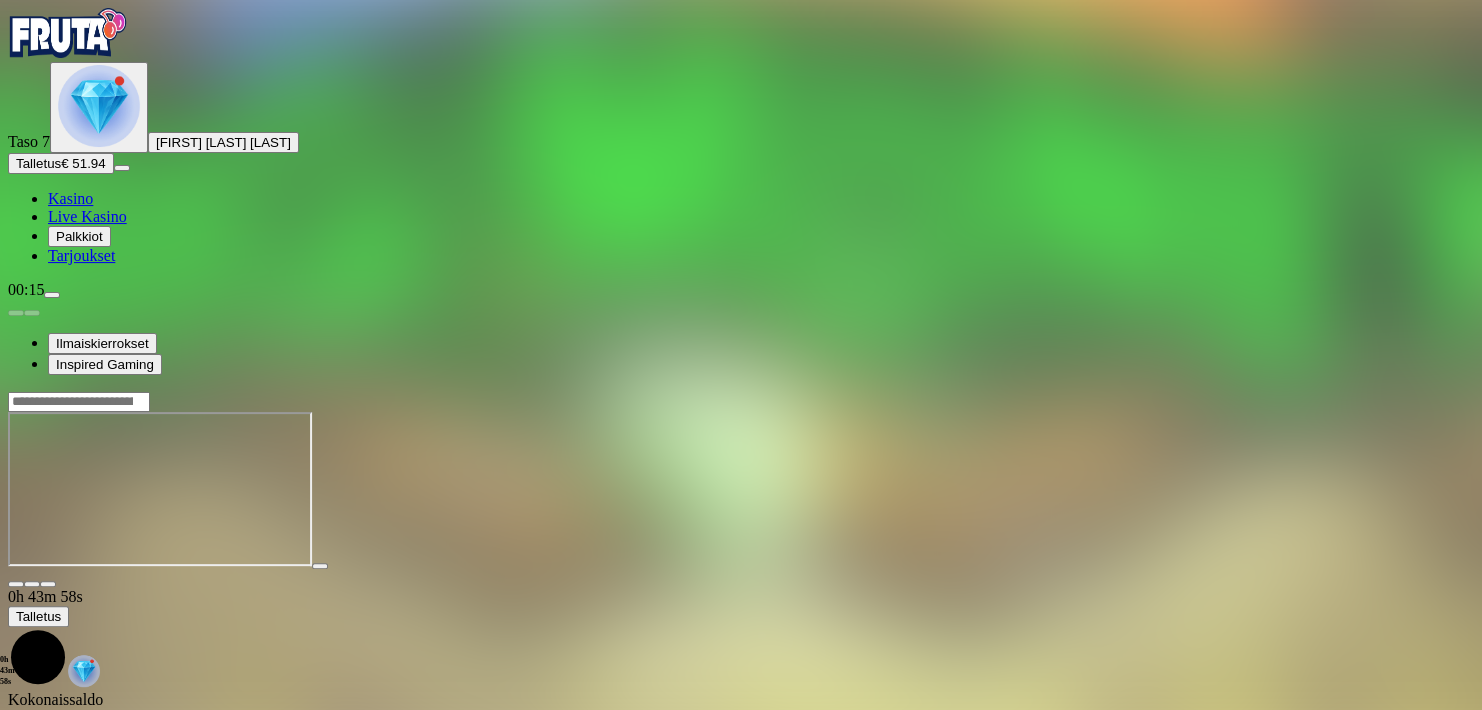 click at bounding box center (741, 489) 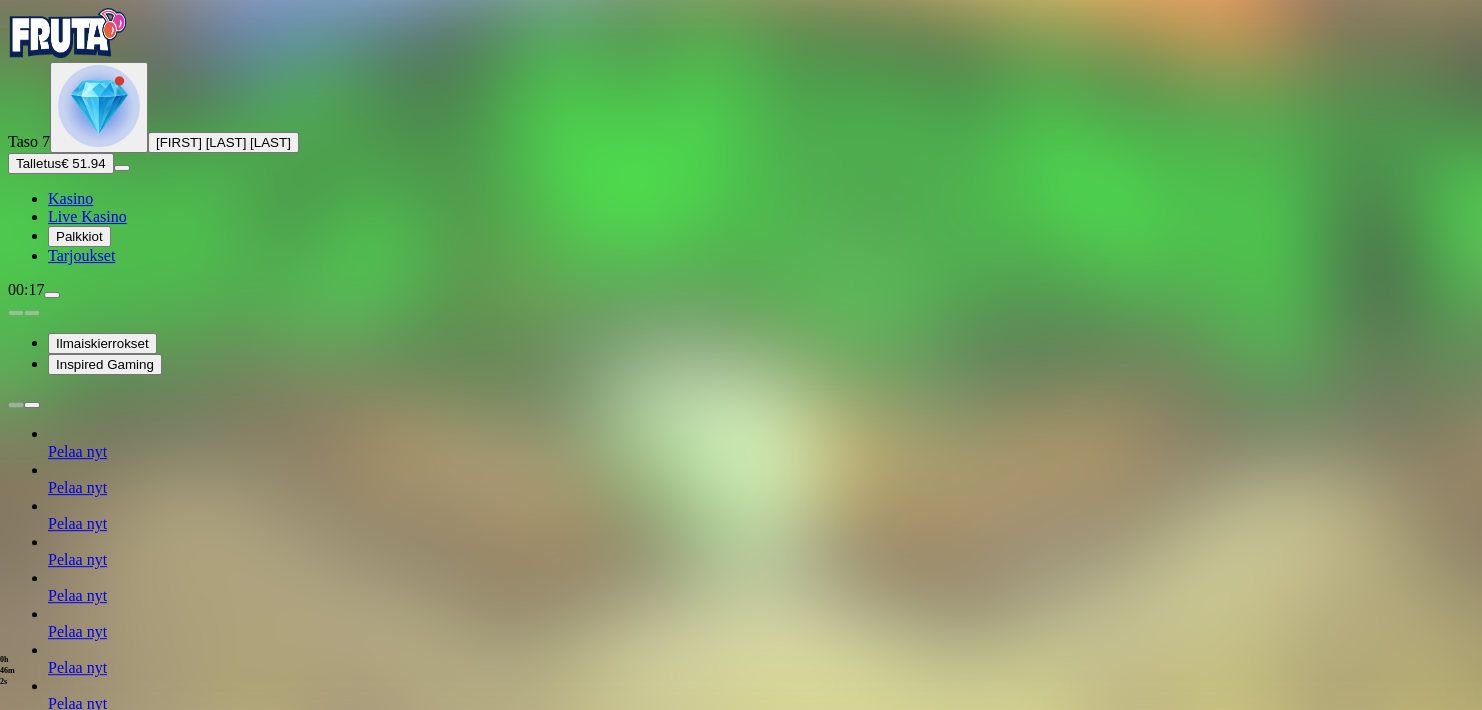 click on "Pelaa nyt" at bounding box center (77, 523) 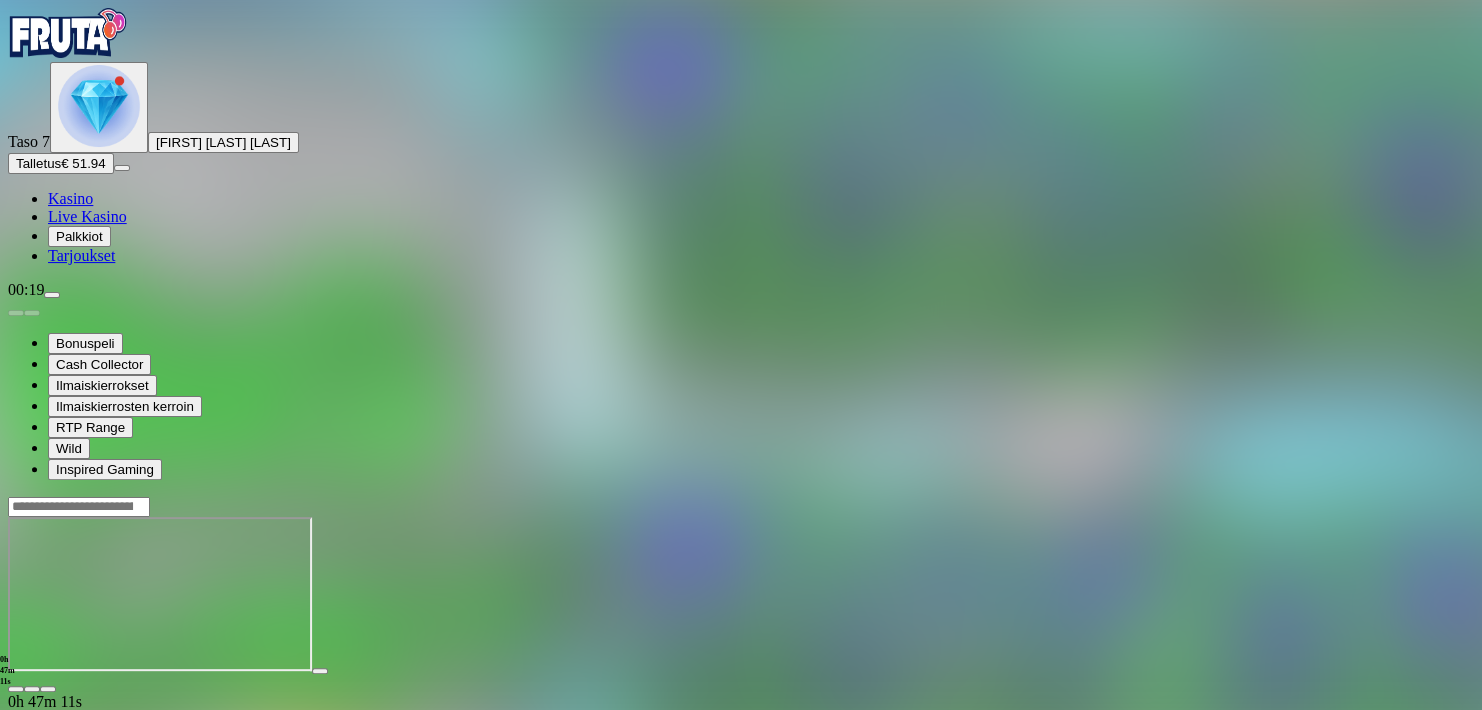 click at bounding box center [16, 689] 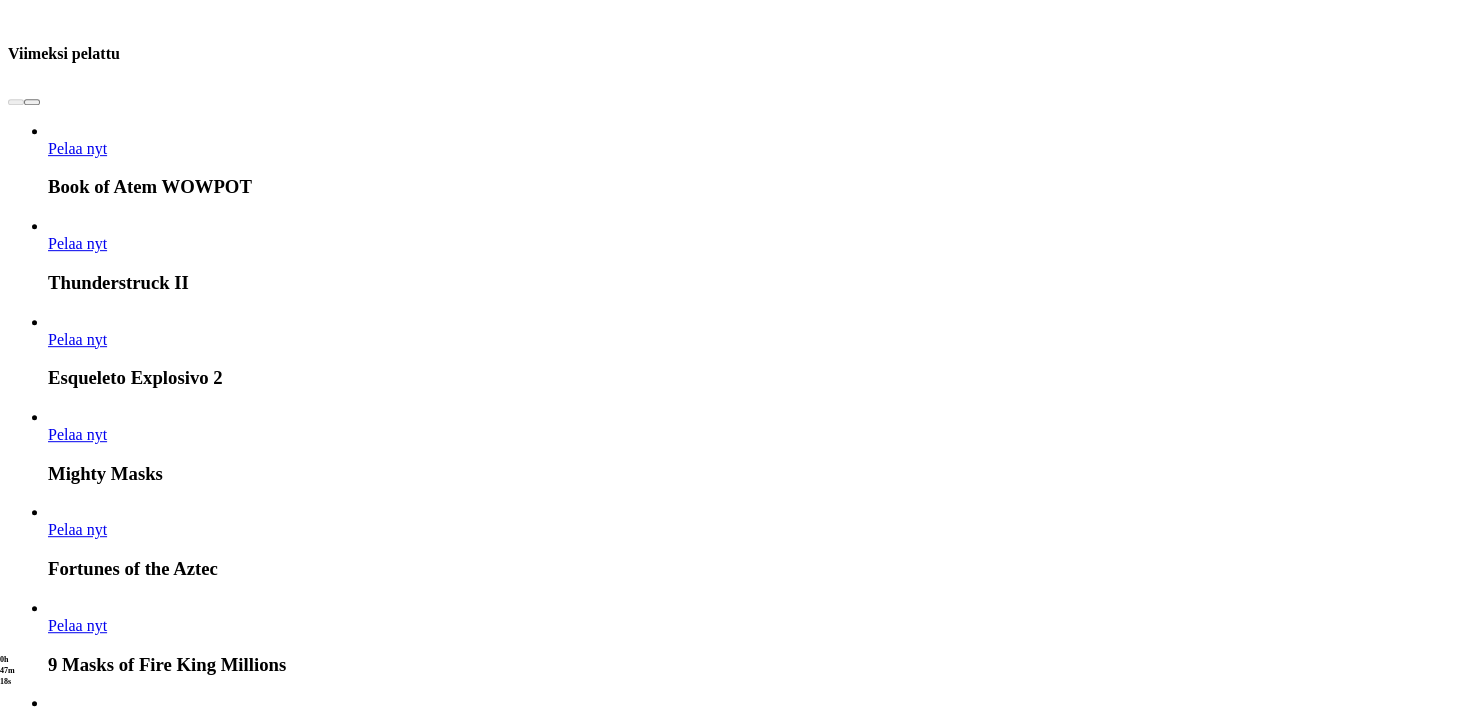 scroll, scrollTop: 968, scrollLeft: 0, axis: vertical 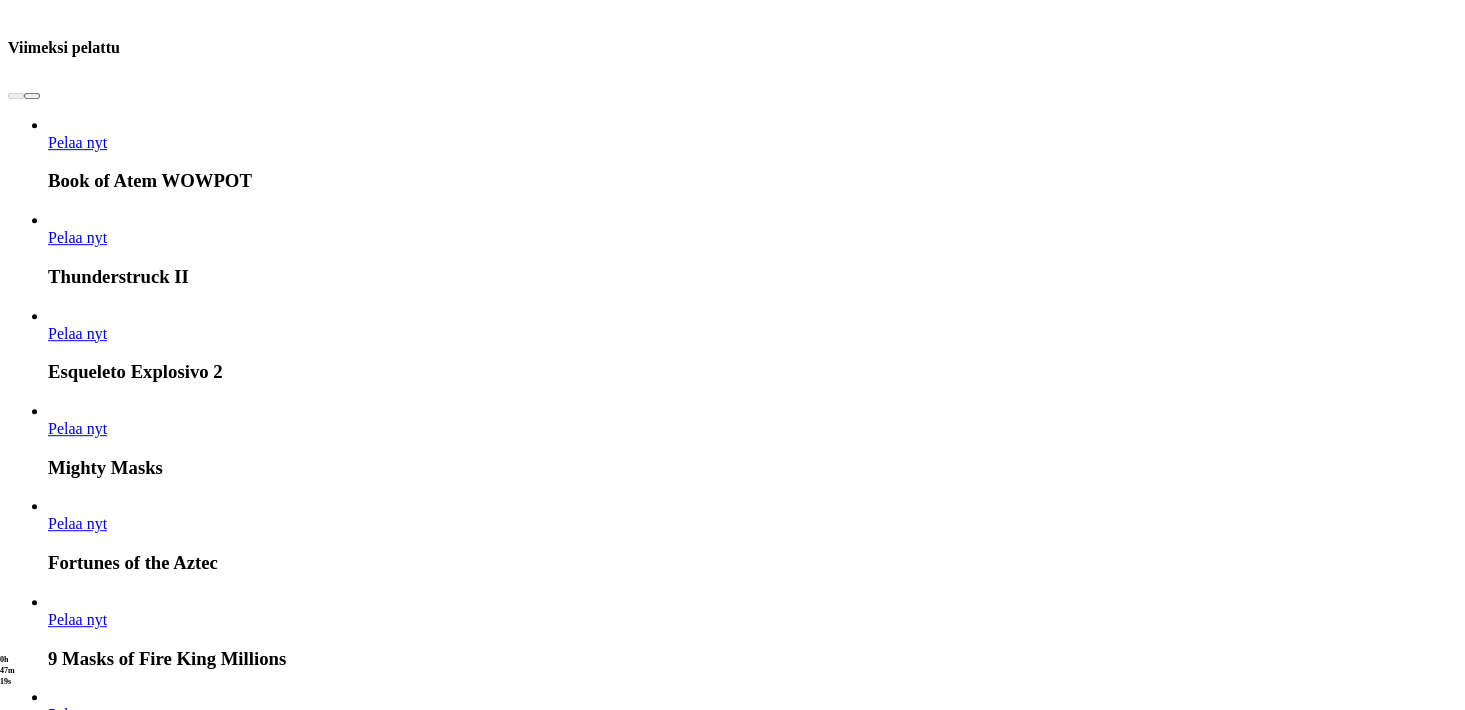 click on "Näytä kaikki" at bounding box center (1432, 3497) 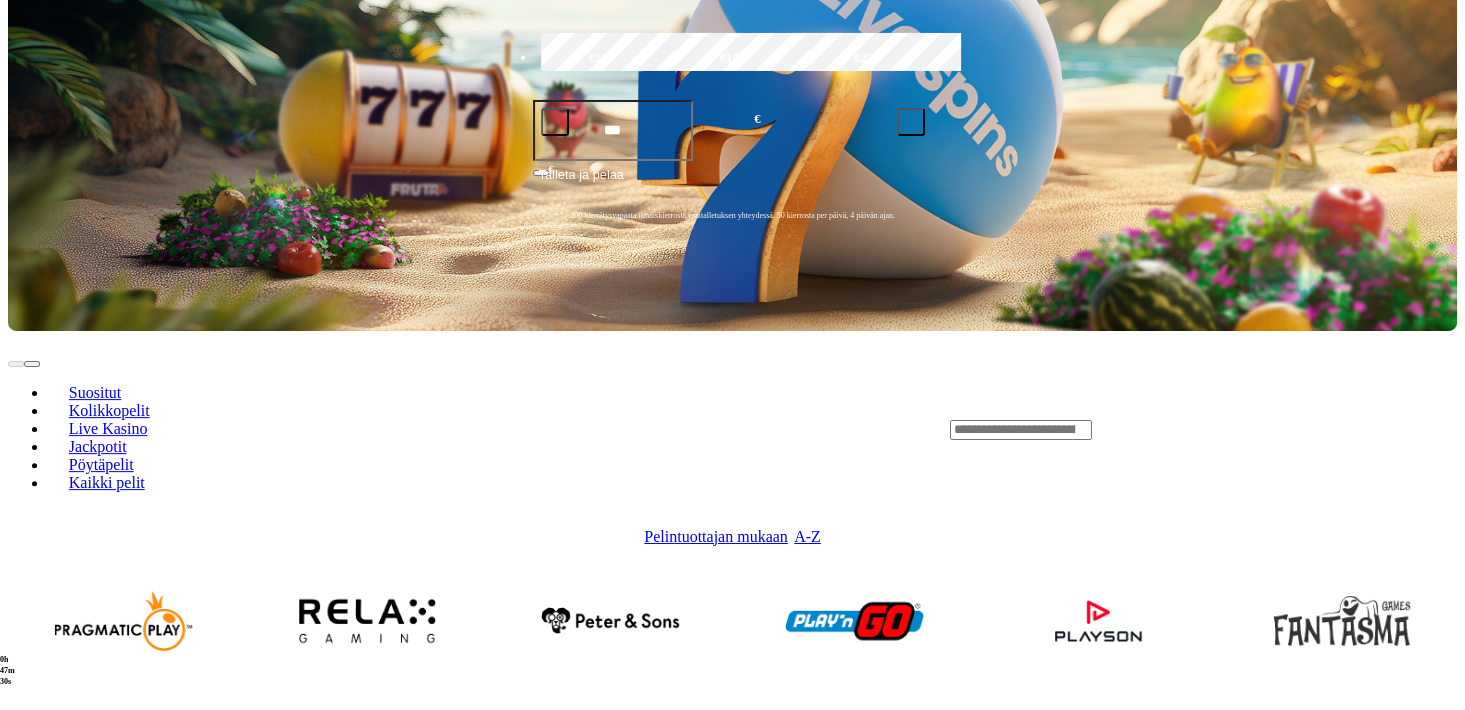 scroll, scrollTop: 528, scrollLeft: 0, axis: vertical 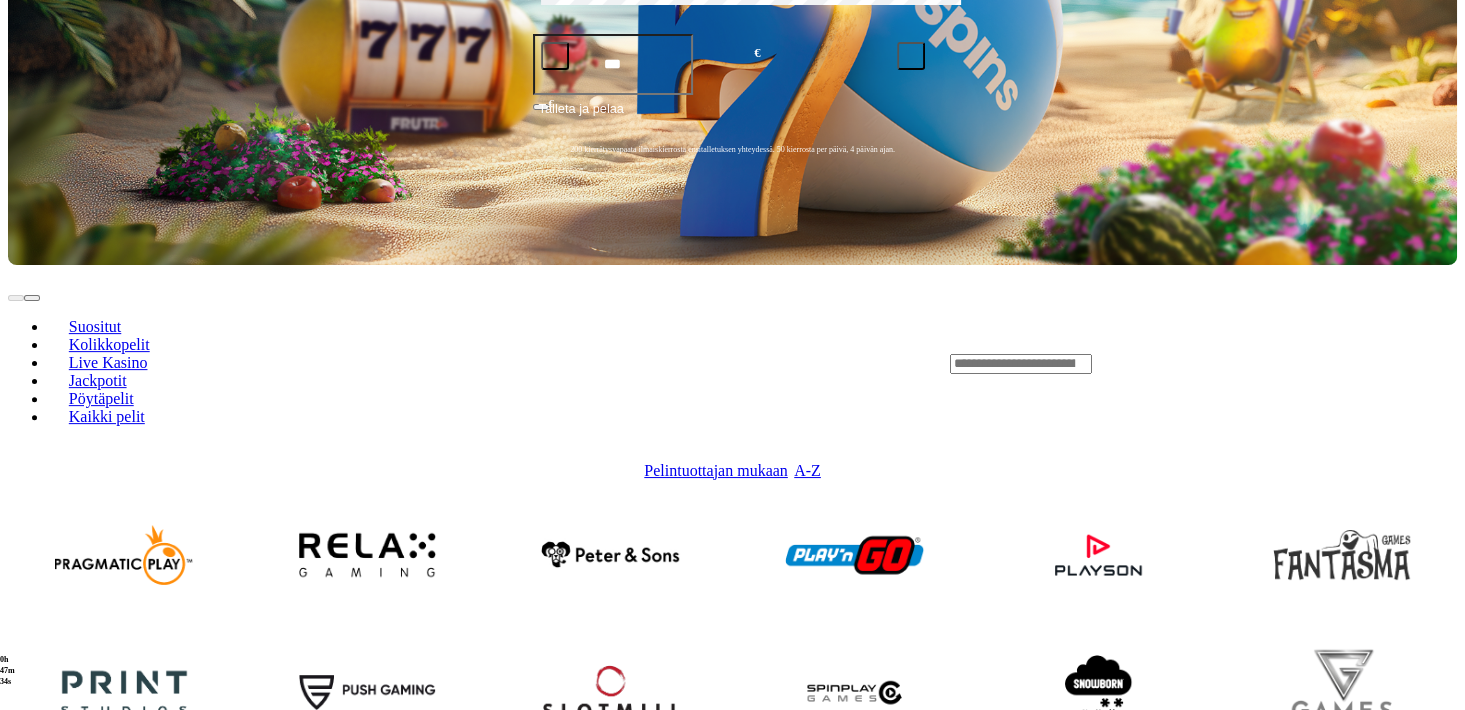 click at bounding box center (854, 830) 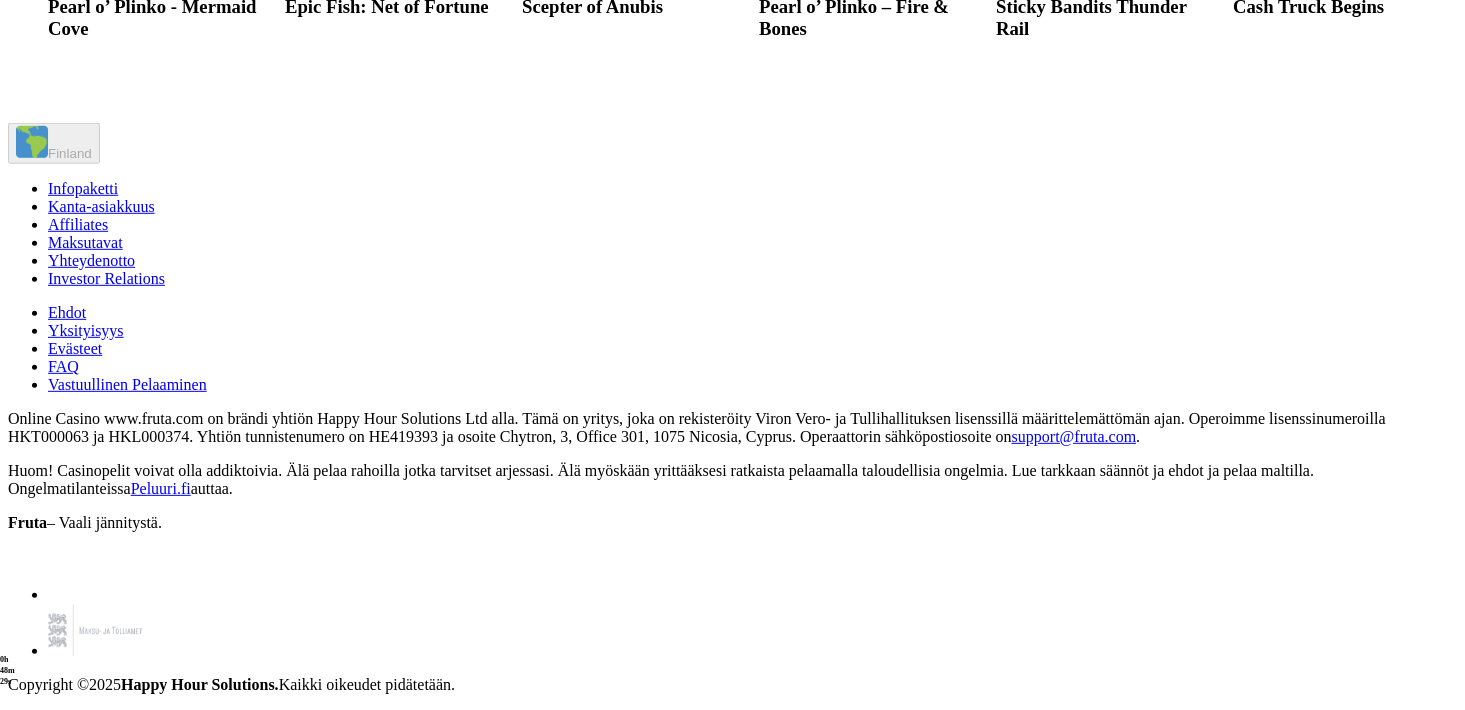 scroll, scrollTop: 5016, scrollLeft: 0, axis: vertical 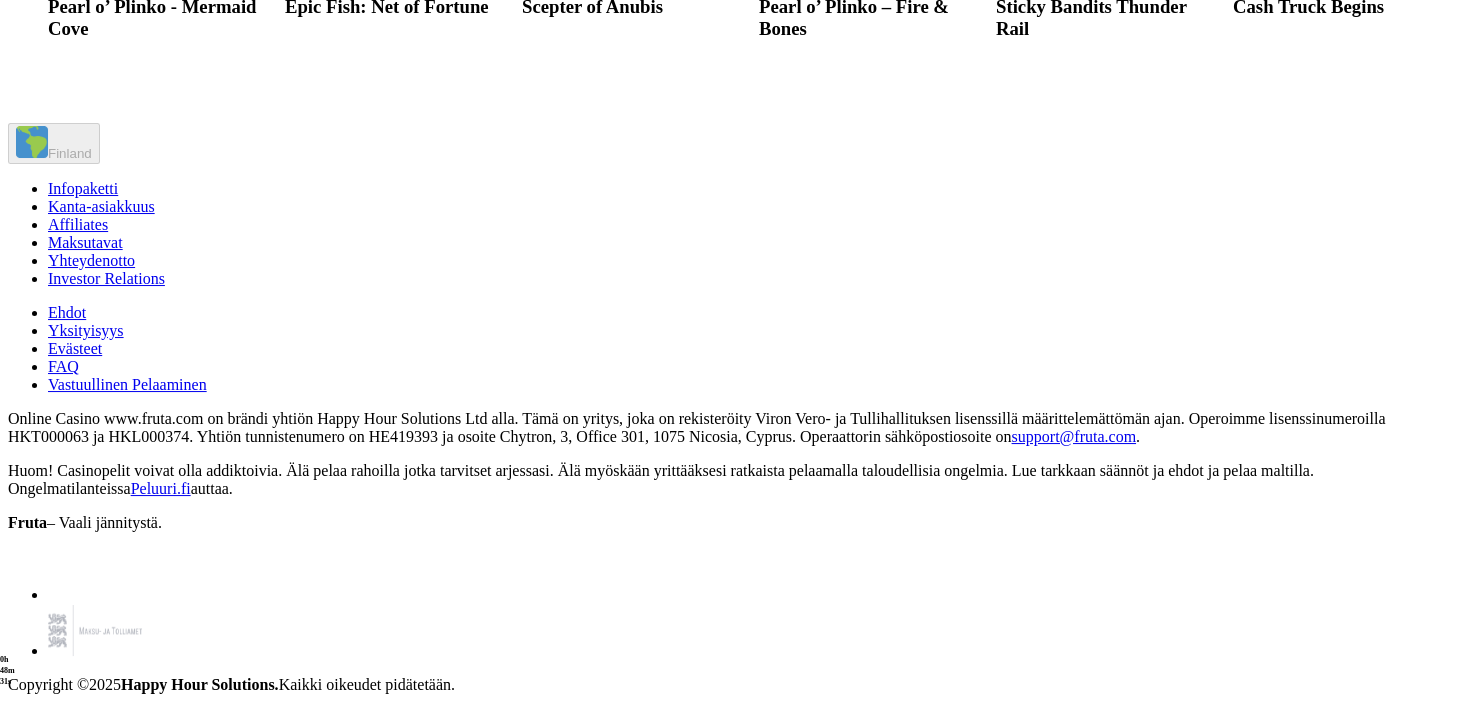 click on "Pelaa nyt" at bounding box center [1262, -33] 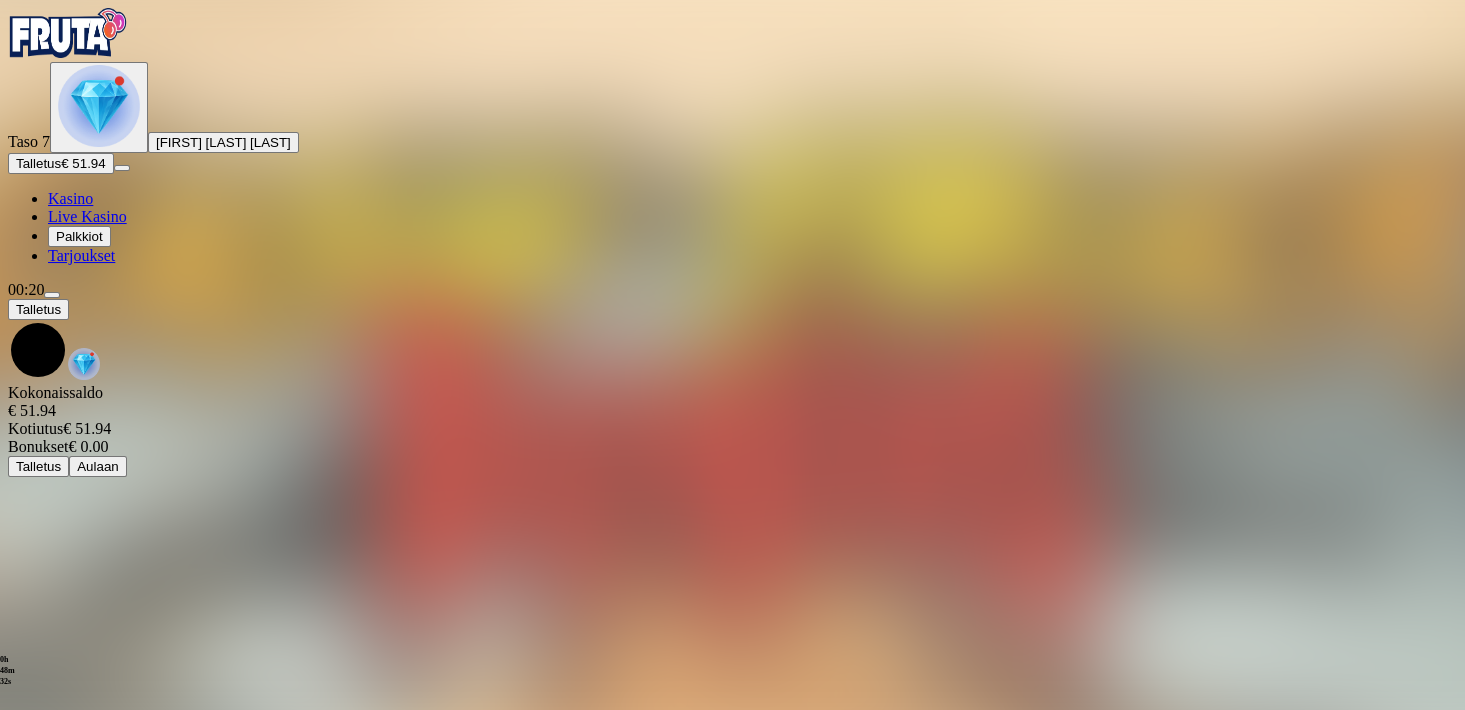 scroll, scrollTop: 0, scrollLeft: 0, axis: both 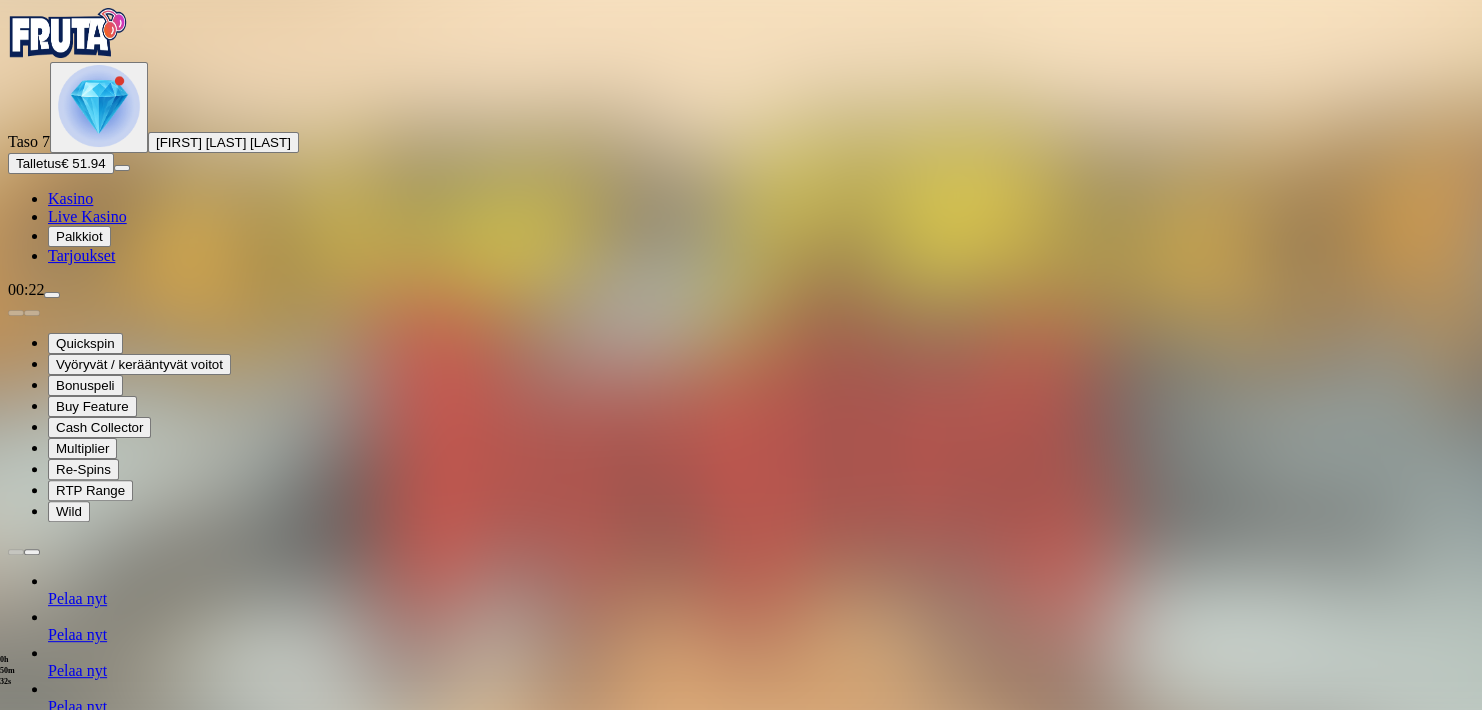 click at bounding box center (16, 1321) 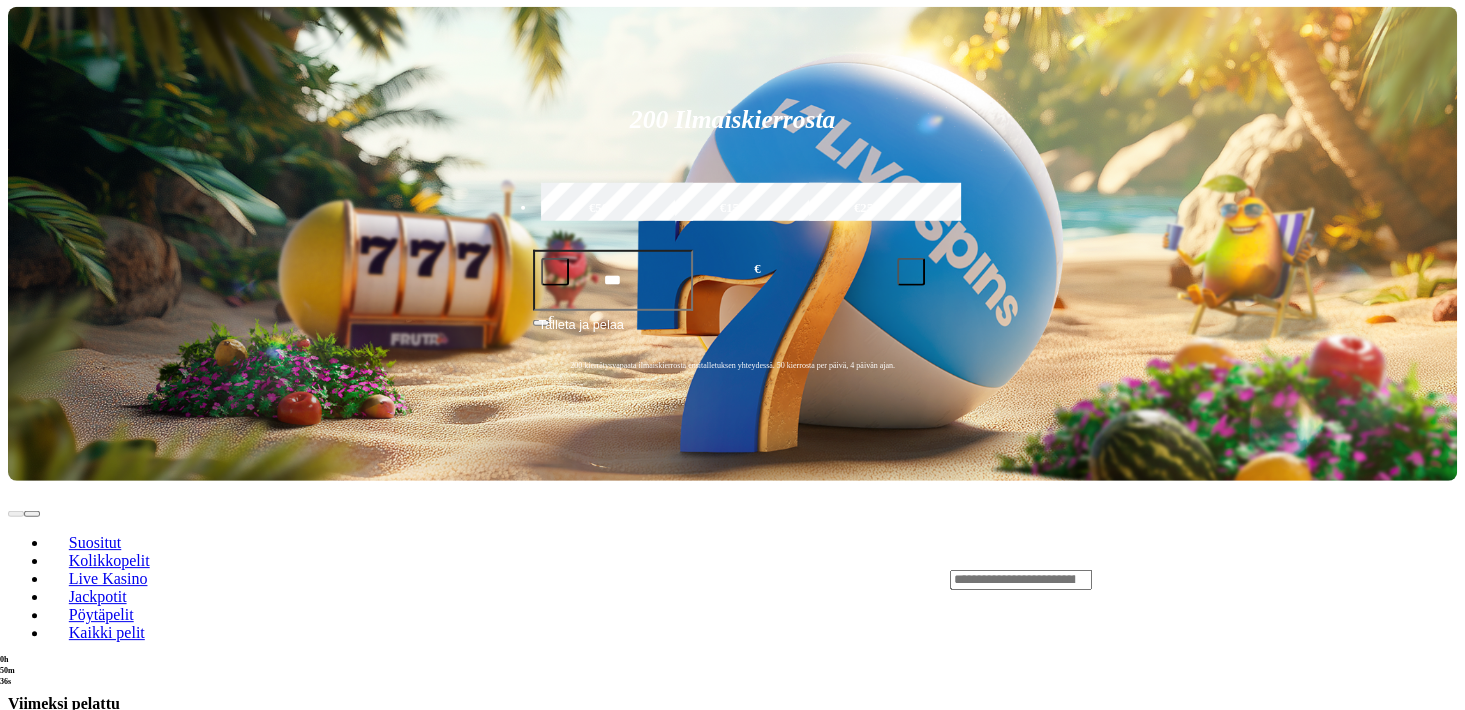 scroll, scrollTop: 352, scrollLeft: 0, axis: vertical 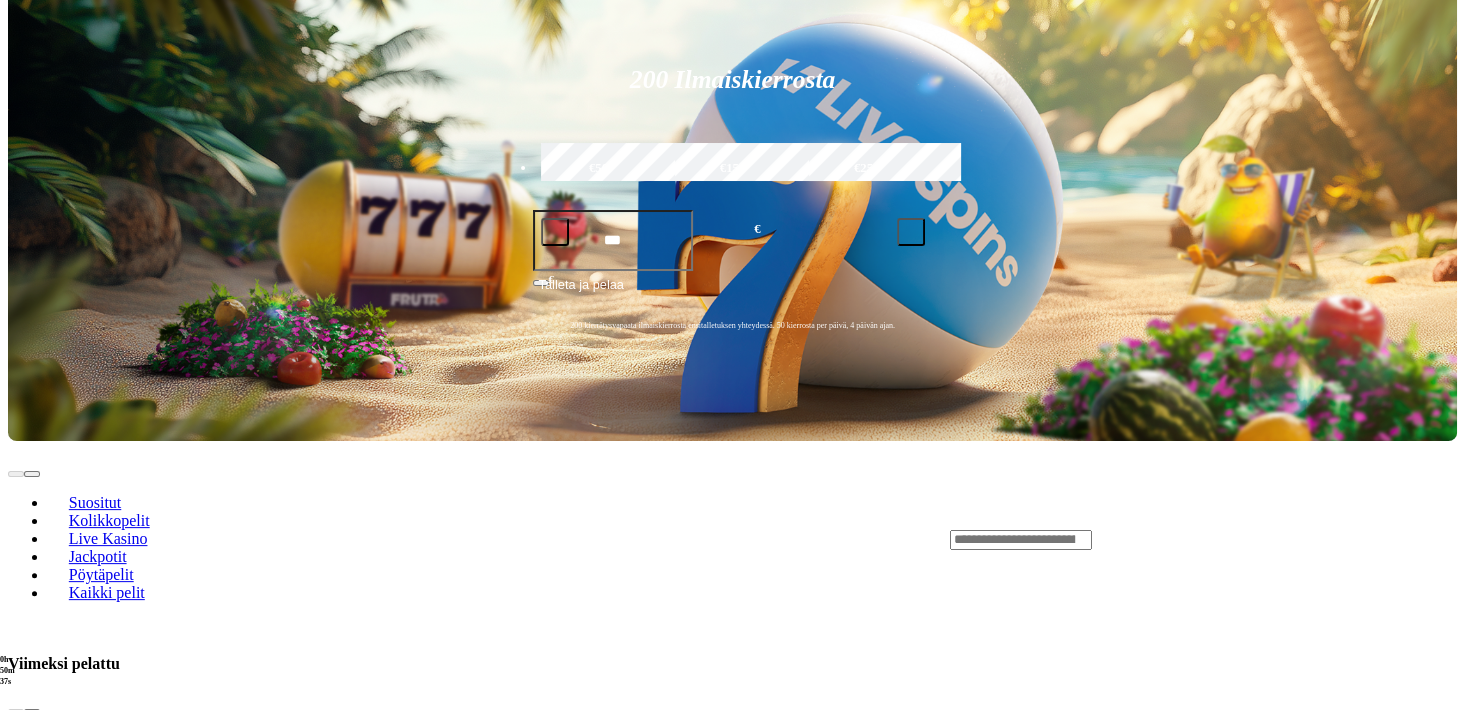 click on "Pelaa nyt" at bounding box center (77, 1139) 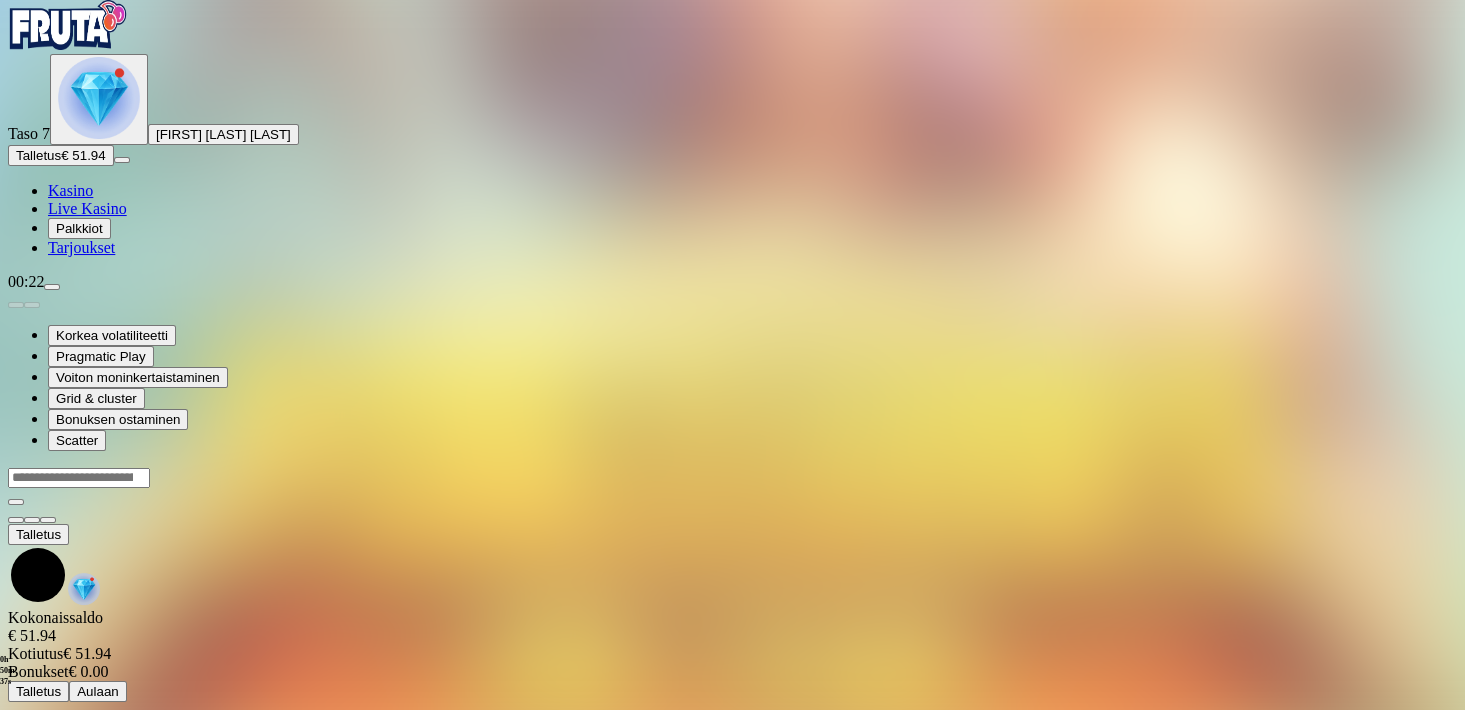 scroll, scrollTop: 0, scrollLeft: 0, axis: both 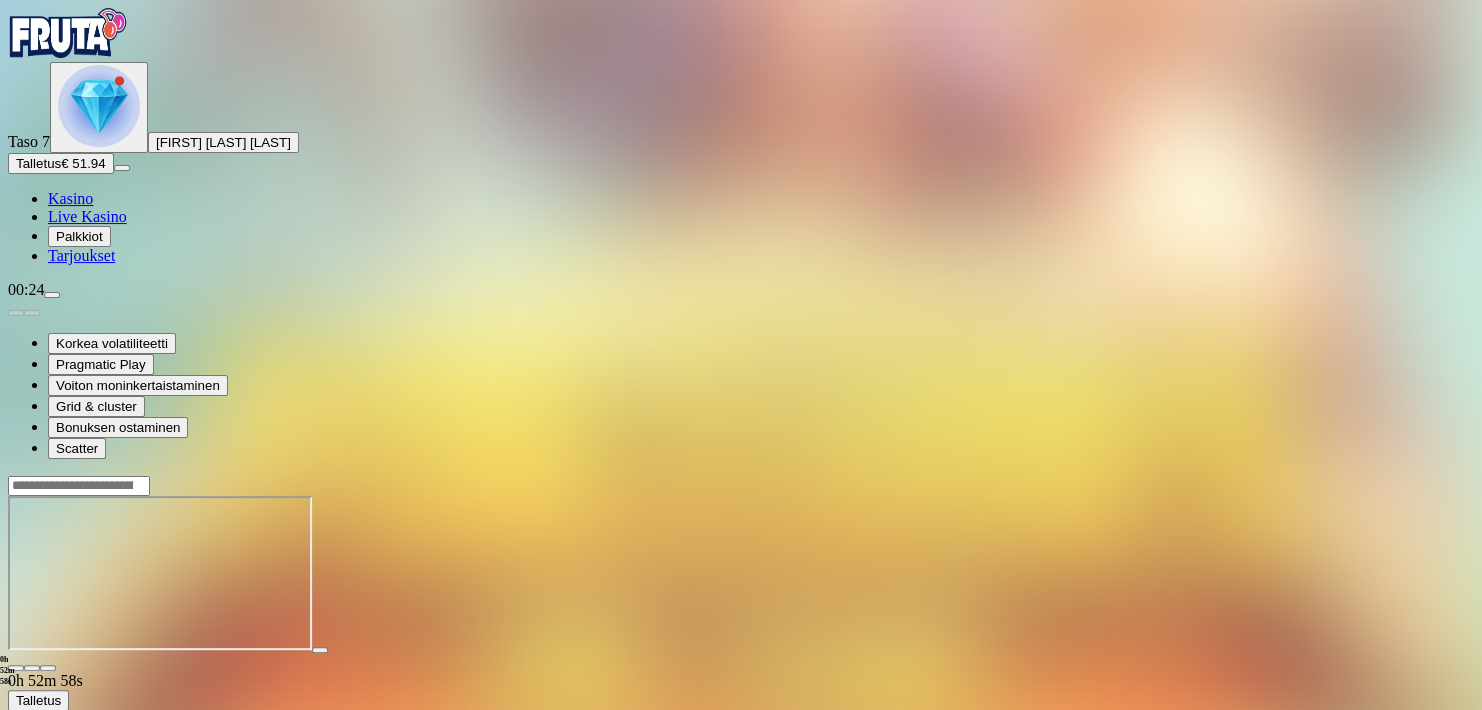 click at bounding box center [16, 668] 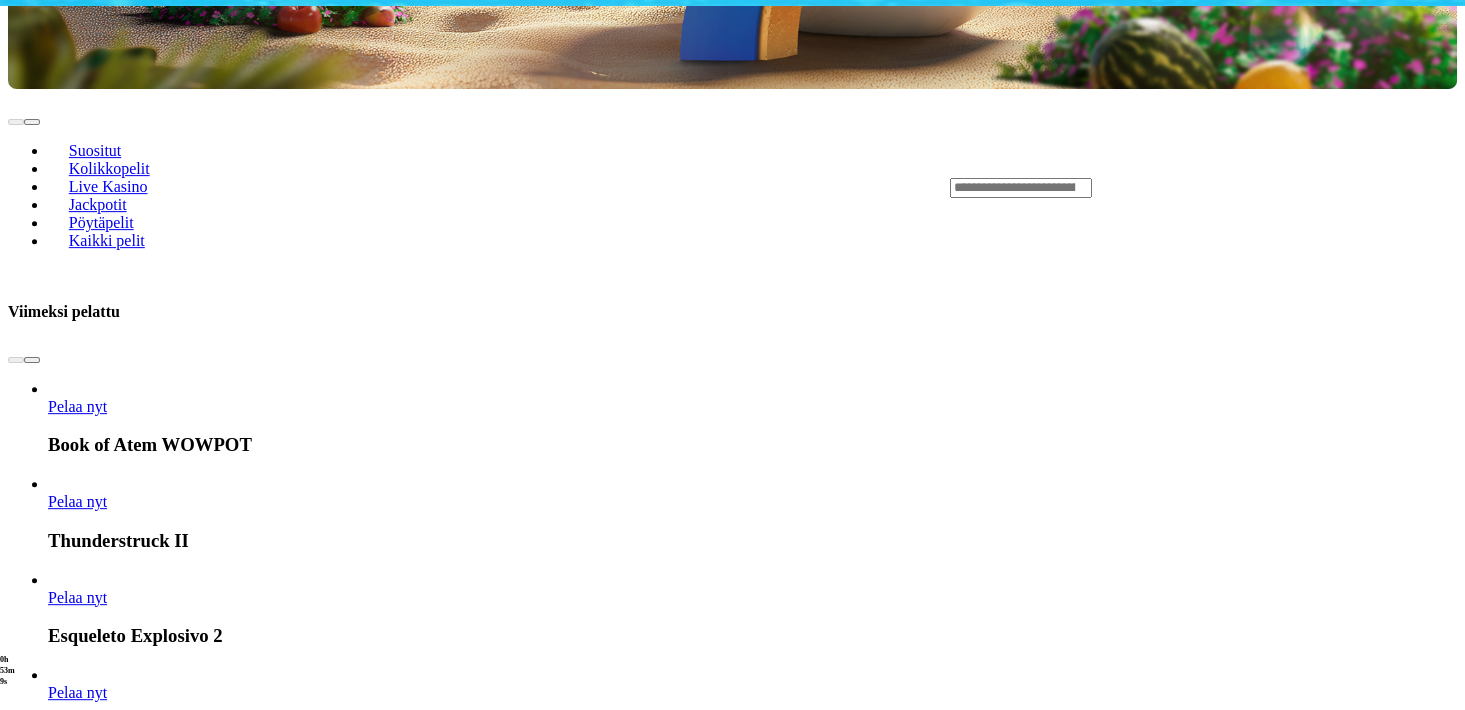 scroll, scrollTop: 968, scrollLeft: 0, axis: vertical 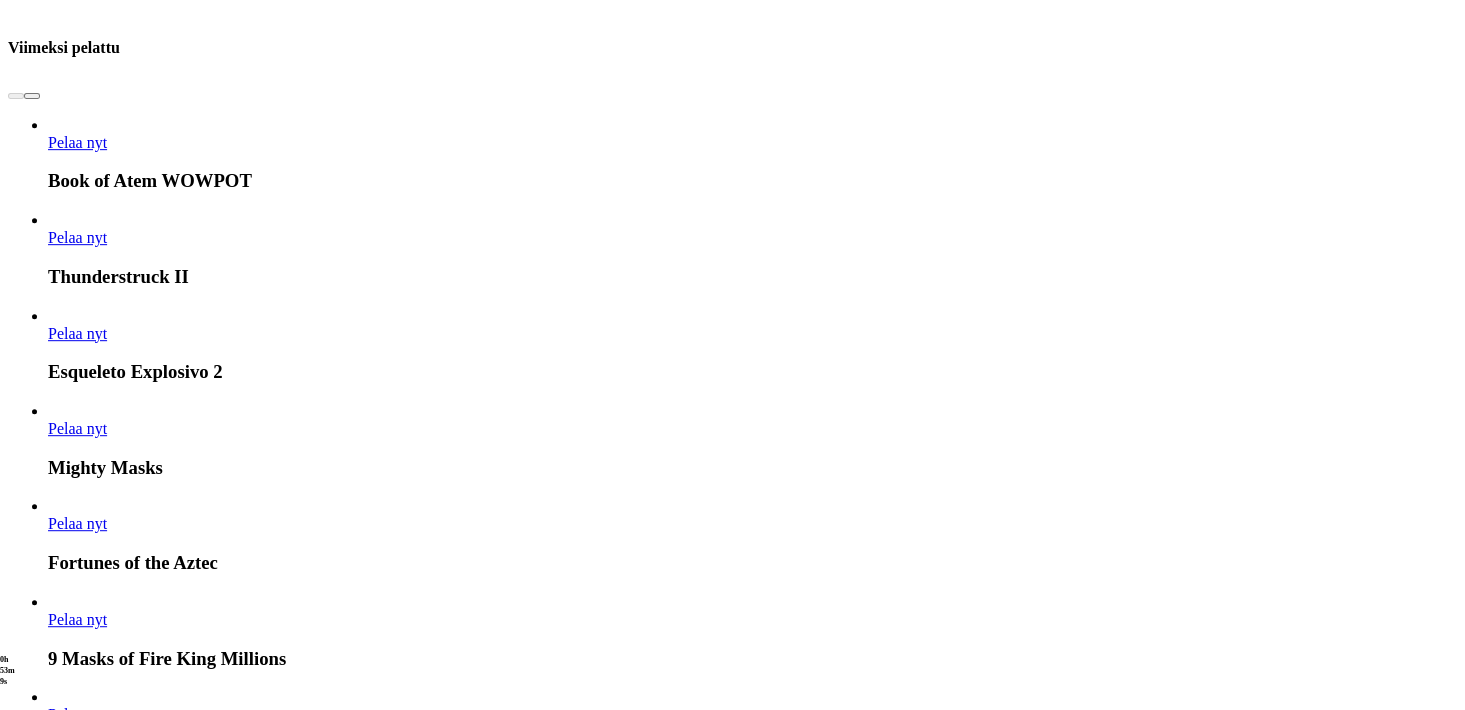 click on "Näytä kaikki" at bounding box center (1432, 3497) 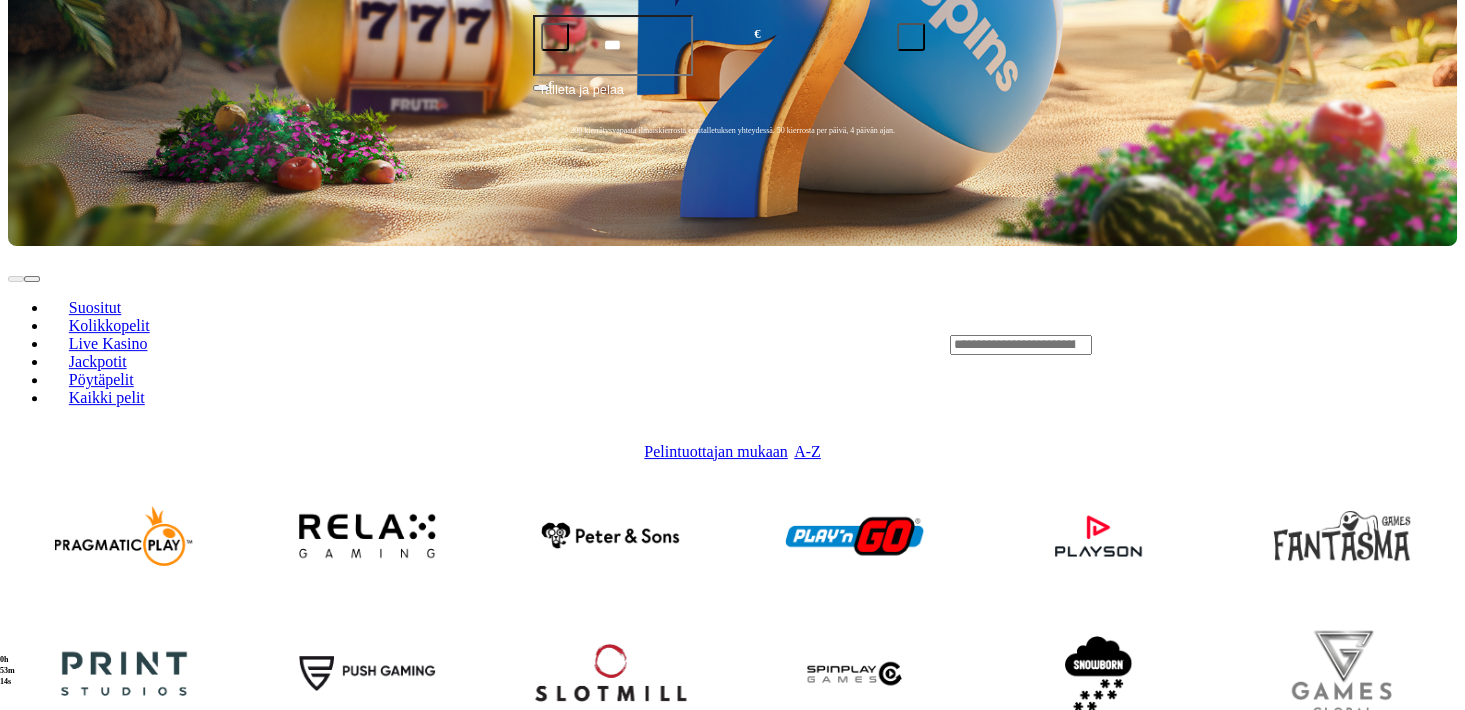 scroll, scrollTop: 704, scrollLeft: 0, axis: vertical 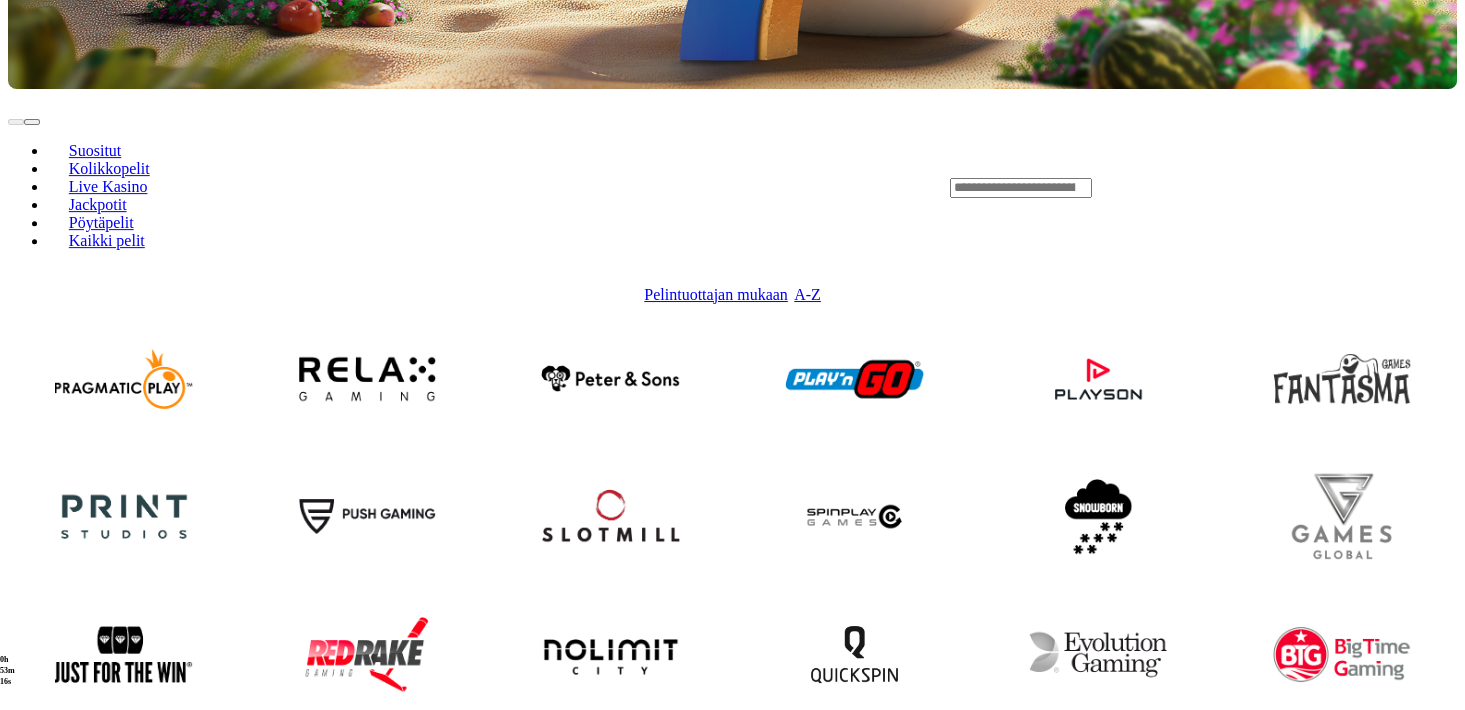 click at bounding box center [367, 930] 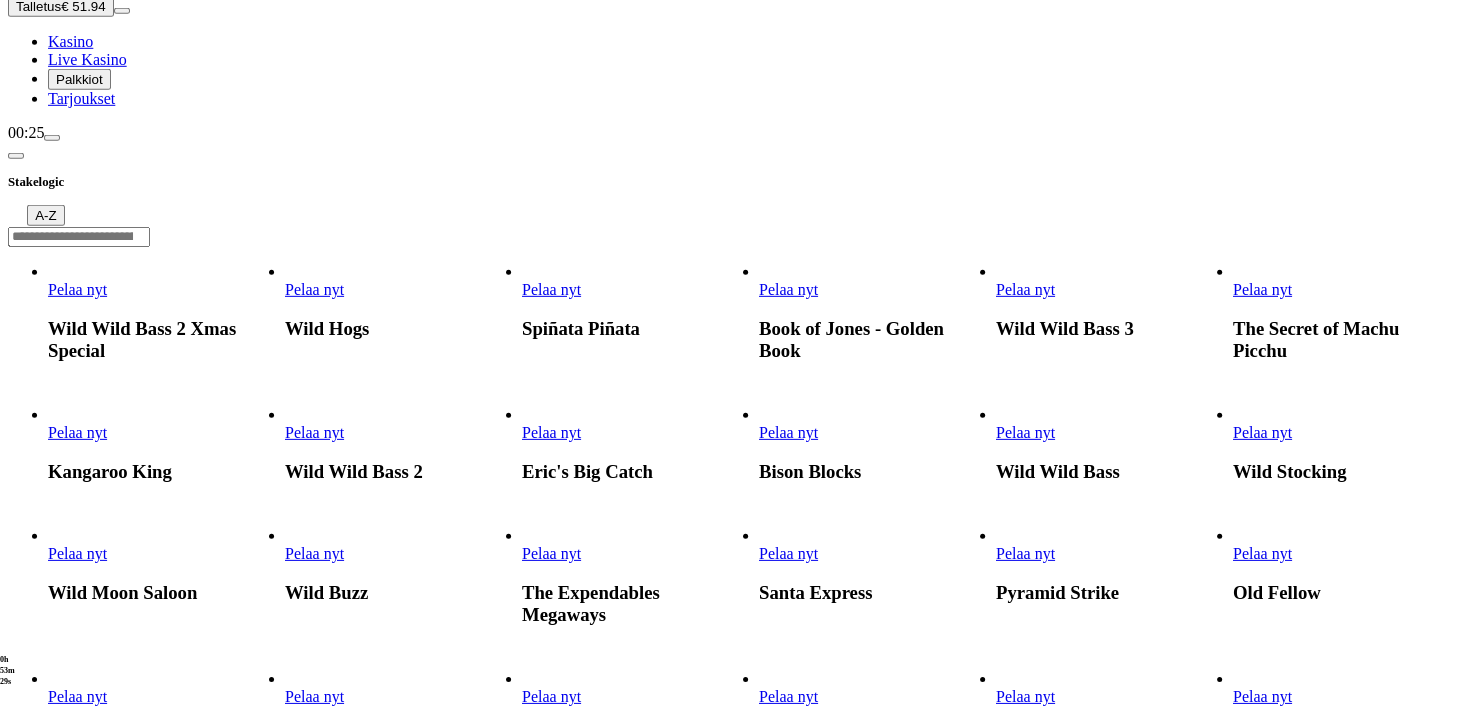 scroll, scrollTop: 0, scrollLeft: 0, axis: both 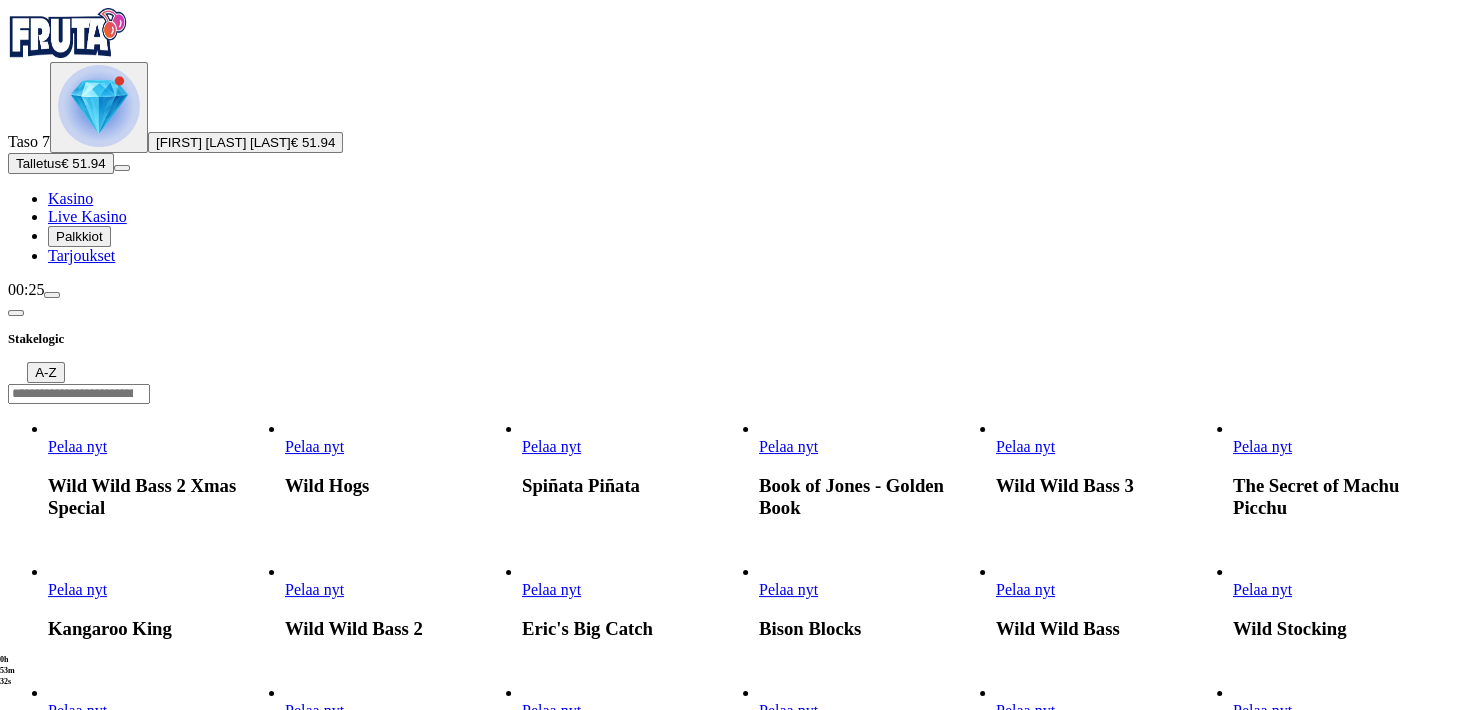click on "Pelaa nyt" at bounding box center [77, 446] 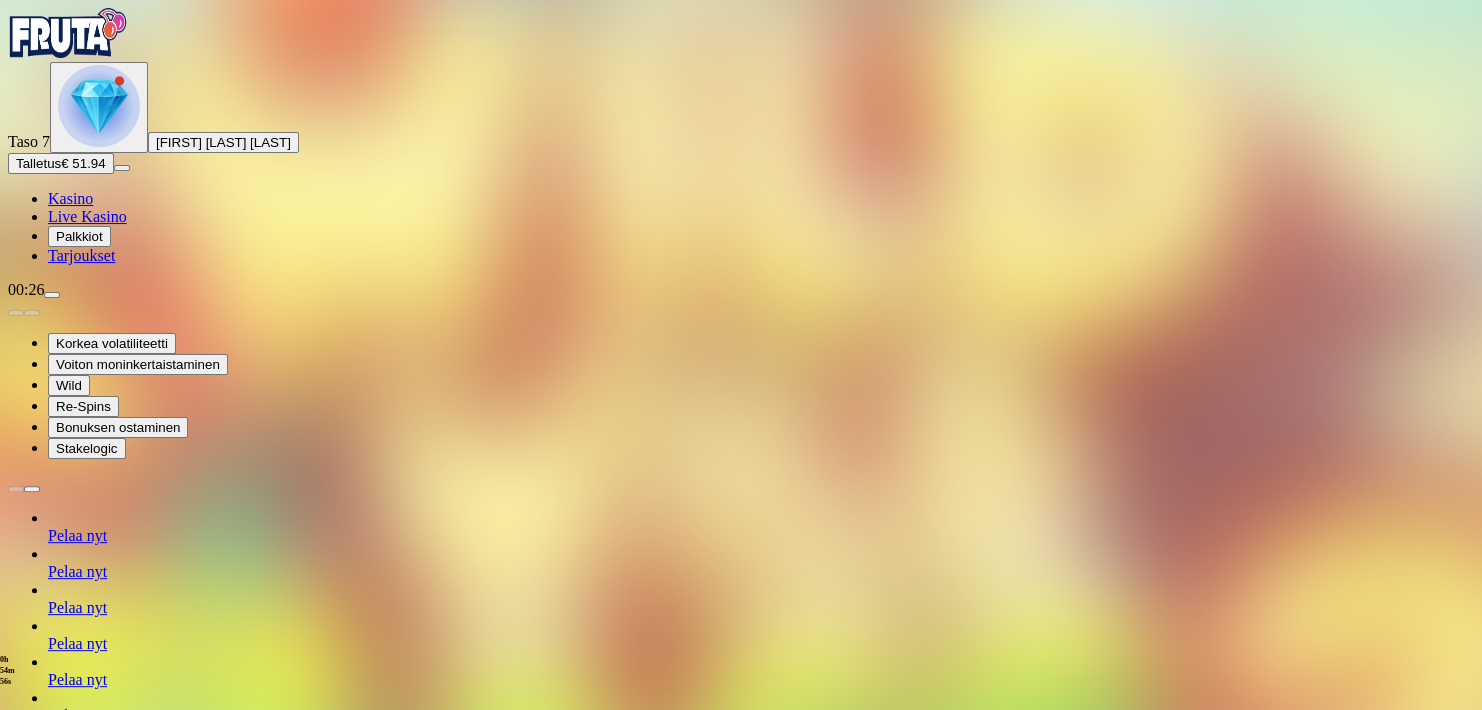 click on "0h 54m 55s Talletus Kokonaissaldo € 51.94 Kotiutus € 51.94 Bonukset € 0.00 Talletus Aulaan" at bounding box center (741, 1261) 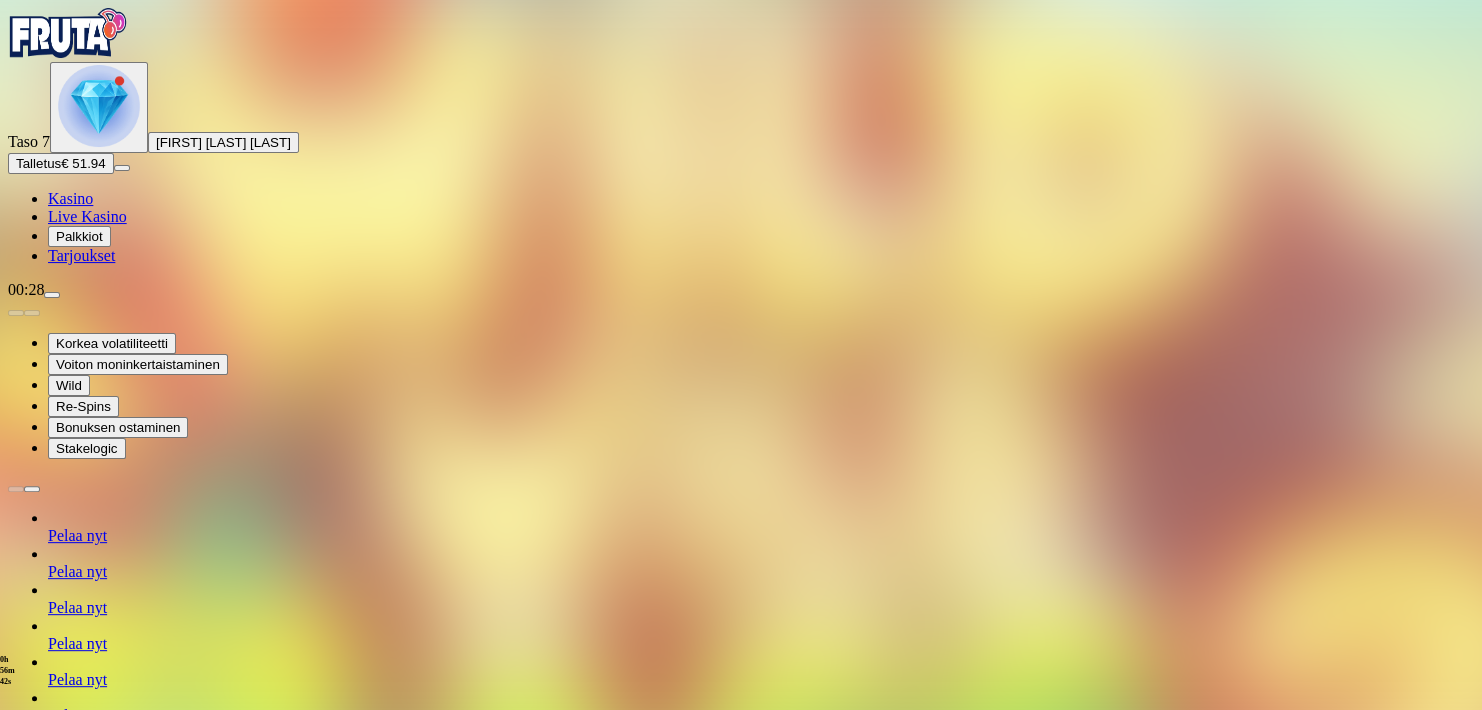 click at bounding box center [16, 1258] 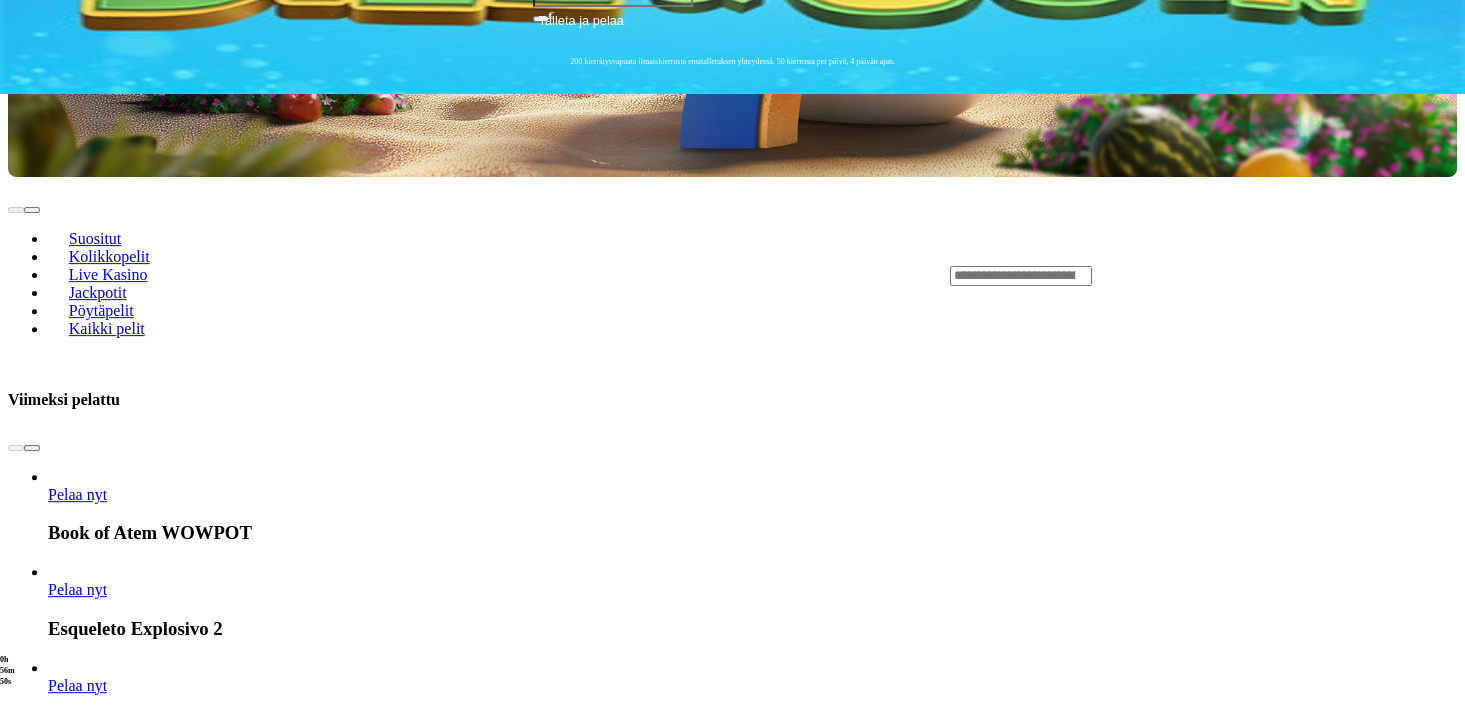 scroll, scrollTop: 880, scrollLeft: 0, axis: vertical 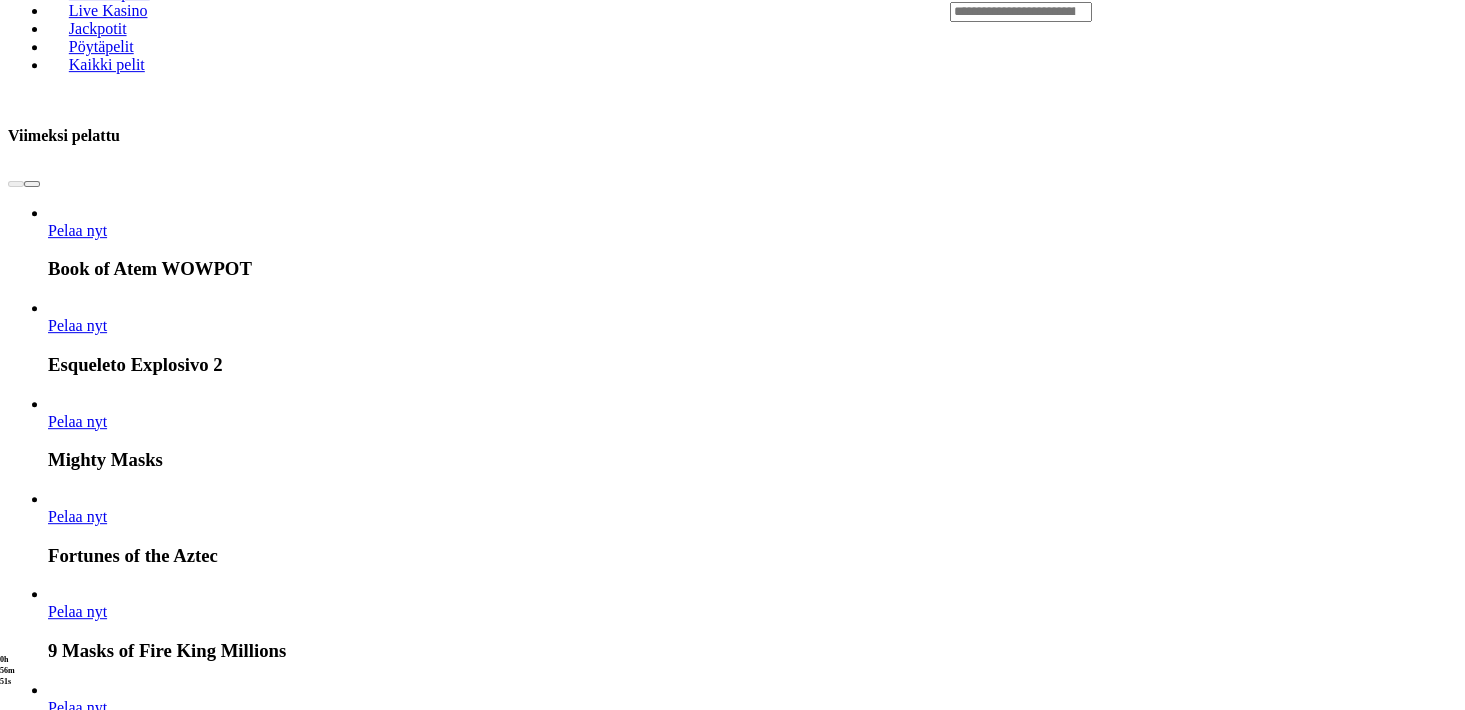 click on "Näytä kaikki" at bounding box center (1432, 3585) 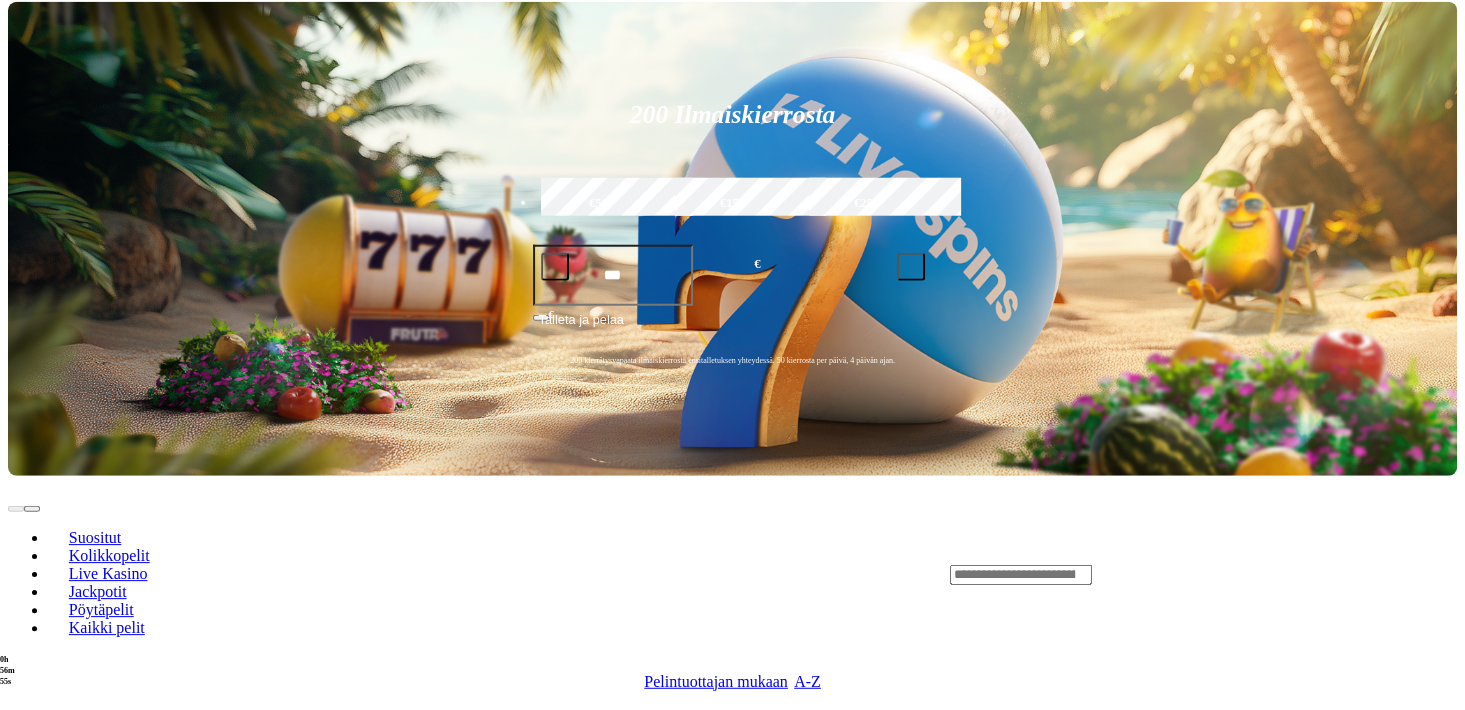 scroll, scrollTop: 352, scrollLeft: 0, axis: vertical 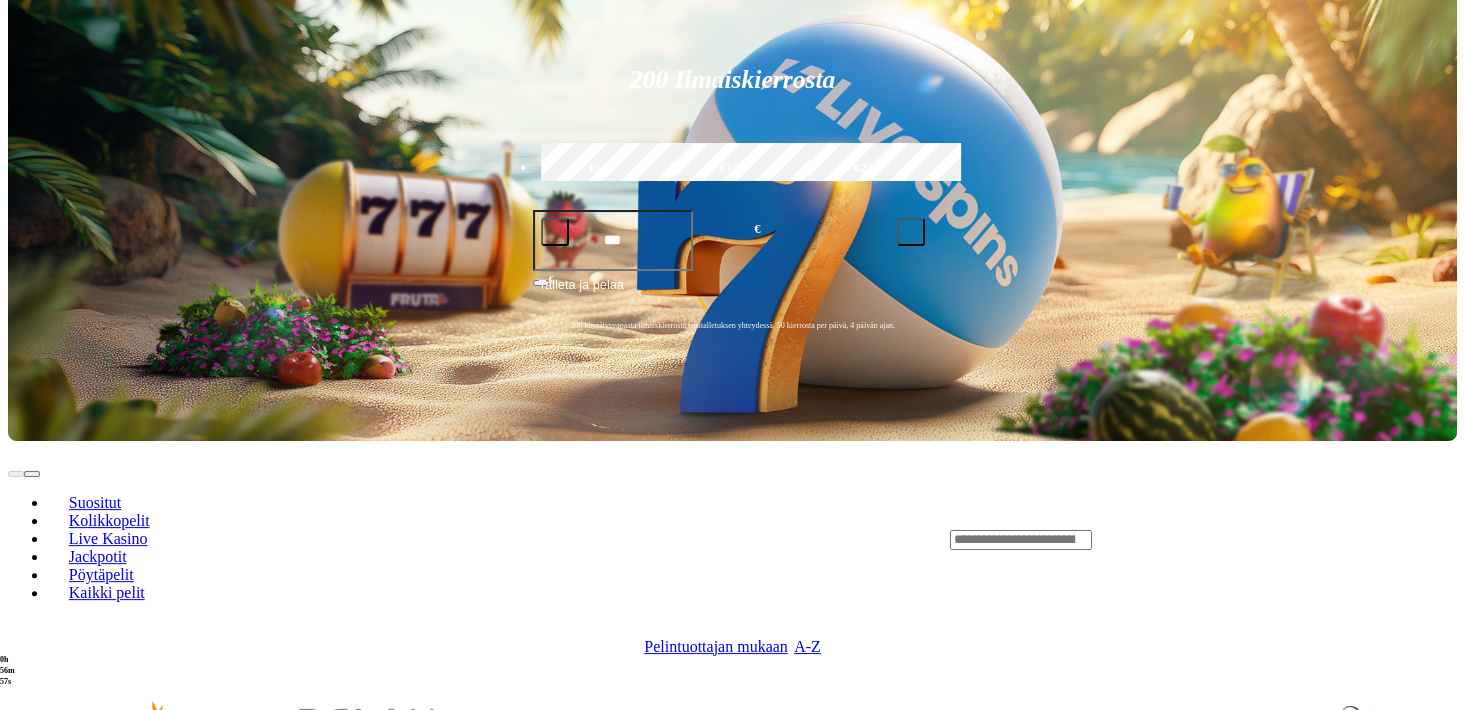 click at bounding box center [1342, 868] 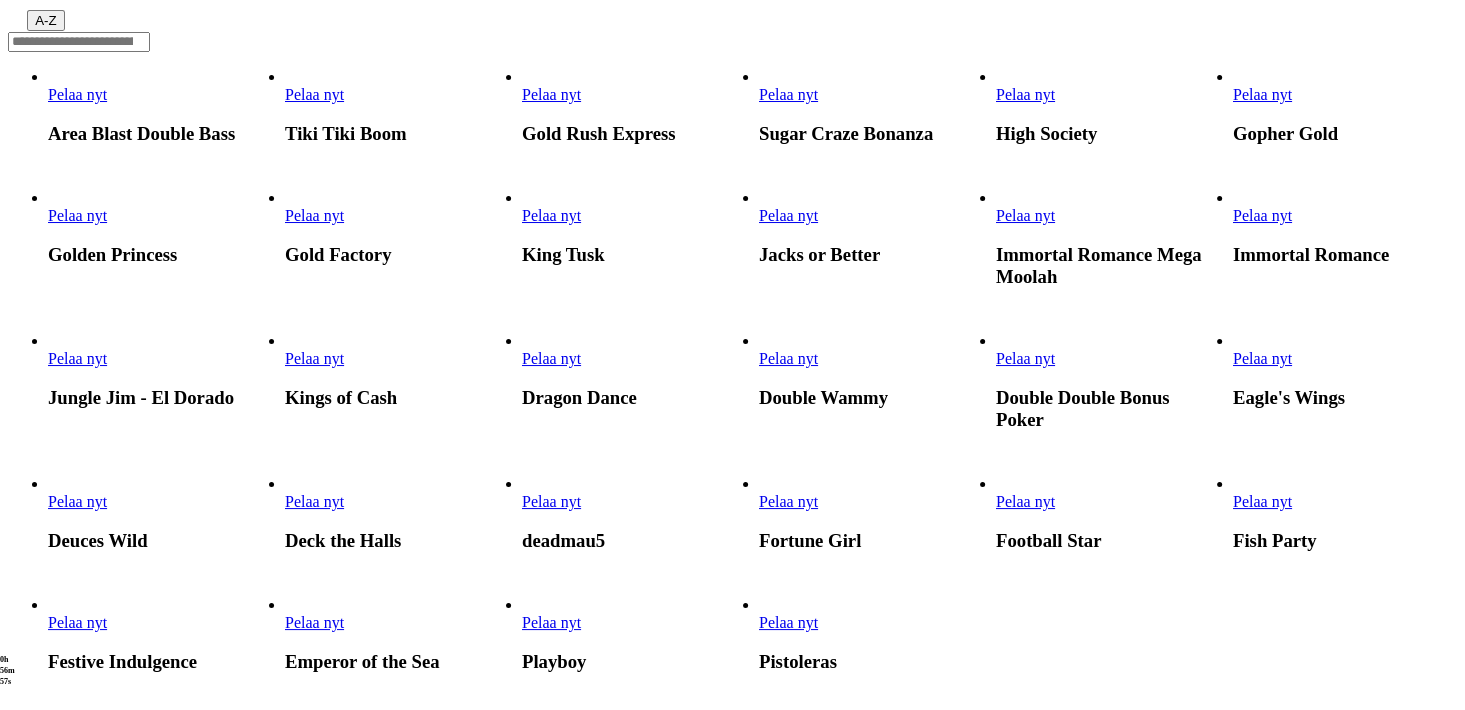 scroll, scrollTop: 0, scrollLeft: 0, axis: both 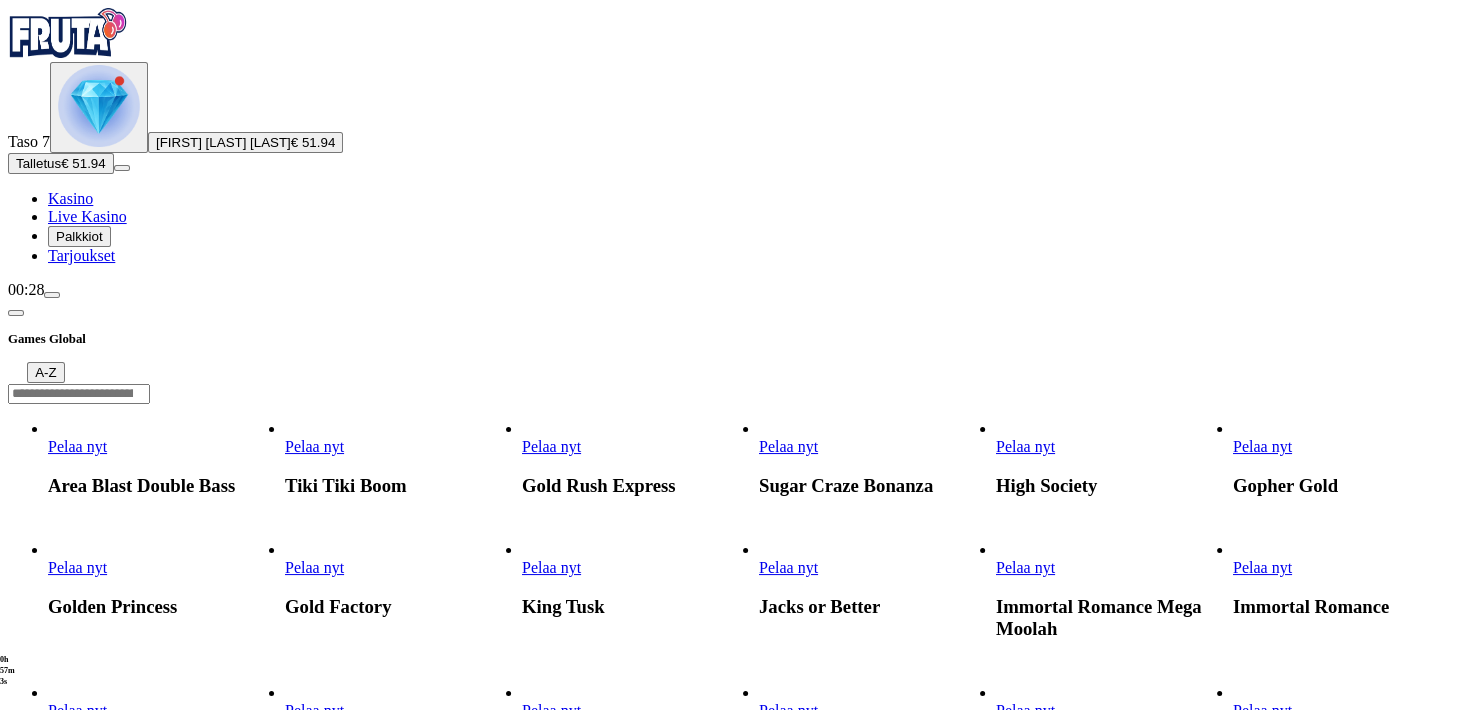 click on "Pelaa nyt" at bounding box center (1262, 446) 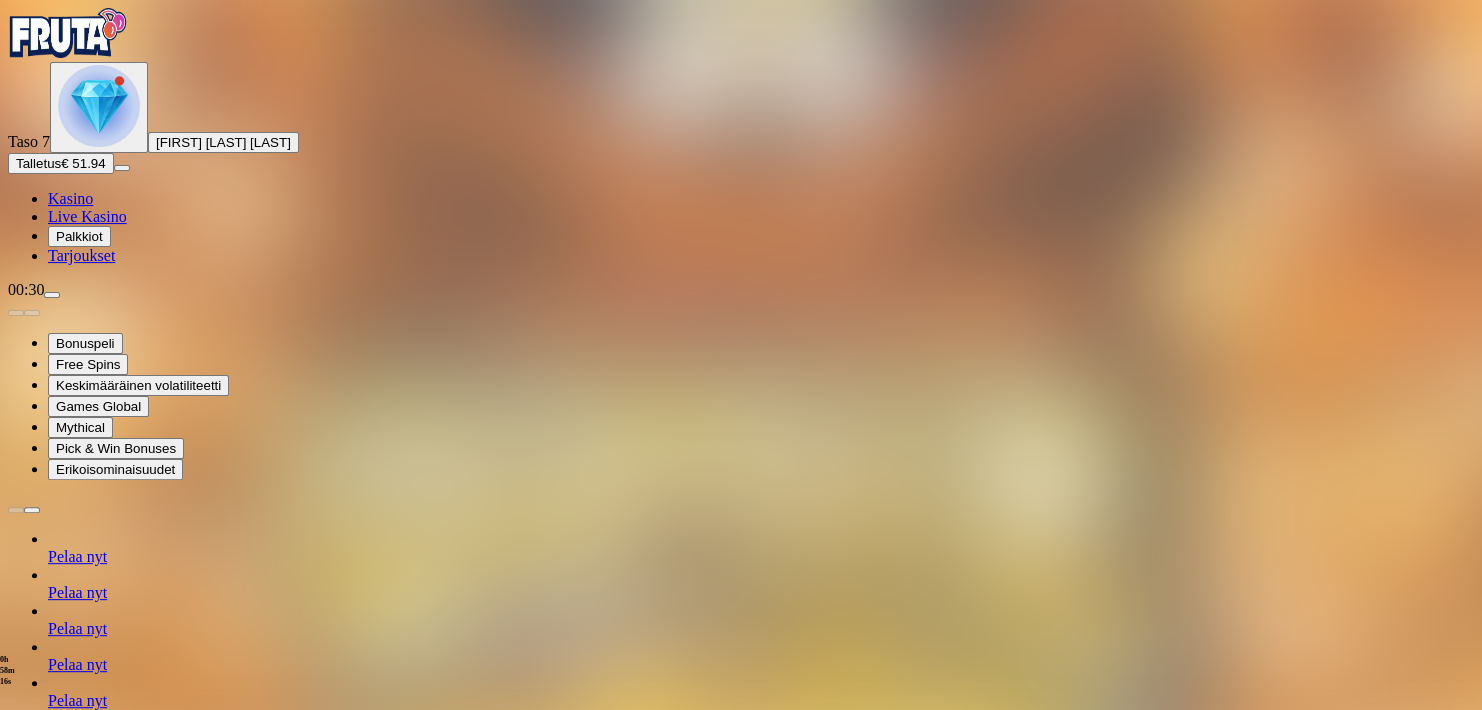 click at bounding box center [16, 1279] 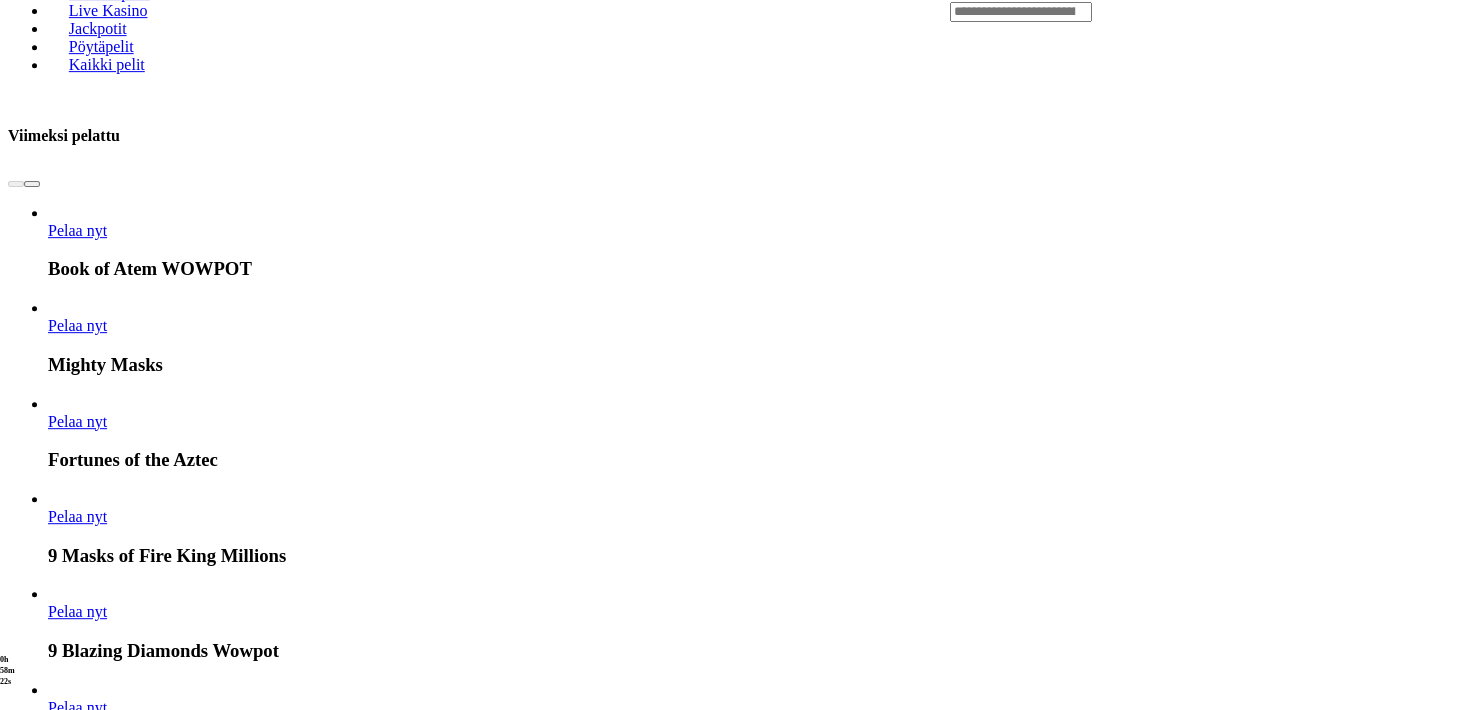 scroll, scrollTop: 1056, scrollLeft: 0, axis: vertical 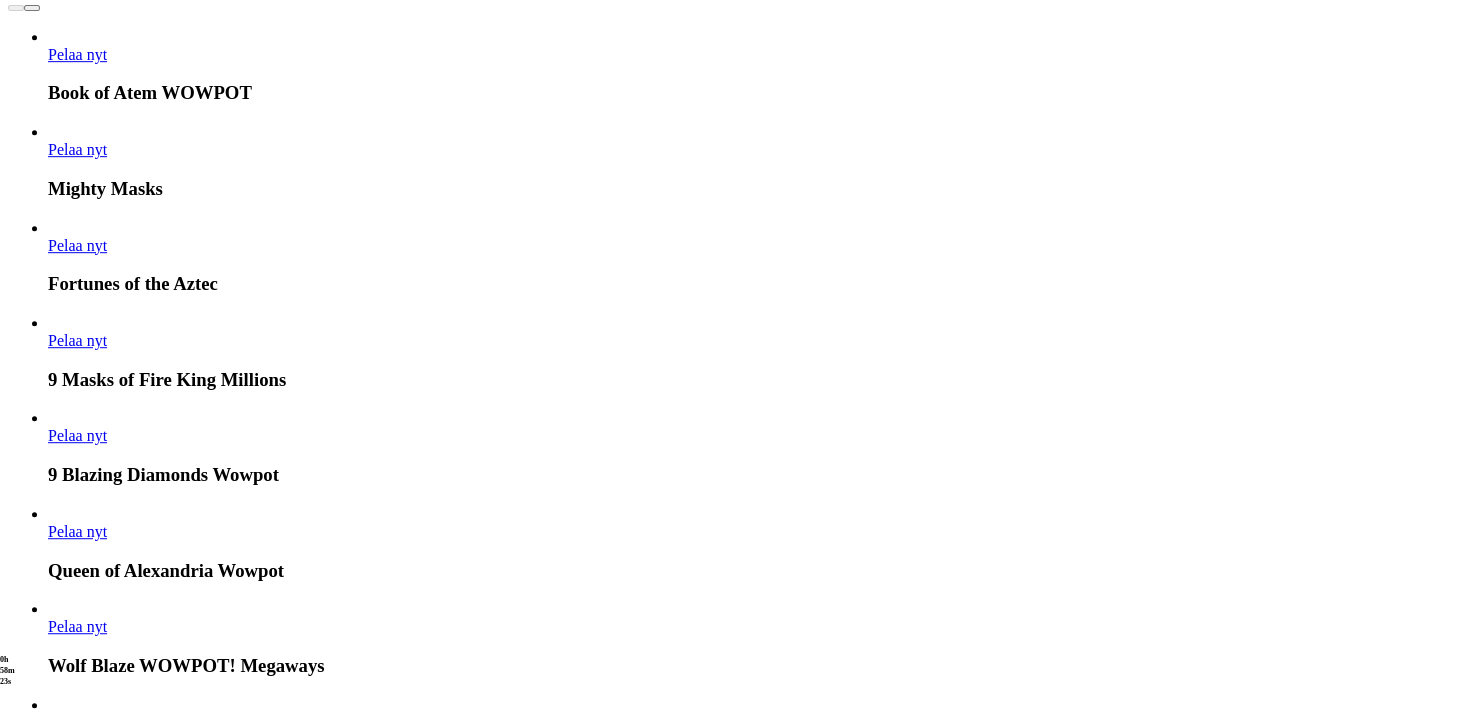 click on "Näytä kaikki" at bounding box center (1432, 3409) 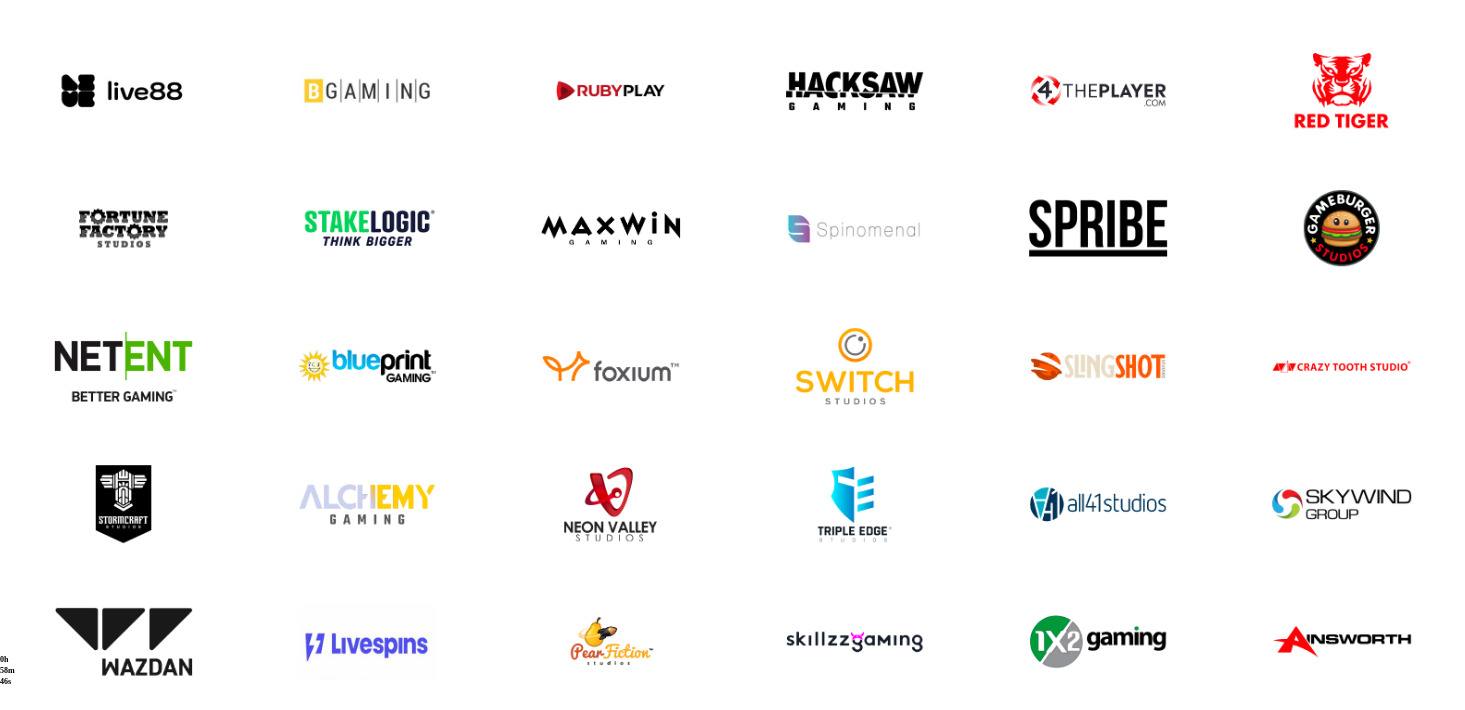 scroll, scrollTop: 1408, scrollLeft: 0, axis: vertical 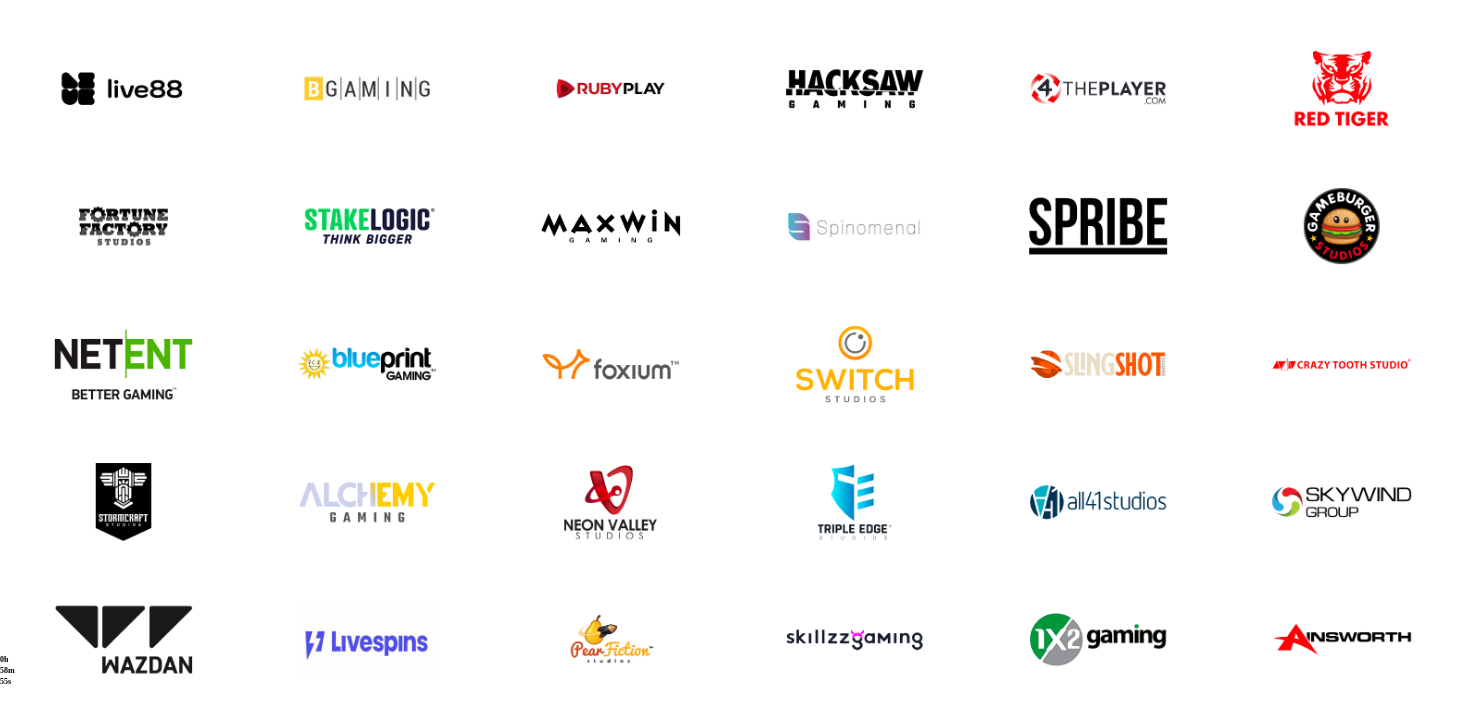click at bounding box center [1342, 1190] 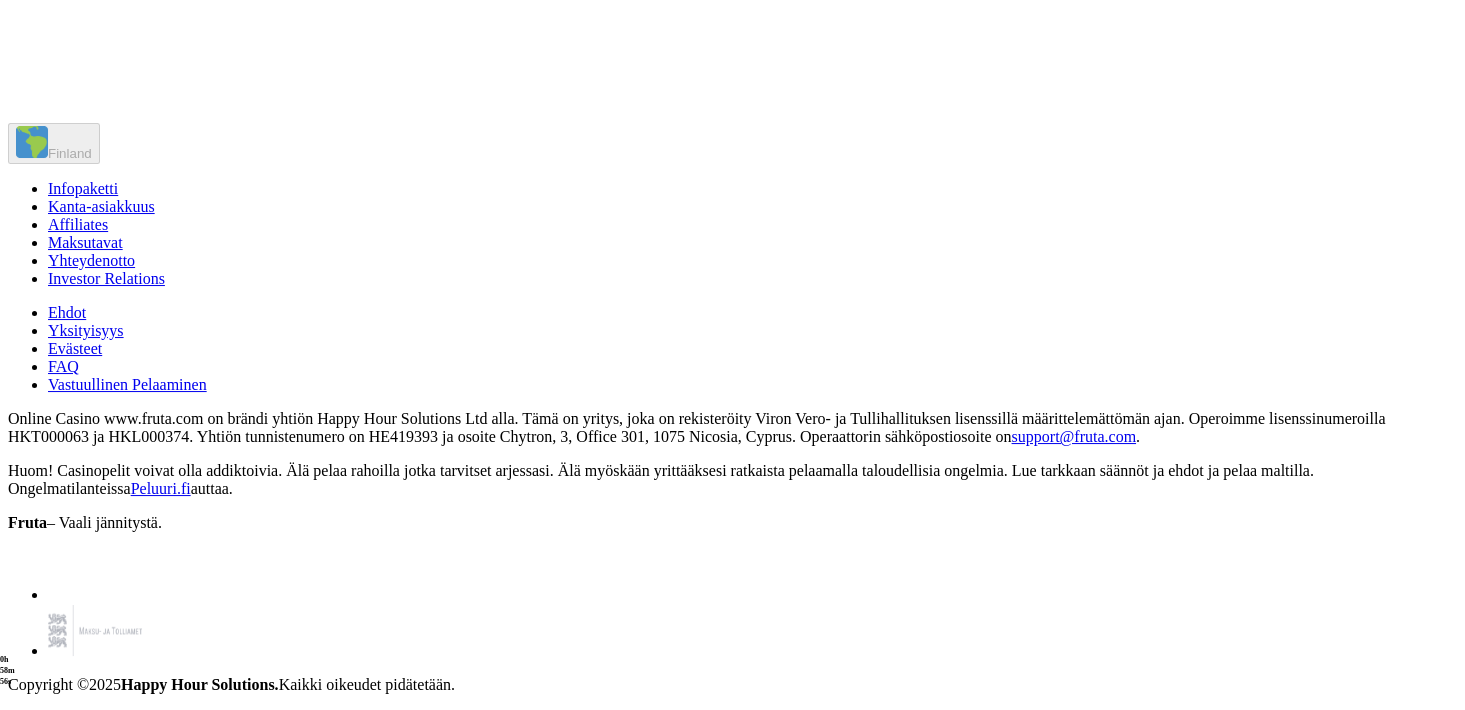 scroll, scrollTop: 0, scrollLeft: 0, axis: both 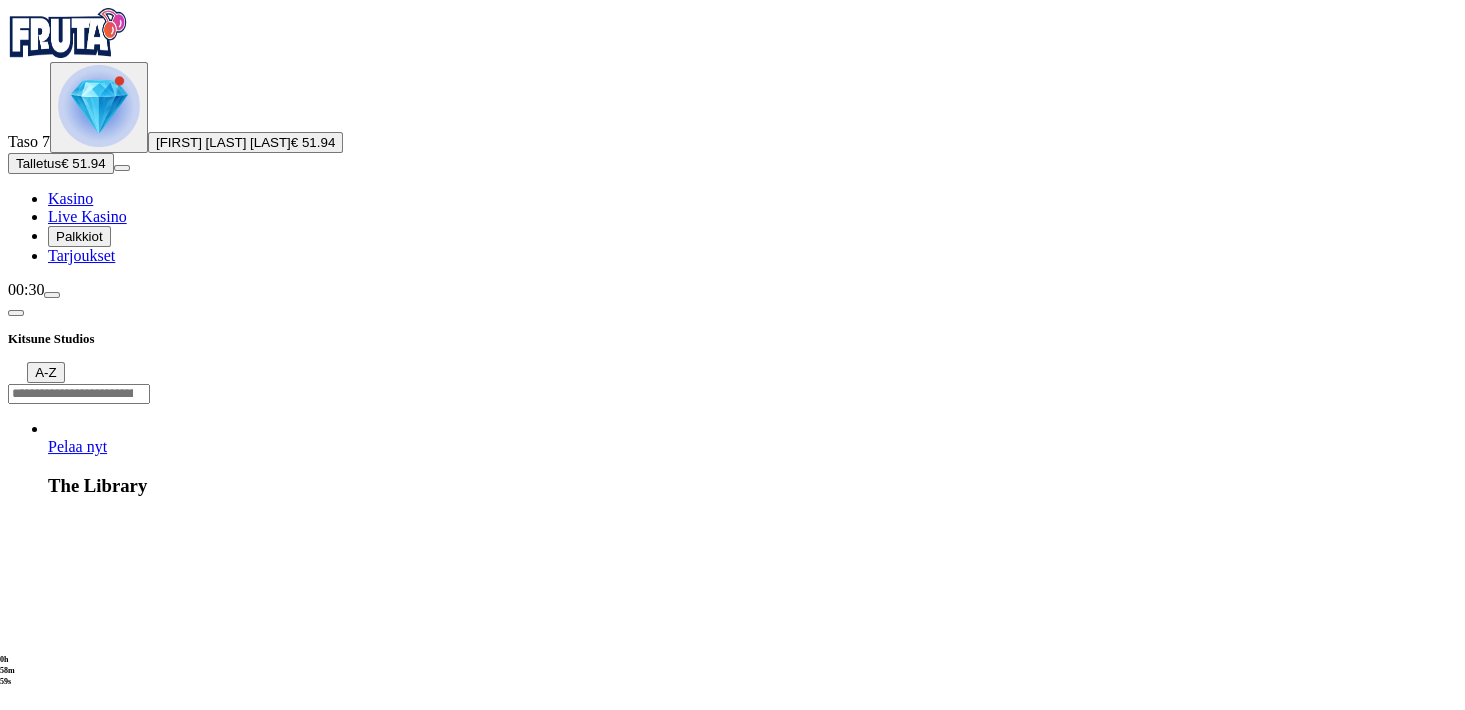 click on "Pelaa nyt" at bounding box center [77, 446] 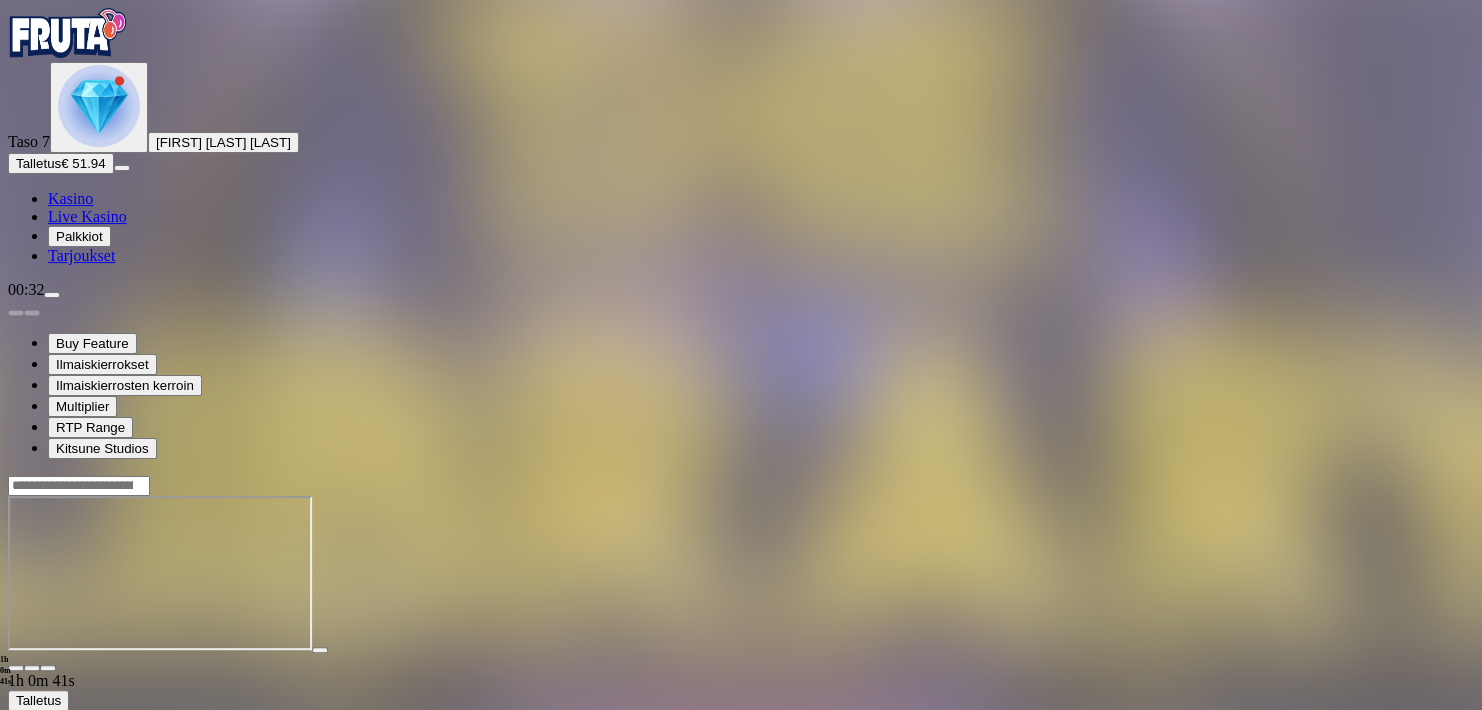 click at bounding box center (16, 668) 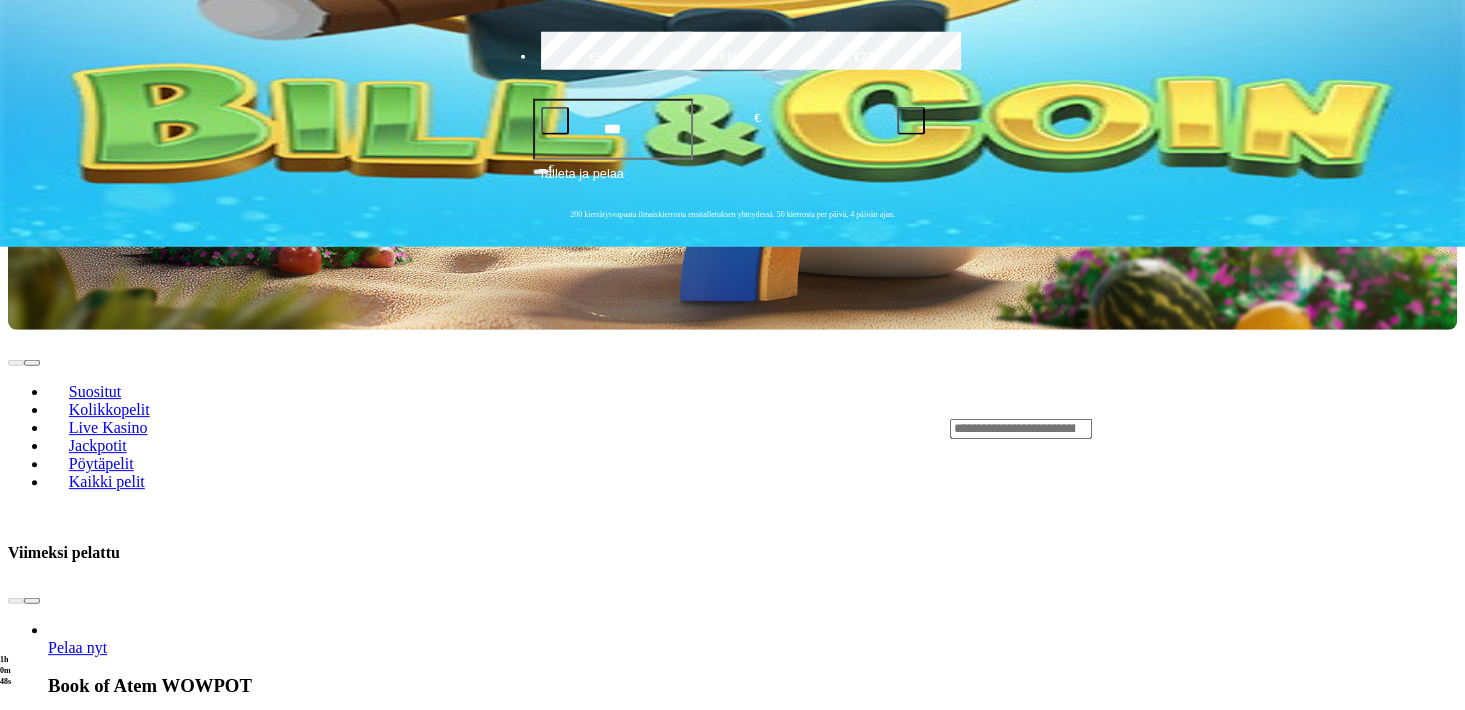 scroll, scrollTop: 440, scrollLeft: 0, axis: vertical 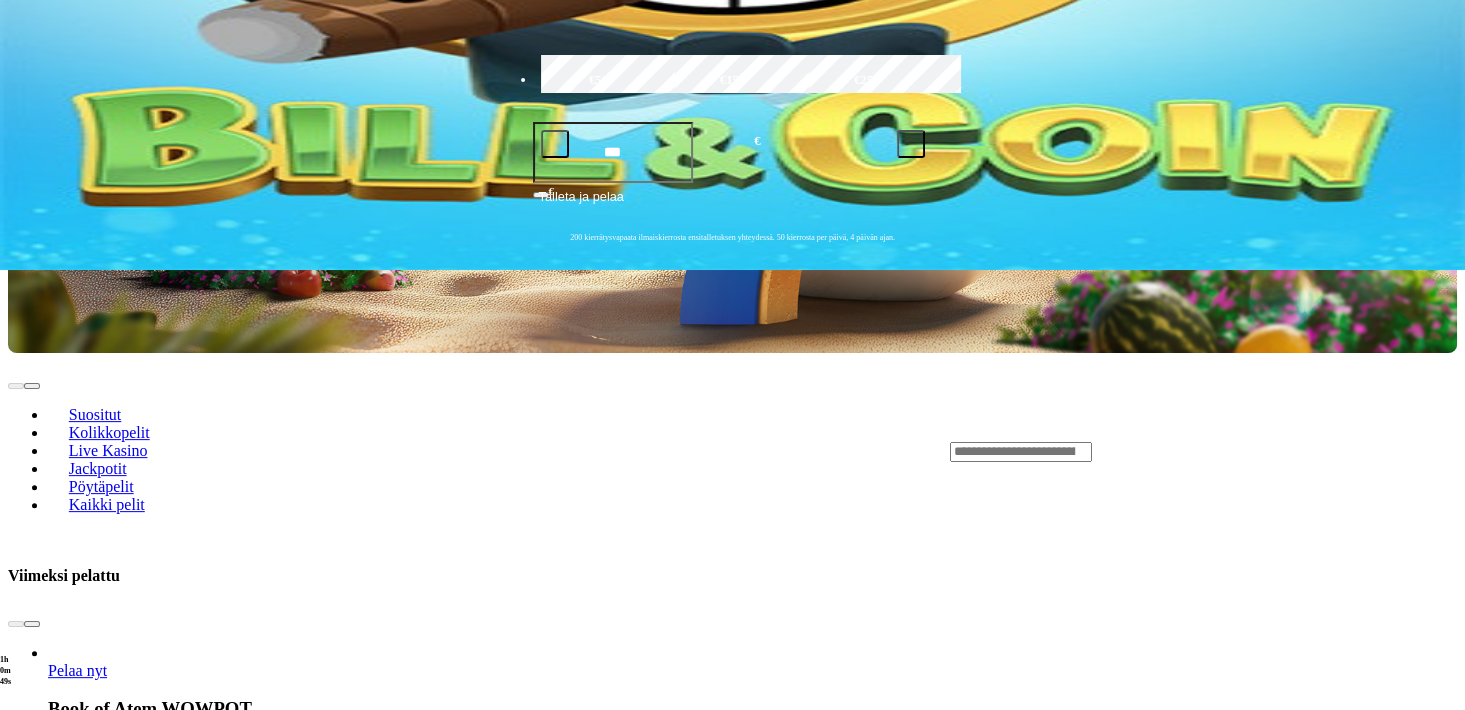 click on "Pelaa nyt" at bounding box center (77, 670) 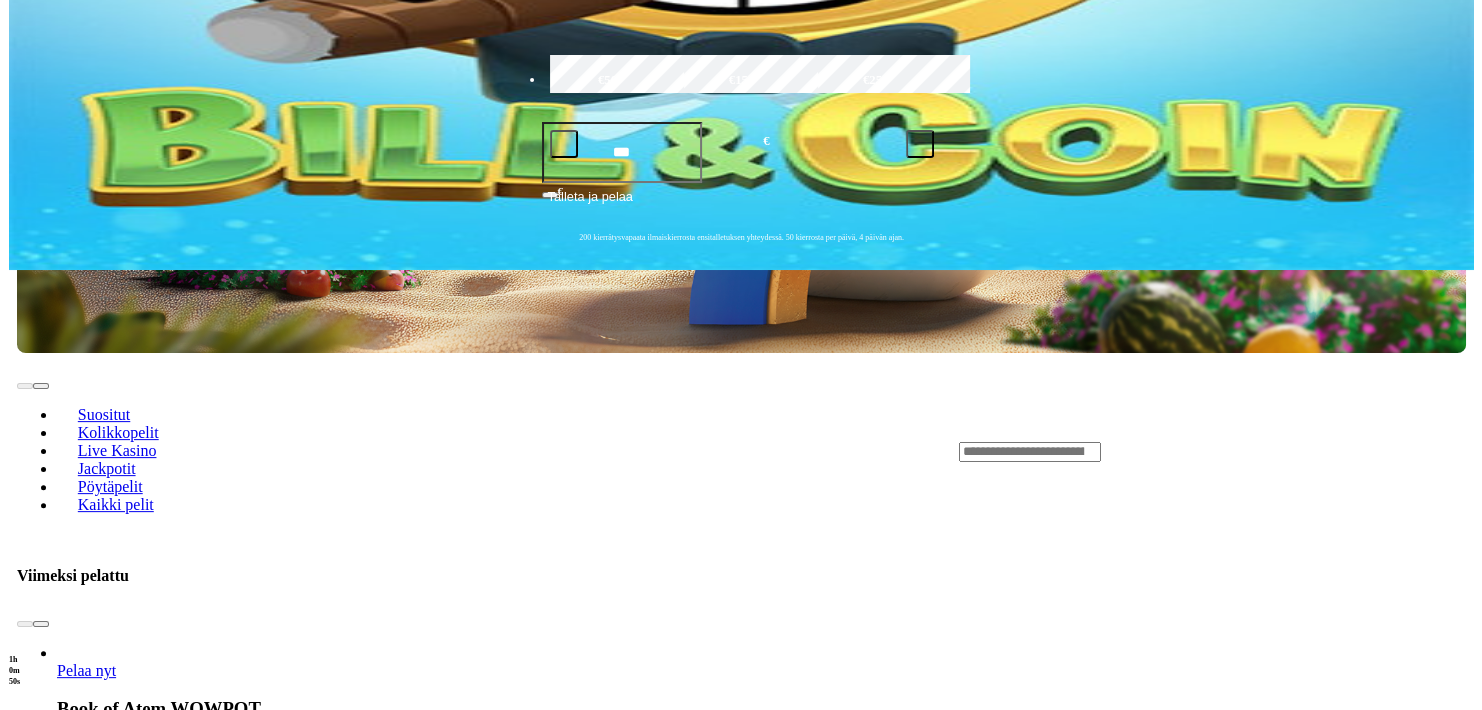 scroll, scrollTop: 0, scrollLeft: 0, axis: both 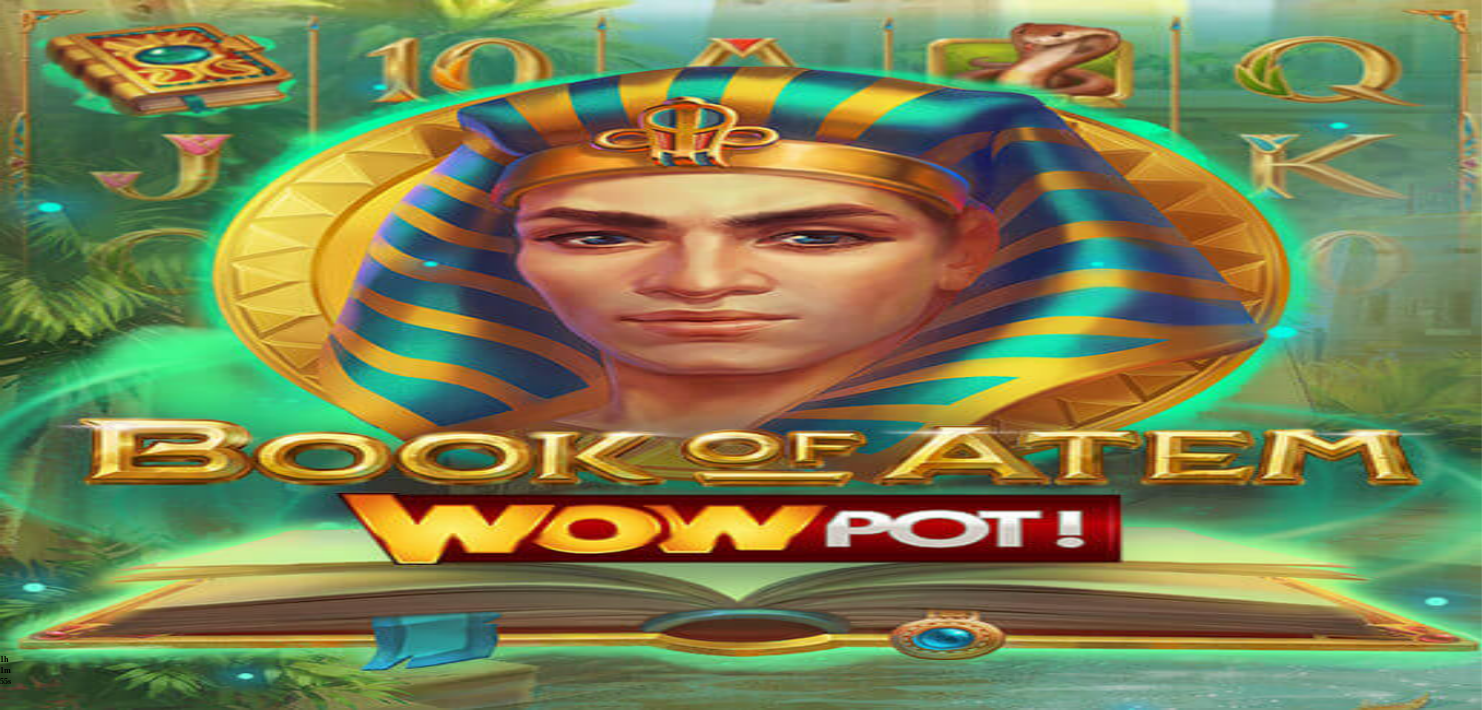click at bounding box center [16, 689] 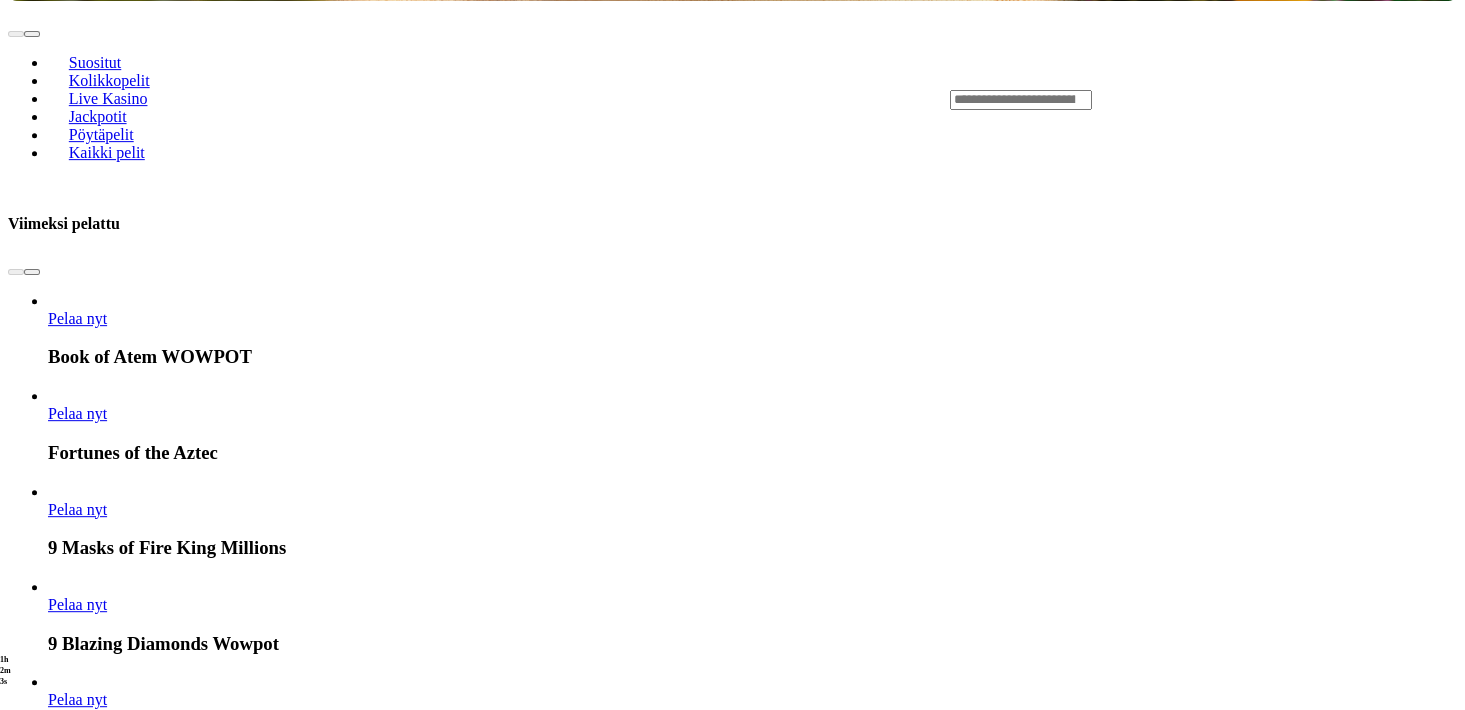 scroll, scrollTop: 880, scrollLeft: 0, axis: vertical 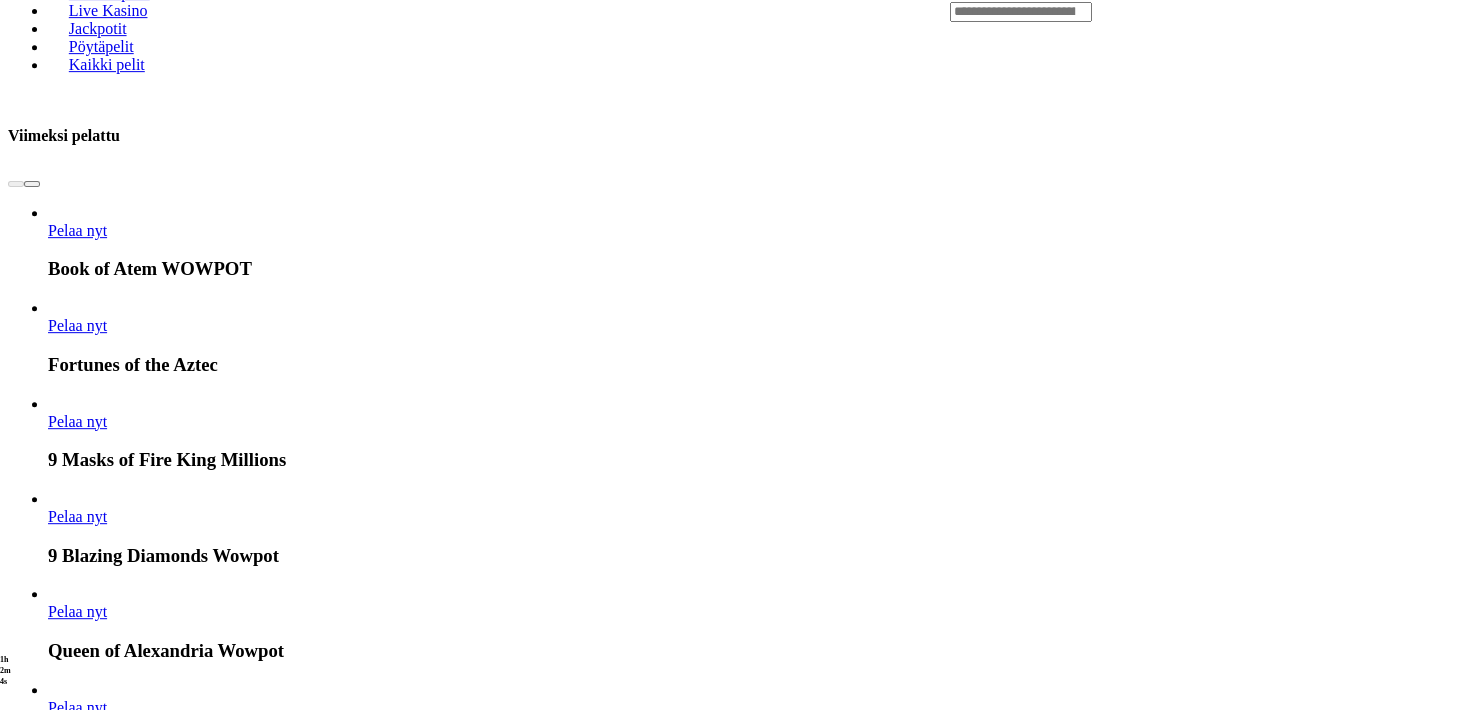click on "Näytä kaikki" at bounding box center (1432, 3585) 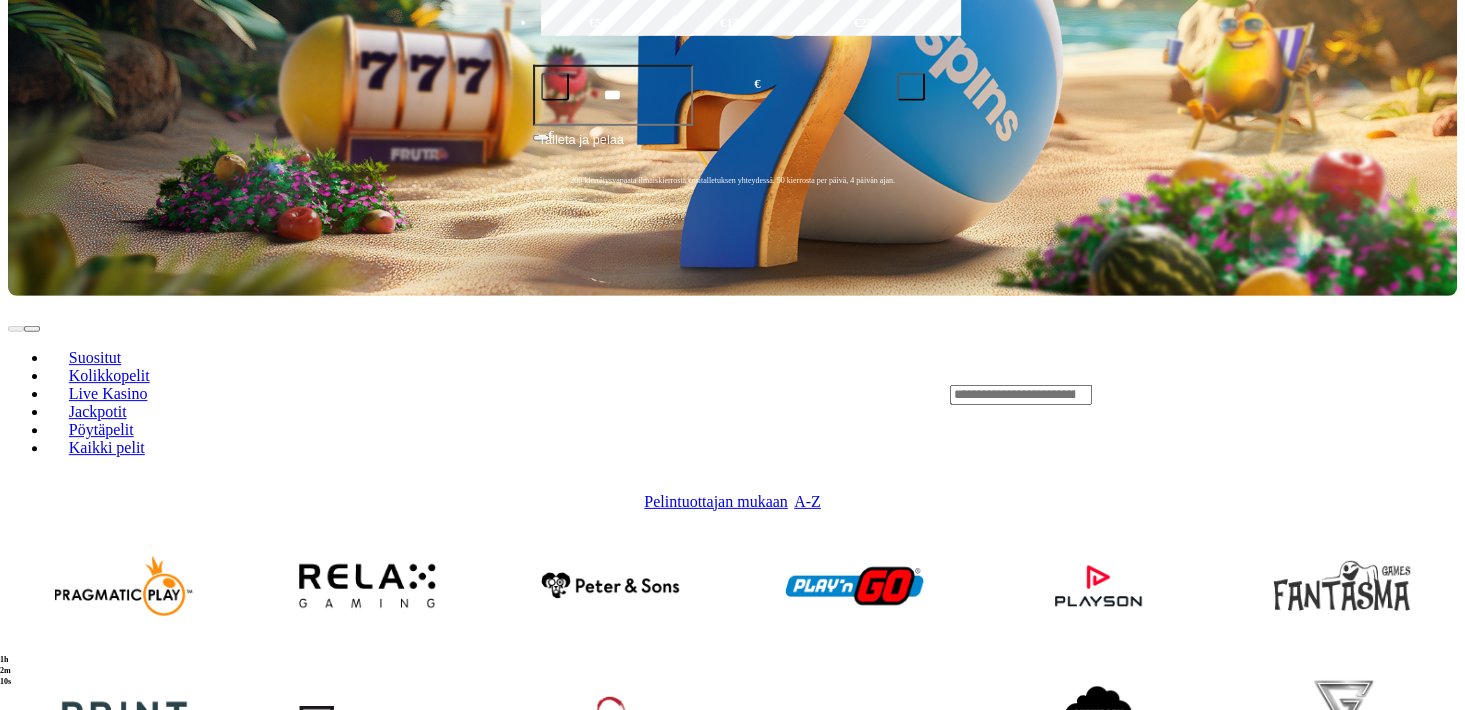 scroll, scrollTop: 528, scrollLeft: 0, axis: vertical 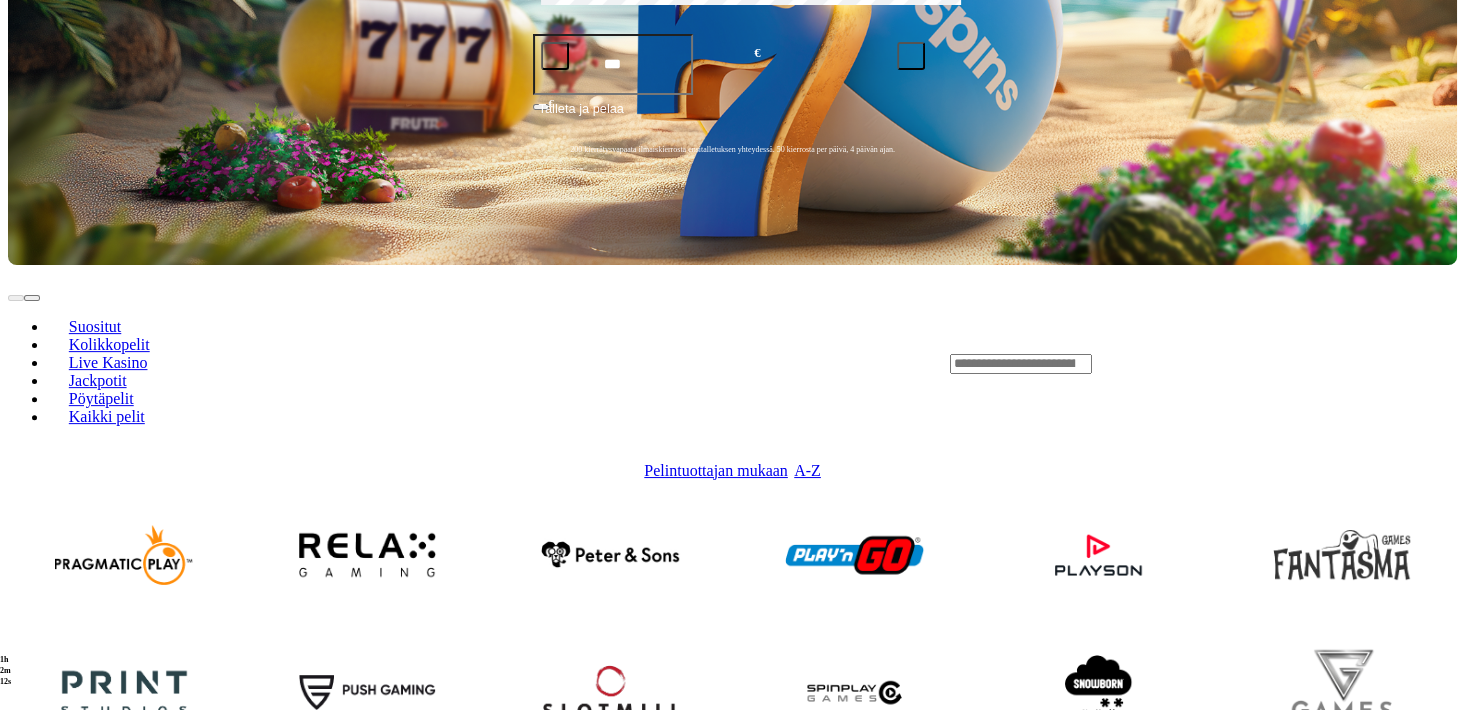 click at bounding box center (854, 830) 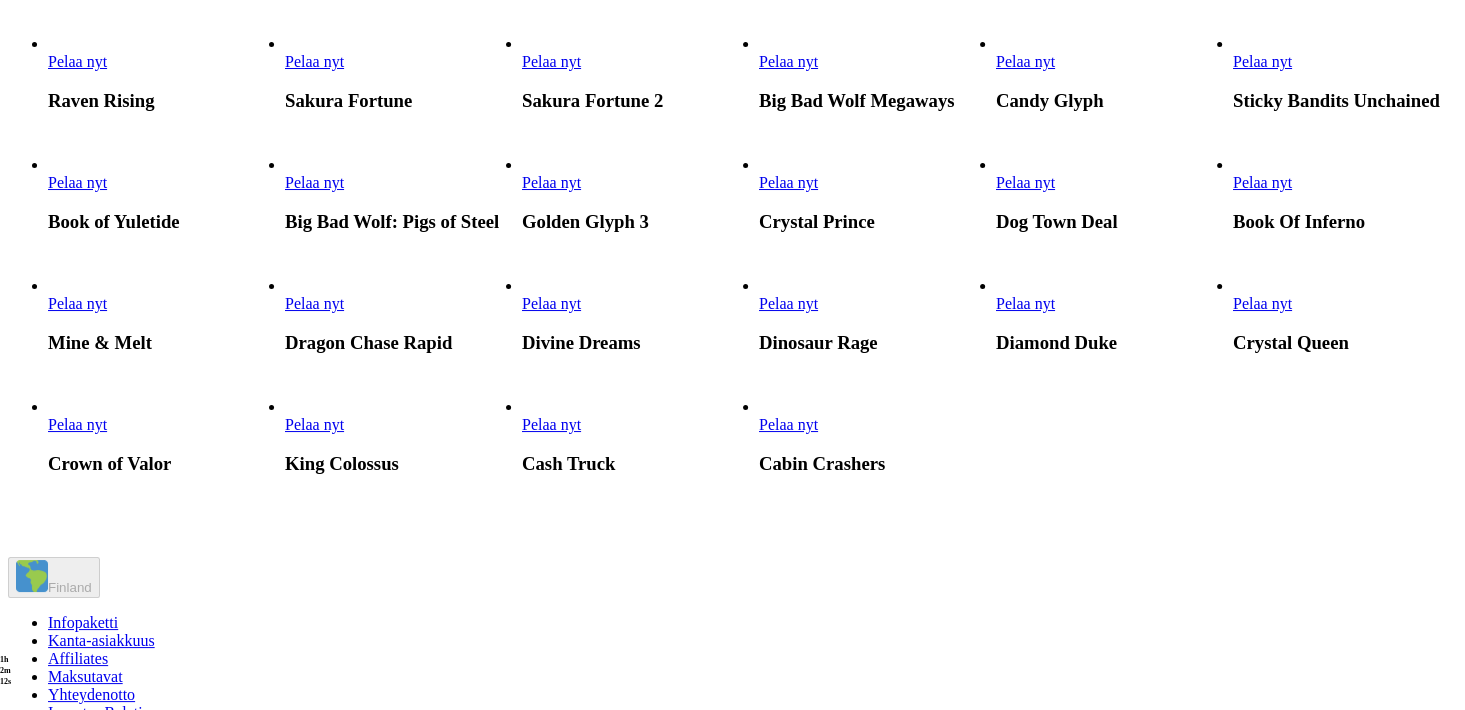 scroll, scrollTop: 0, scrollLeft: 0, axis: both 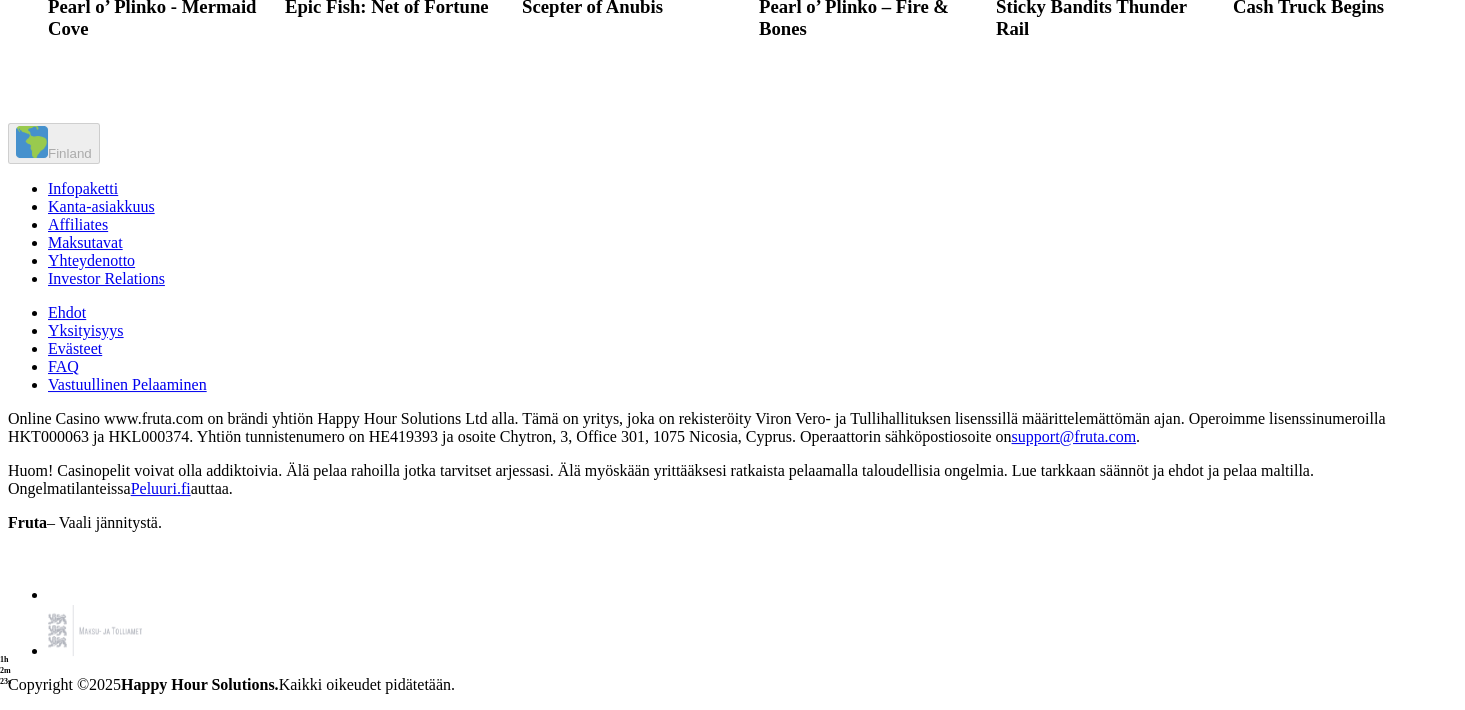 click on "Pelaa nyt" at bounding box center [1262, -33] 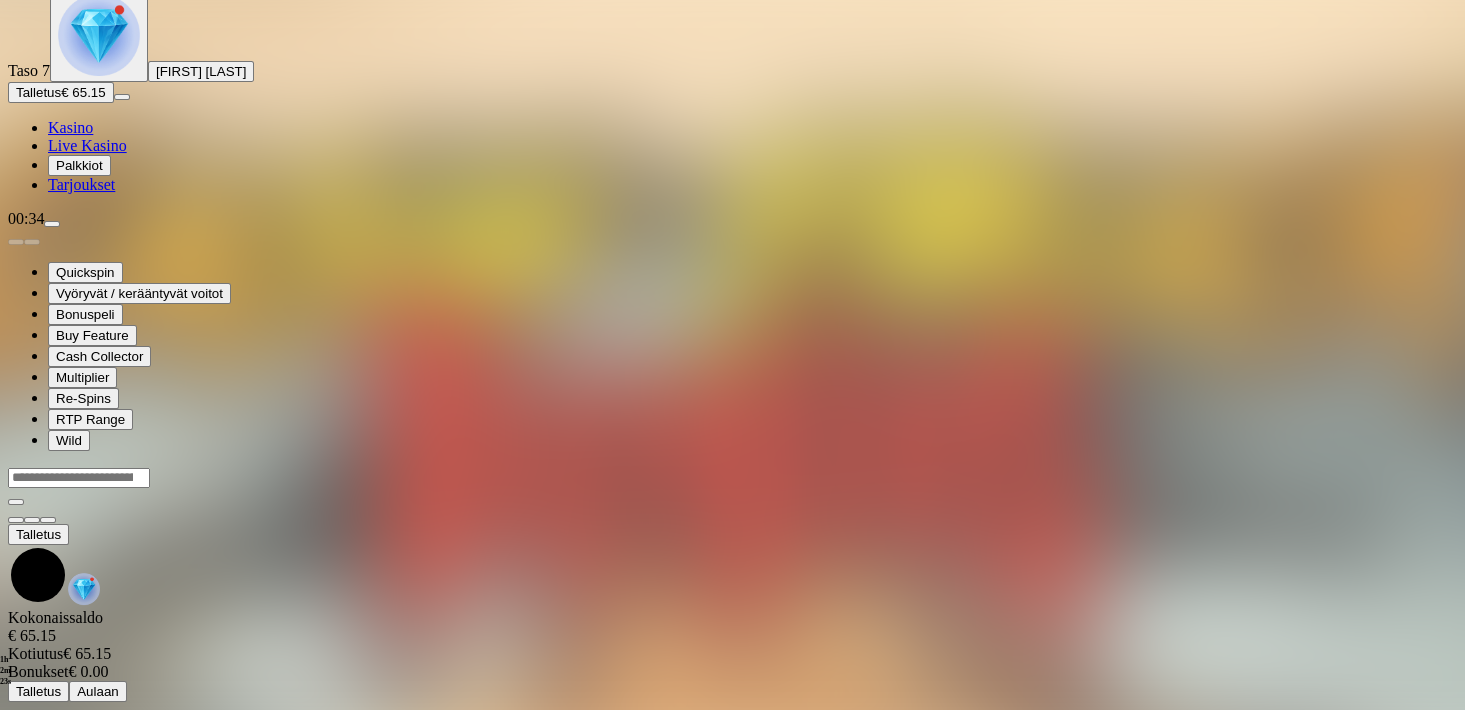scroll, scrollTop: 0, scrollLeft: 0, axis: both 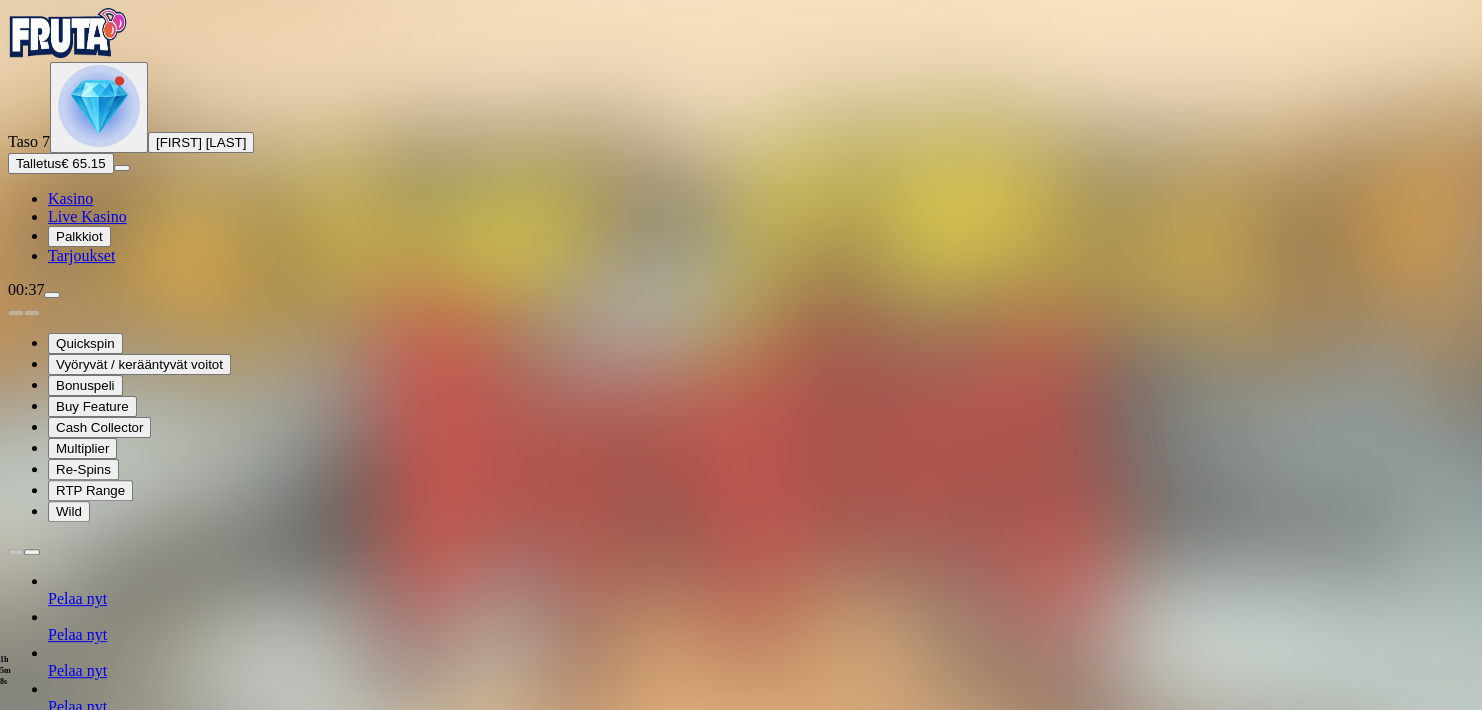 click at bounding box center (16, 1321) 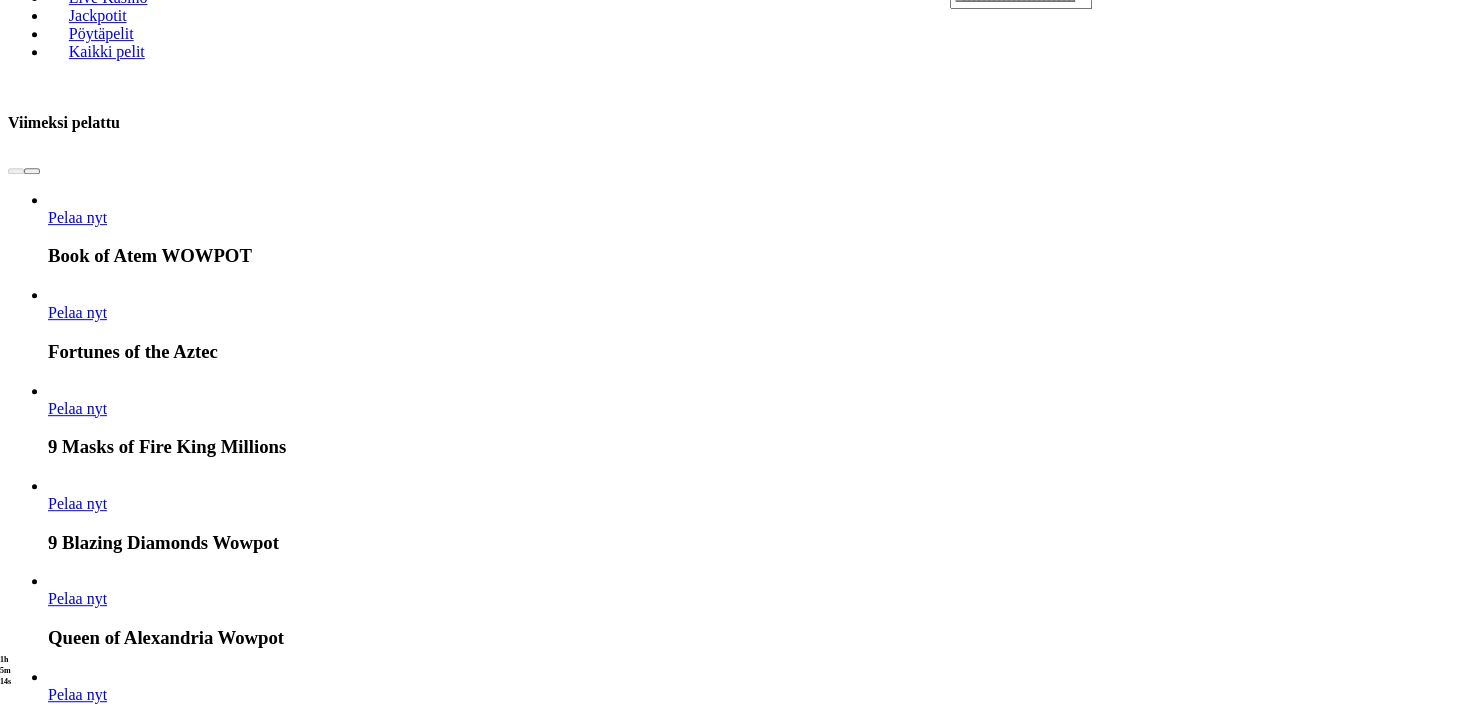 scroll, scrollTop: 1056, scrollLeft: 0, axis: vertical 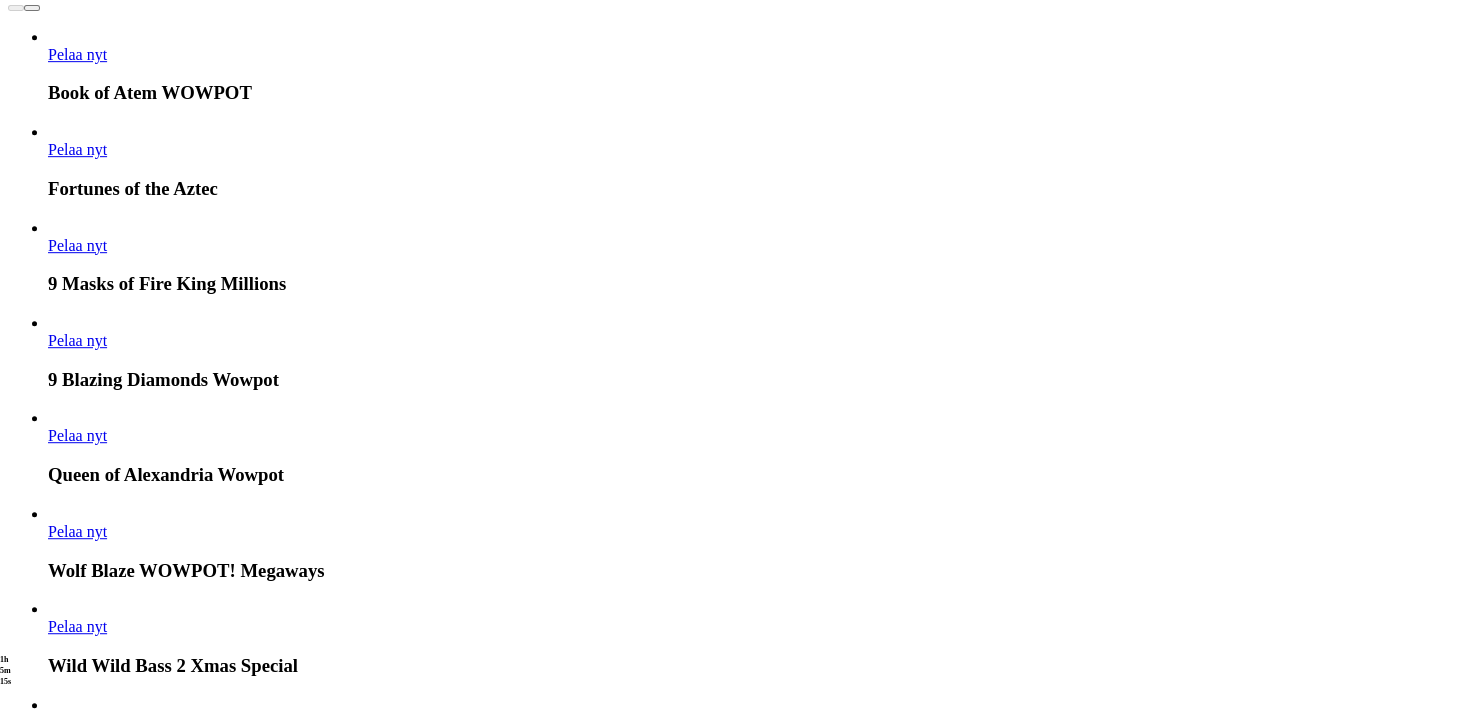 click on "Näytä kaikki" at bounding box center [1432, 3409] 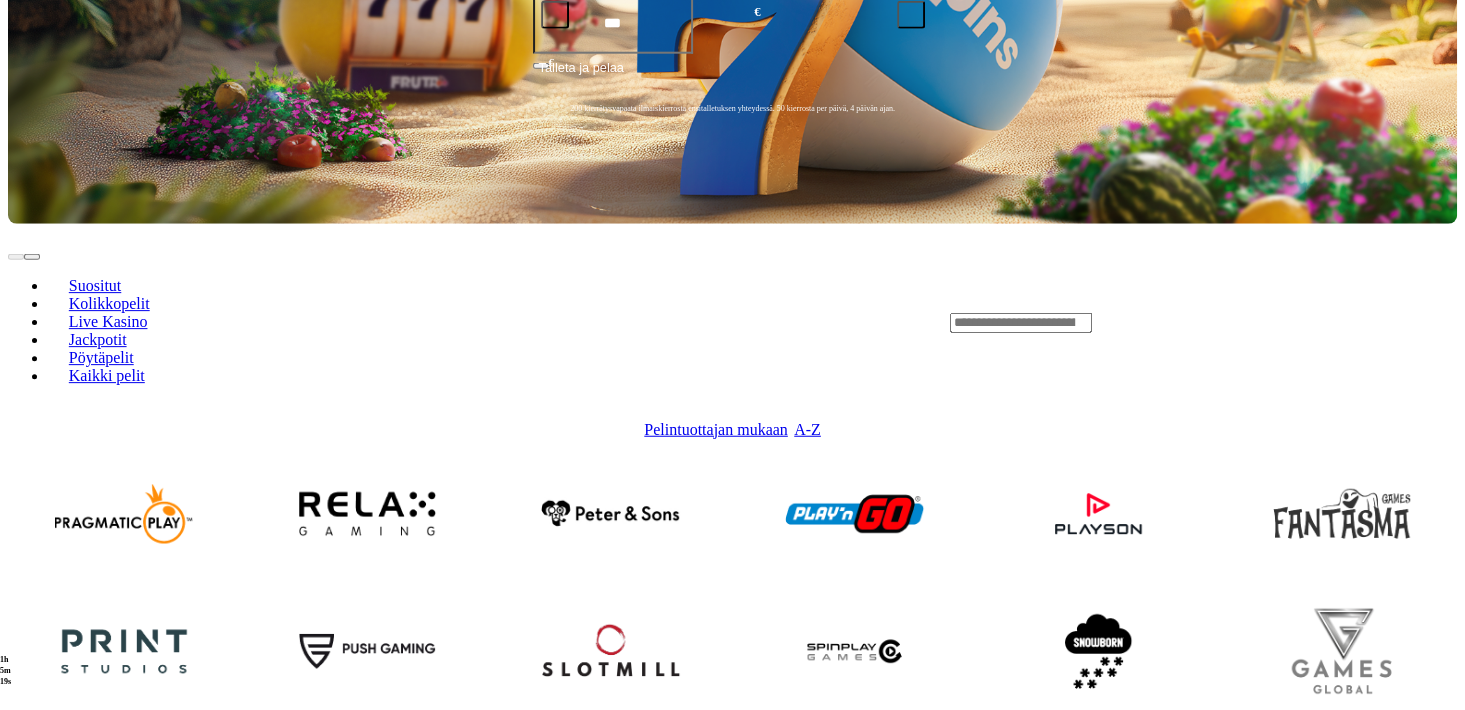 scroll, scrollTop: 704, scrollLeft: 0, axis: vertical 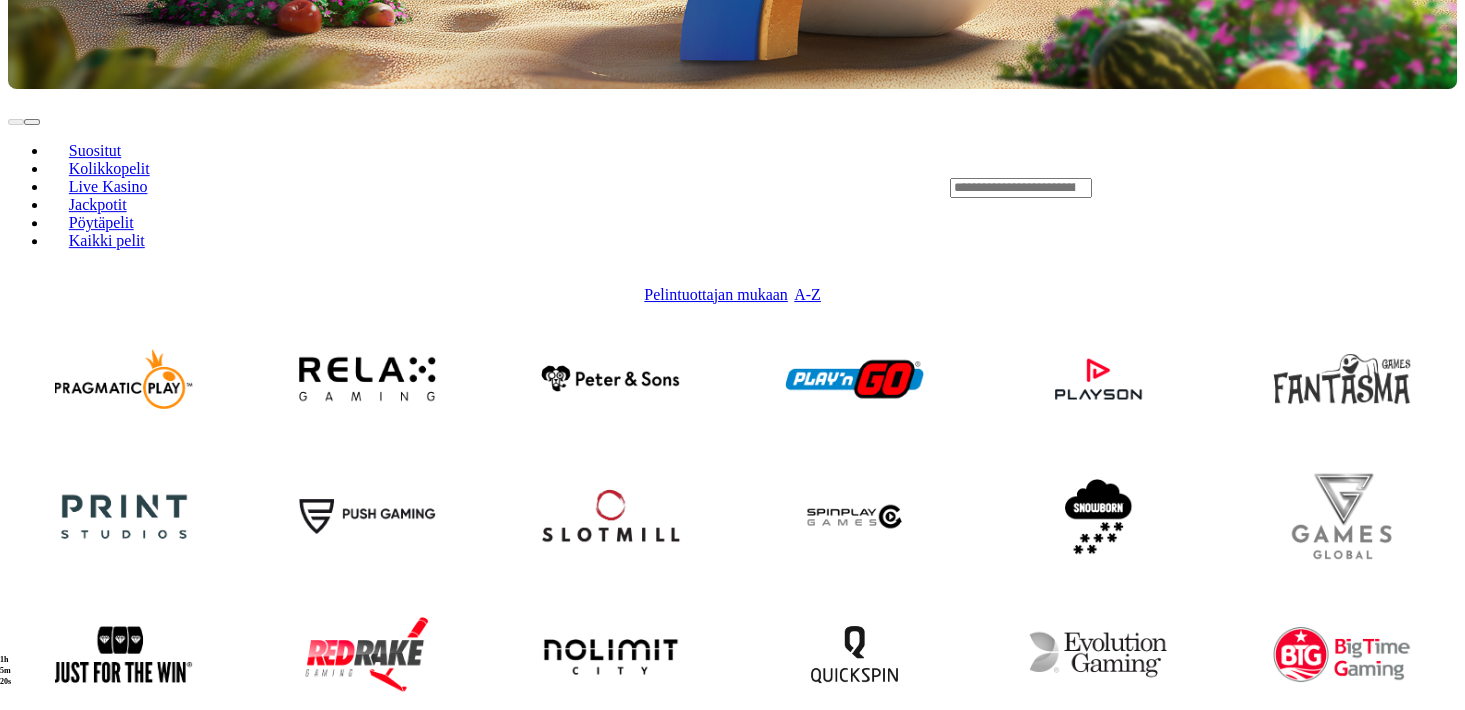 click at bounding box center (367, 1067) 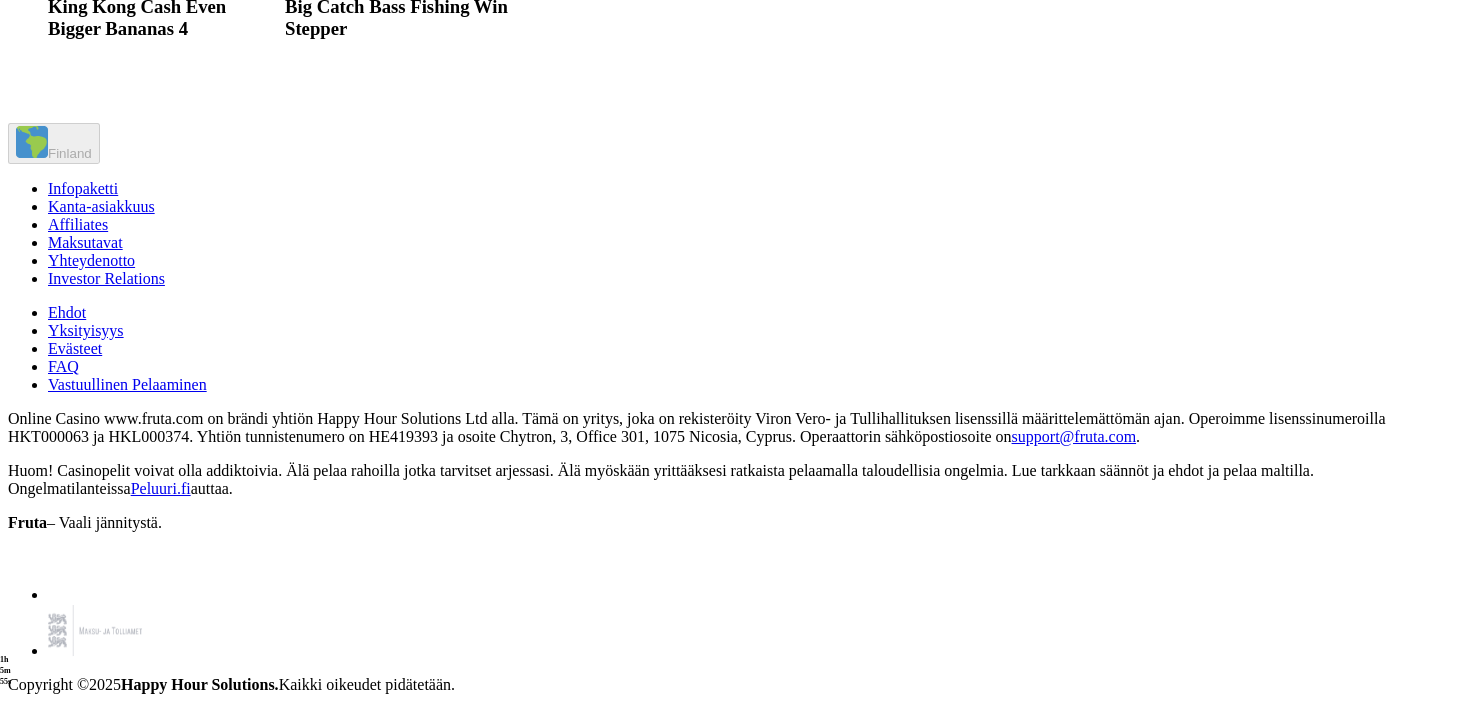 scroll, scrollTop: 4488, scrollLeft: 0, axis: vertical 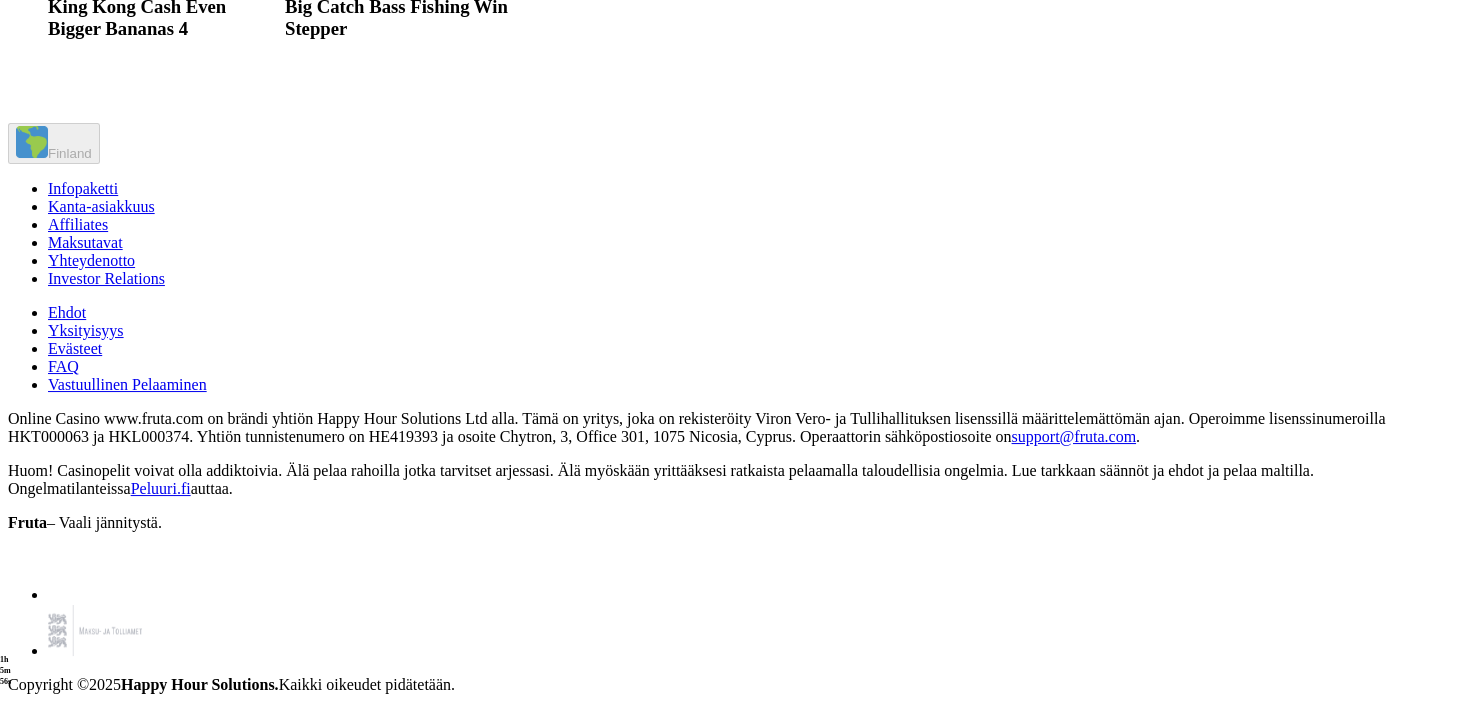 click on "Pelaa nyt" at bounding box center (314, -726) 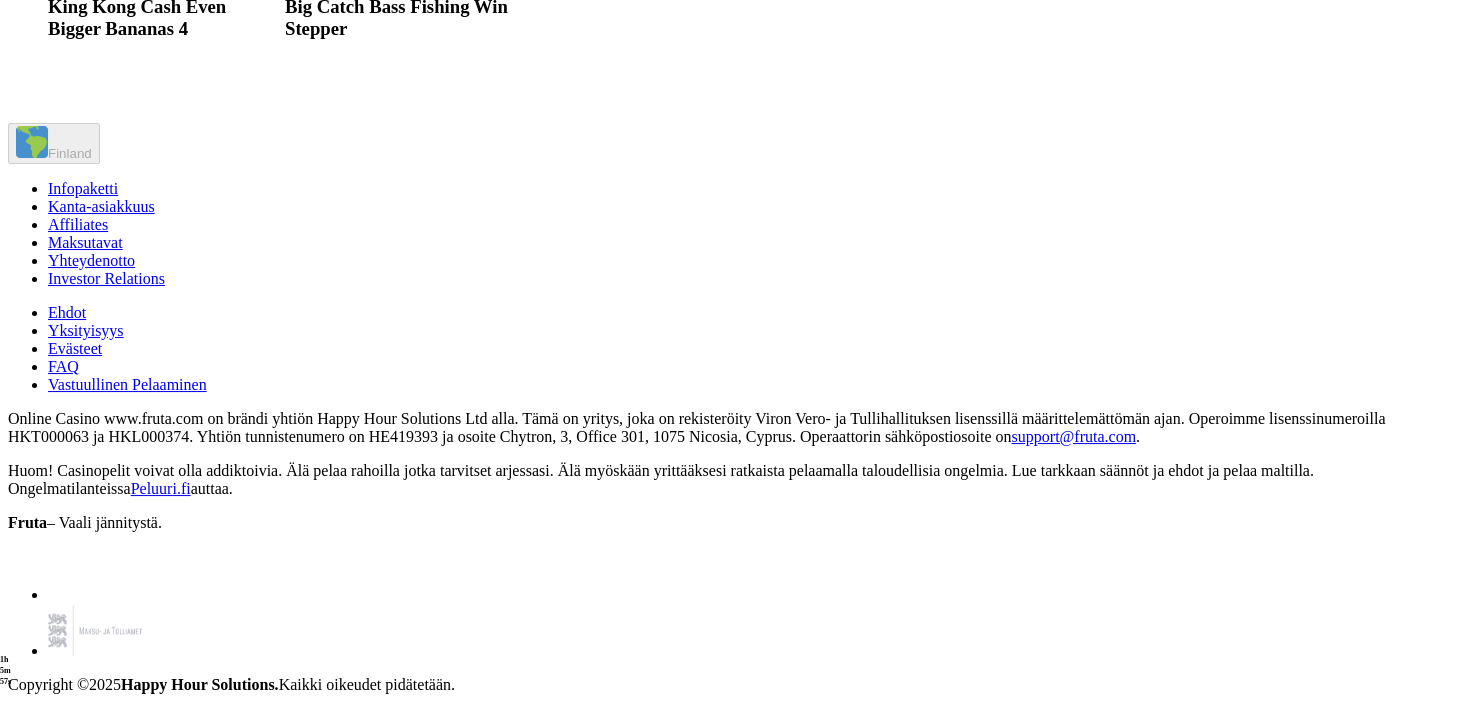 scroll, scrollTop: 0, scrollLeft: 0, axis: both 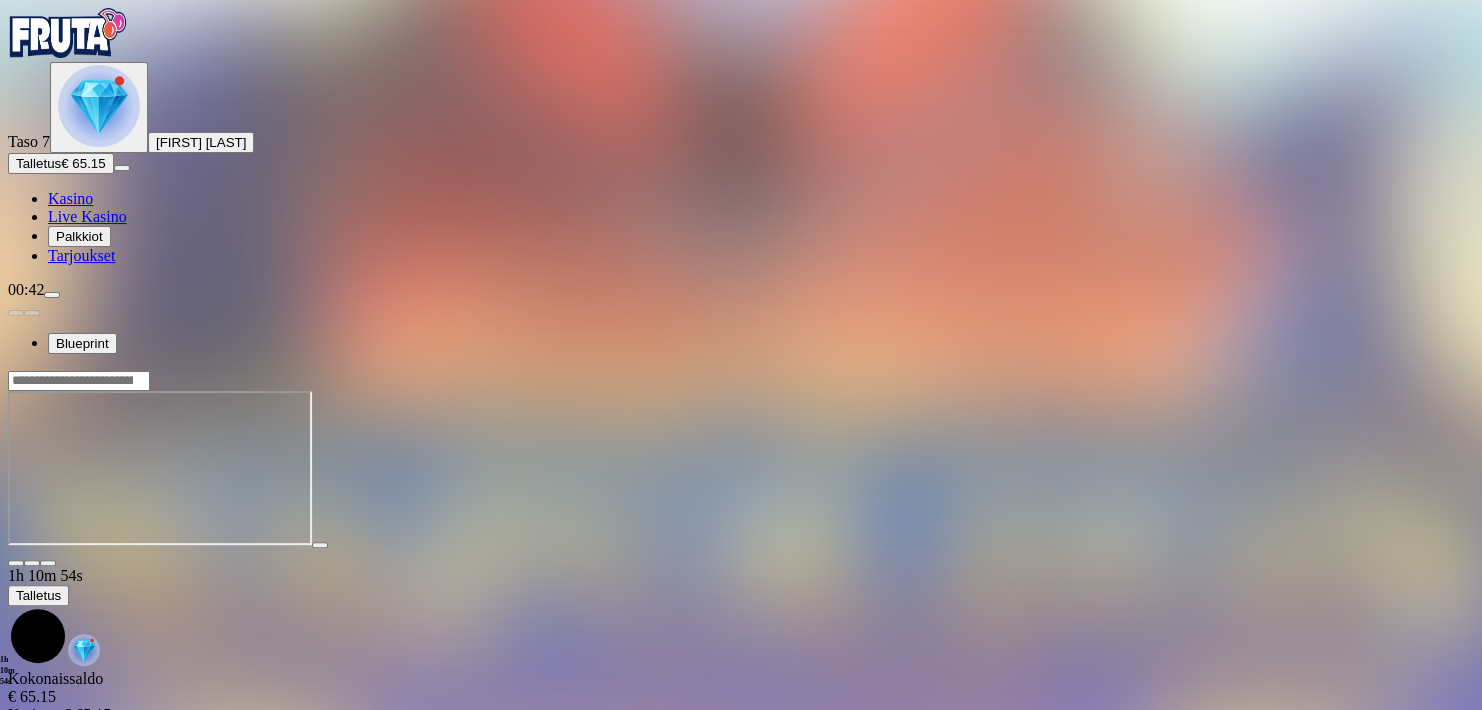 click at bounding box center [16, 563] 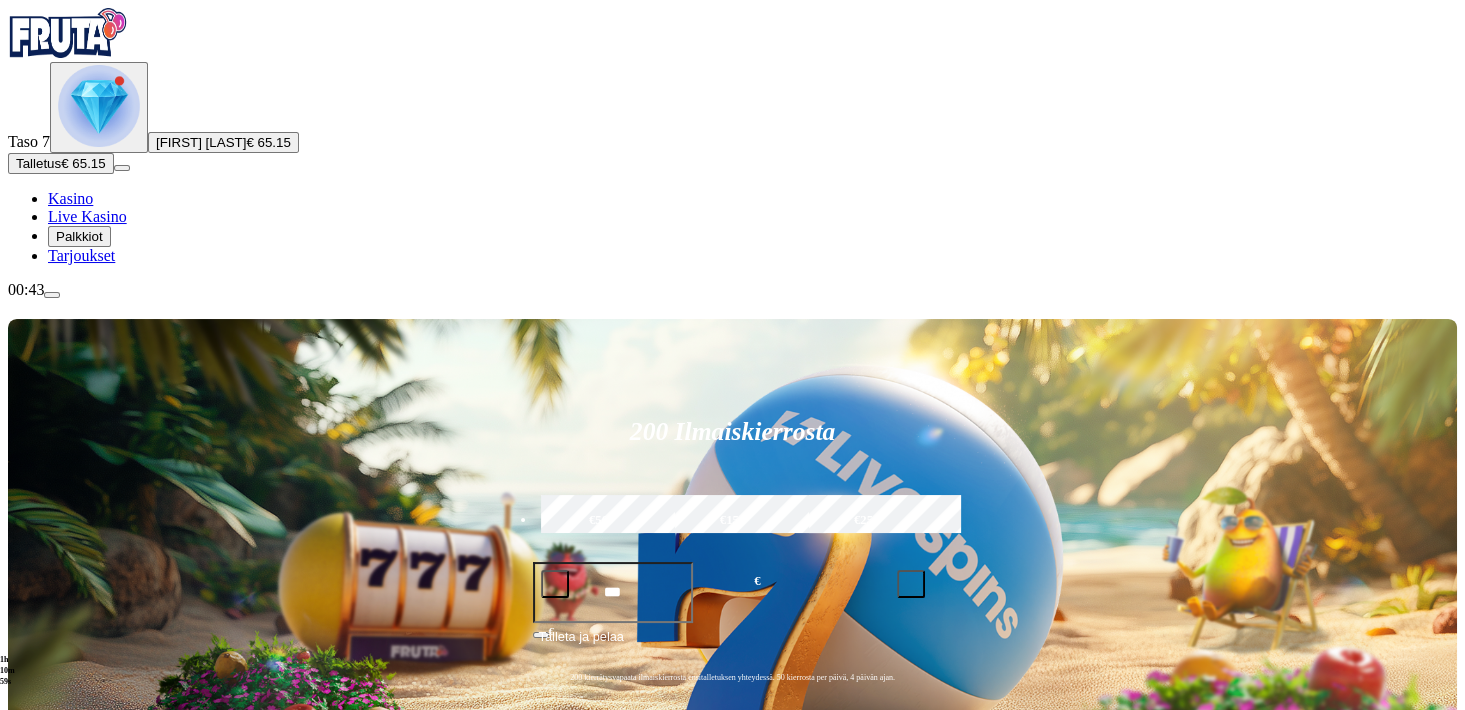 click at bounding box center (1021, 892) 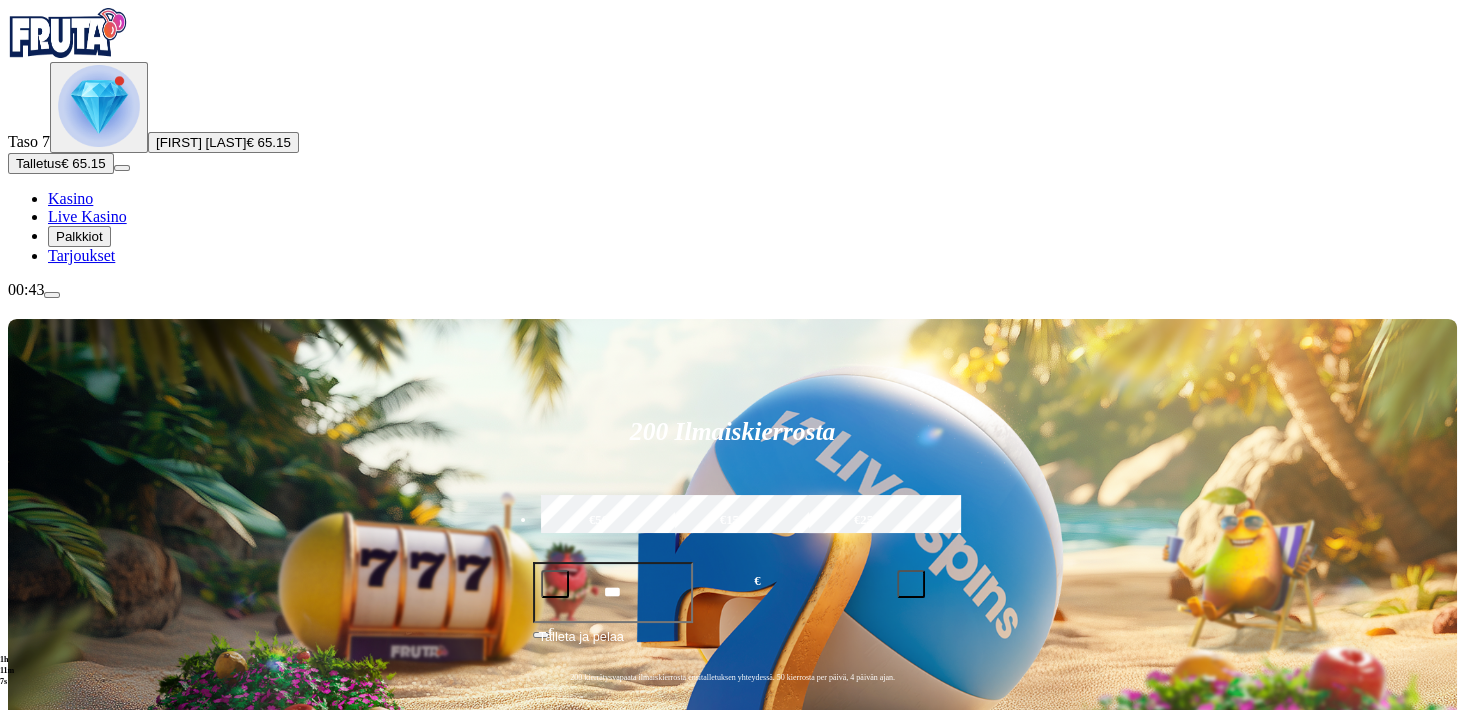 type on "****" 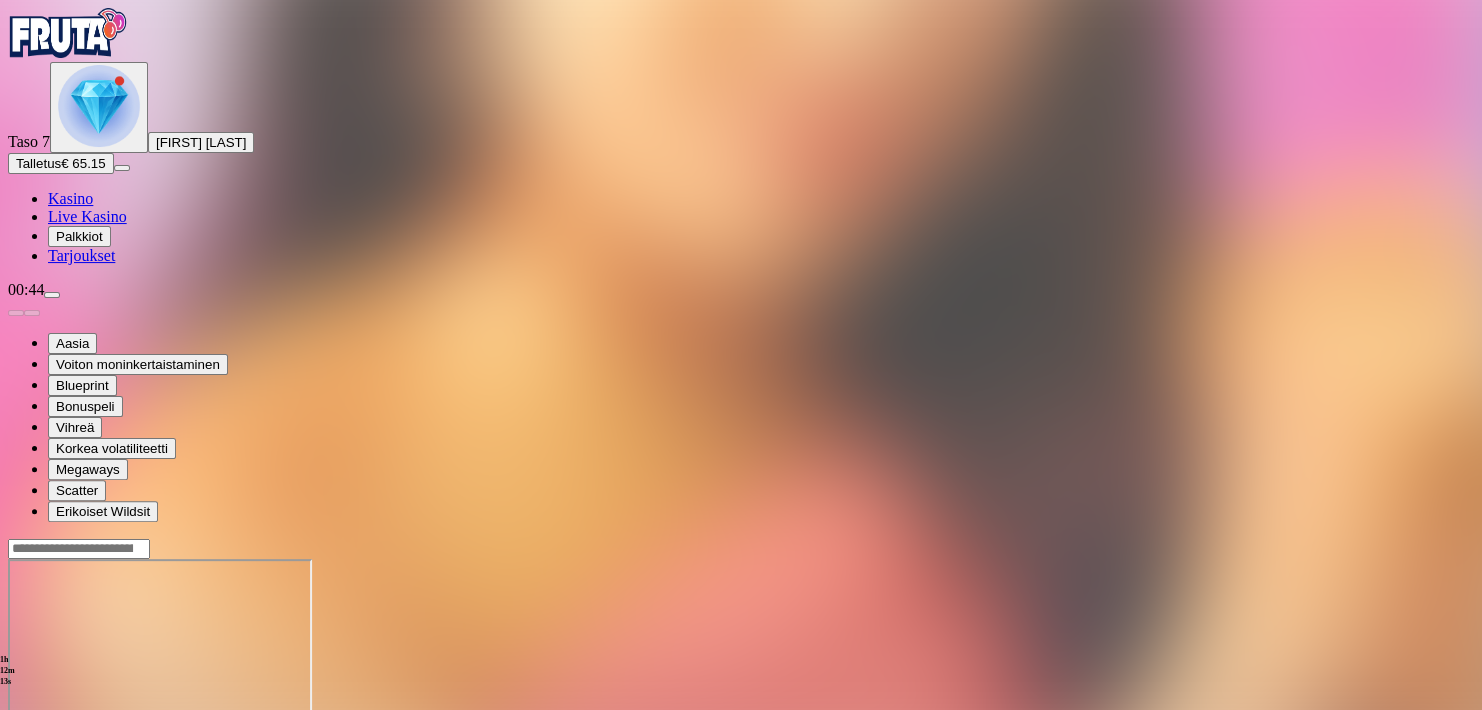 click at bounding box center [16, 731] 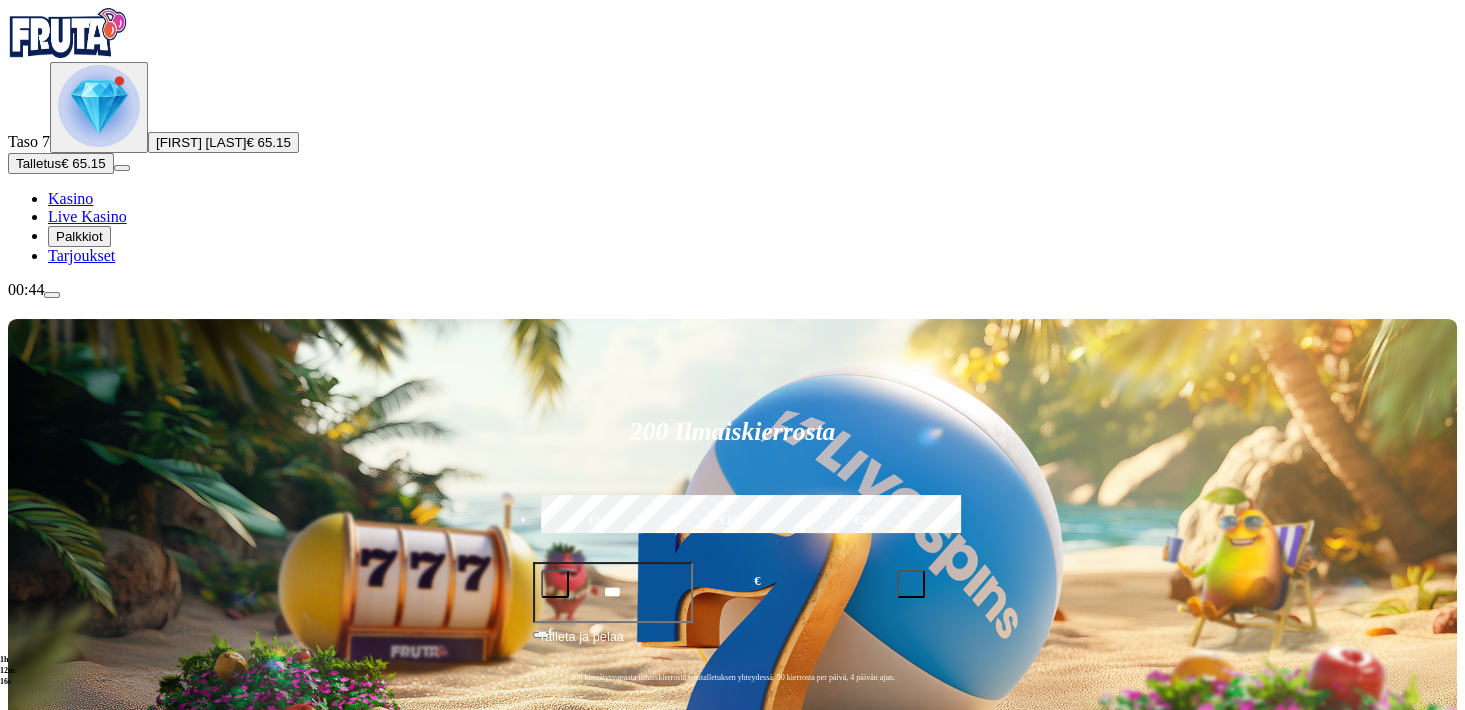 click at bounding box center (1021, 892) 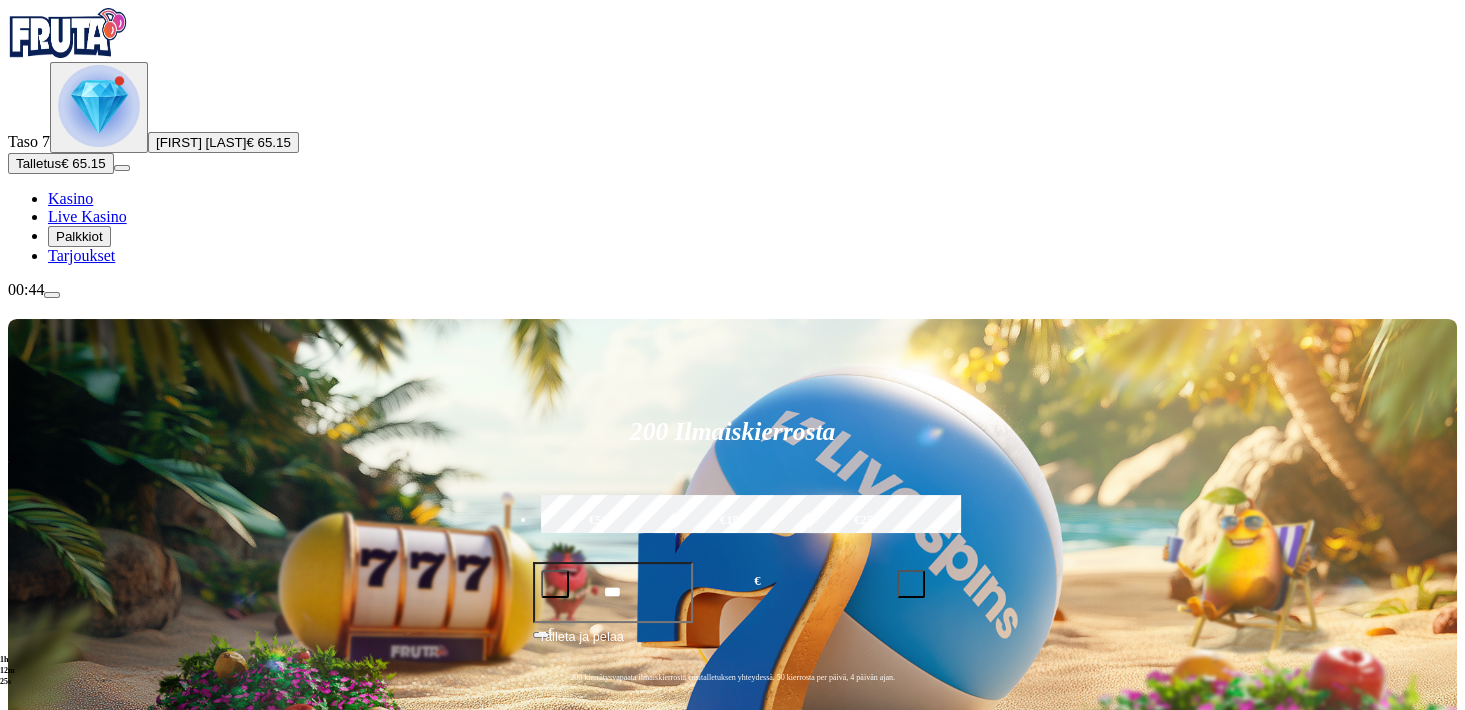 scroll, scrollTop: 219, scrollLeft: 0, axis: vertical 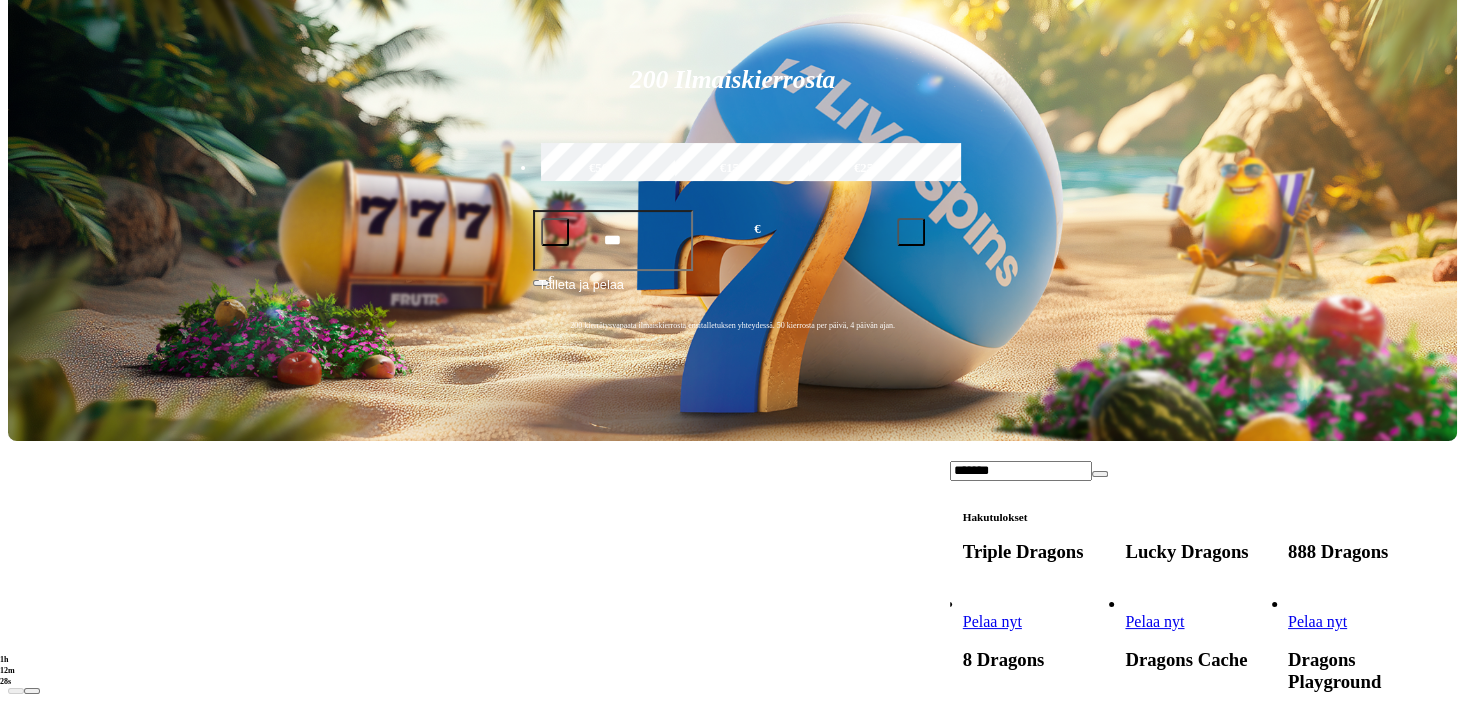 type on "*******" 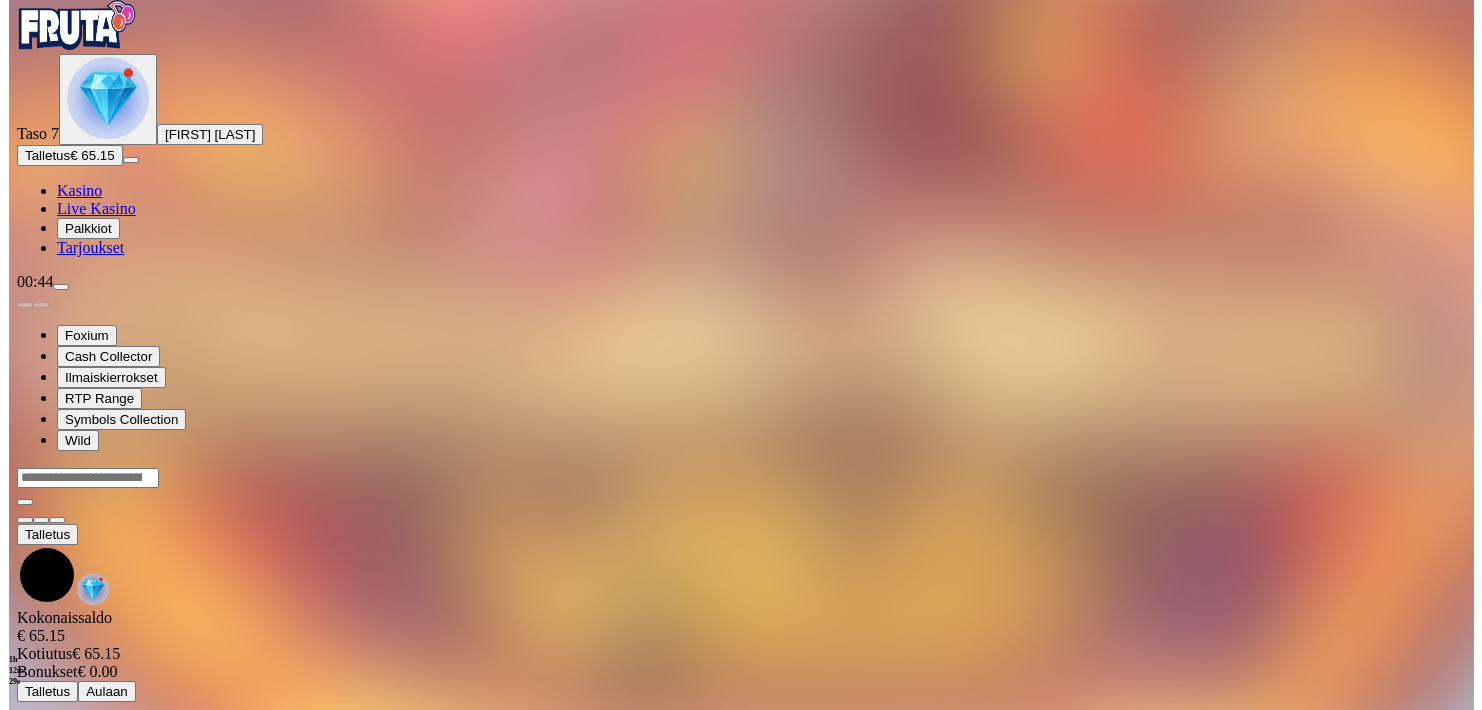 scroll, scrollTop: 0, scrollLeft: 0, axis: both 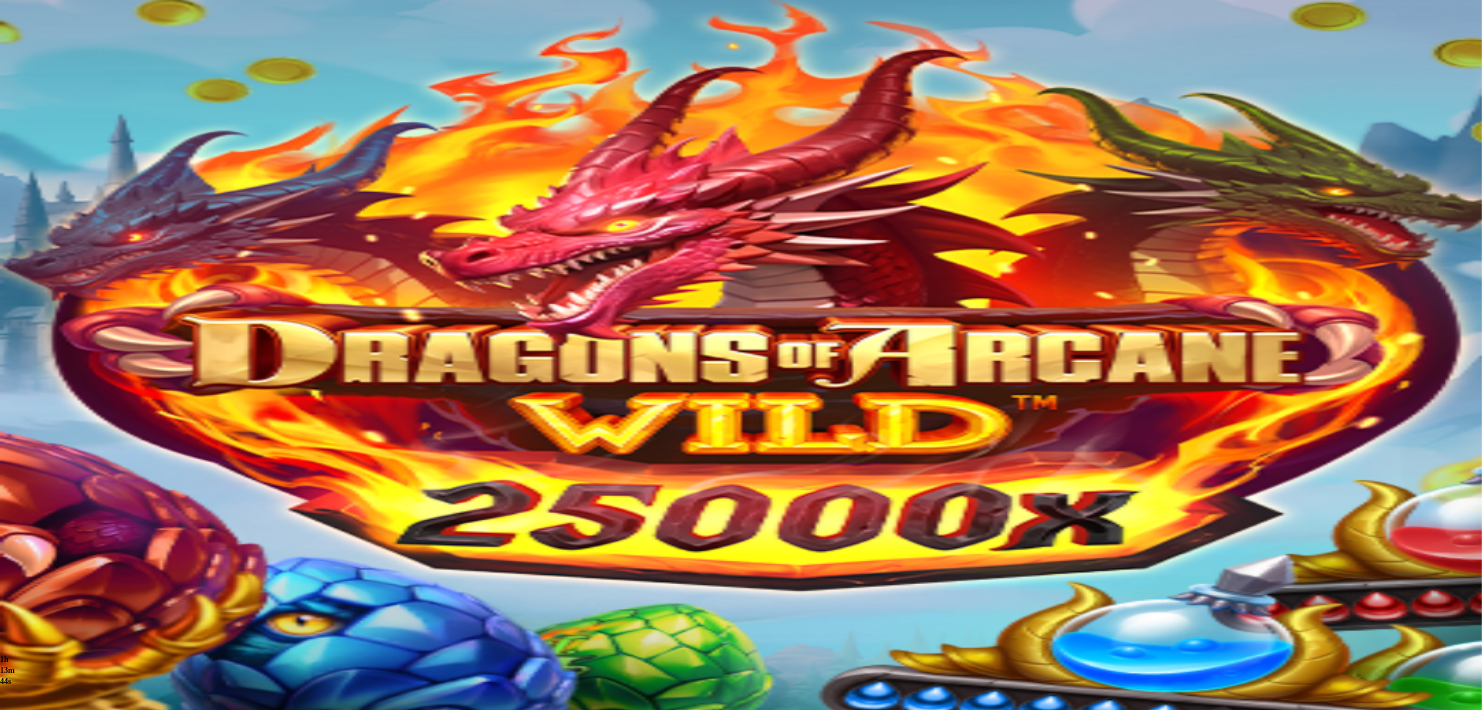 click at bounding box center [741, 573] 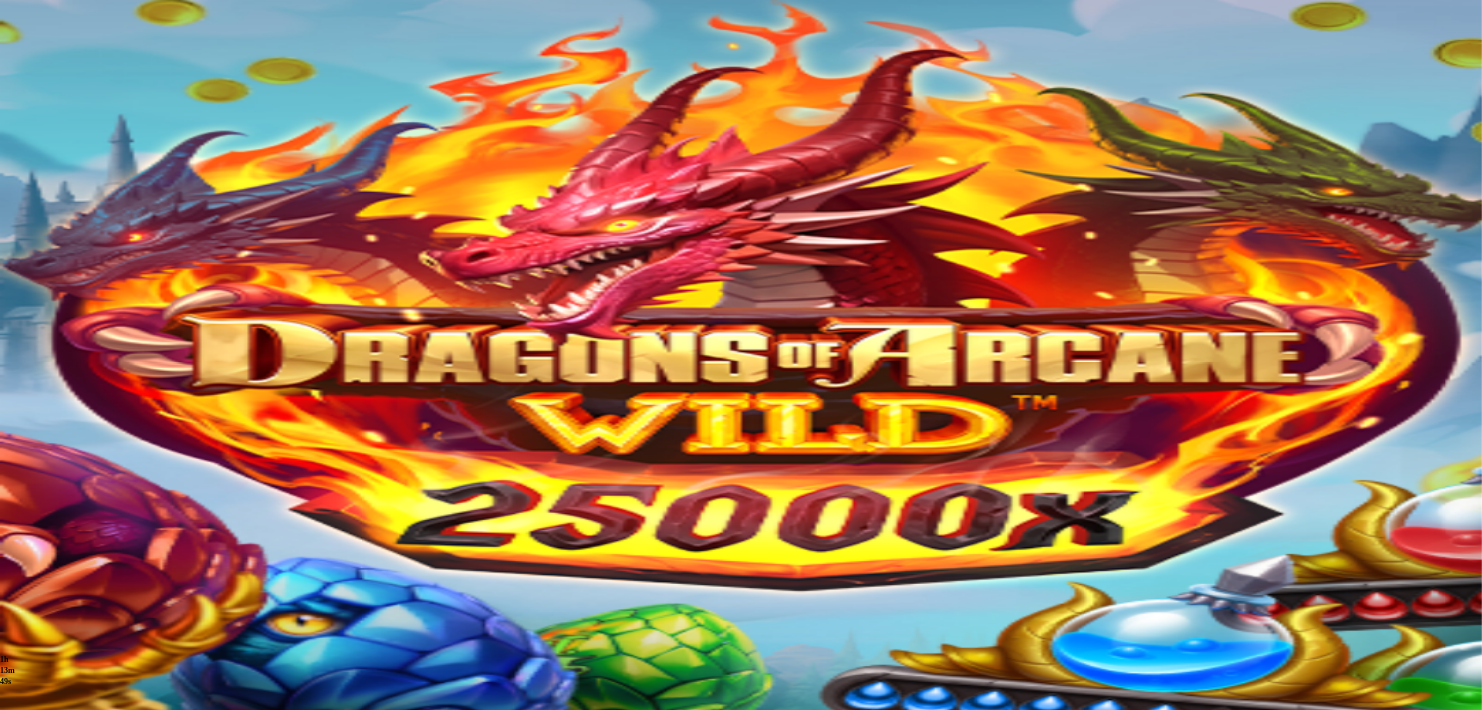 click on "Wild" at bounding box center [69, 448] 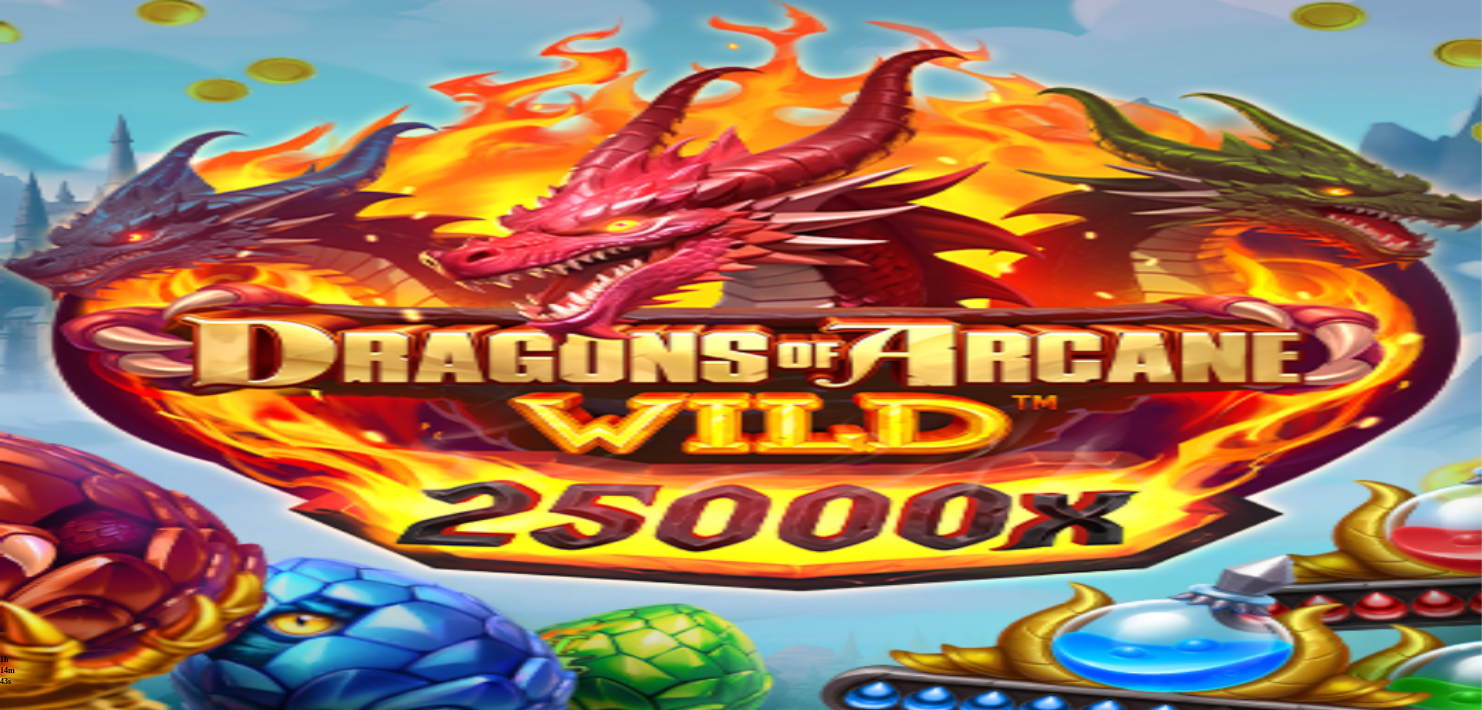click on "1h 14m 43s Talletus Kokonaissaldo € 40.85 Kotiutus € 40.85 Bonukset € 0.00 Talletus Aulaan" at bounding box center (741, 671) 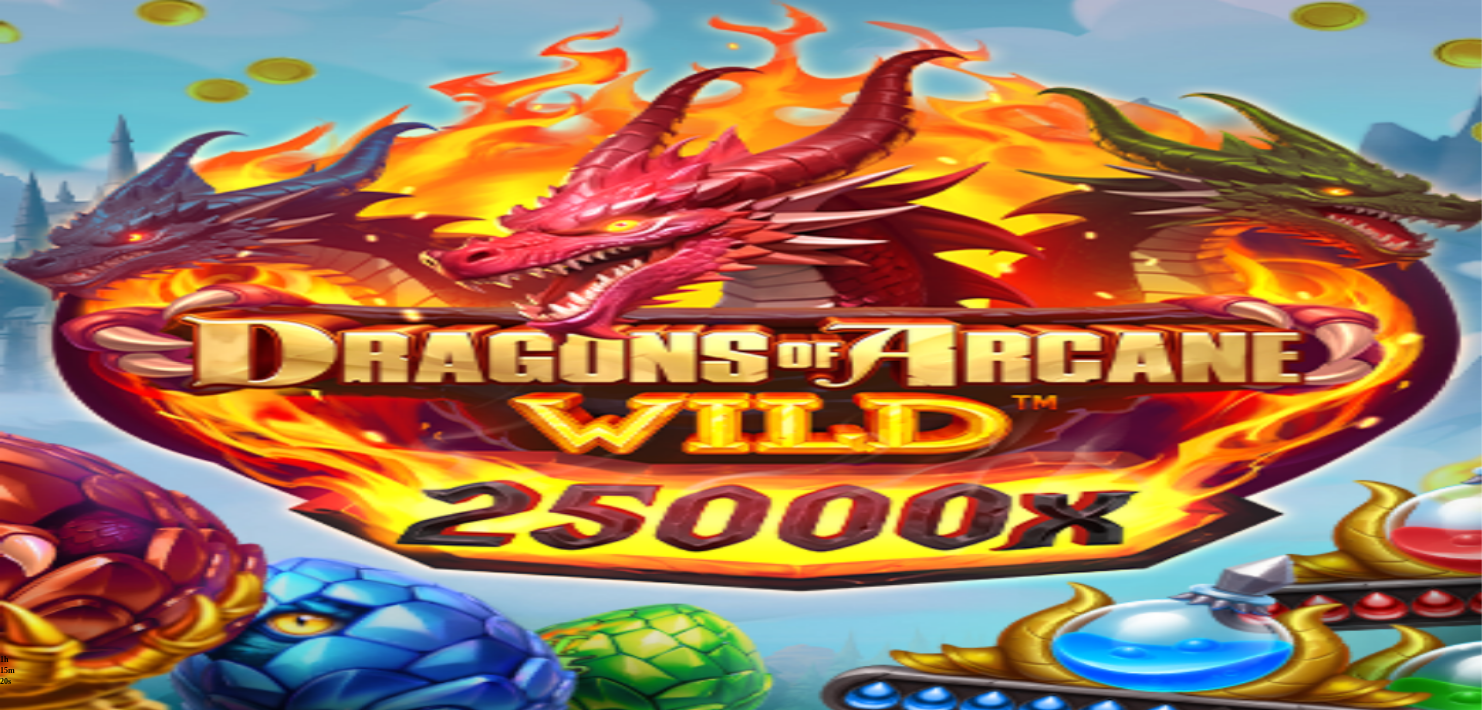 click at bounding box center [741, 573] 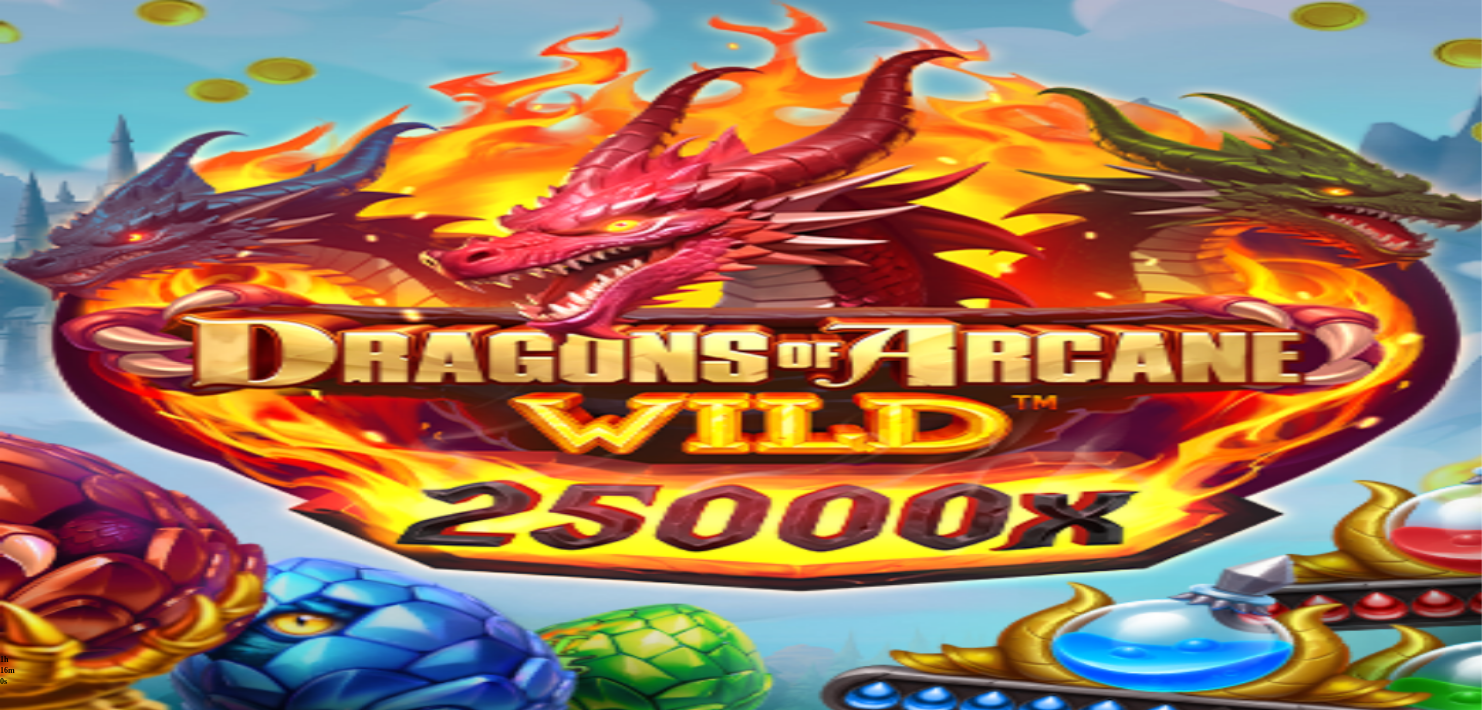 click at bounding box center (741, 573) 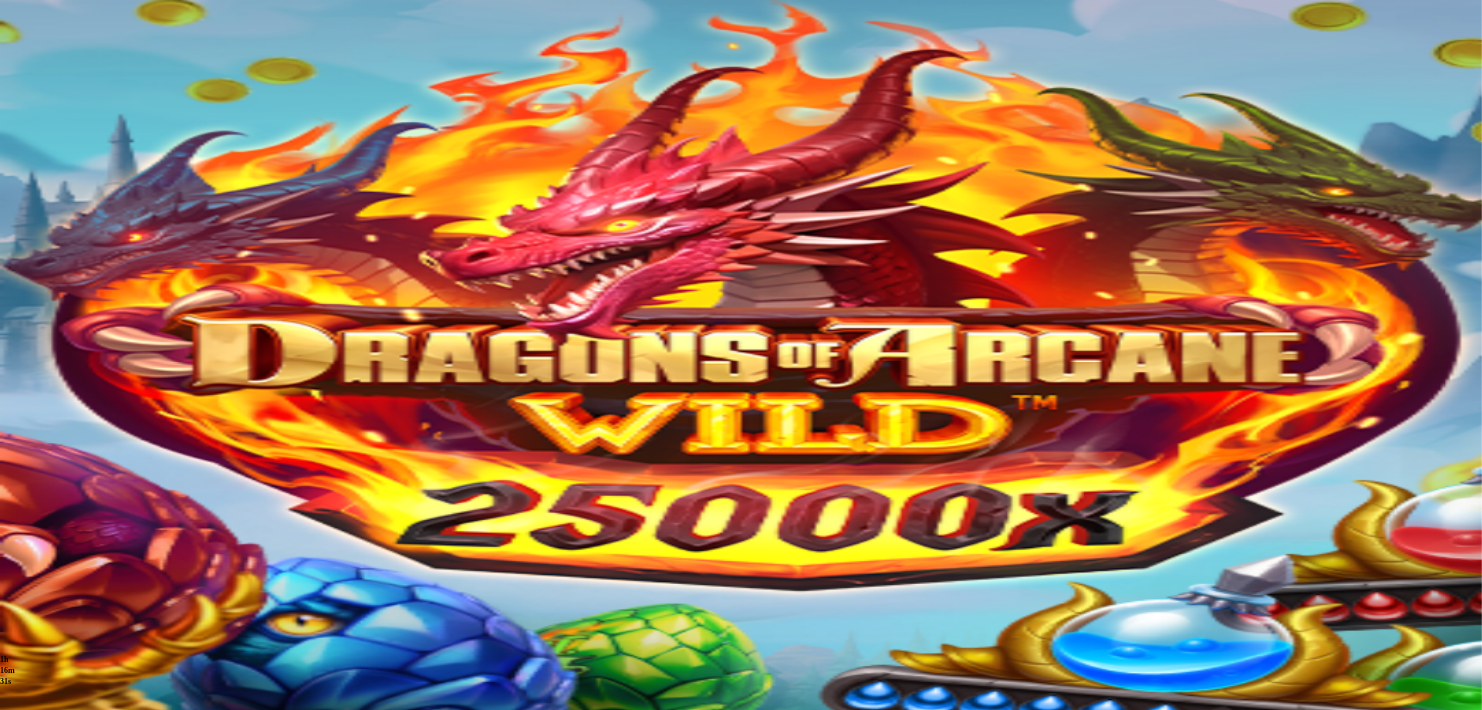click at bounding box center [16, 668] 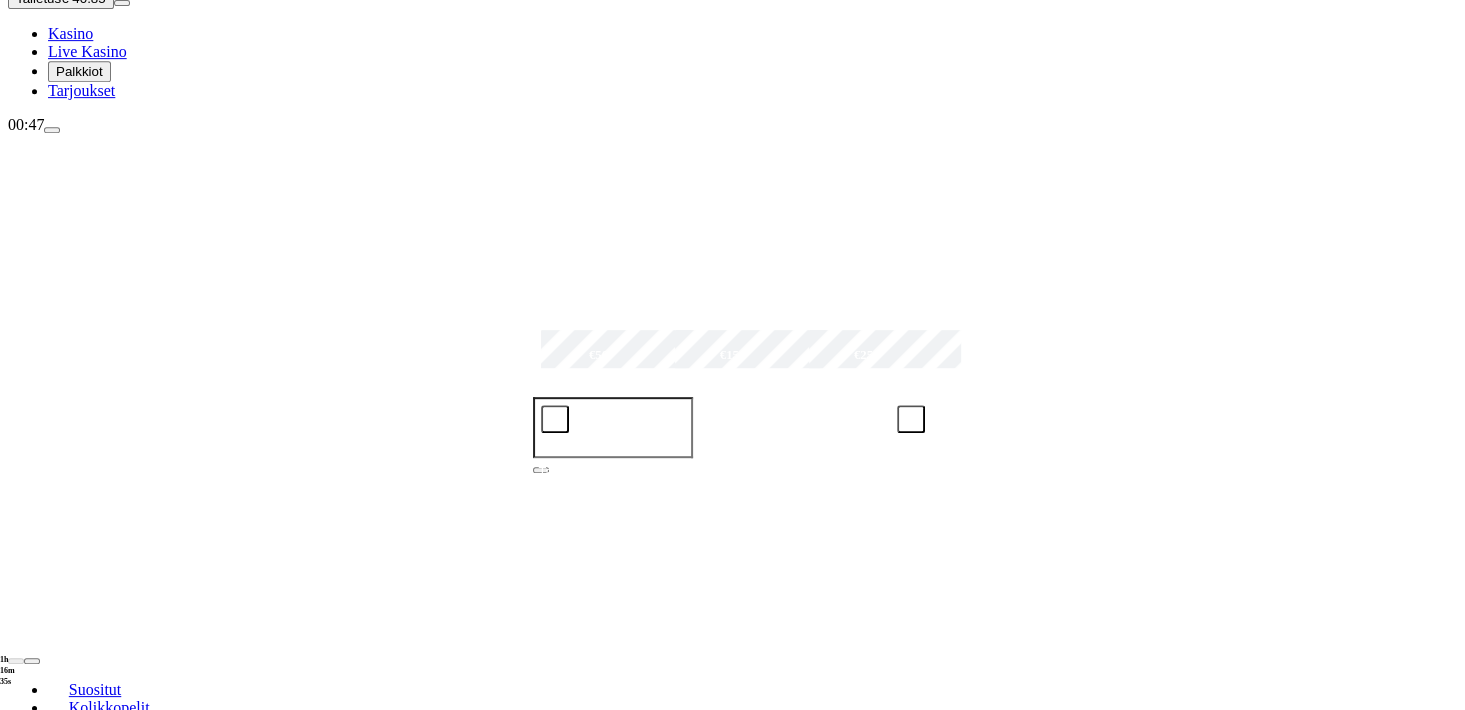 scroll, scrollTop: 176, scrollLeft: 0, axis: vertical 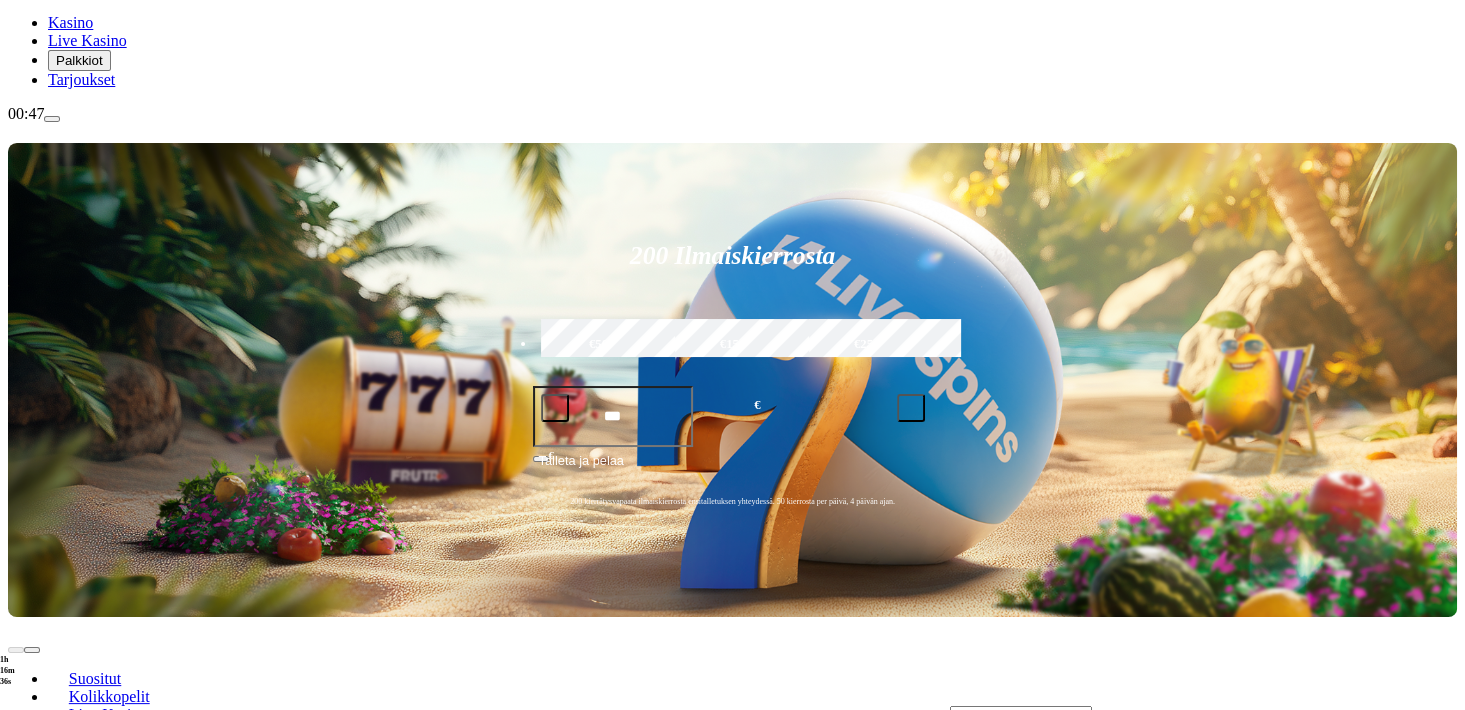 click on "Pelaa nyt" at bounding box center [77, 1220] 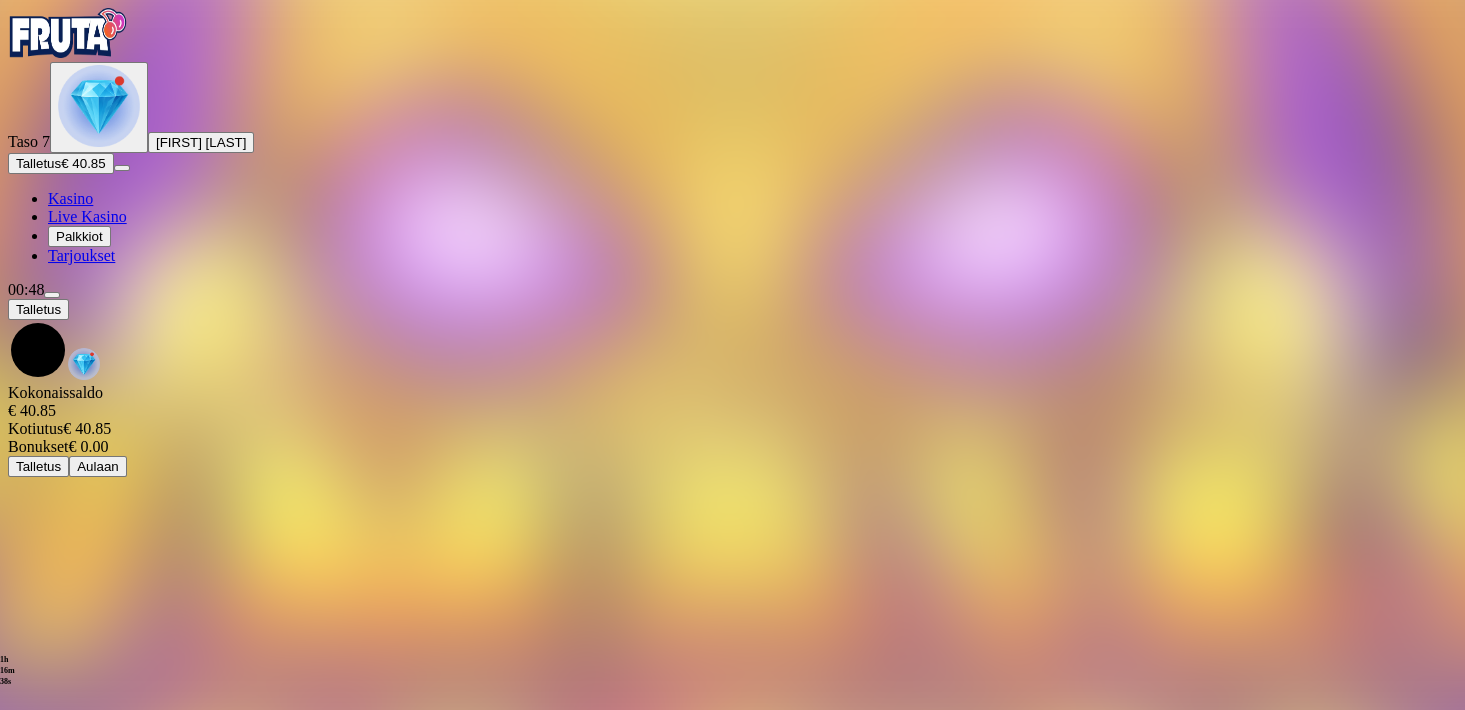 scroll, scrollTop: 0, scrollLeft: 0, axis: both 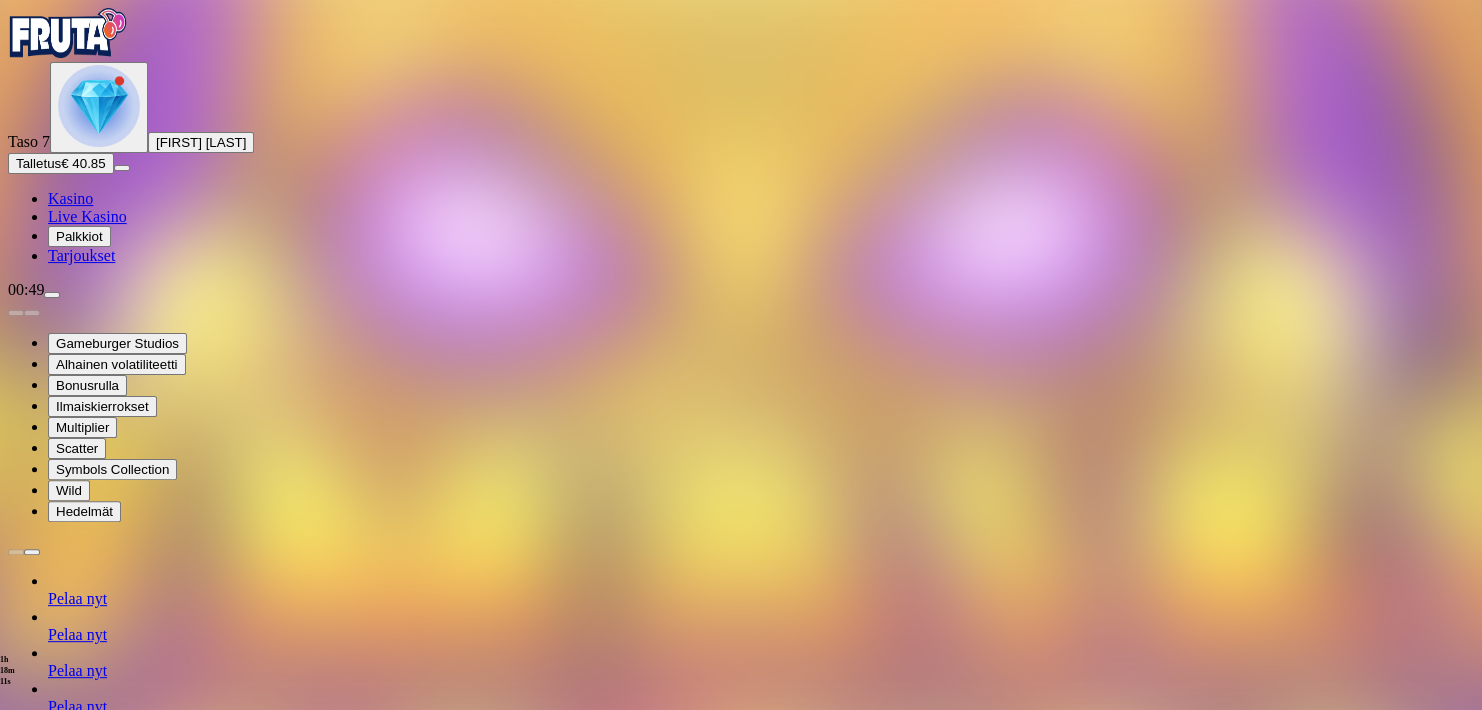 click at bounding box center (16, 1321) 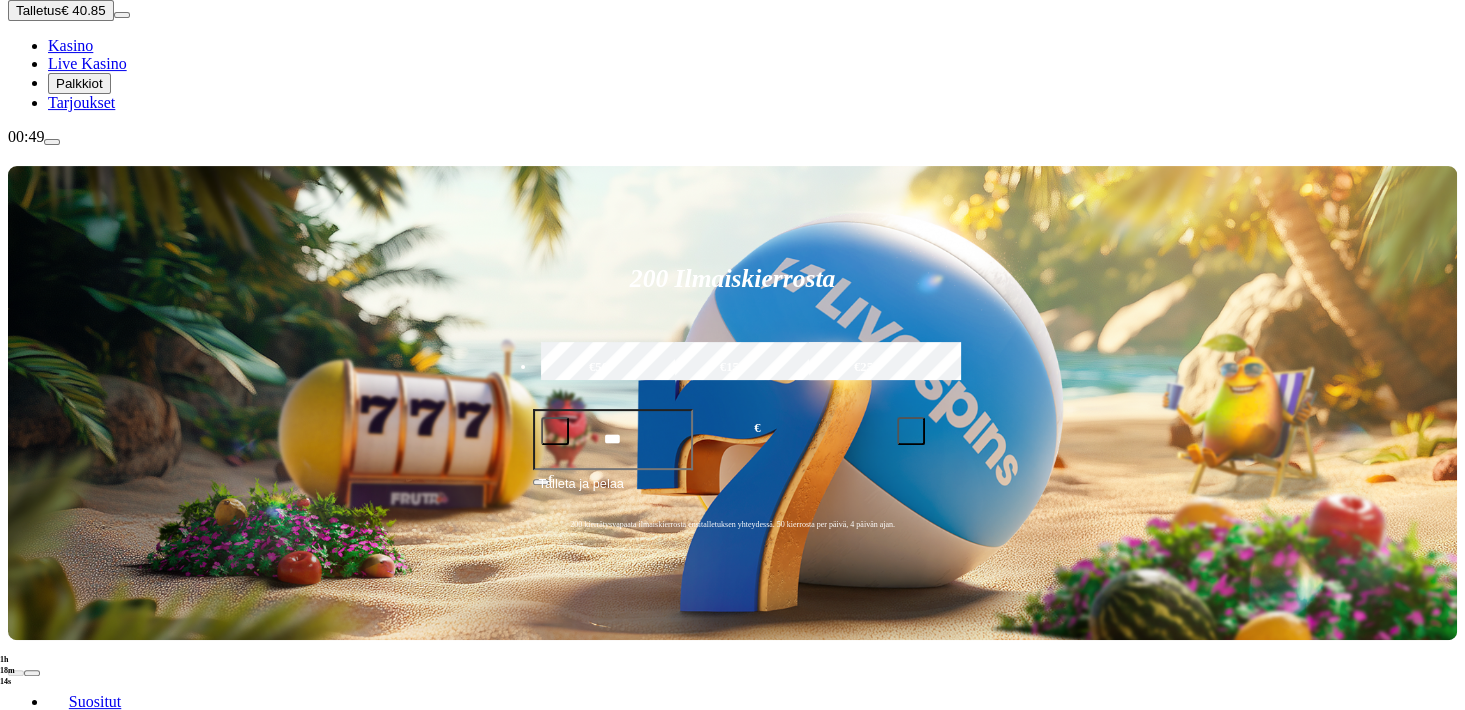 scroll, scrollTop: 176, scrollLeft: 0, axis: vertical 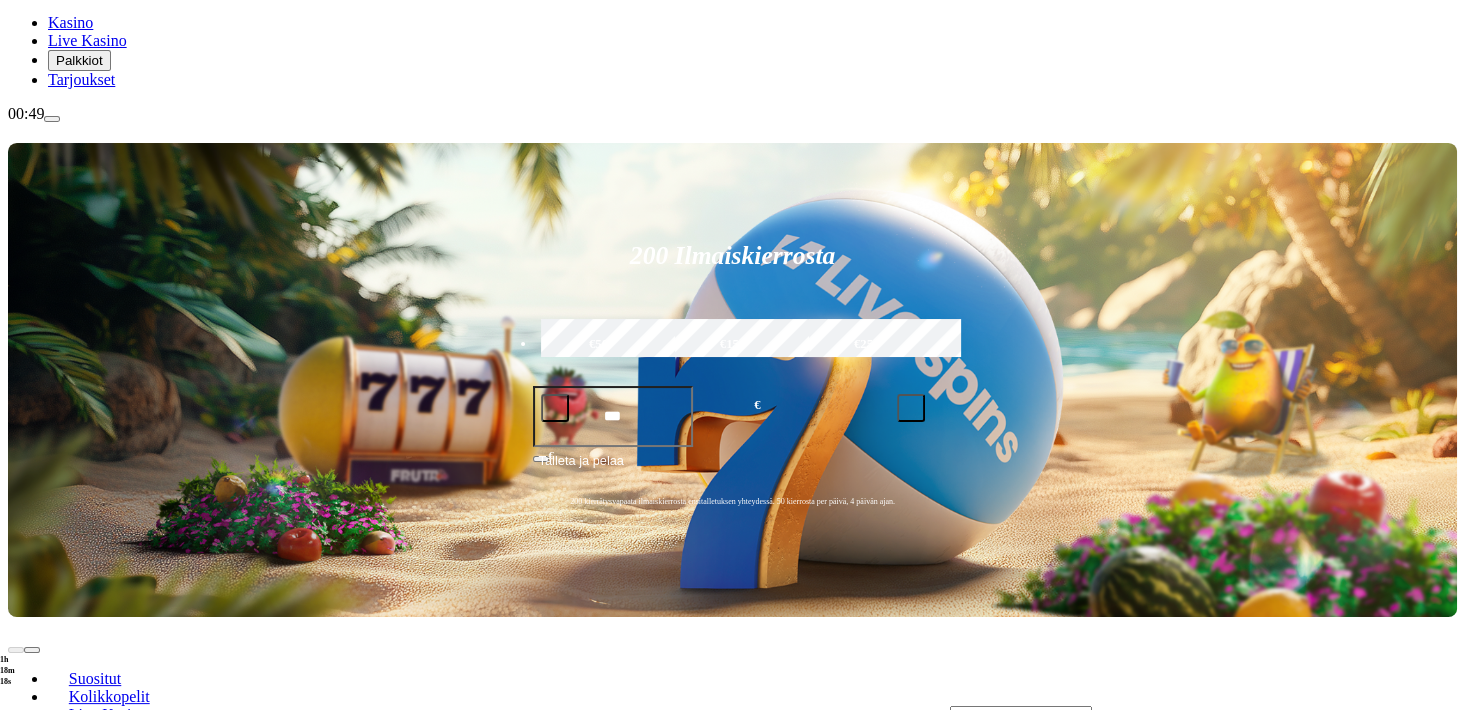 click on "Pelaa nyt" at bounding box center [77, 1411] 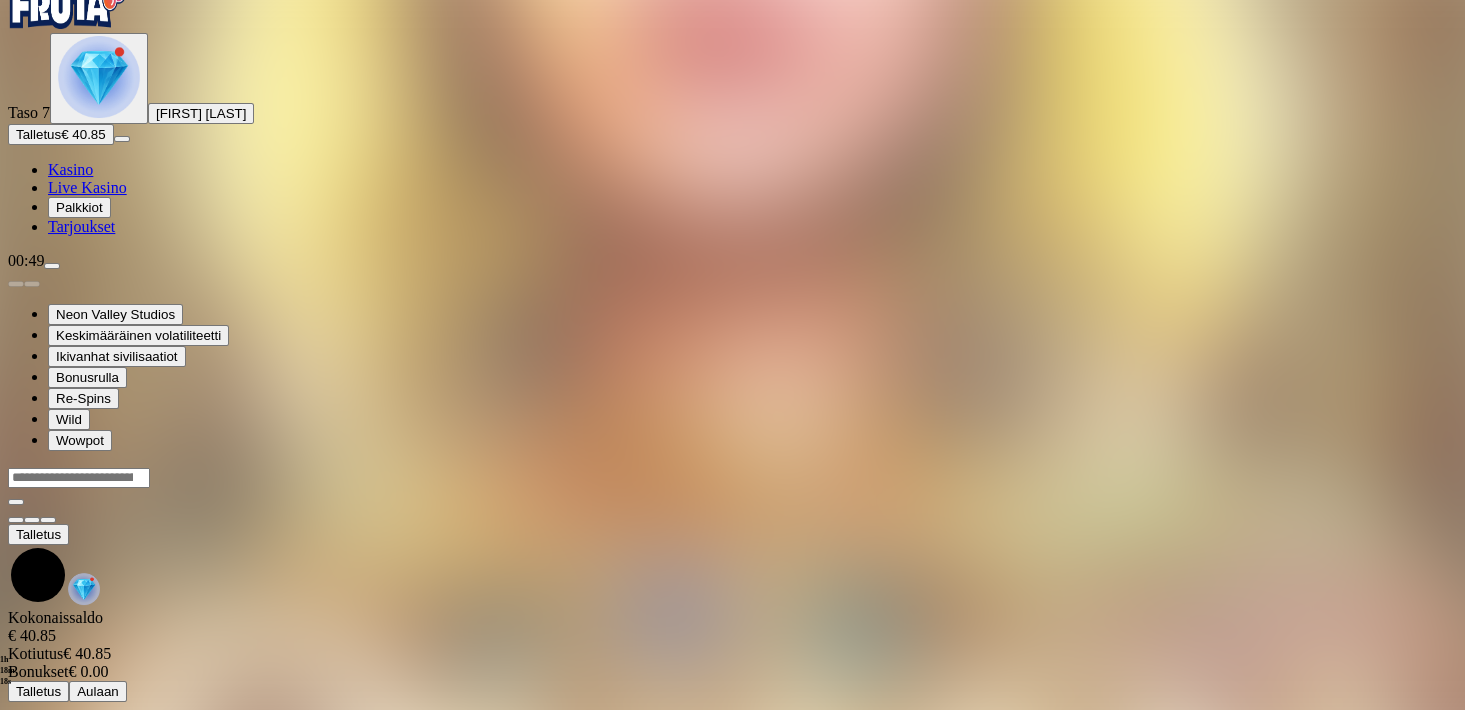 scroll, scrollTop: 0, scrollLeft: 0, axis: both 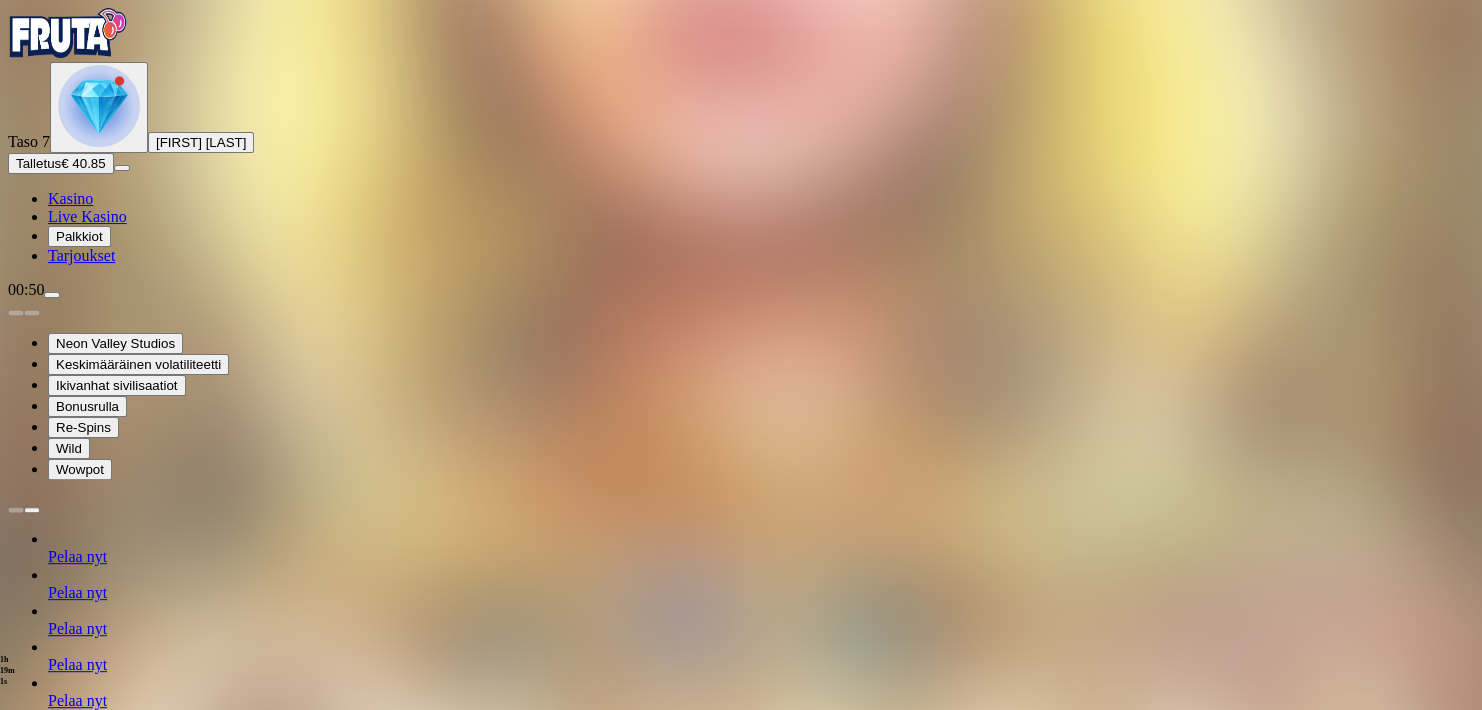 click at bounding box center [16, 1279] 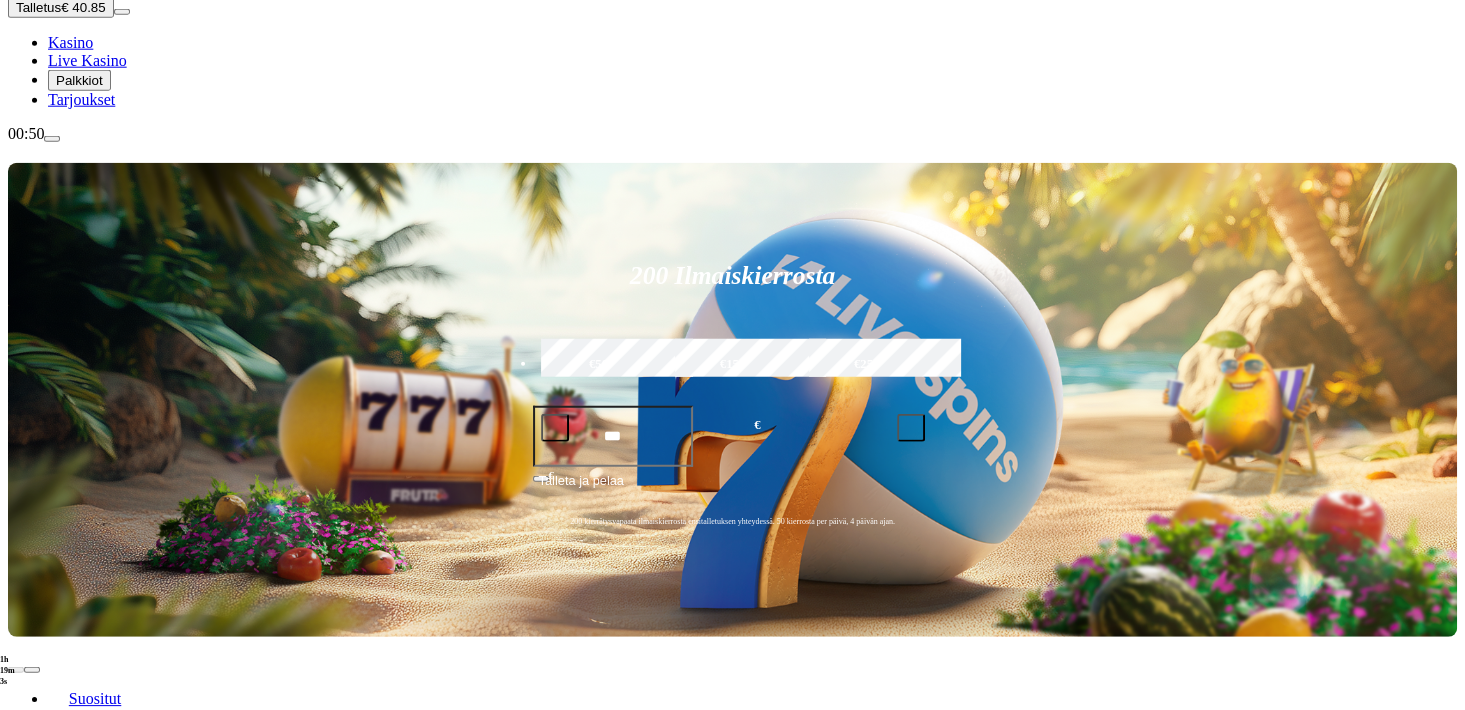 scroll, scrollTop: 176, scrollLeft: 0, axis: vertical 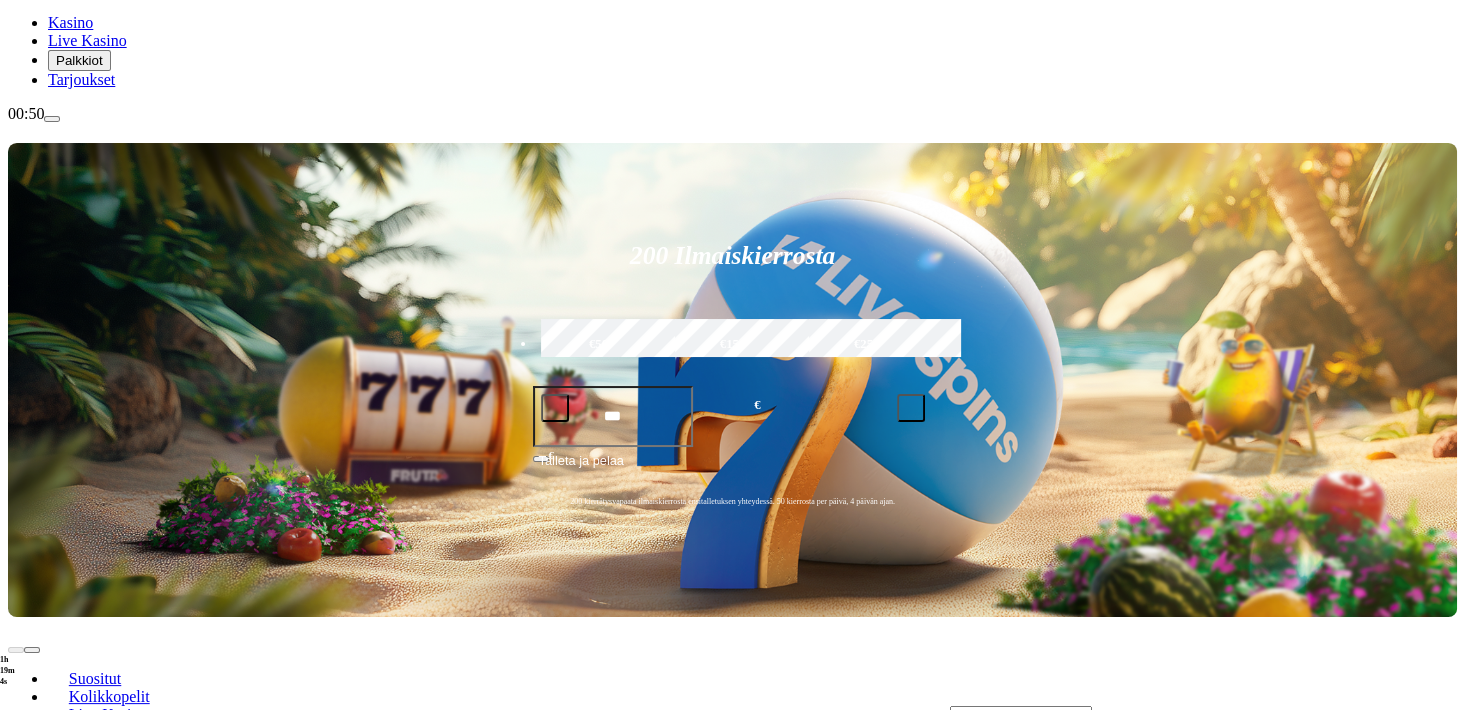 click on "Pelaa nyt" at bounding box center [77, 934] 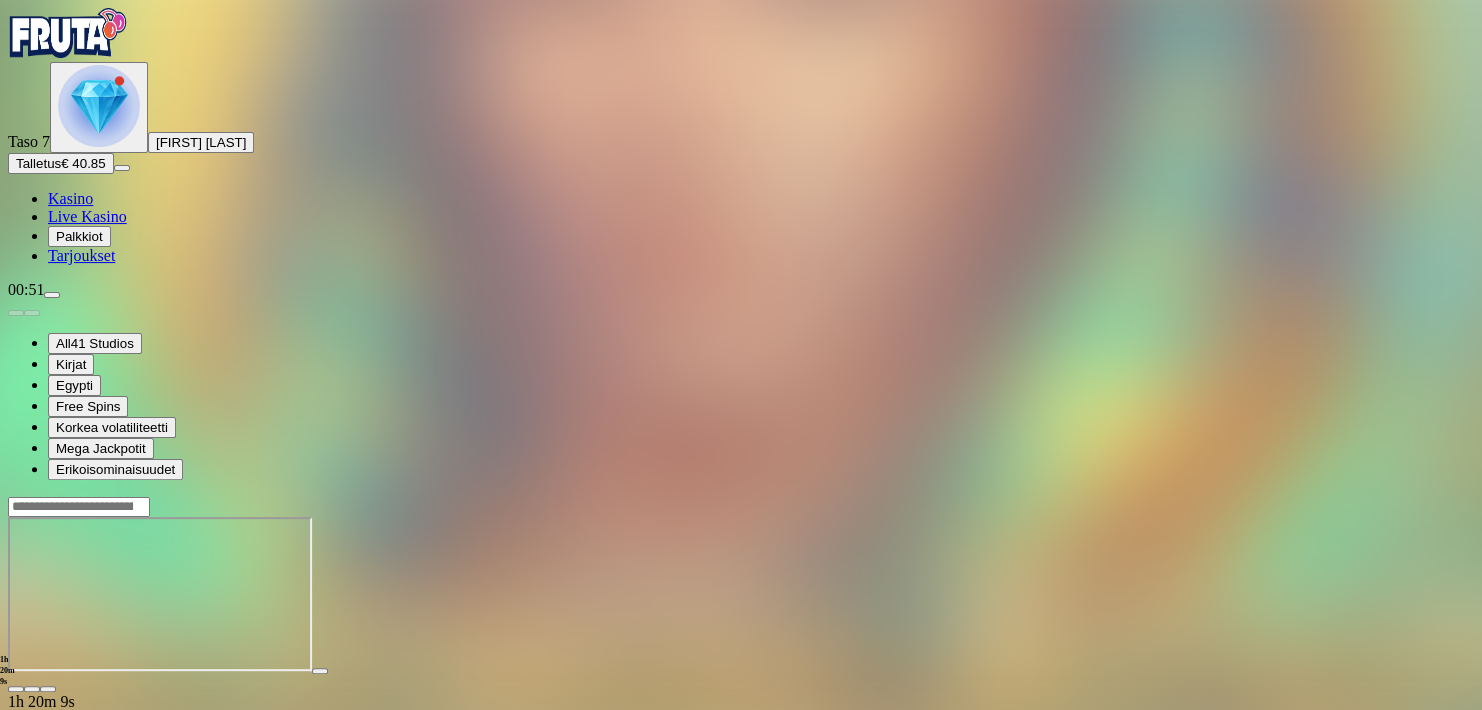 click at bounding box center (16, 689) 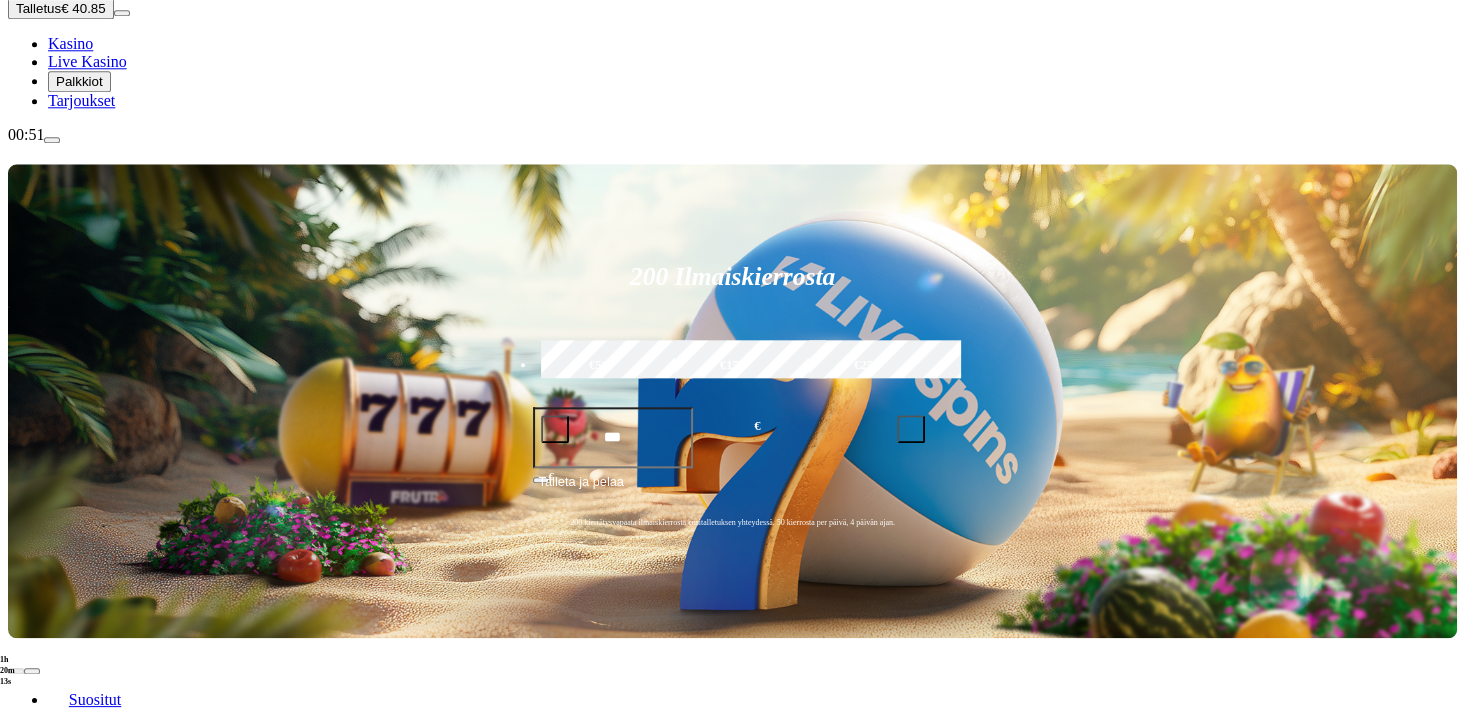 scroll, scrollTop: 176, scrollLeft: 0, axis: vertical 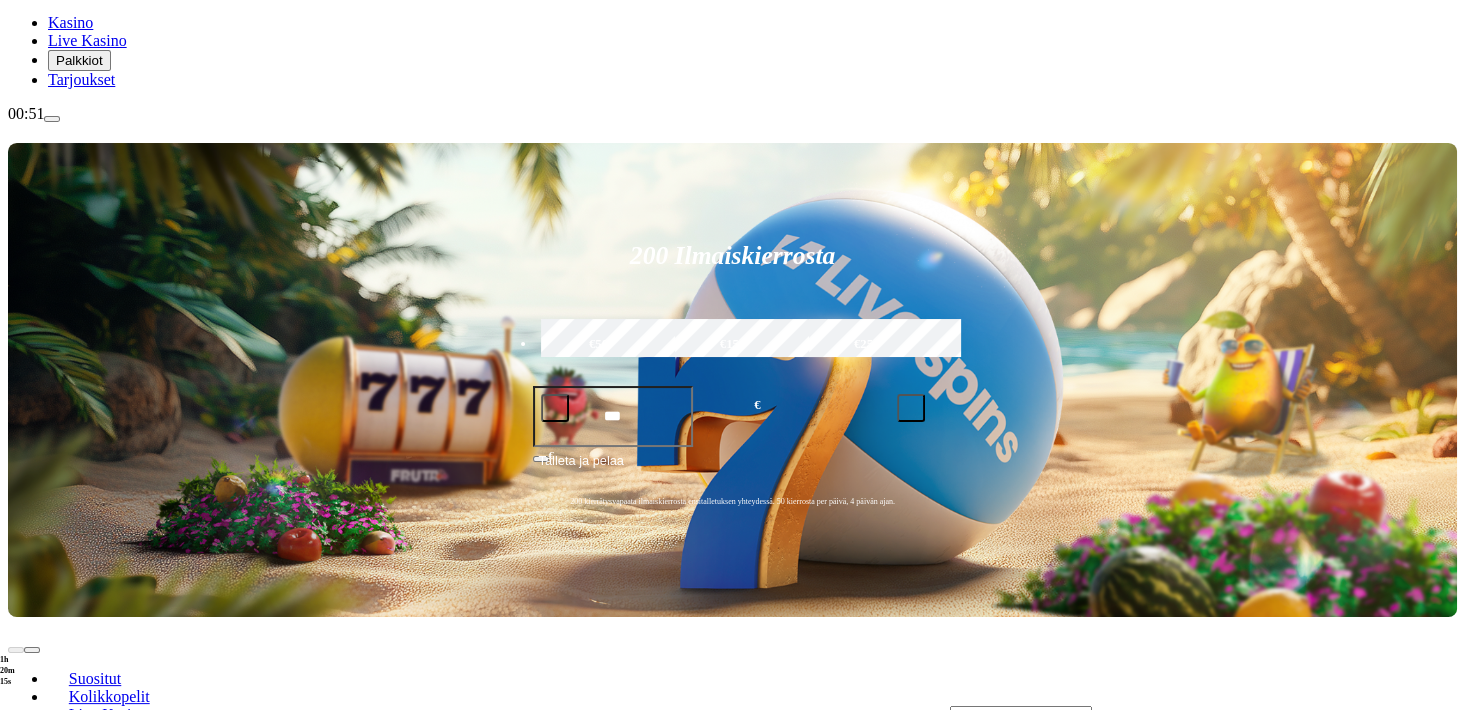 click at bounding box center (32, 888) 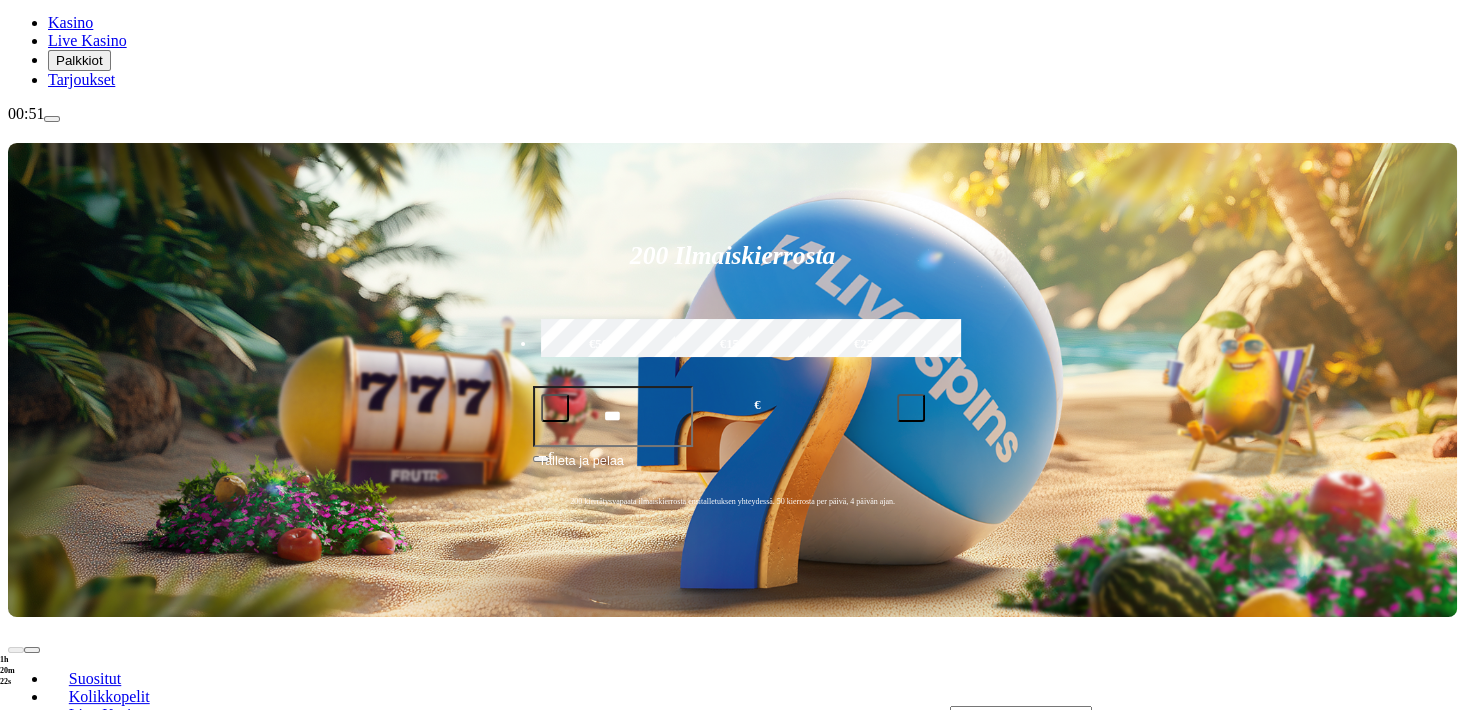 click on "Pelaa nyt" at bounding box center [-854, 1888] 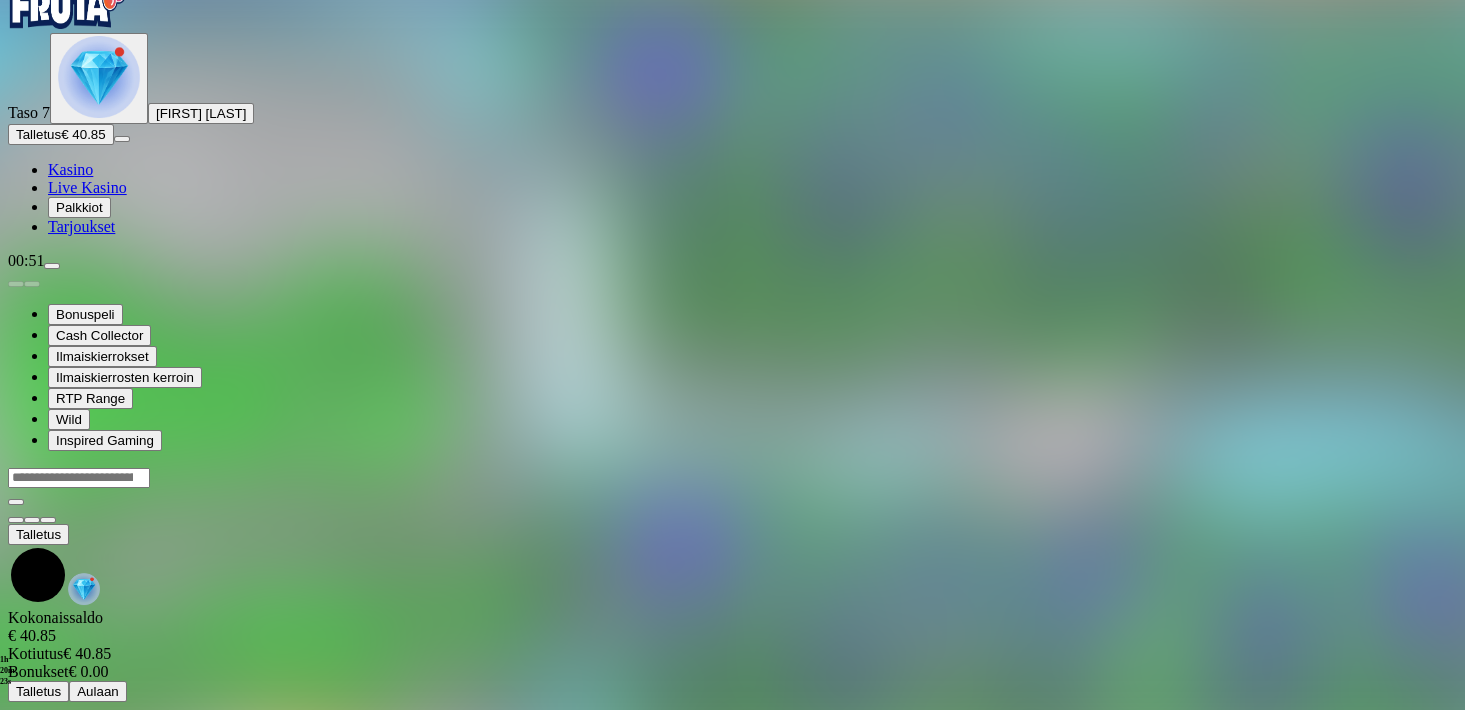 scroll, scrollTop: 0, scrollLeft: 0, axis: both 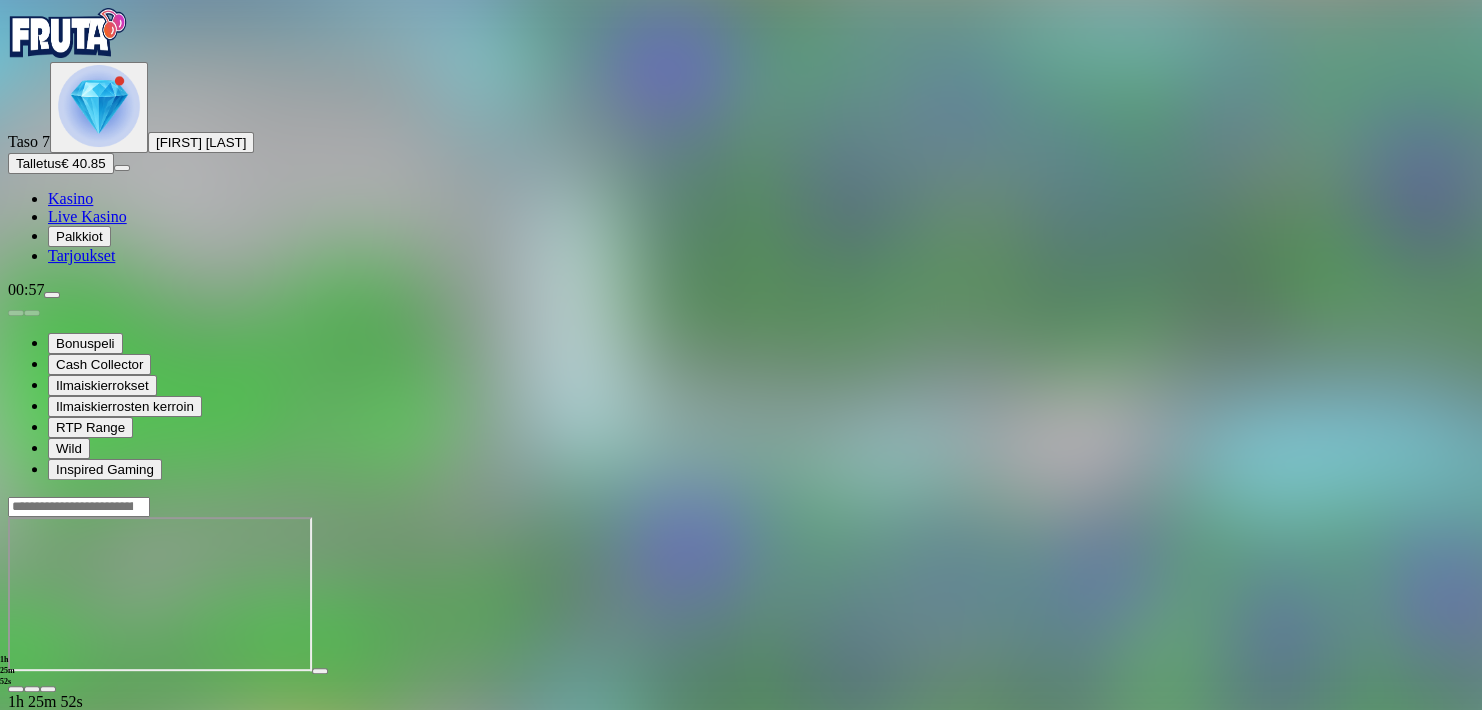 click on "1h 25m 52s Talletus Kokonaissaldo € 40.85 Kotiutus € 40.85 Bonukset € 0.00 Talletus Aulaan" at bounding box center (741, 692) 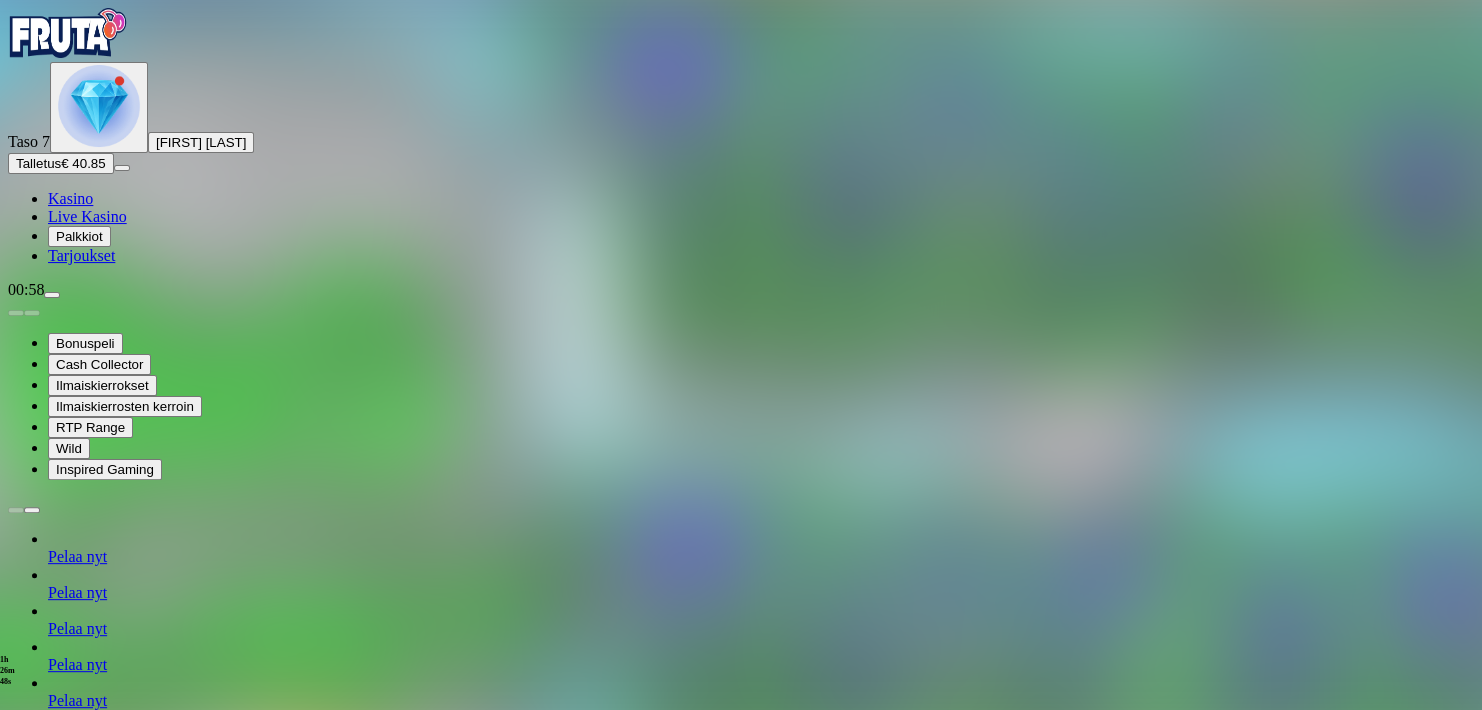 click on "Inspired Gaming" at bounding box center (105, 469) 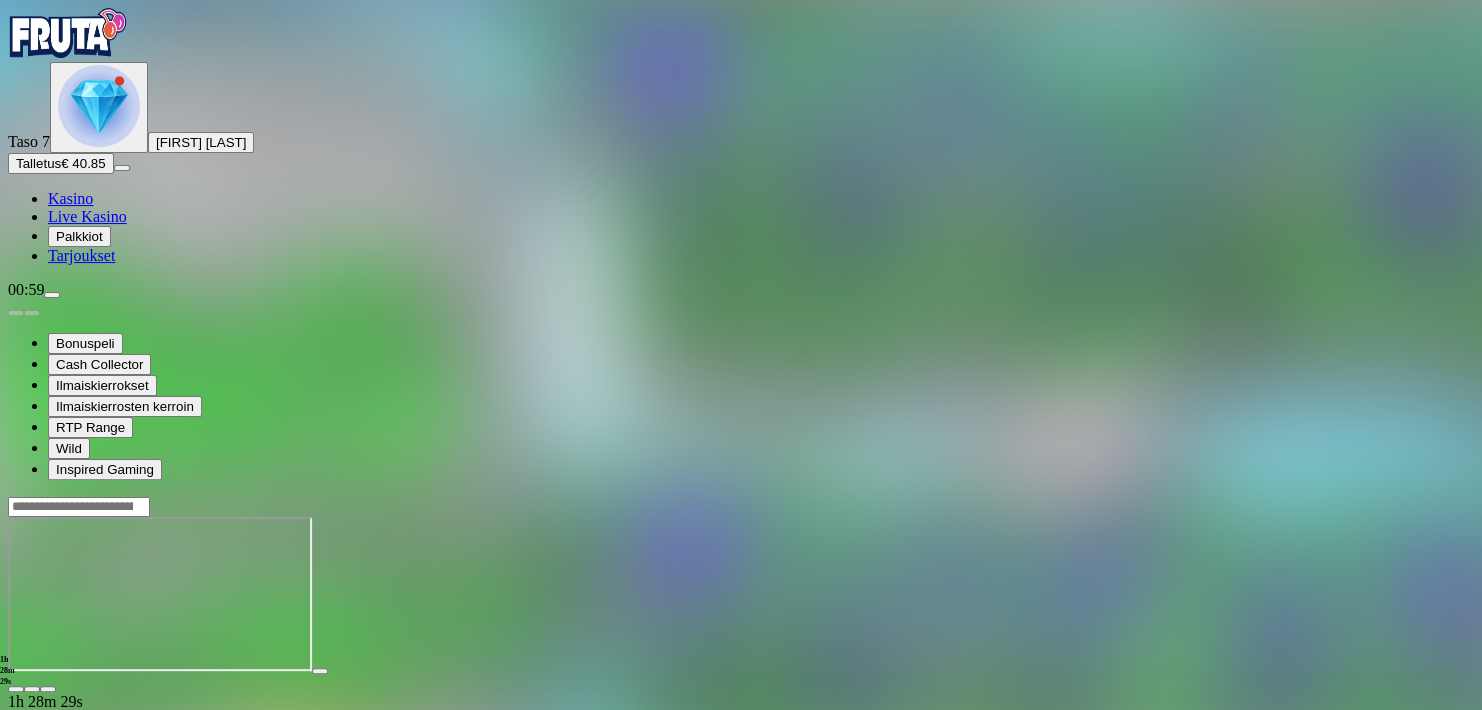 click at bounding box center [16, 689] 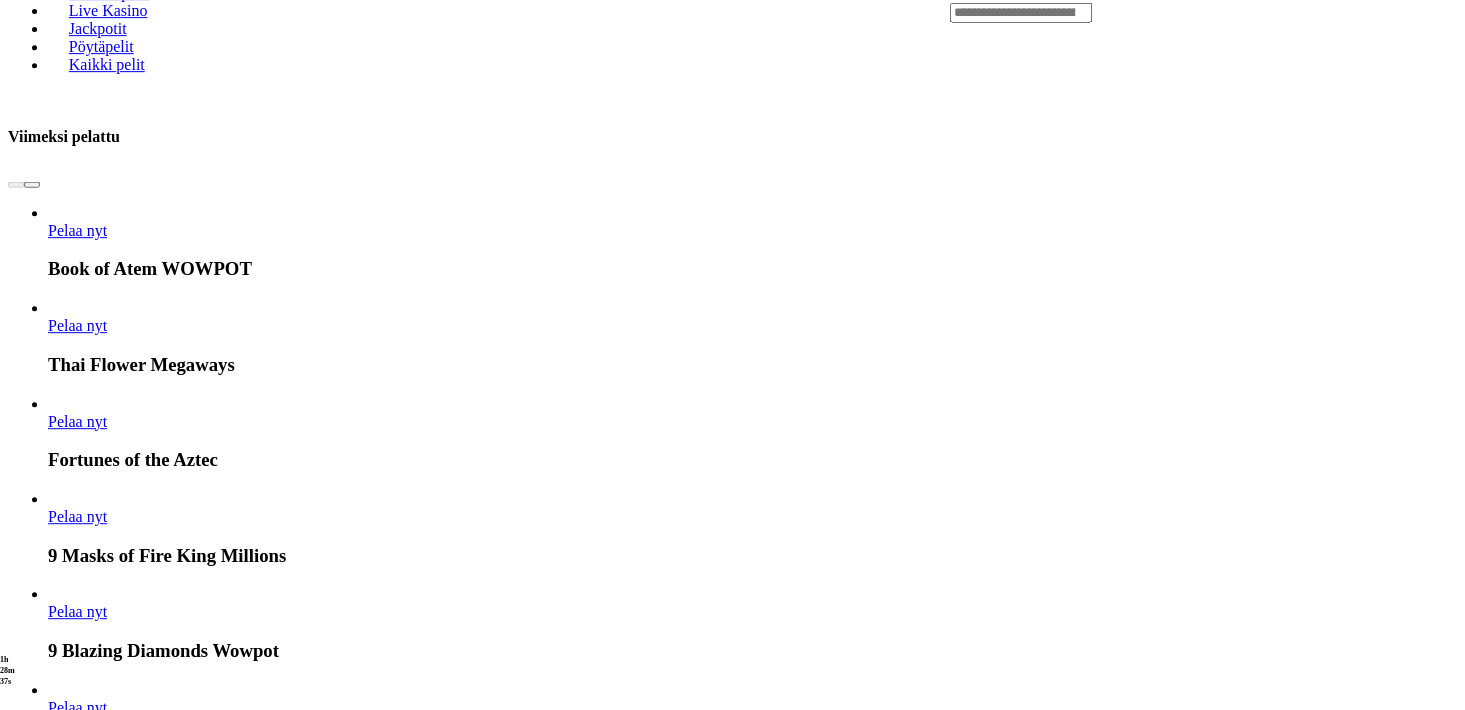 scroll, scrollTop: 880, scrollLeft: 0, axis: vertical 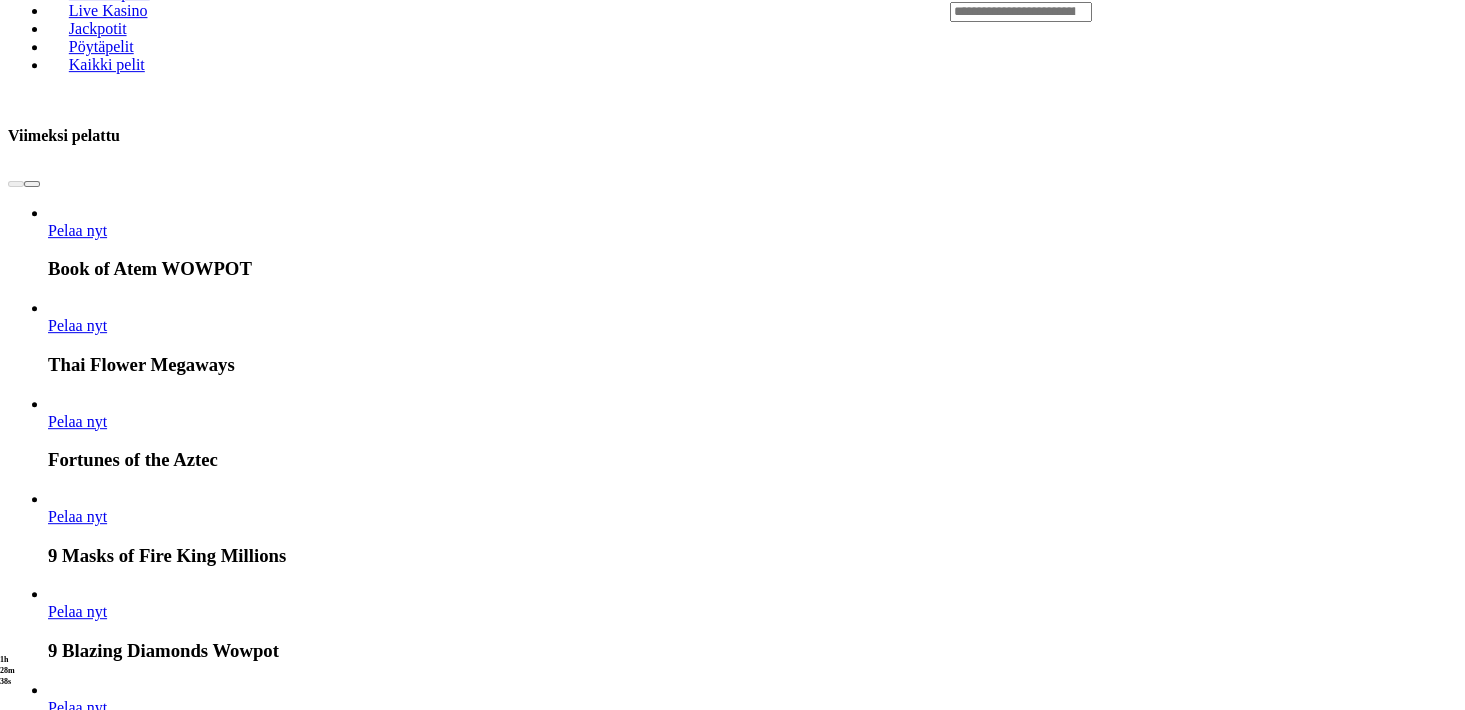 click on "Näytä kaikki" at bounding box center [1432, 3585] 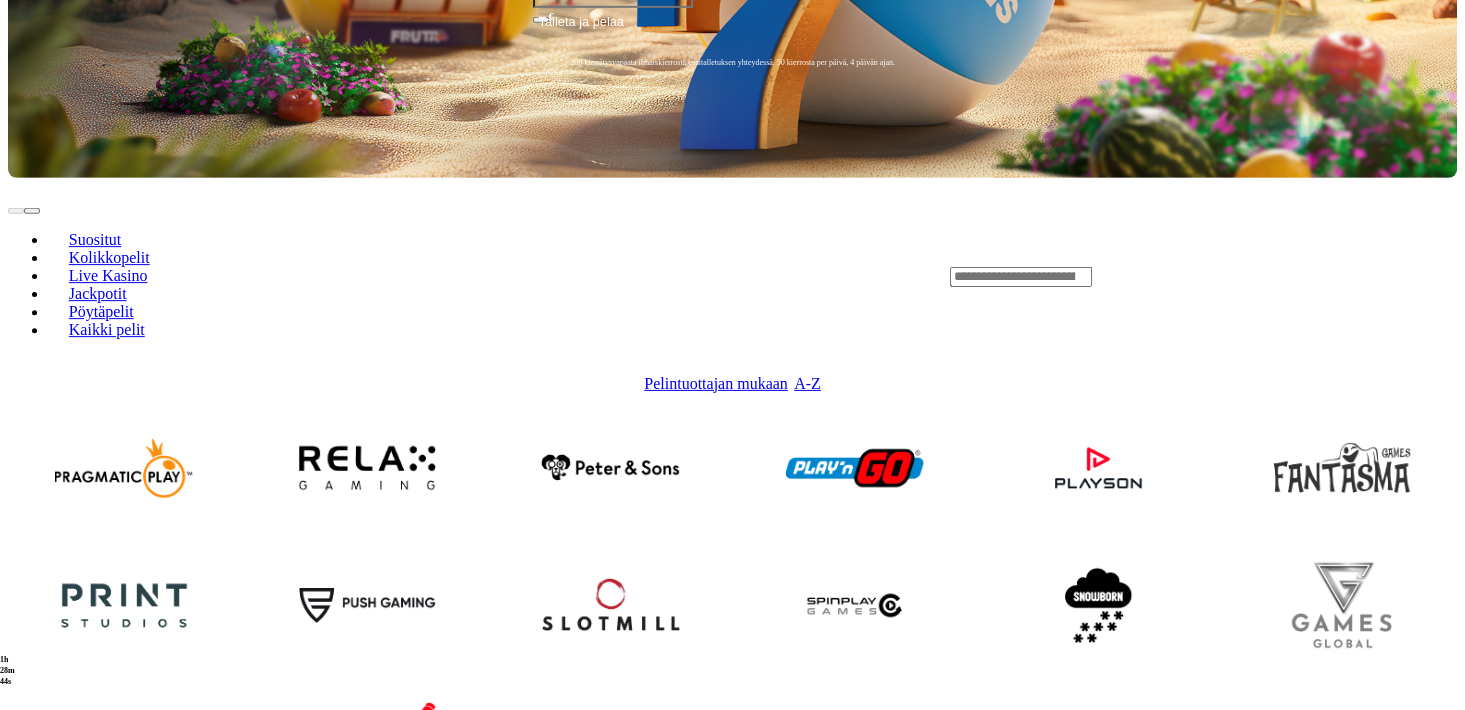 scroll, scrollTop: 616, scrollLeft: 0, axis: vertical 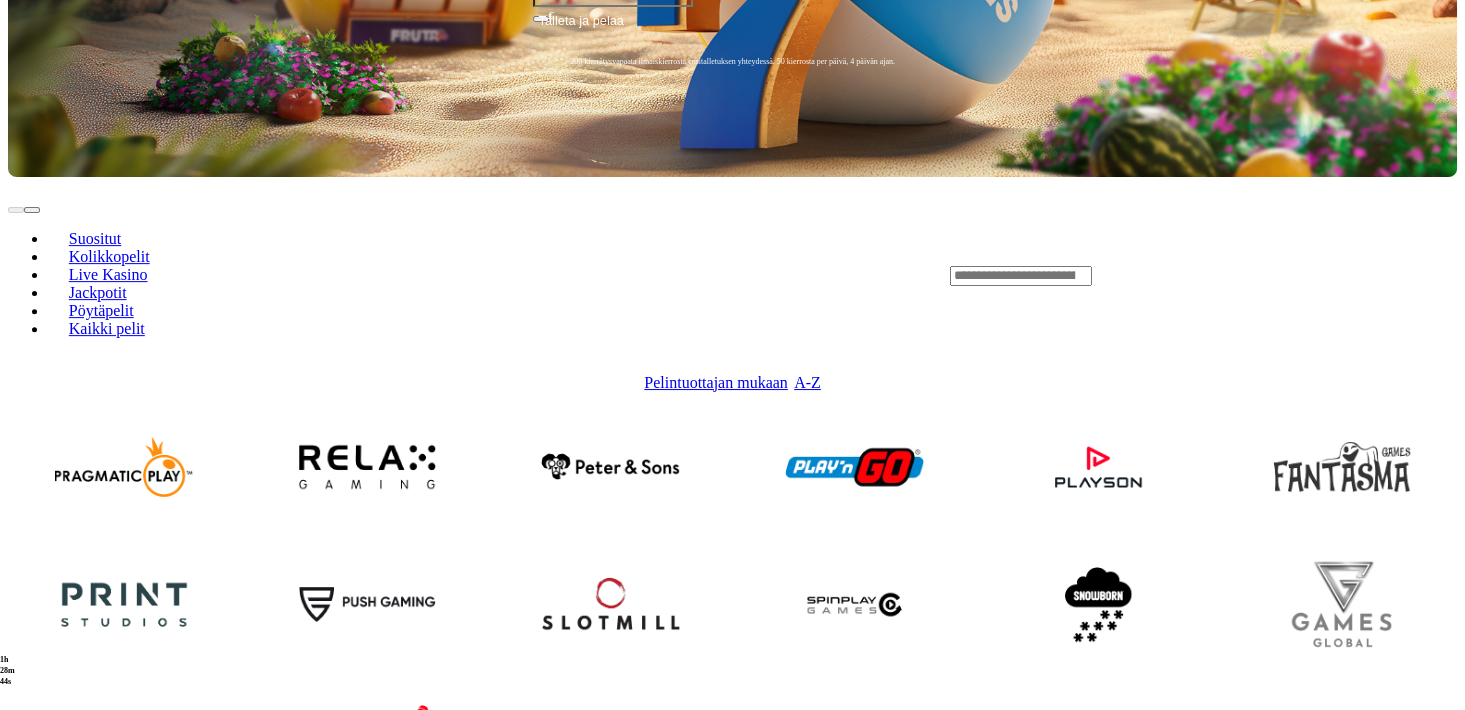 click at bounding box center [367, 1155] 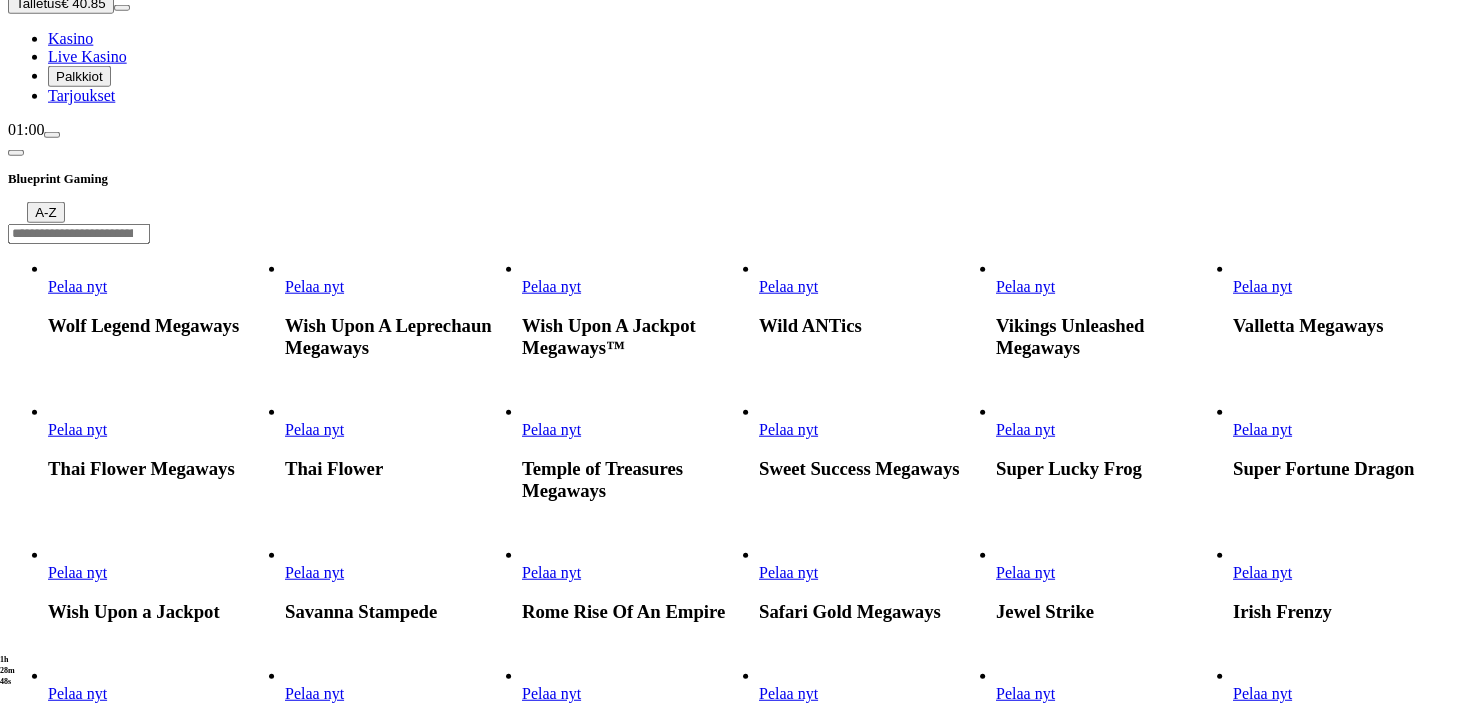 scroll, scrollTop: 352, scrollLeft: 0, axis: vertical 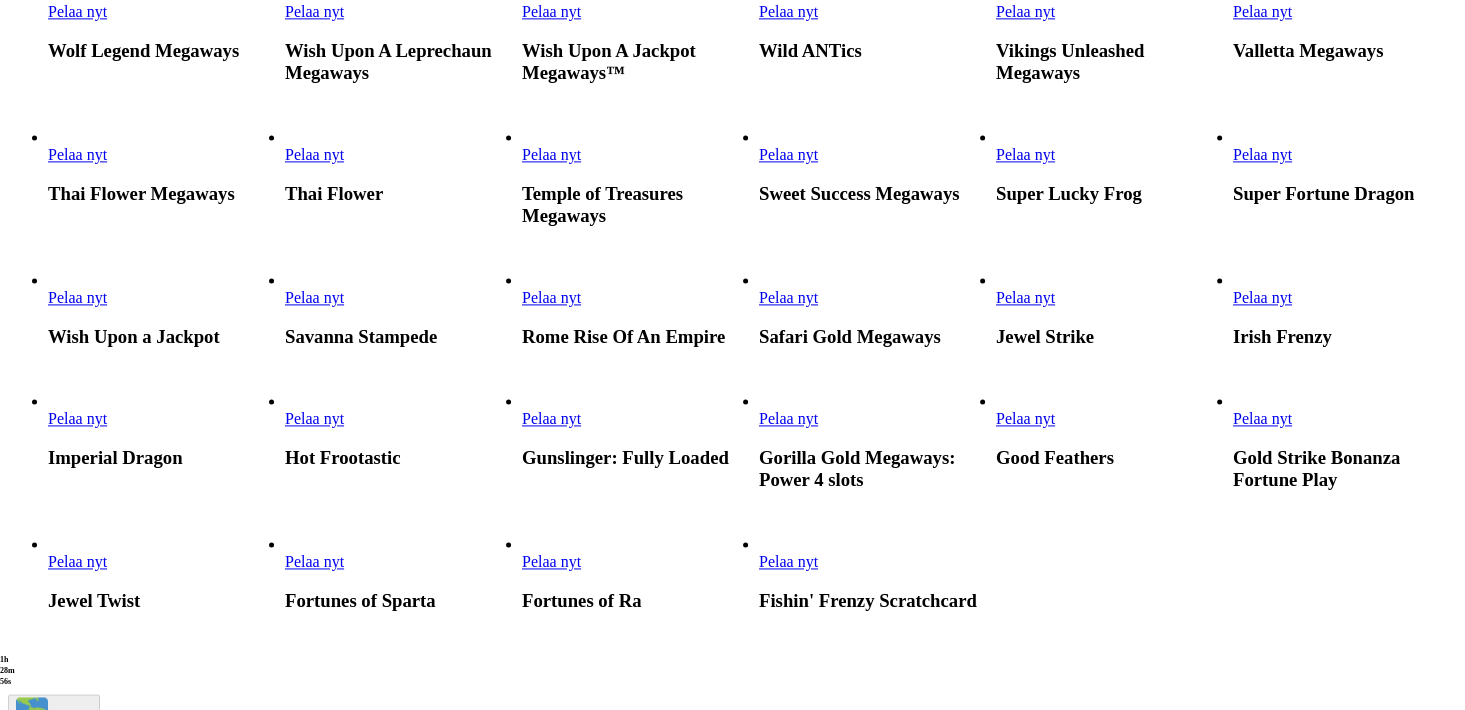click on "Pelaa nyt" at bounding box center [551, 297] 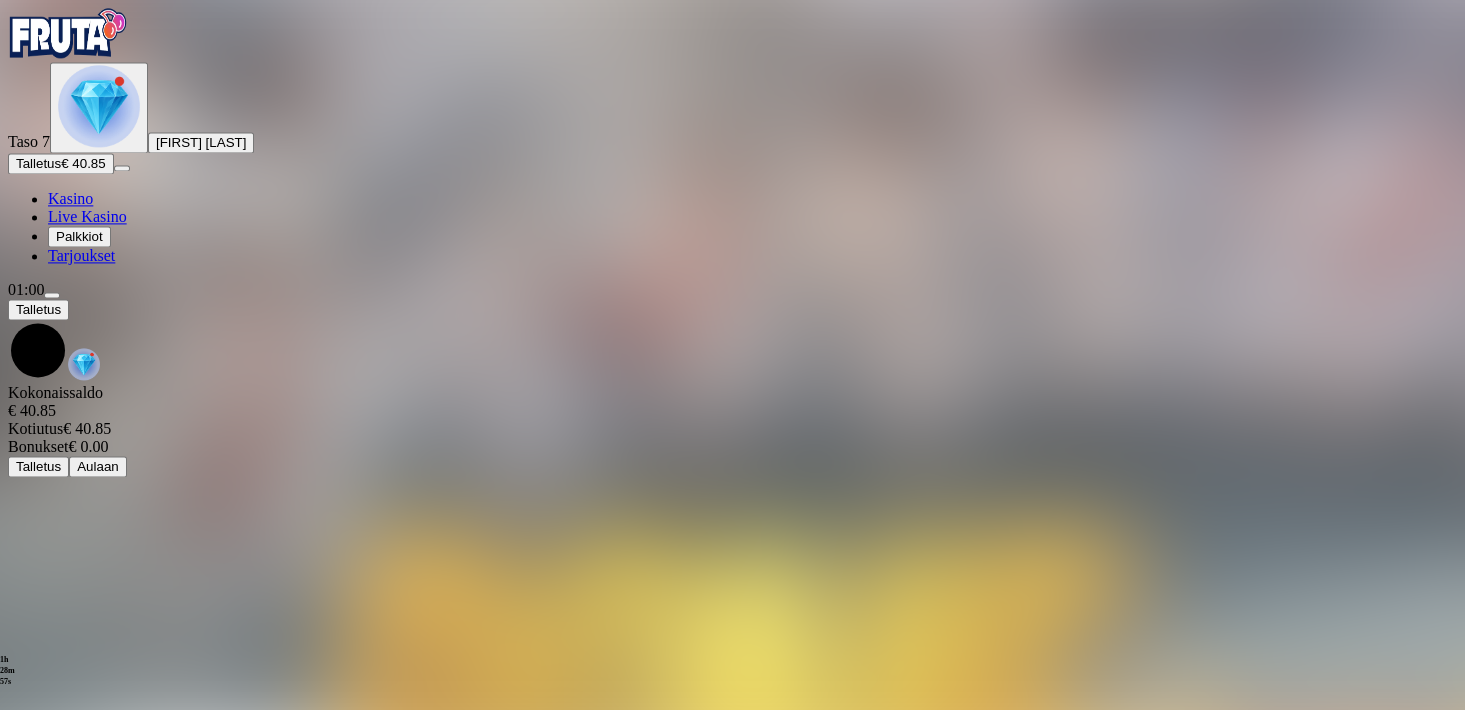 scroll, scrollTop: 0, scrollLeft: 0, axis: both 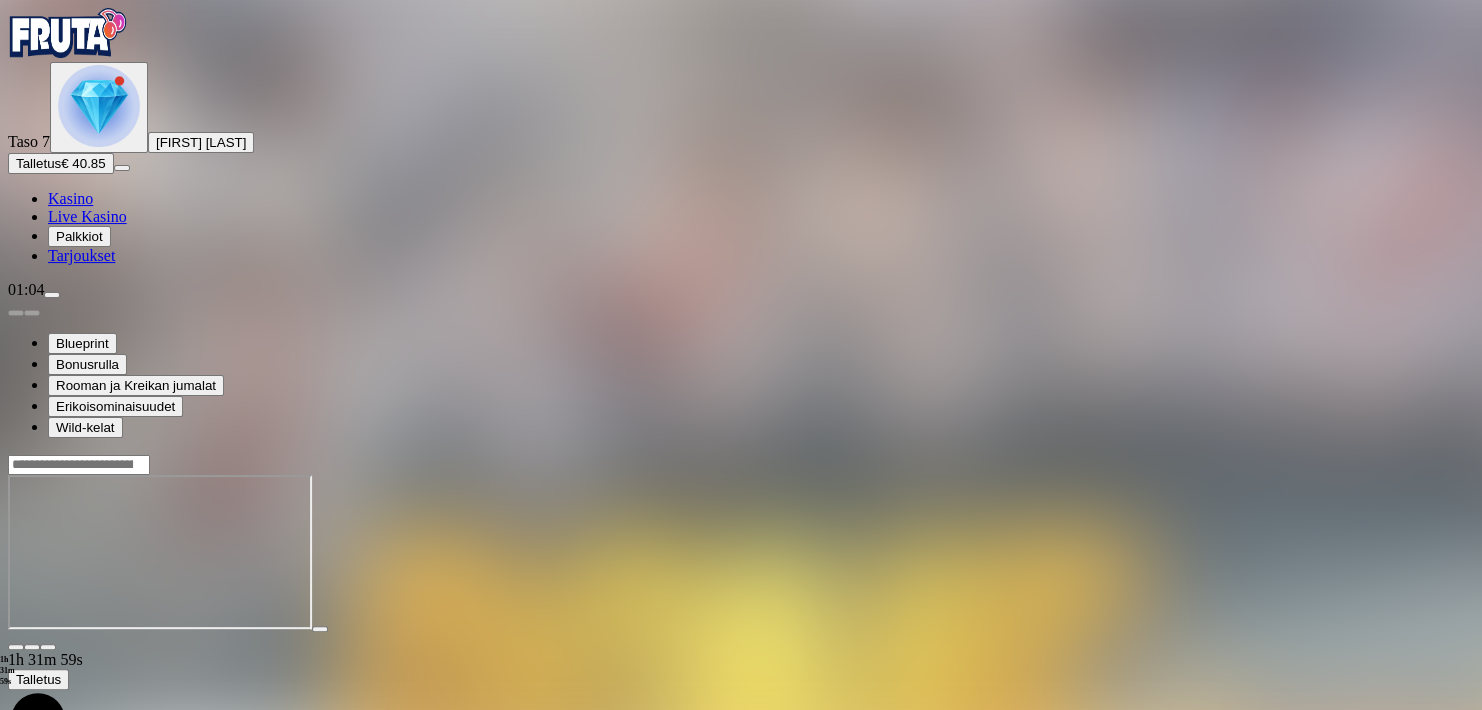 click at bounding box center [16, 647] 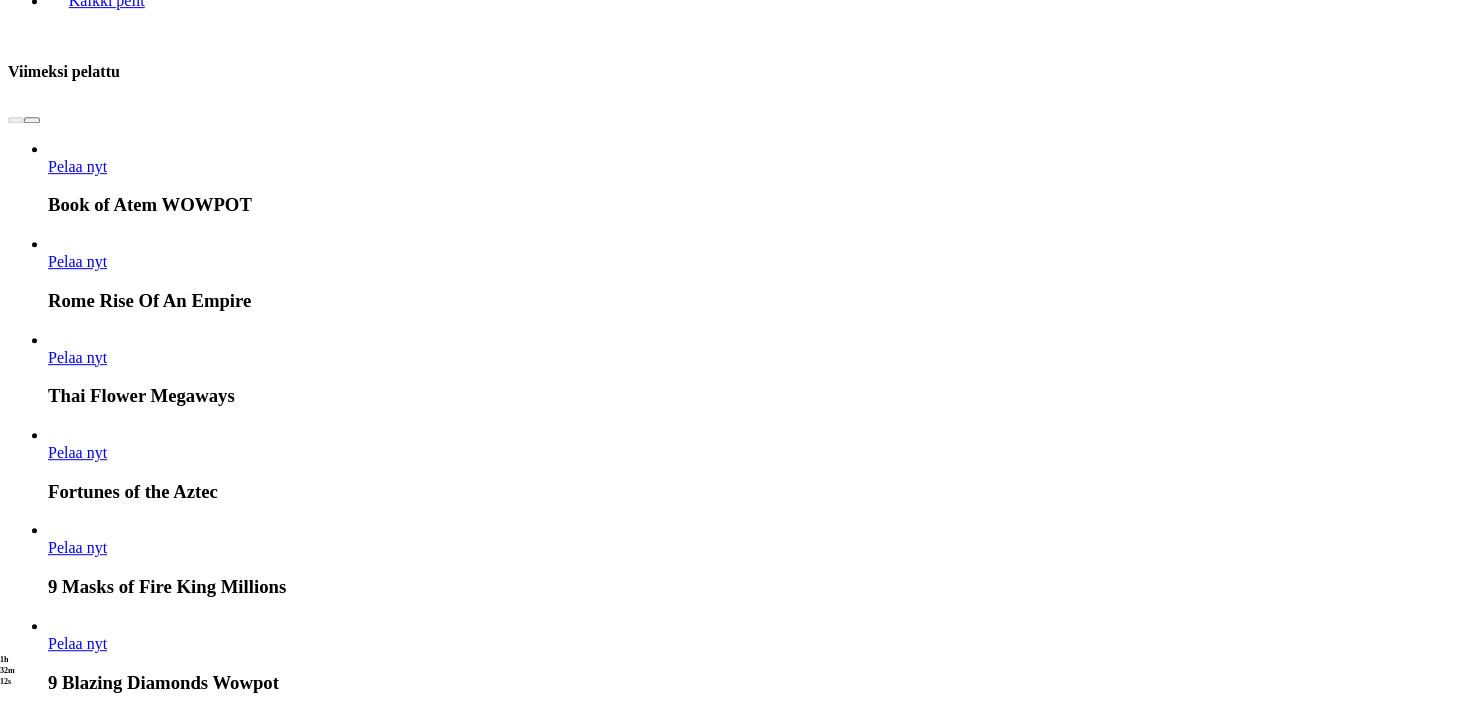 scroll, scrollTop: 968, scrollLeft: 0, axis: vertical 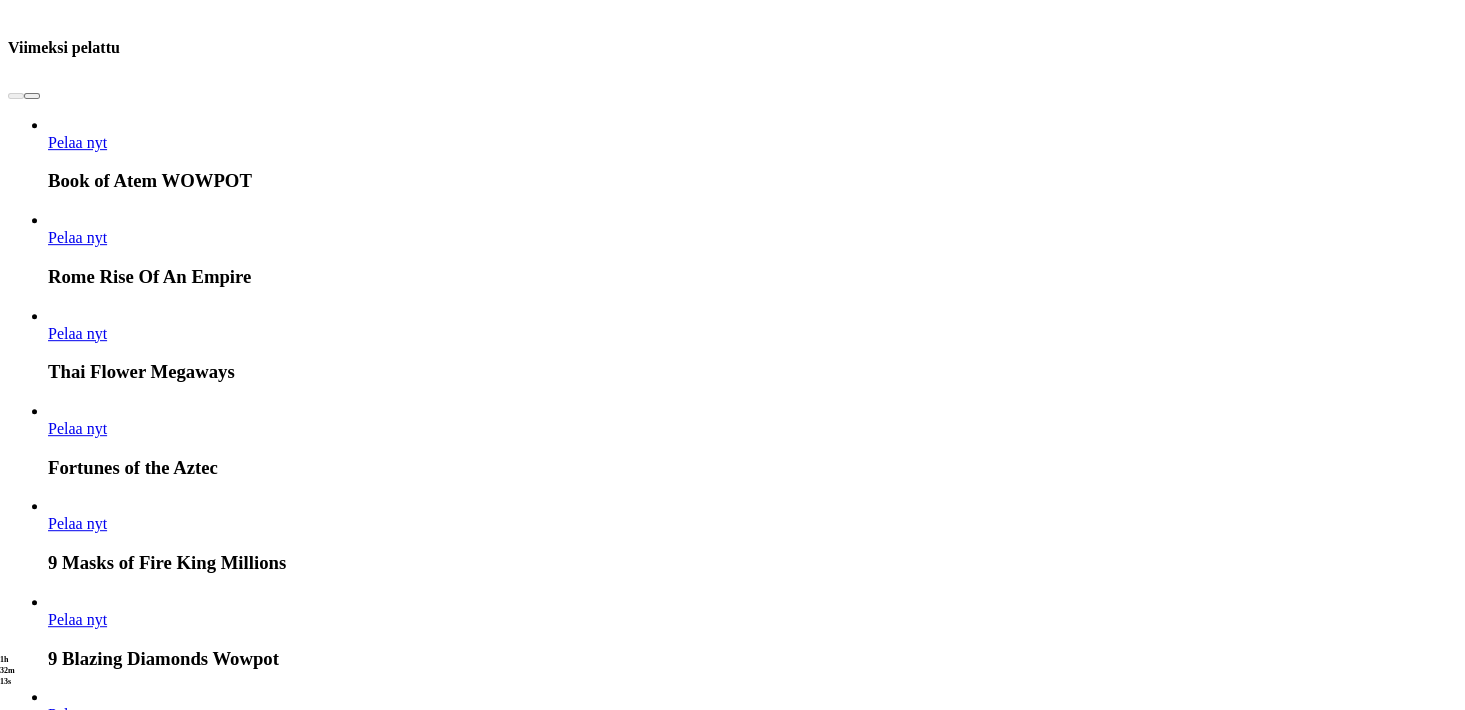 click on "Näytä kaikki" at bounding box center (1432, 3497) 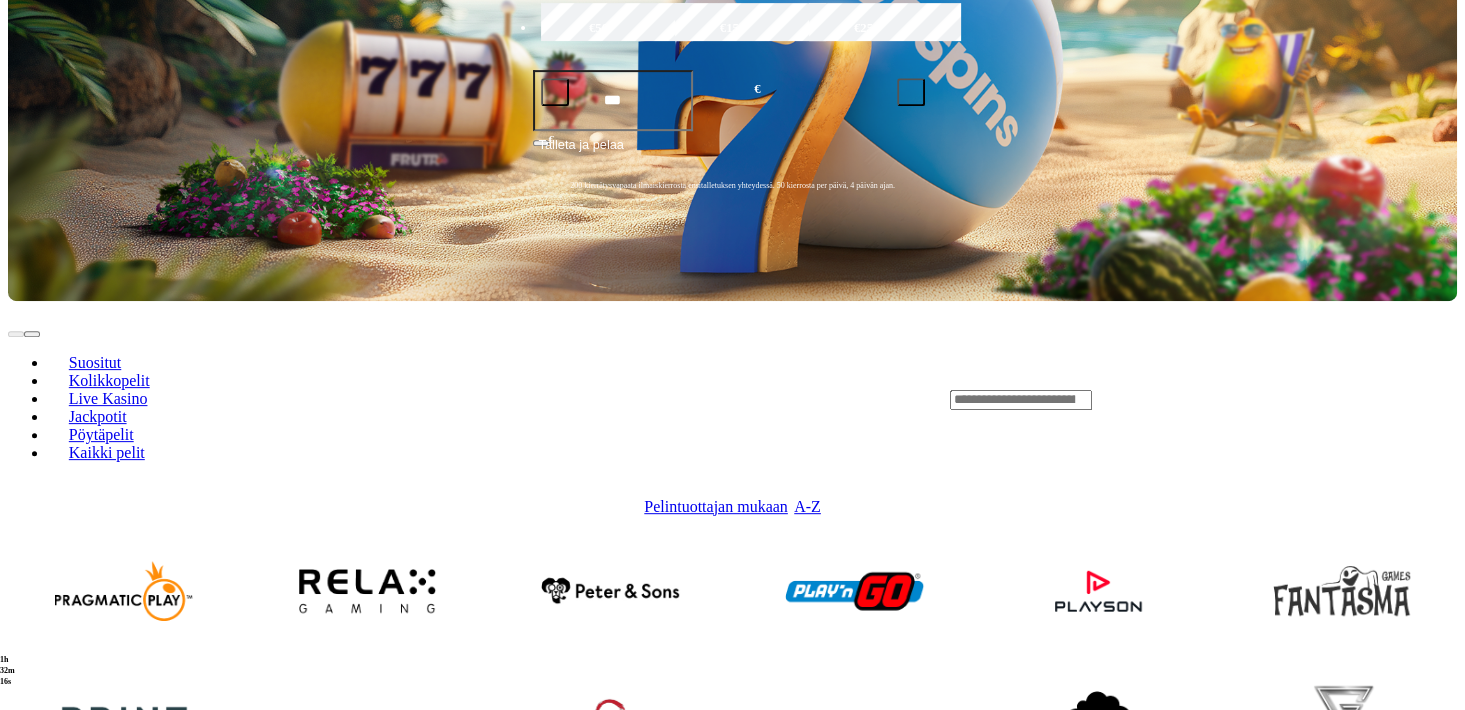 scroll, scrollTop: 704, scrollLeft: 0, axis: vertical 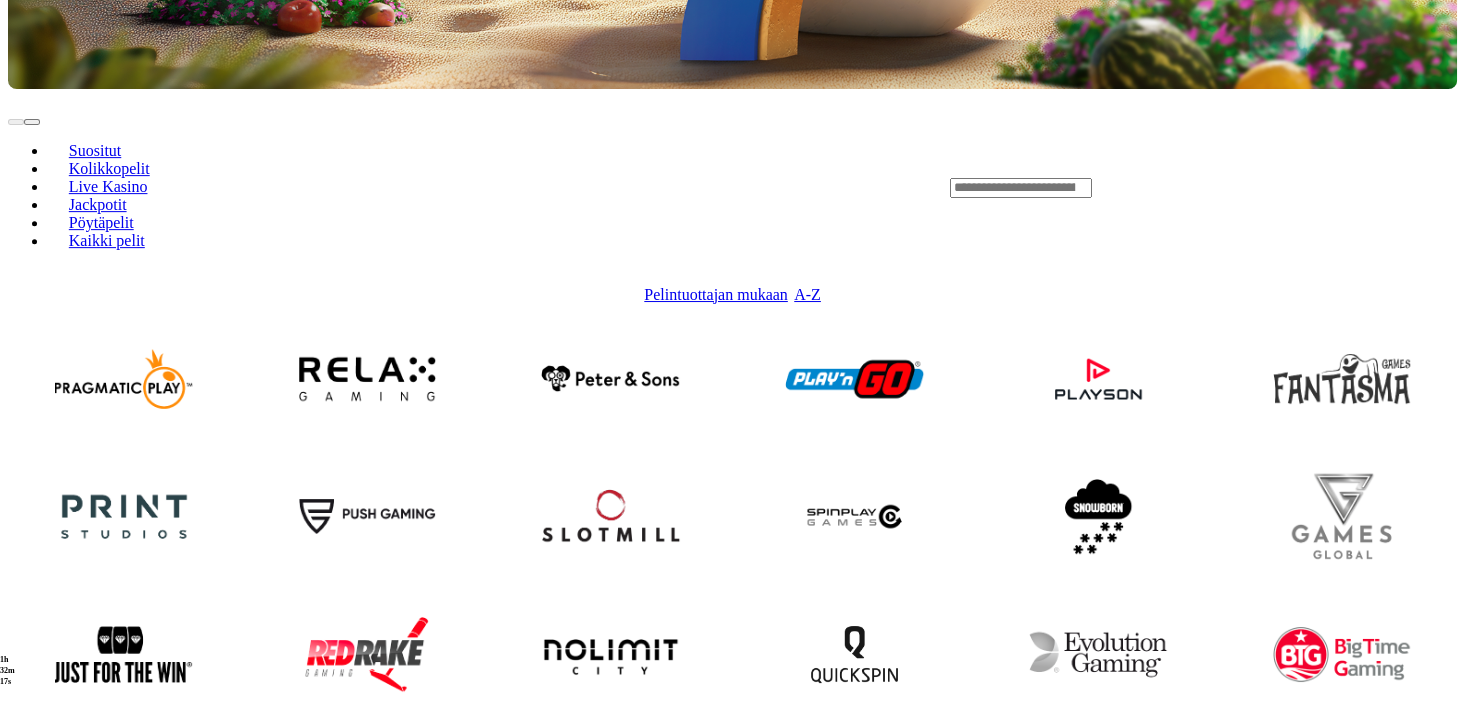 click at bounding box center [367, 1067] 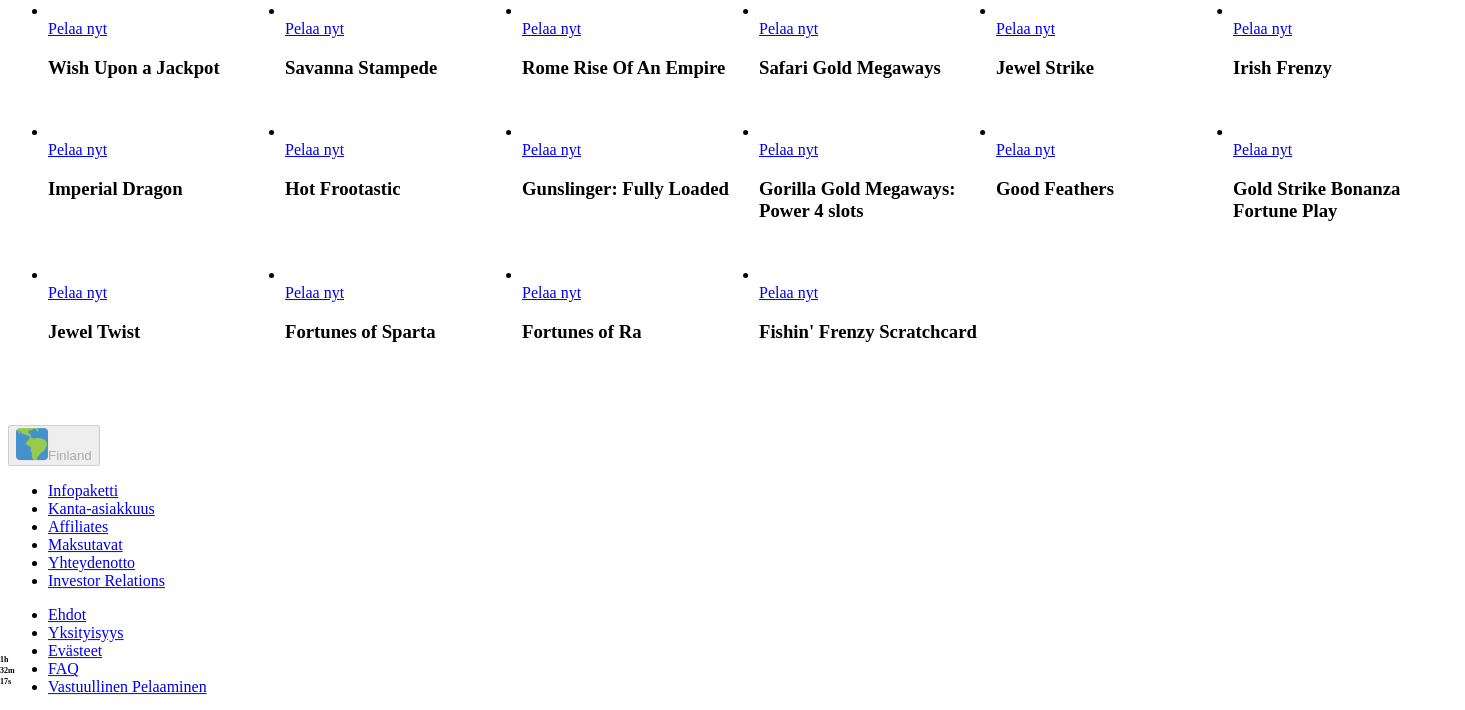 scroll, scrollTop: 0, scrollLeft: 0, axis: both 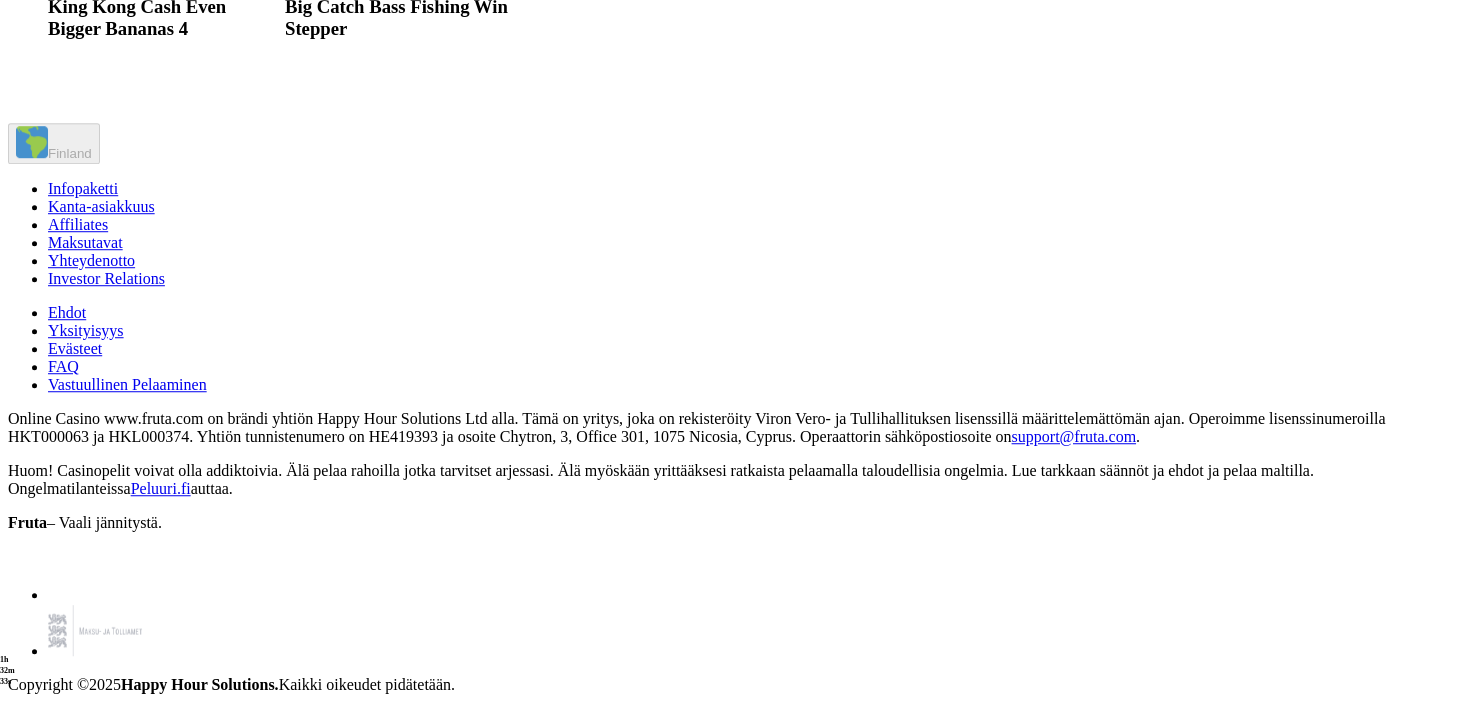 click on "Pelaa nyt" at bounding box center [314, -726] 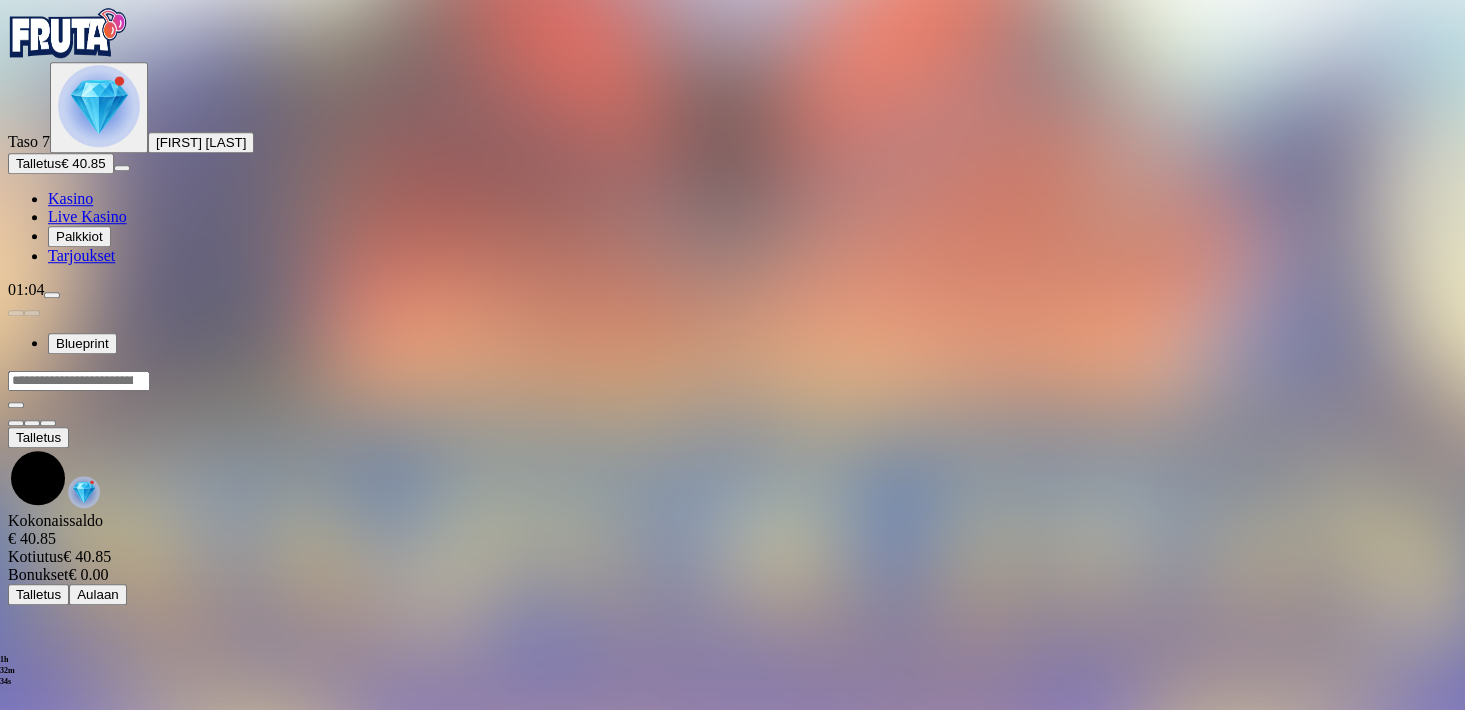 scroll, scrollTop: 0, scrollLeft: 0, axis: both 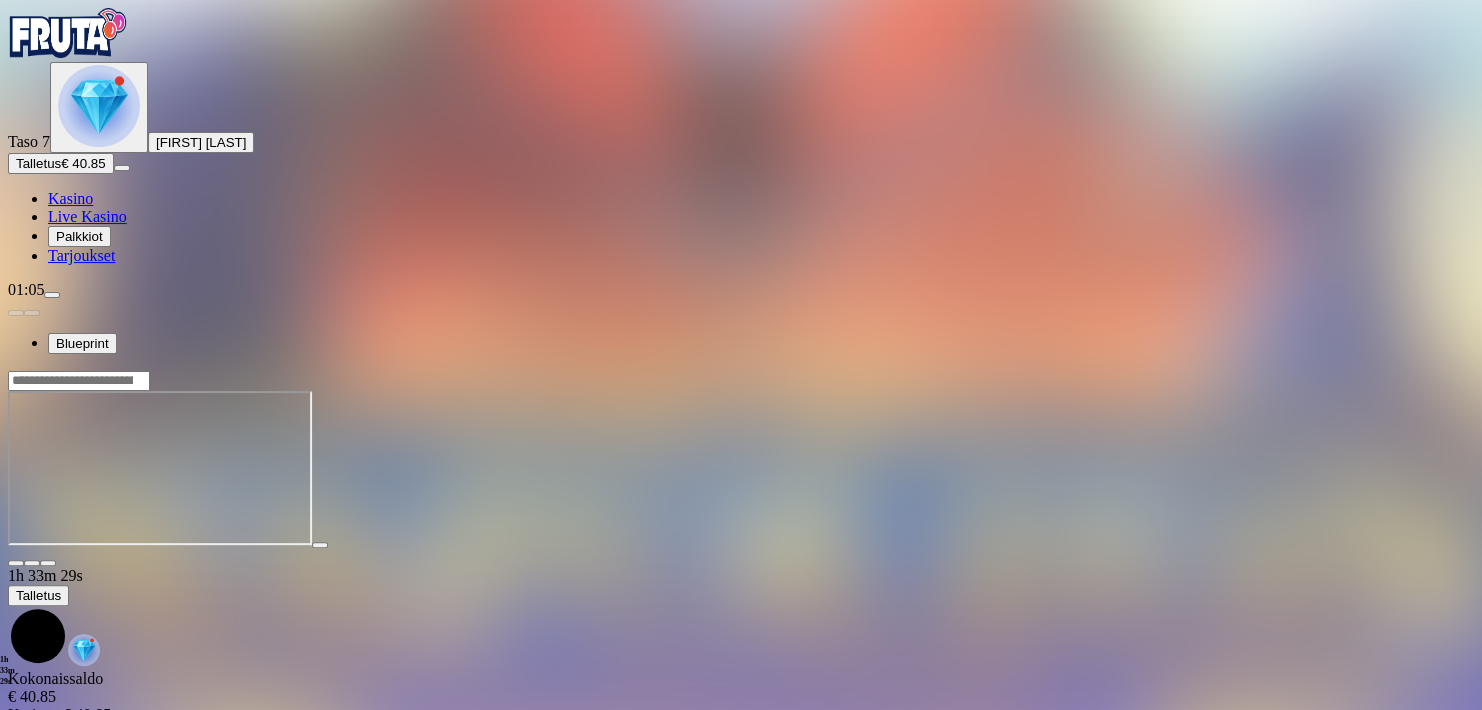 click at bounding box center [741, 470] 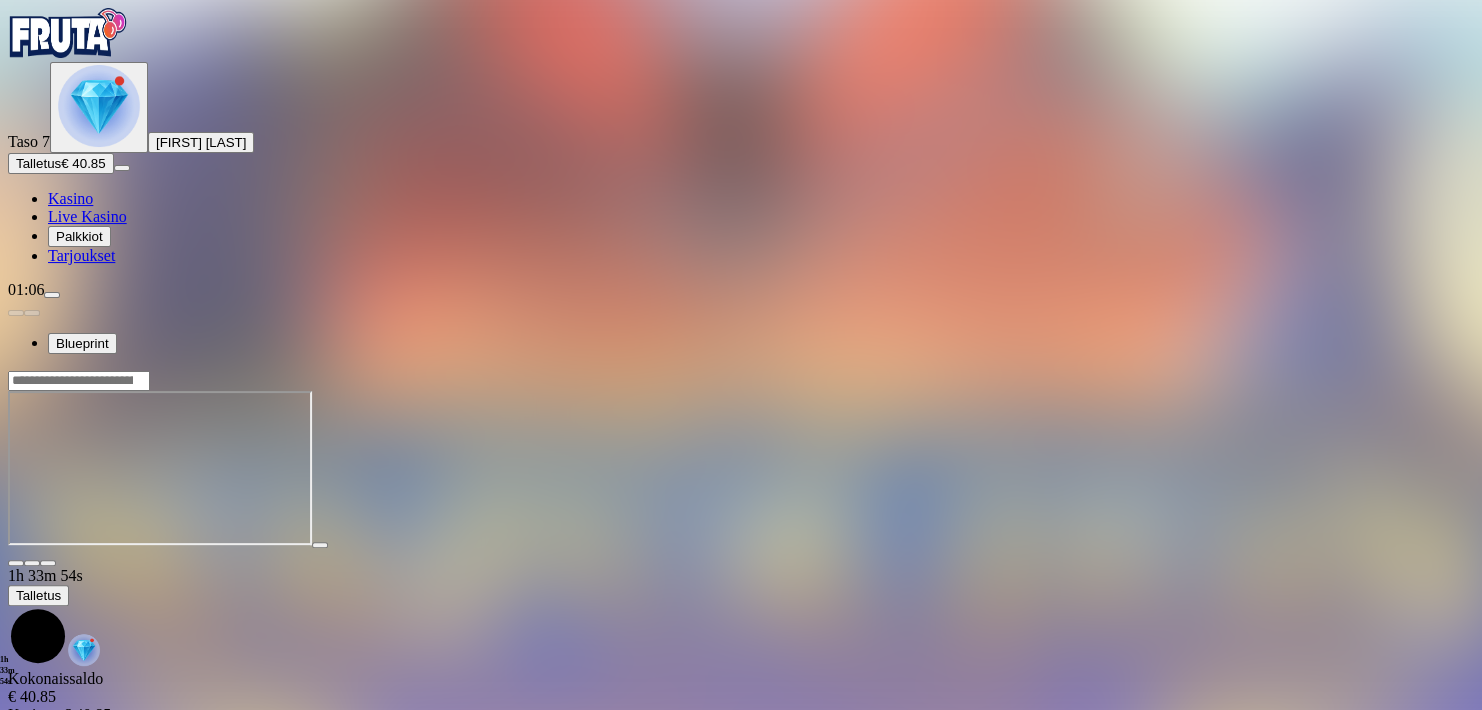 click at bounding box center (16, 563) 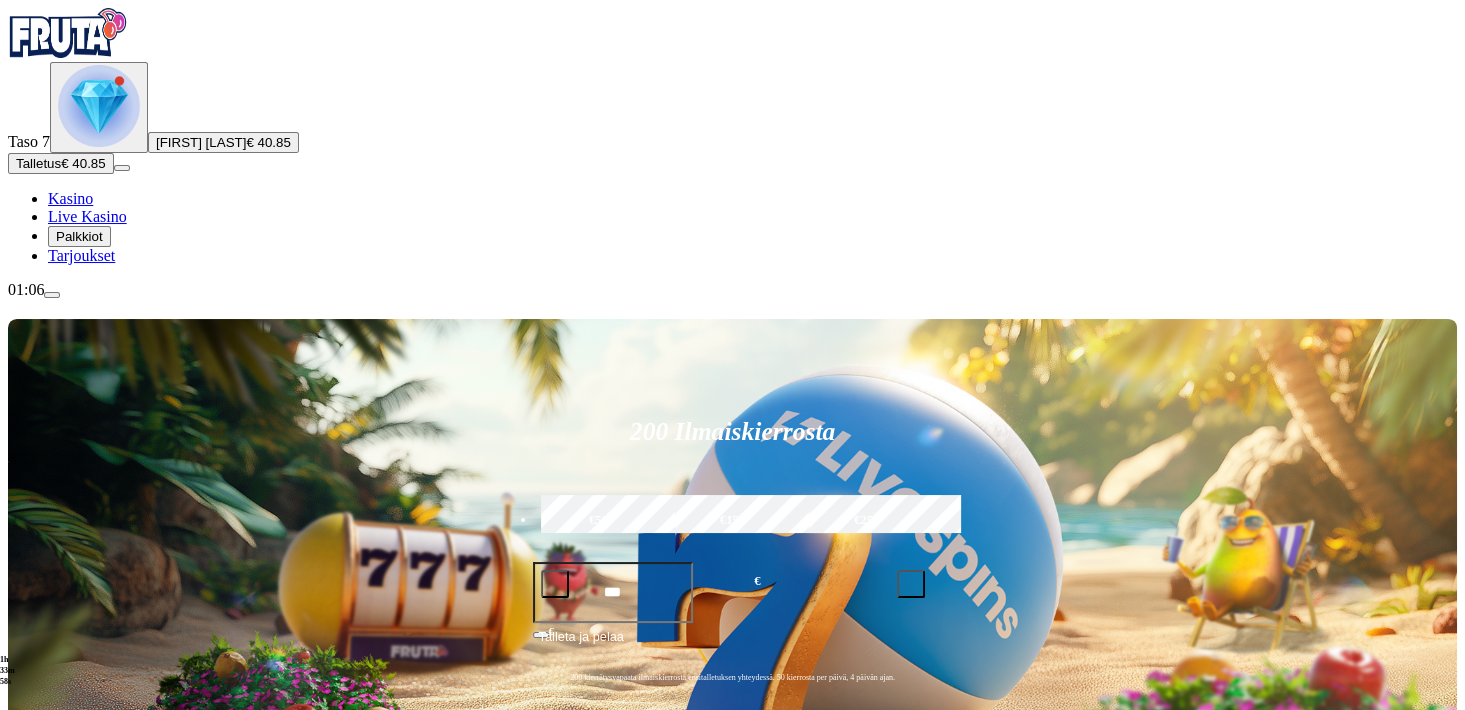 click at bounding box center [1021, 892] 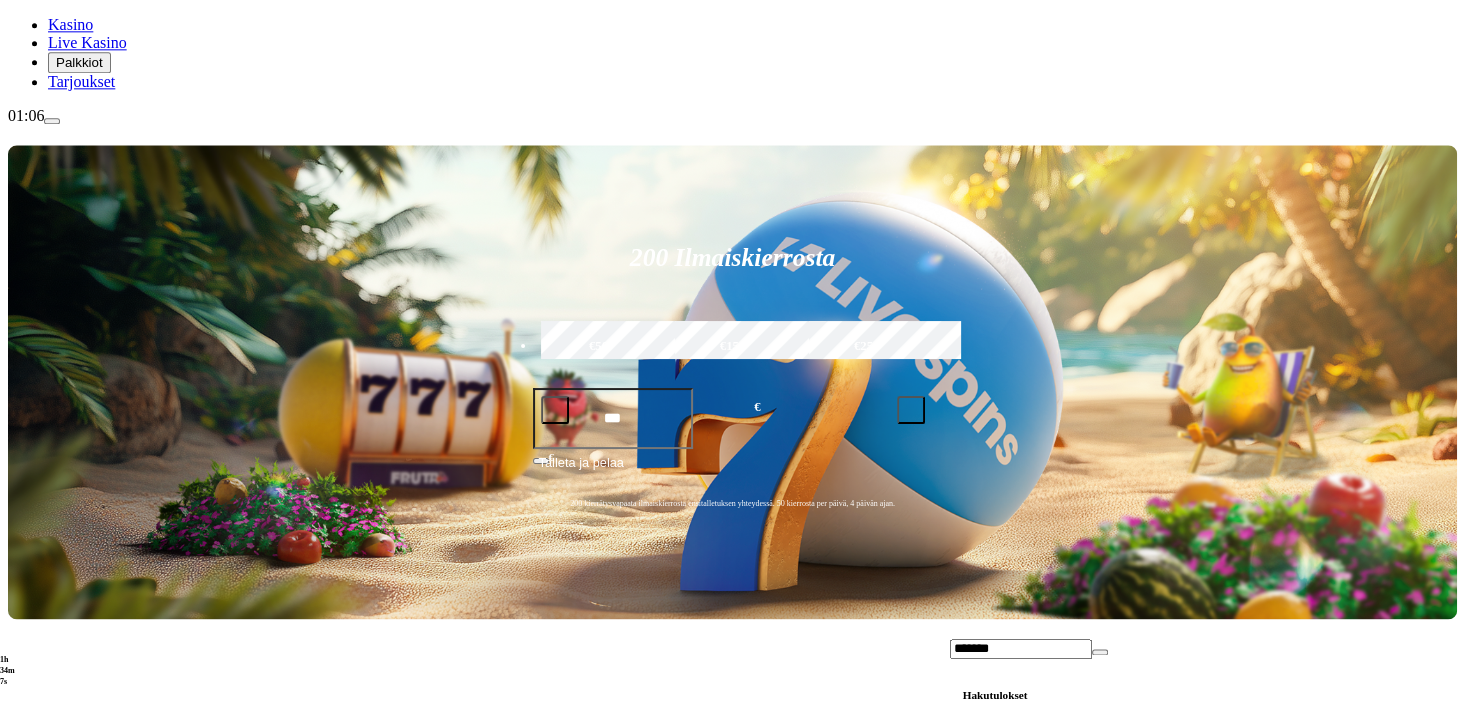 scroll, scrollTop: 176, scrollLeft: 0, axis: vertical 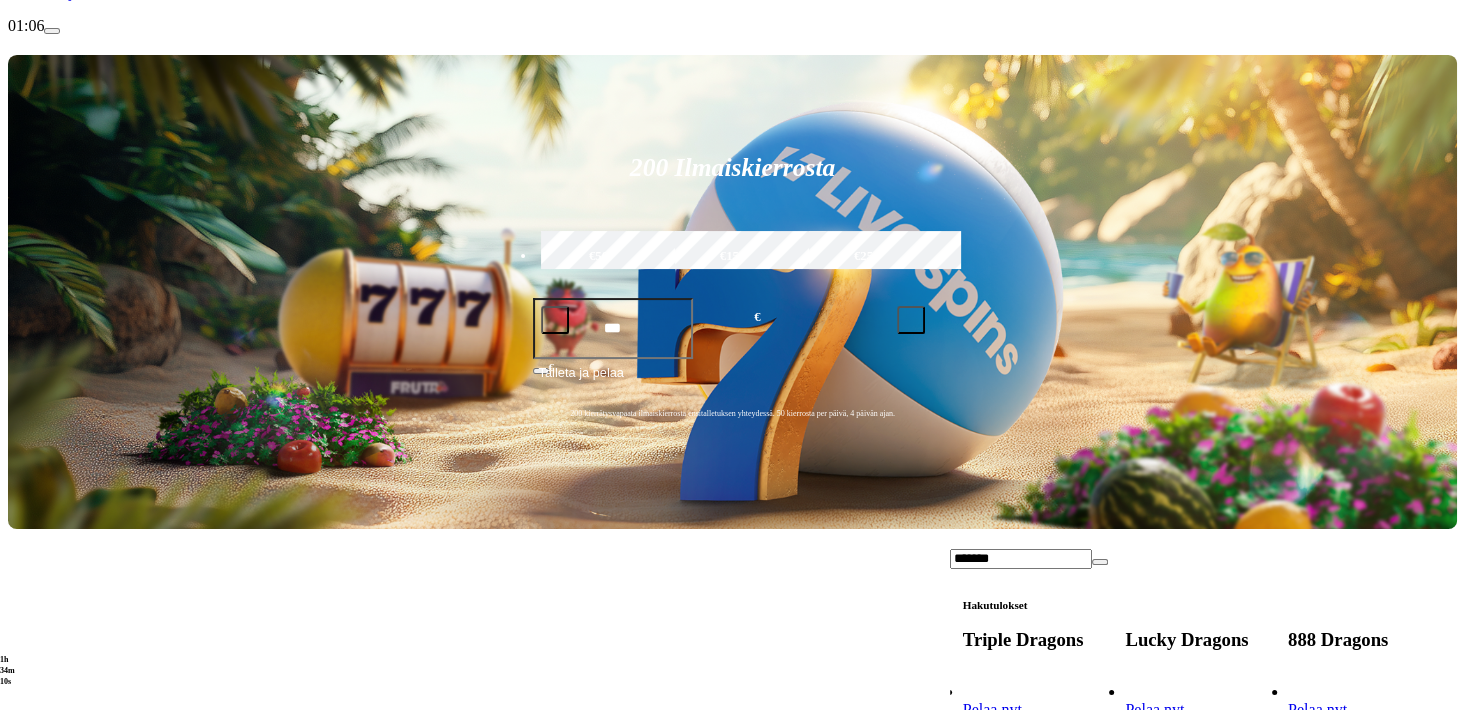 type on "*******" 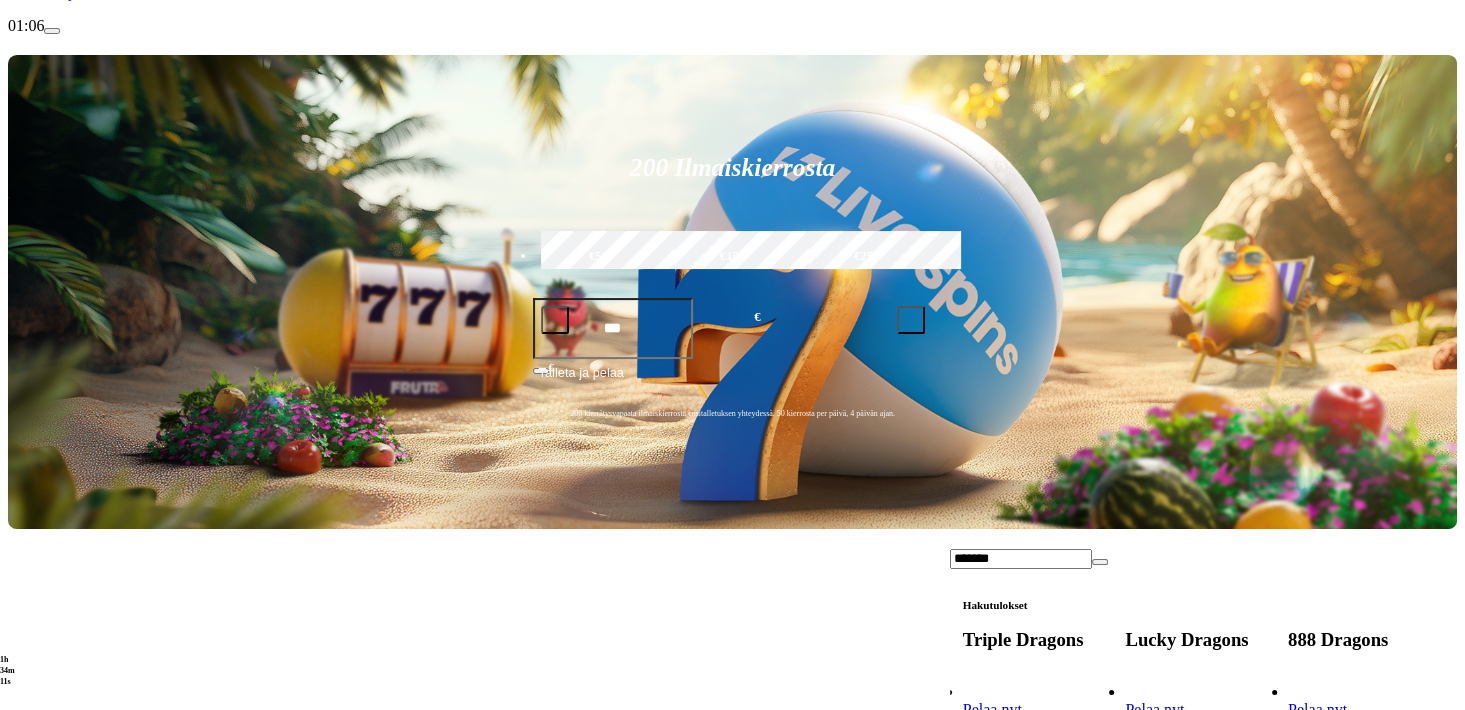 scroll, scrollTop: 0, scrollLeft: 0, axis: both 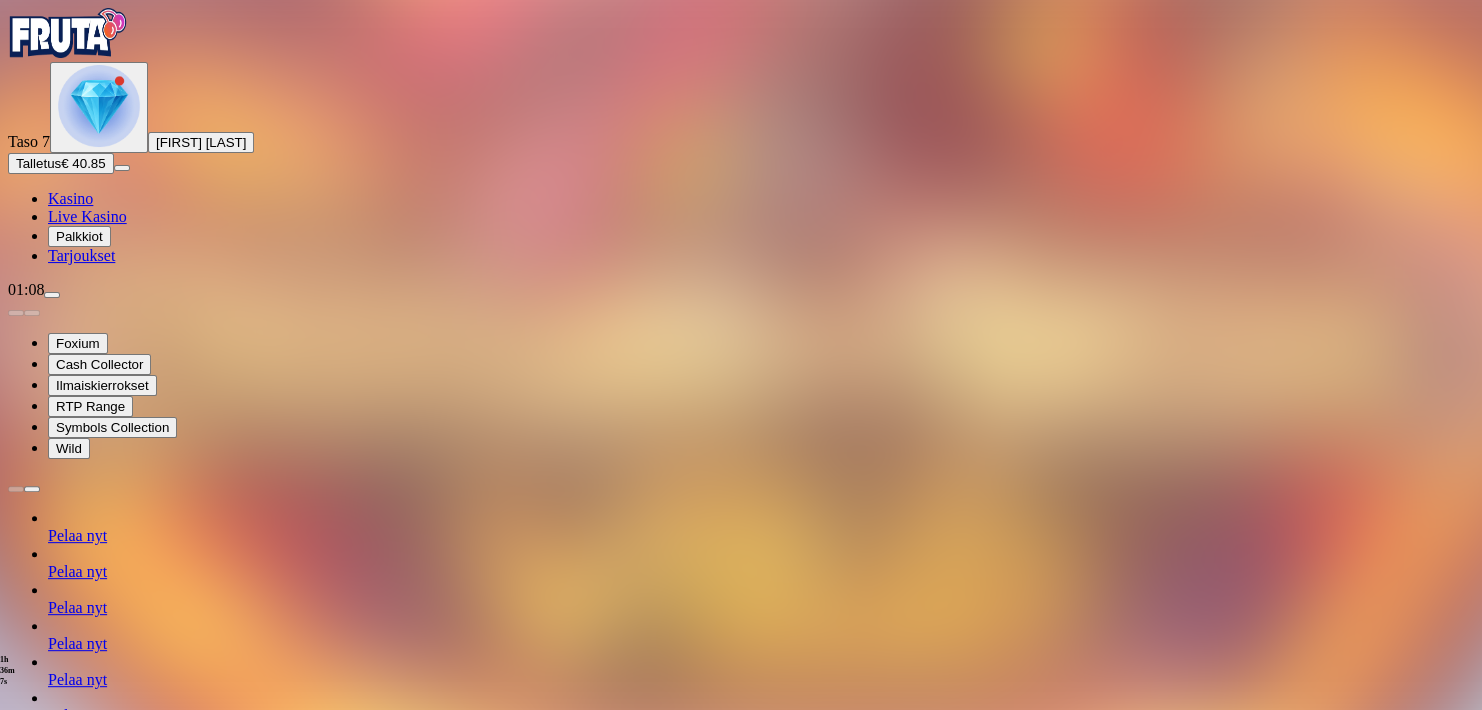 click on "Pelaa nyt" at bounding box center (77, 679) 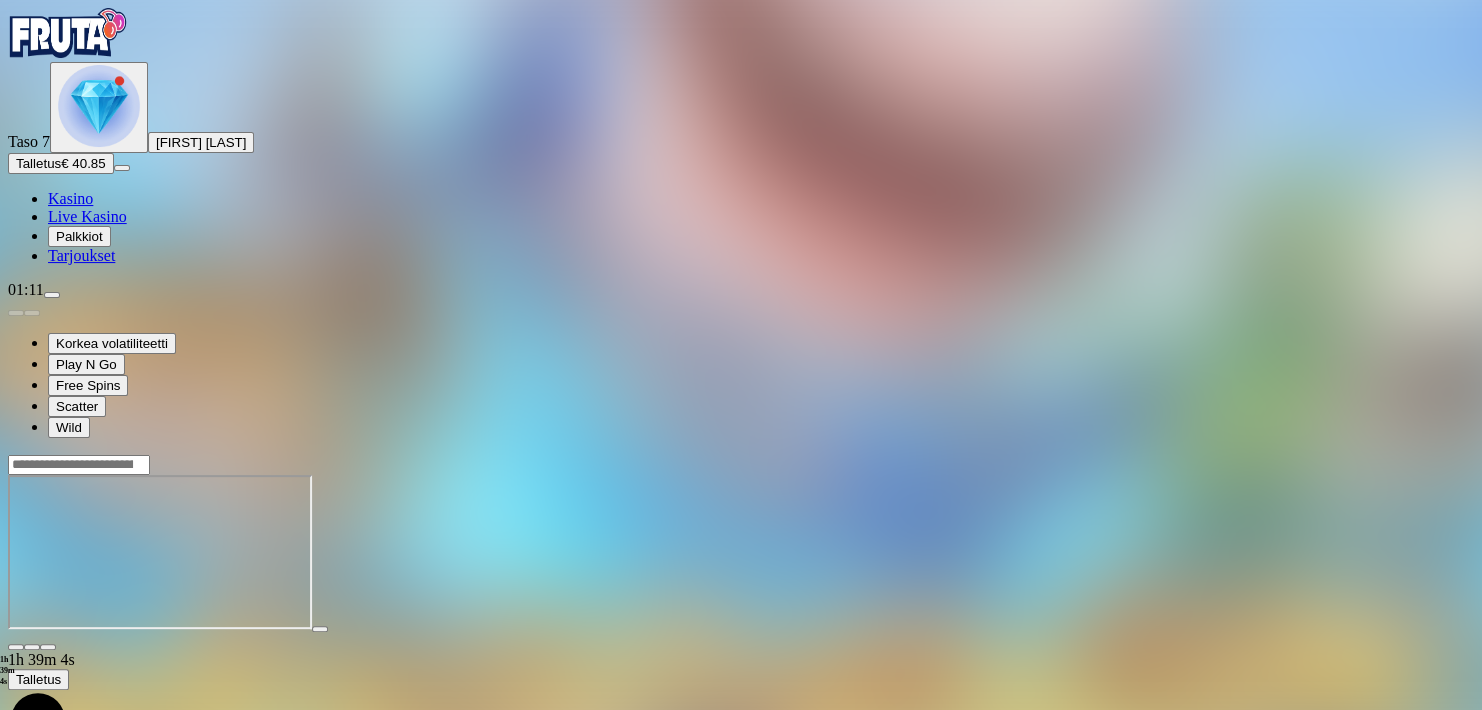 click at bounding box center [16, 647] 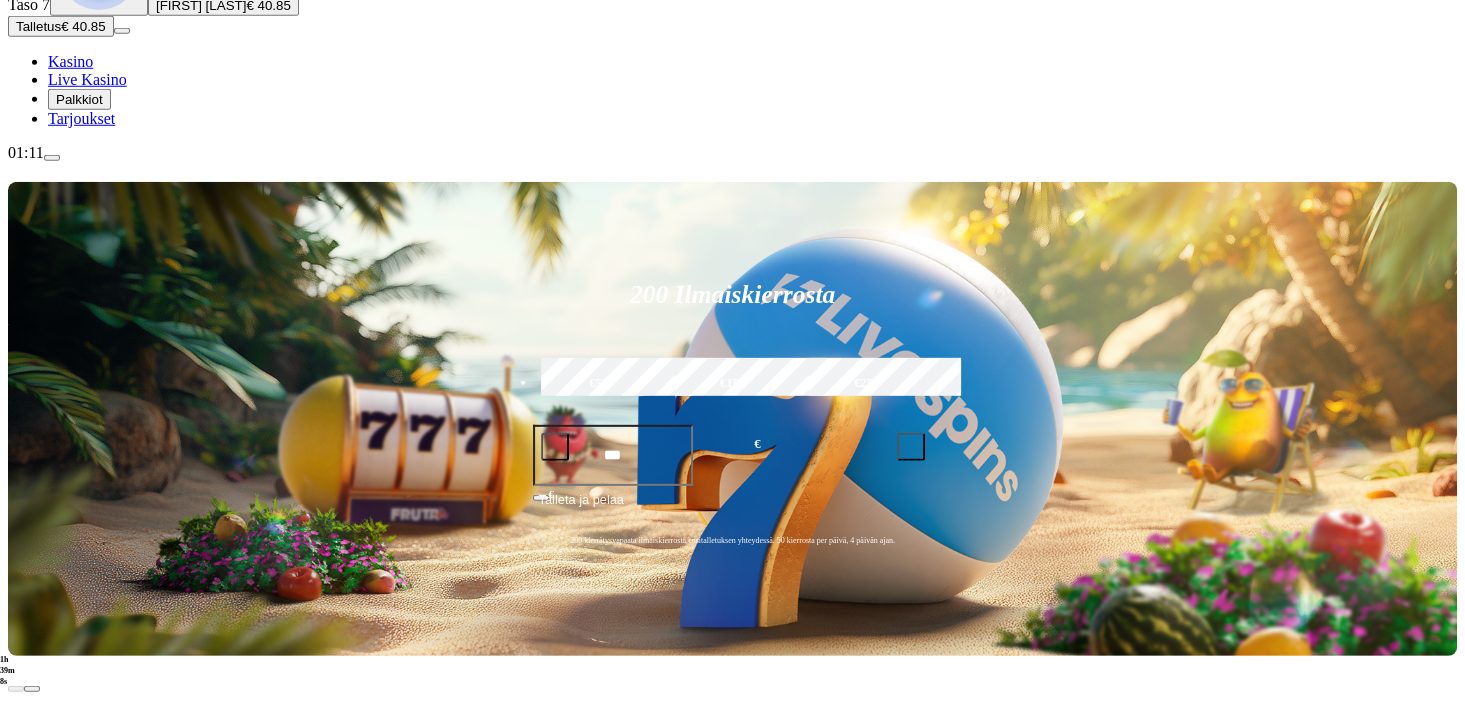 scroll, scrollTop: 176, scrollLeft: 0, axis: vertical 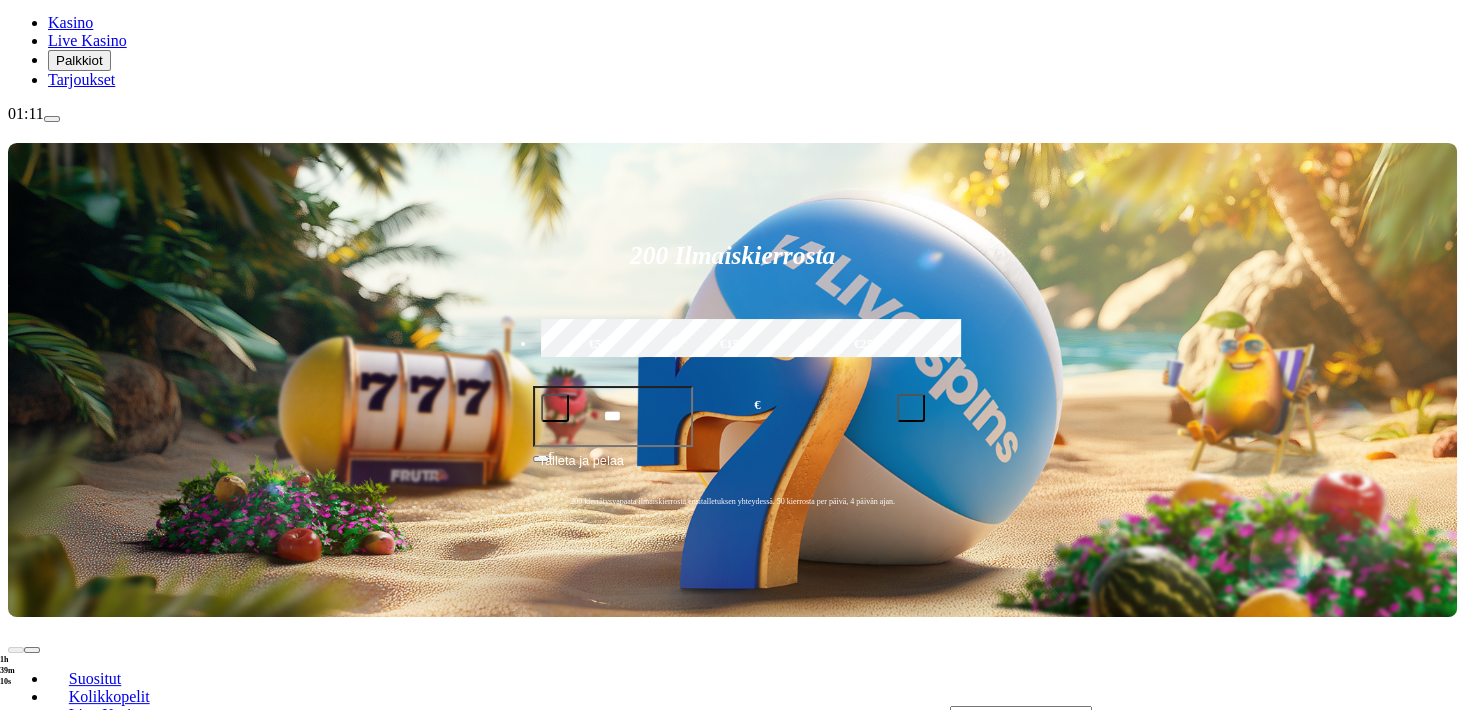 click on "Pelaa nyt" at bounding box center (77, 1315) 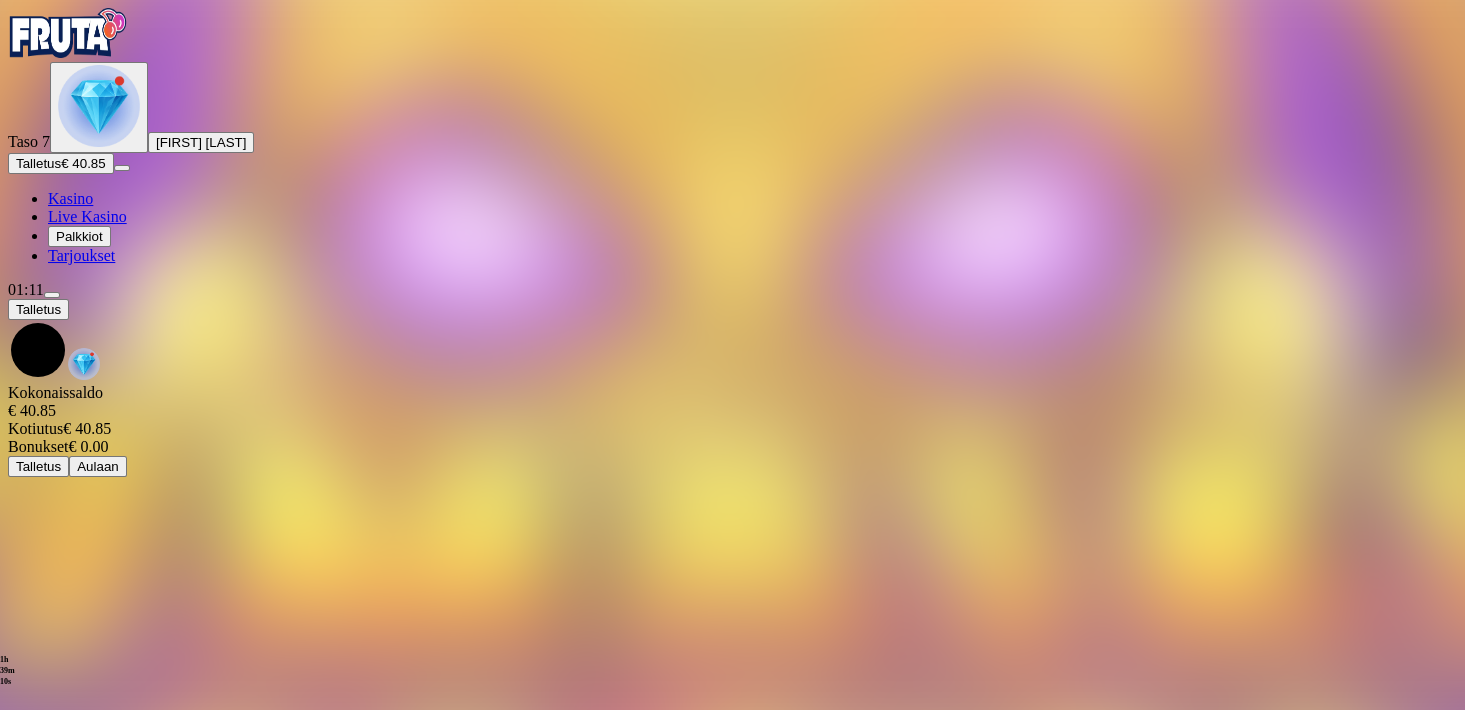 scroll, scrollTop: 0, scrollLeft: 0, axis: both 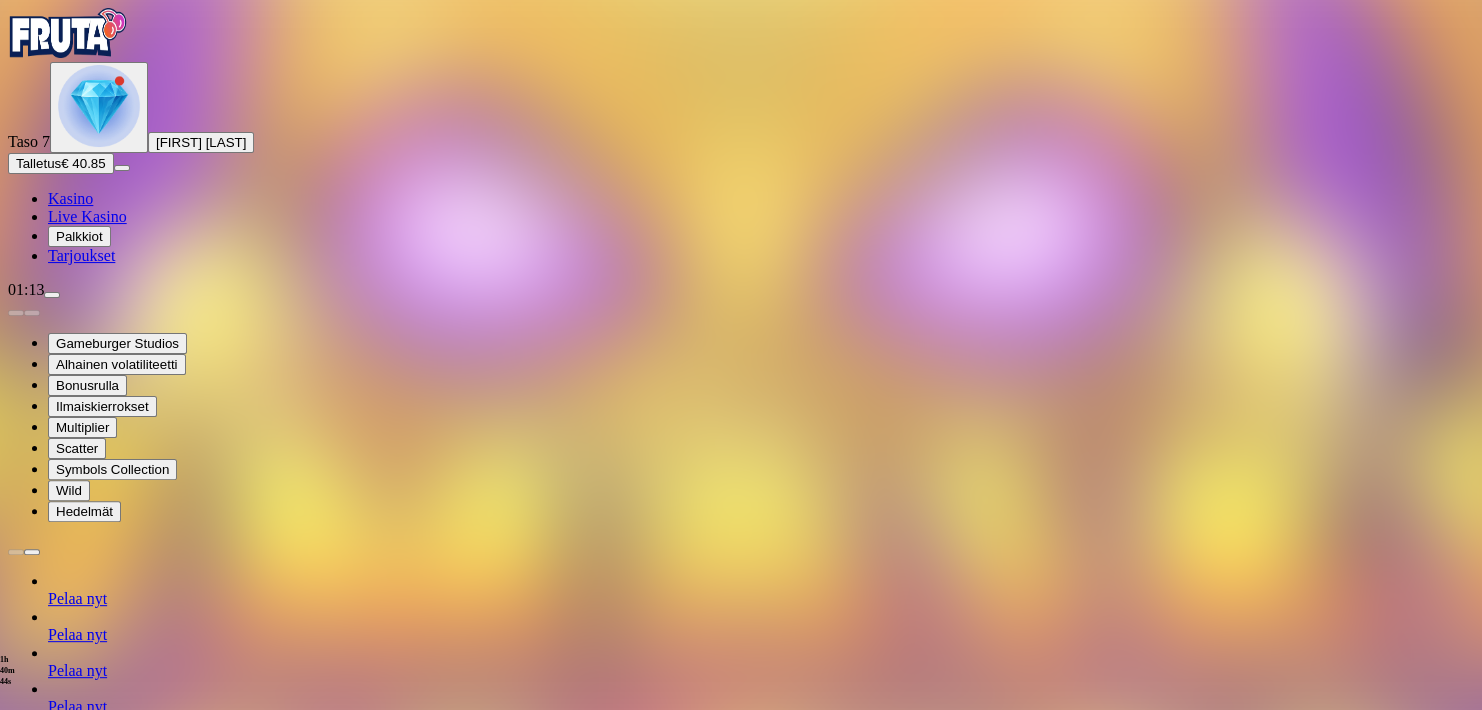click at bounding box center (16, 1321) 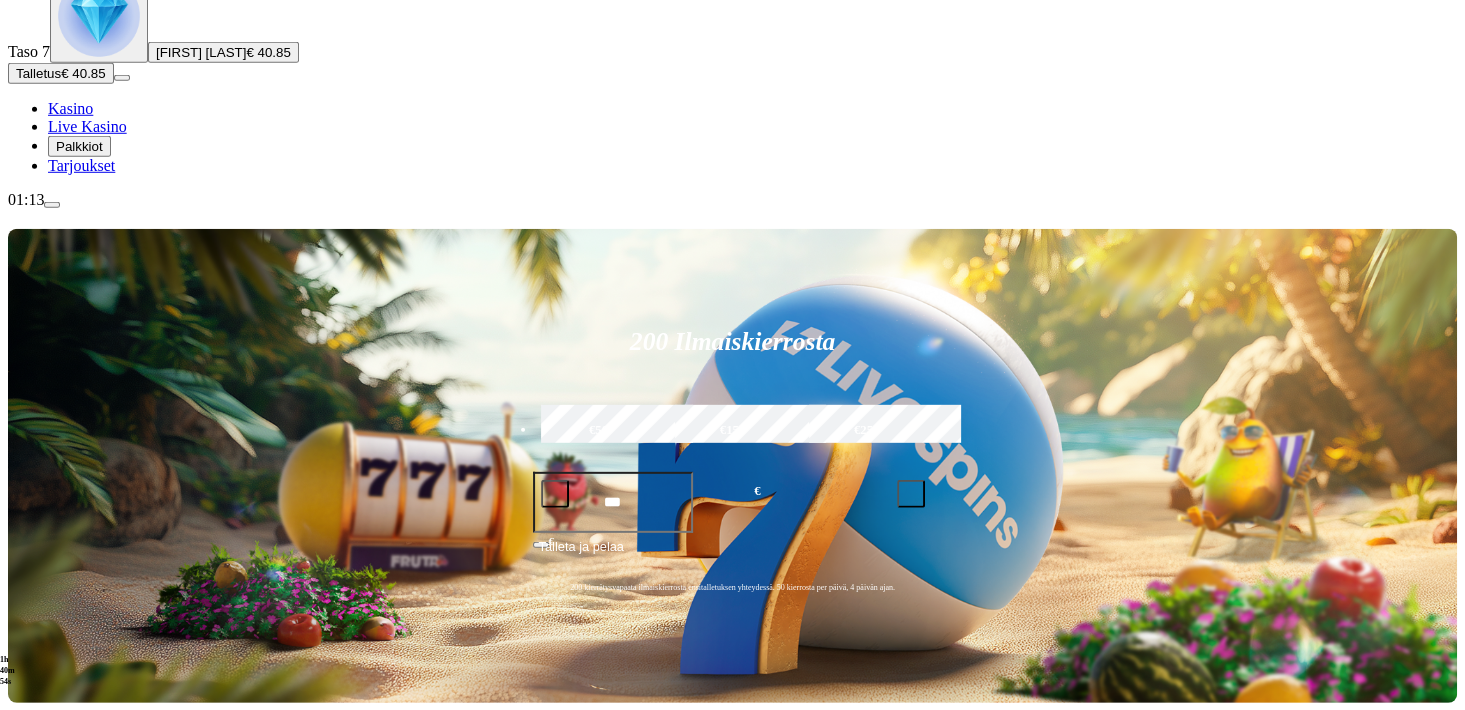 scroll, scrollTop: 176, scrollLeft: 0, axis: vertical 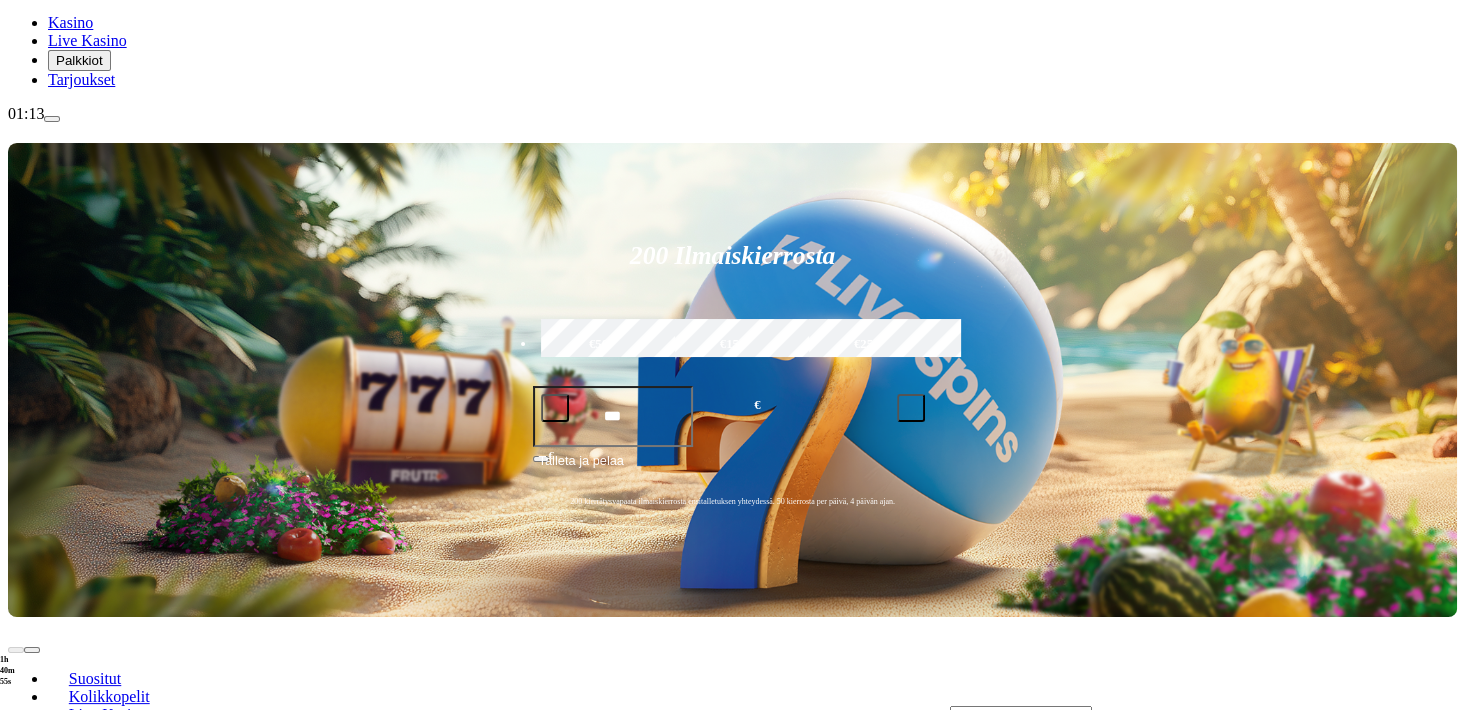 click on "Pelaa nyt" at bounding box center (77, 1029) 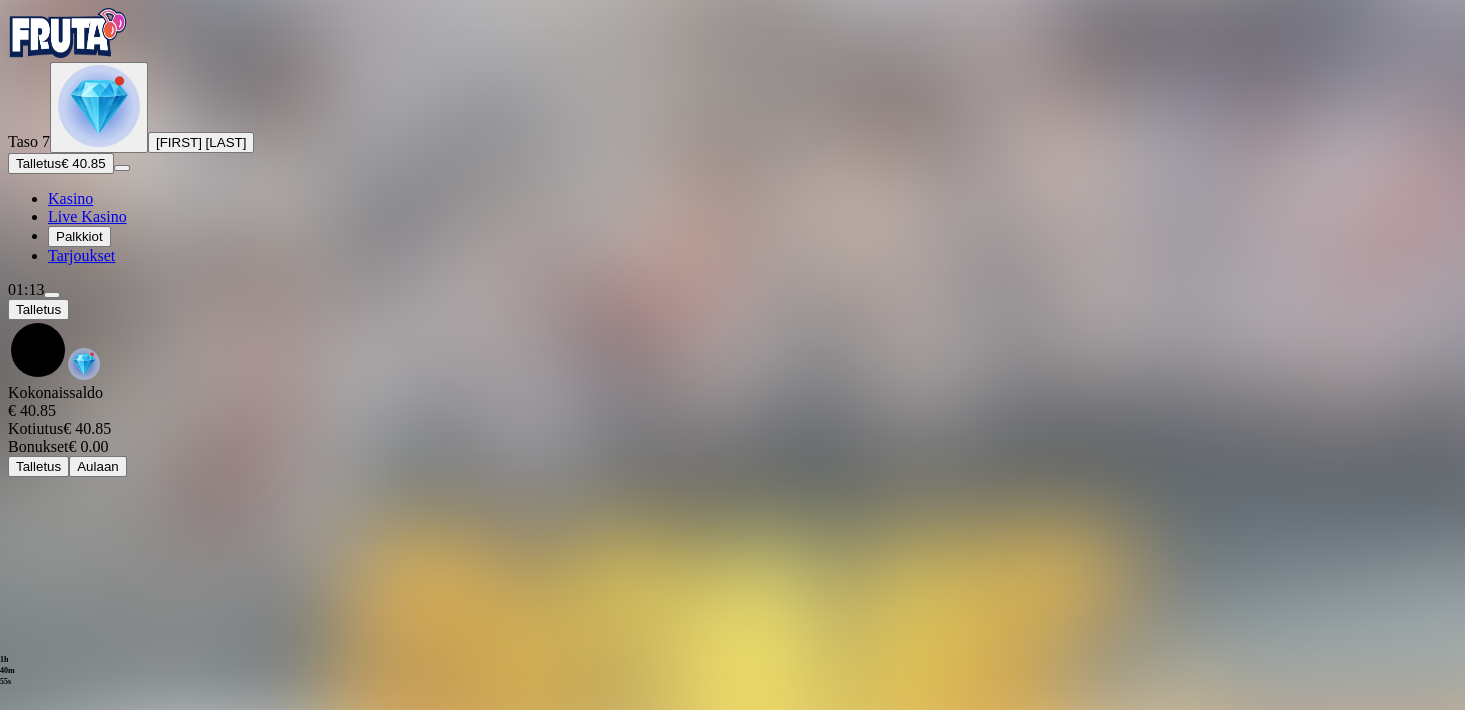 scroll, scrollTop: 0, scrollLeft: 0, axis: both 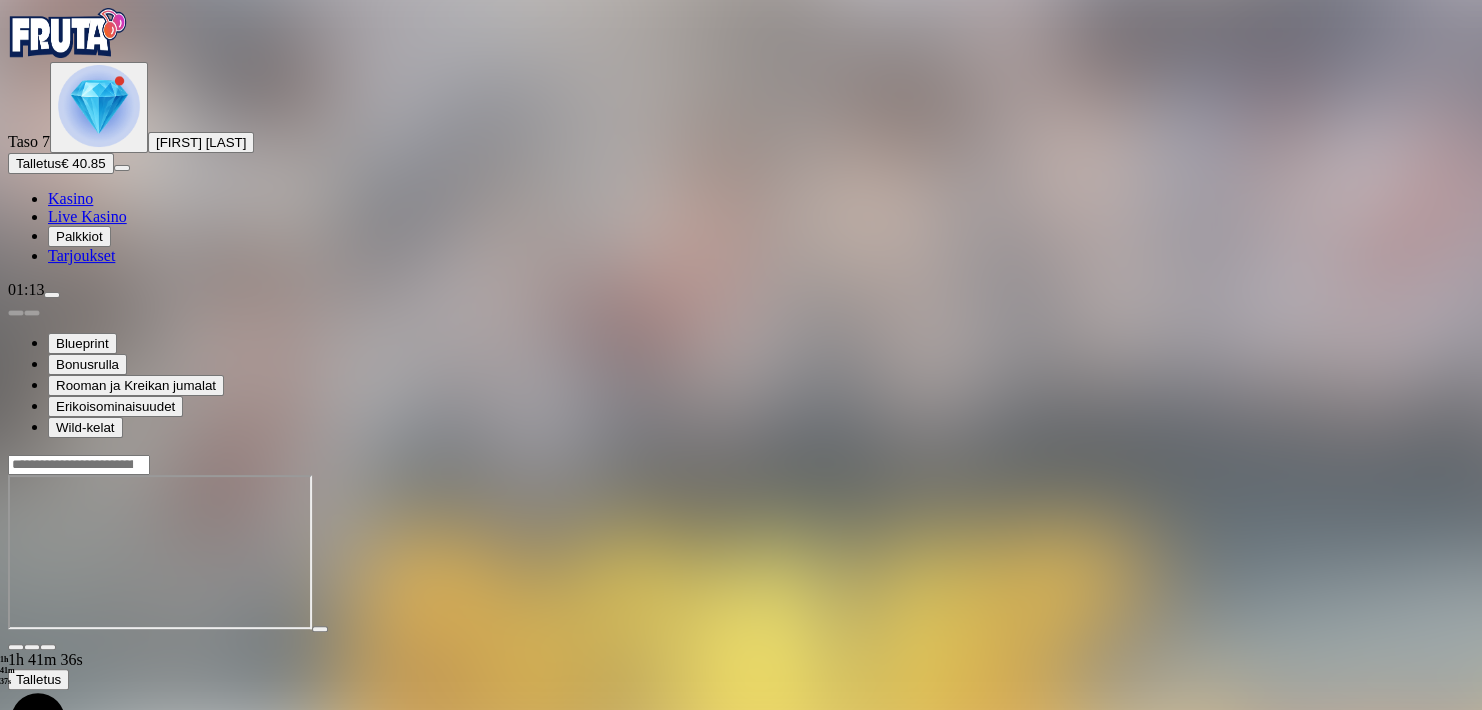 click at bounding box center [16, 647] 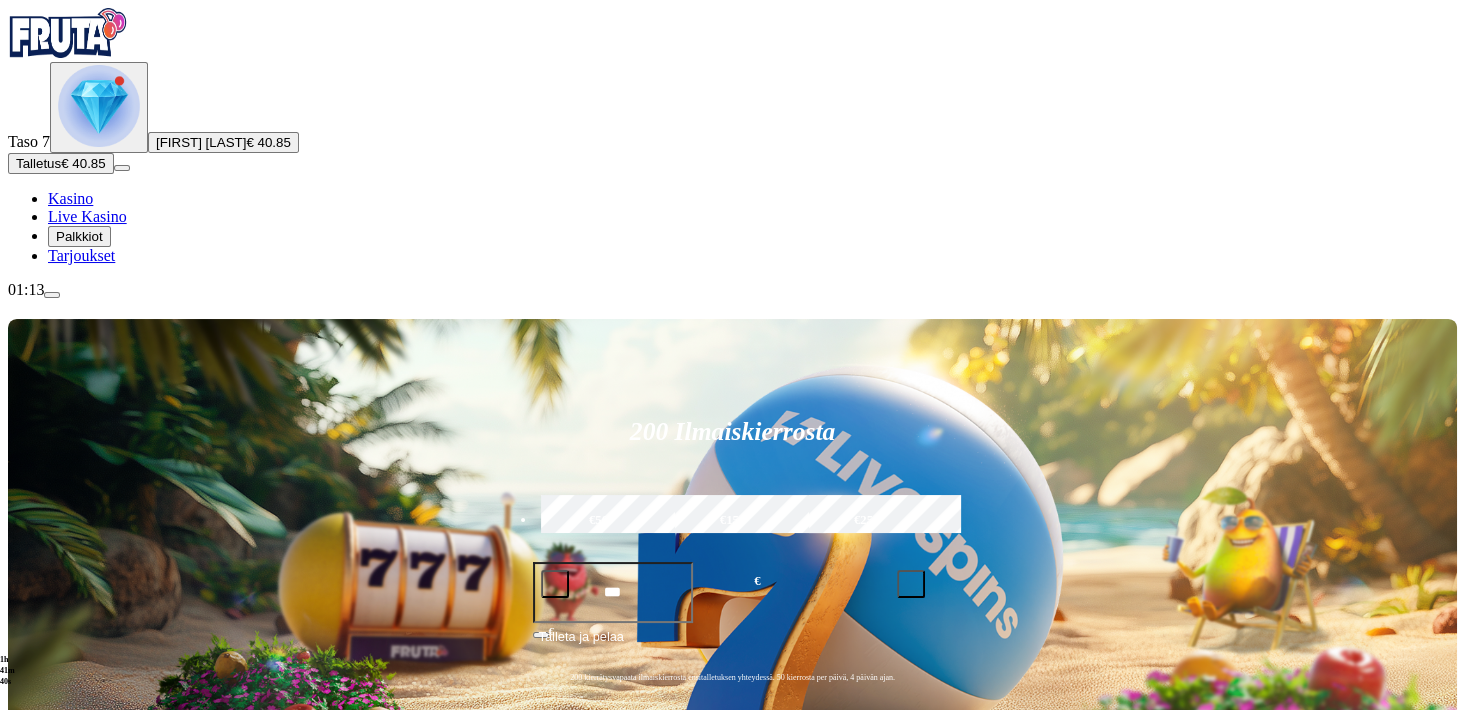 click at bounding box center (1021, 892) 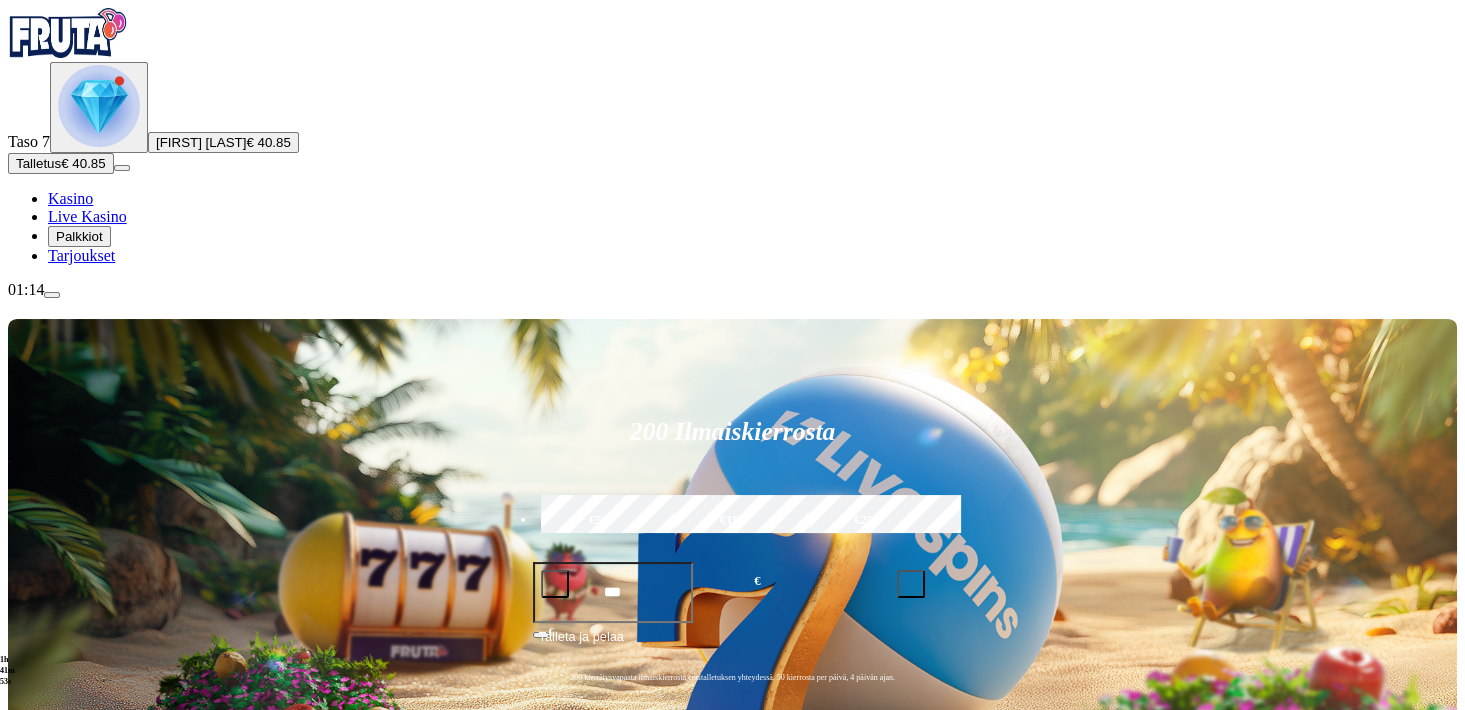 scroll, scrollTop: 219, scrollLeft: 0, axis: vertical 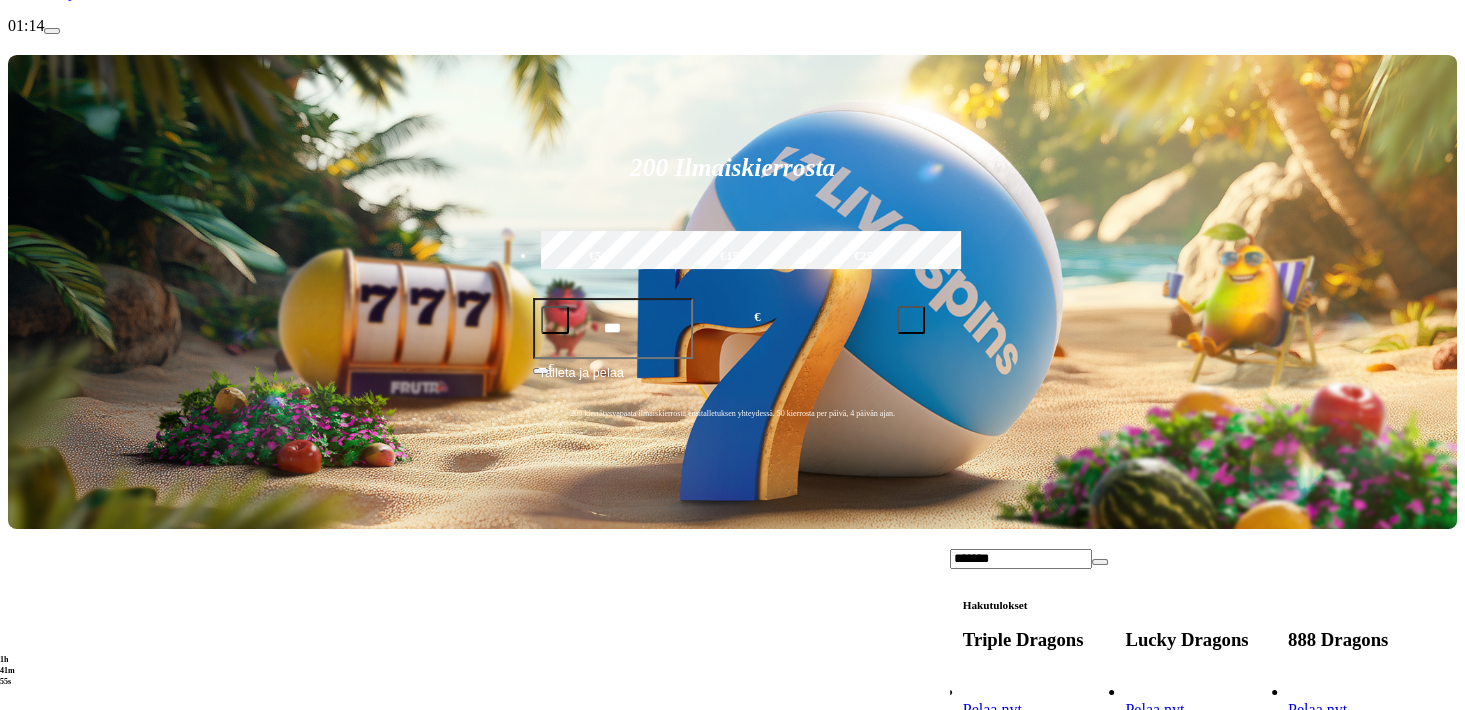 type on "*******" 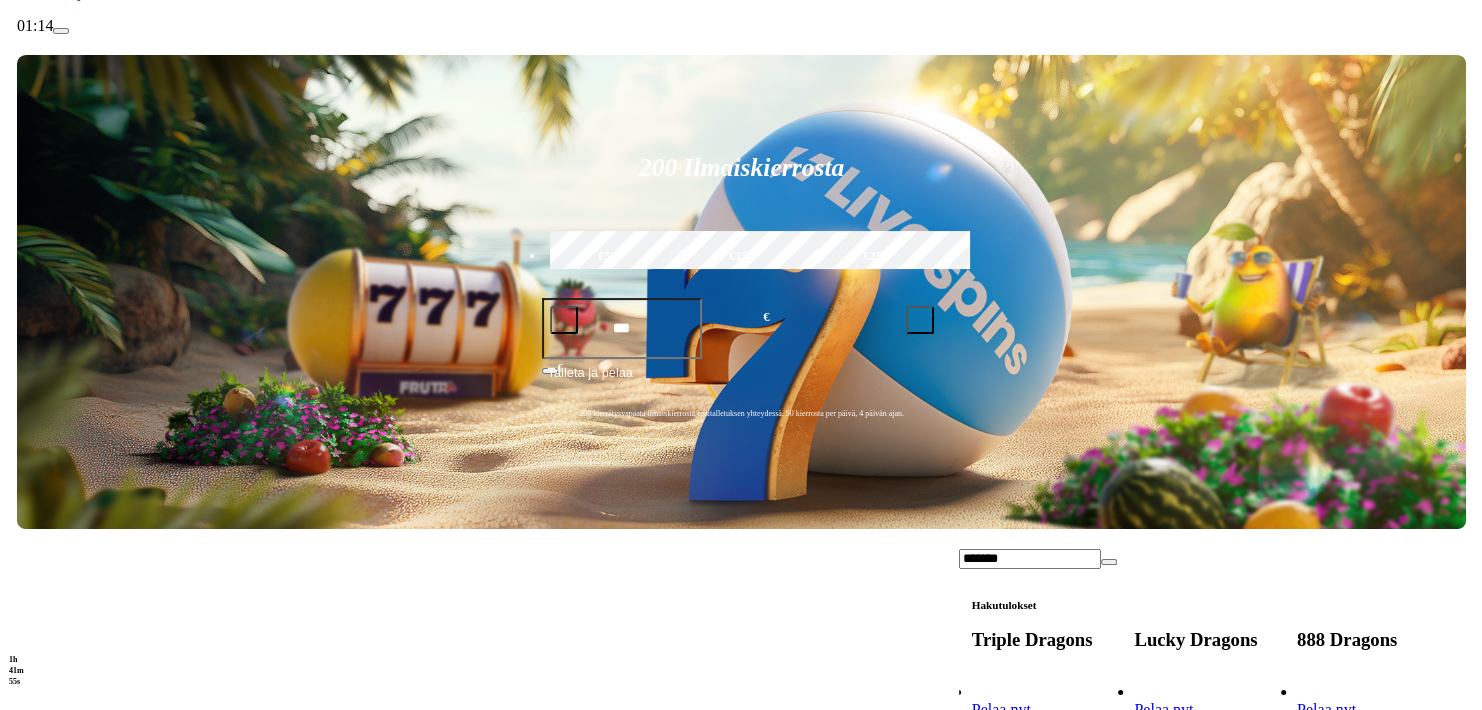 scroll, scrollTop: 0, scrollLeft: 0, axis: both 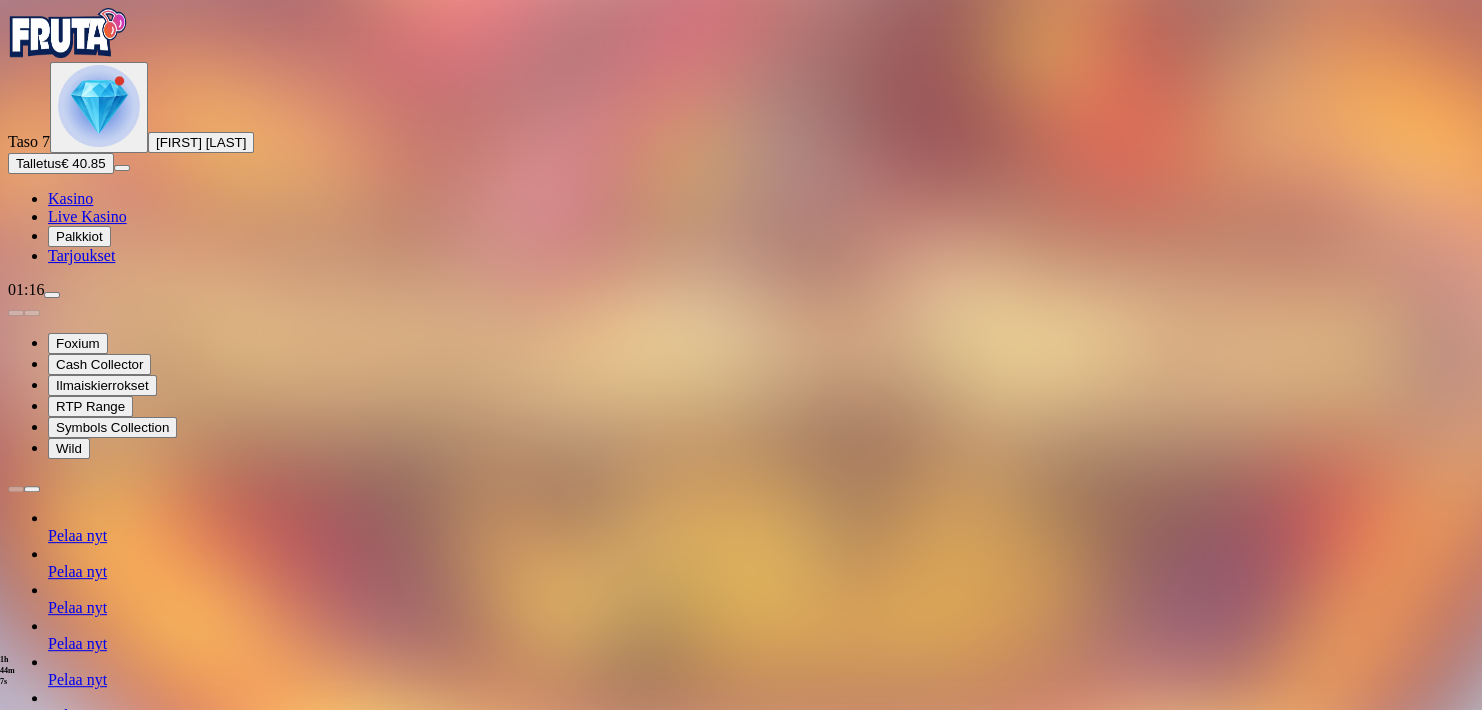 click at bounding box center [52, 295] 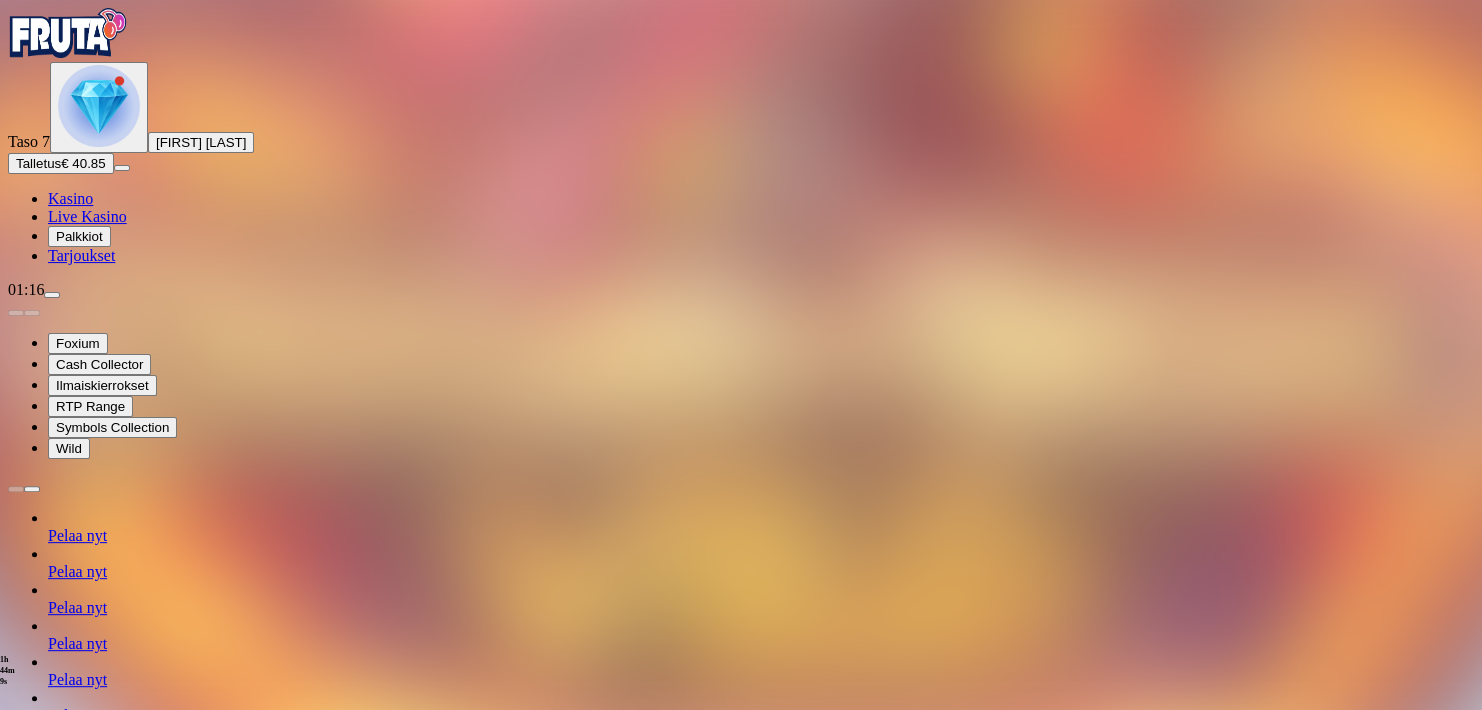 click at bounding box center (52, 295) 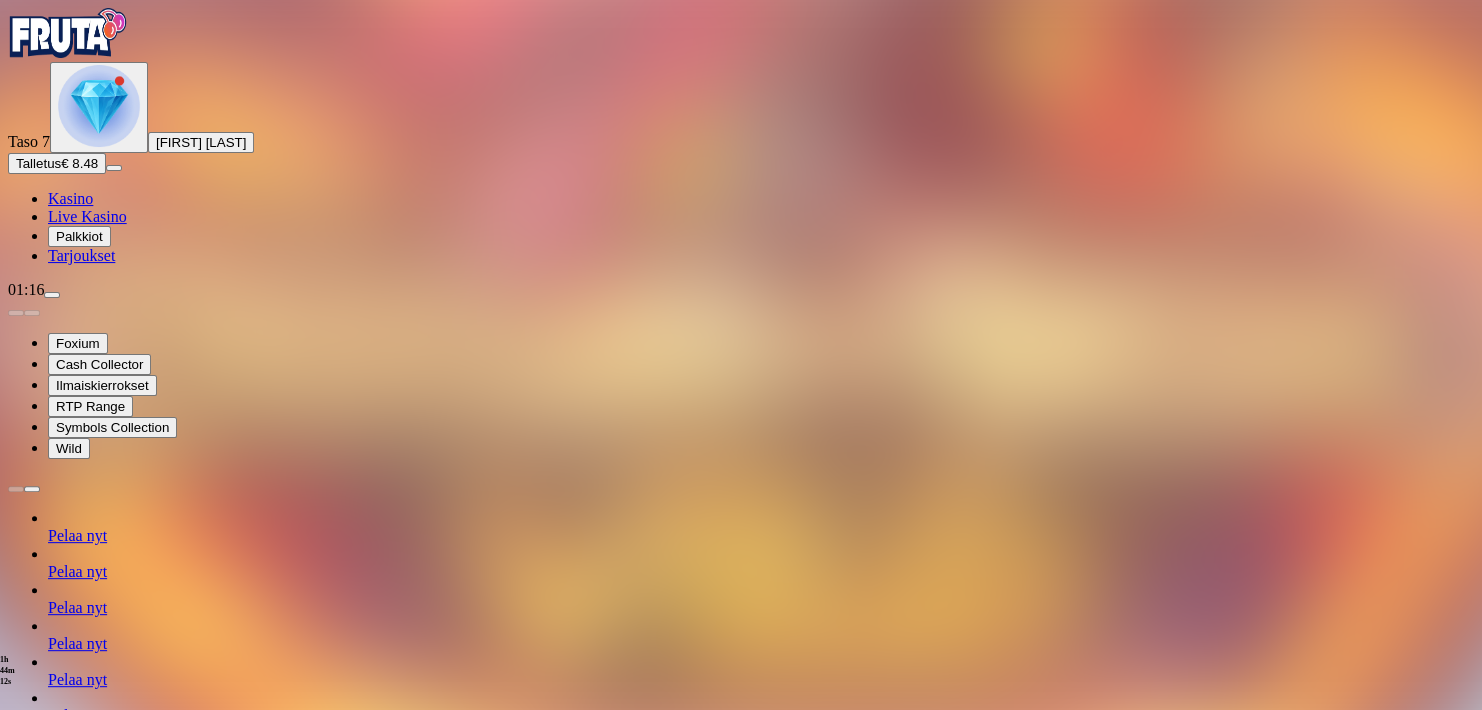 click at bounding box center (16, 1117) 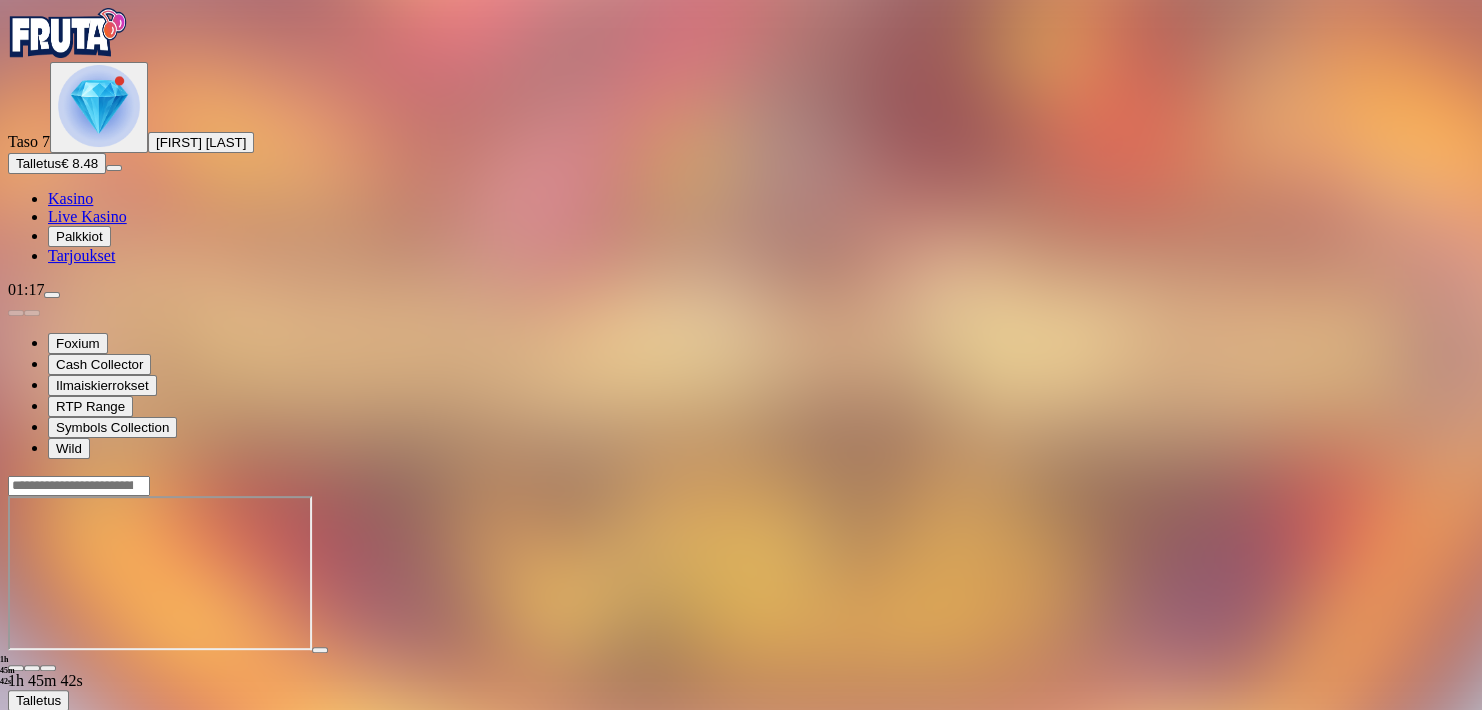click at bounding box center [741, 573] 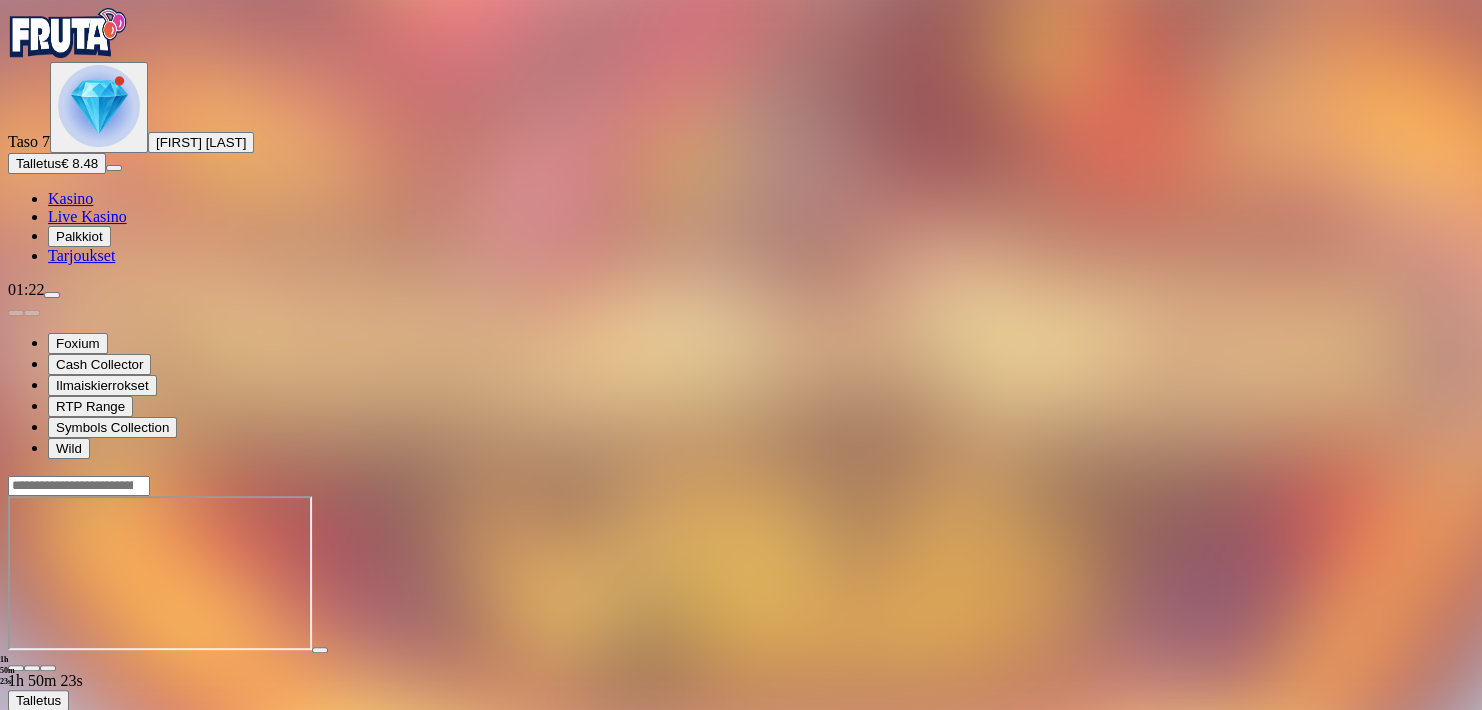 click at bounding box center [741, 573] 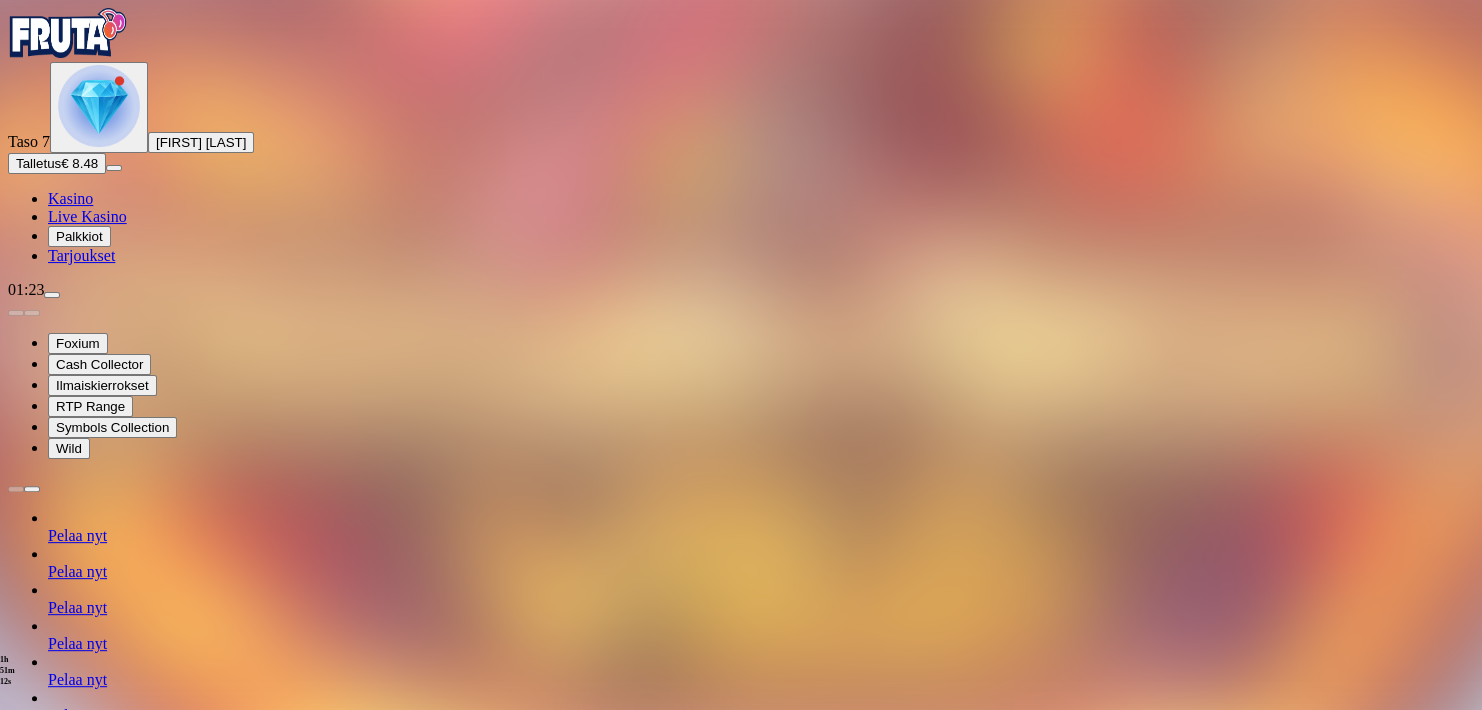 click at bounding box center [32, 489] 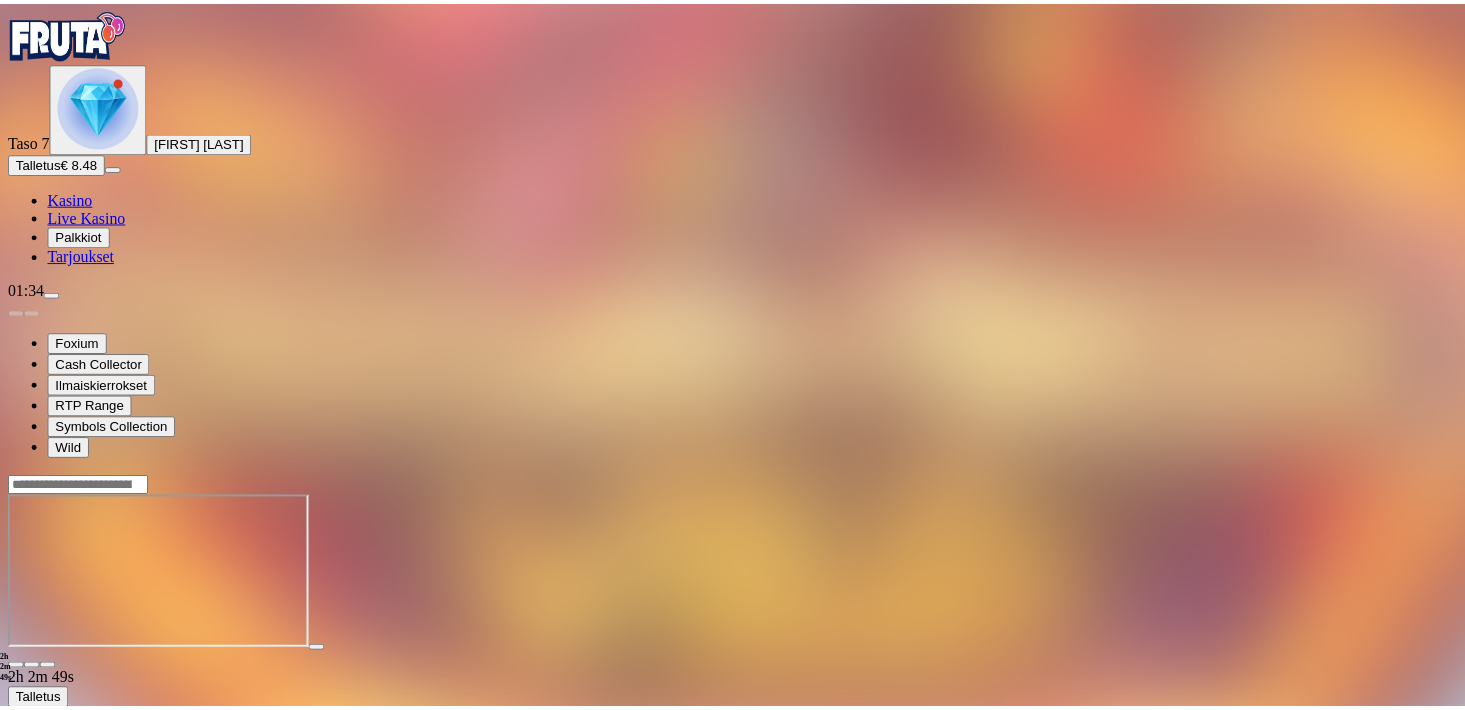 scroll, scrollTop: 126, scrollLeft: 0, axis: vertical 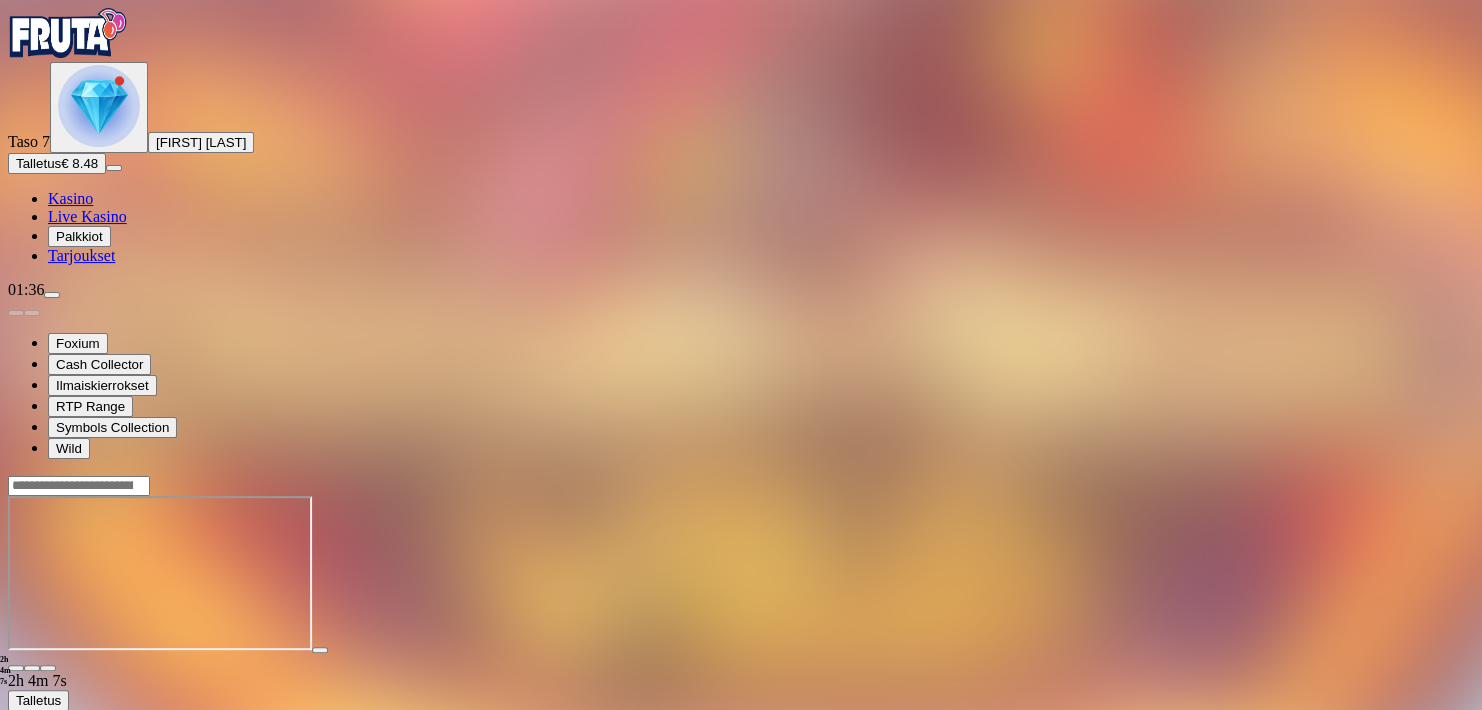 click on "Kasino" at bounding box center [70, 198] 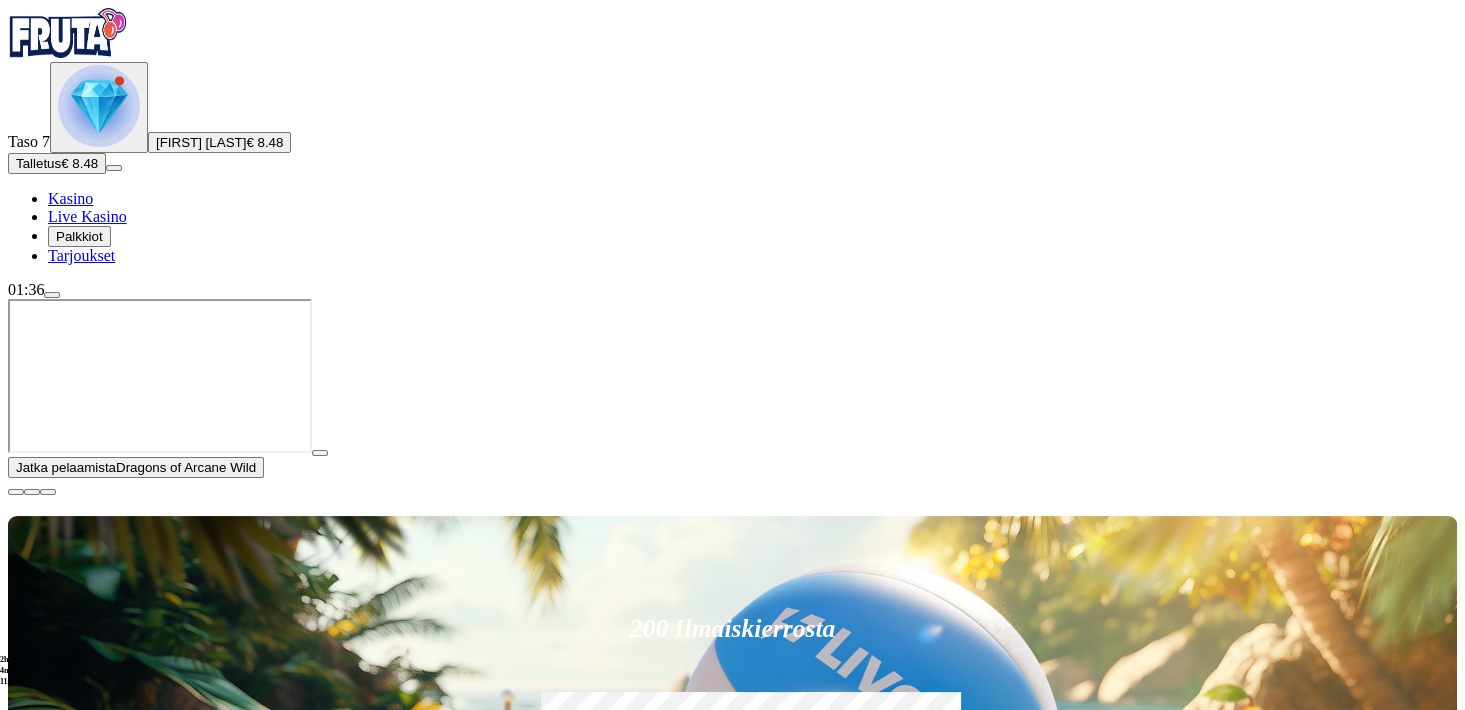 scroll, scrollTop: 176, scrollLeft: 0, axis: vertical 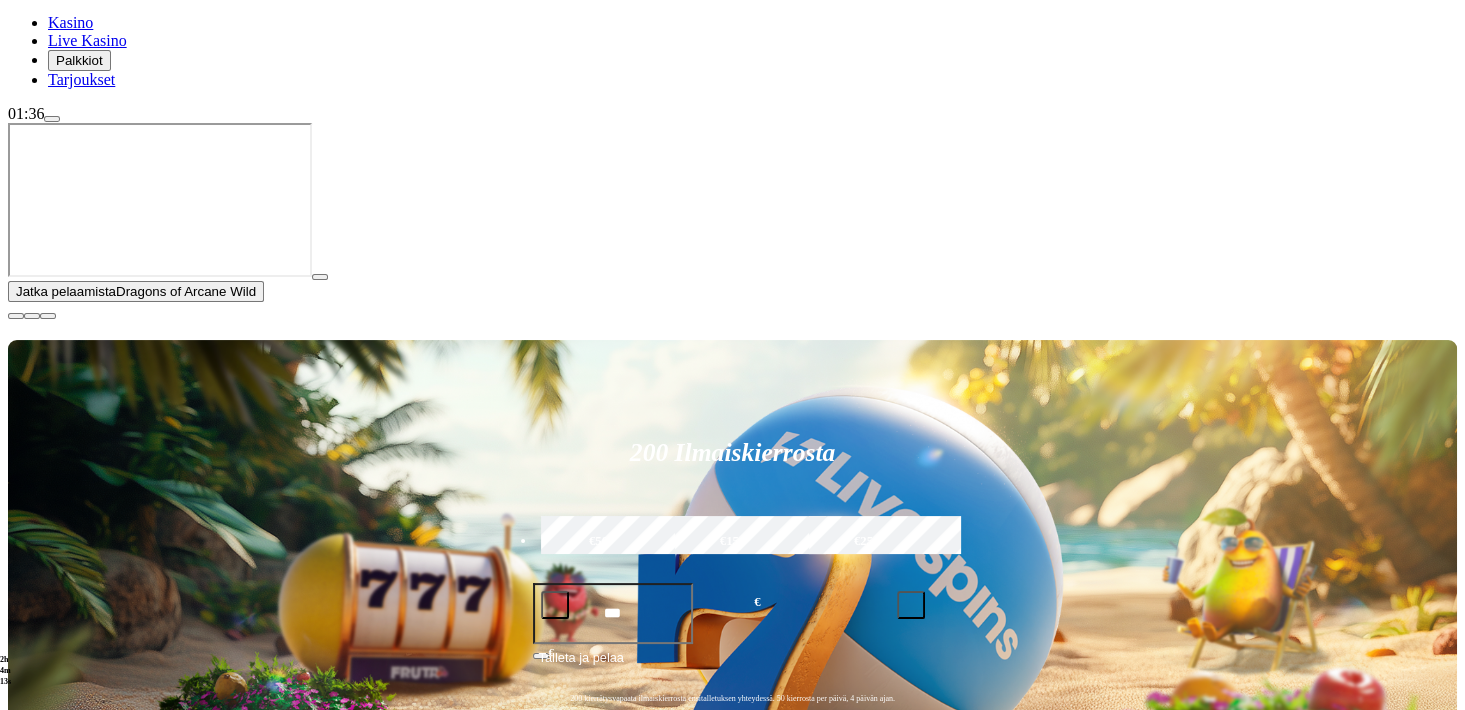 click at bounding box center [16, 316] 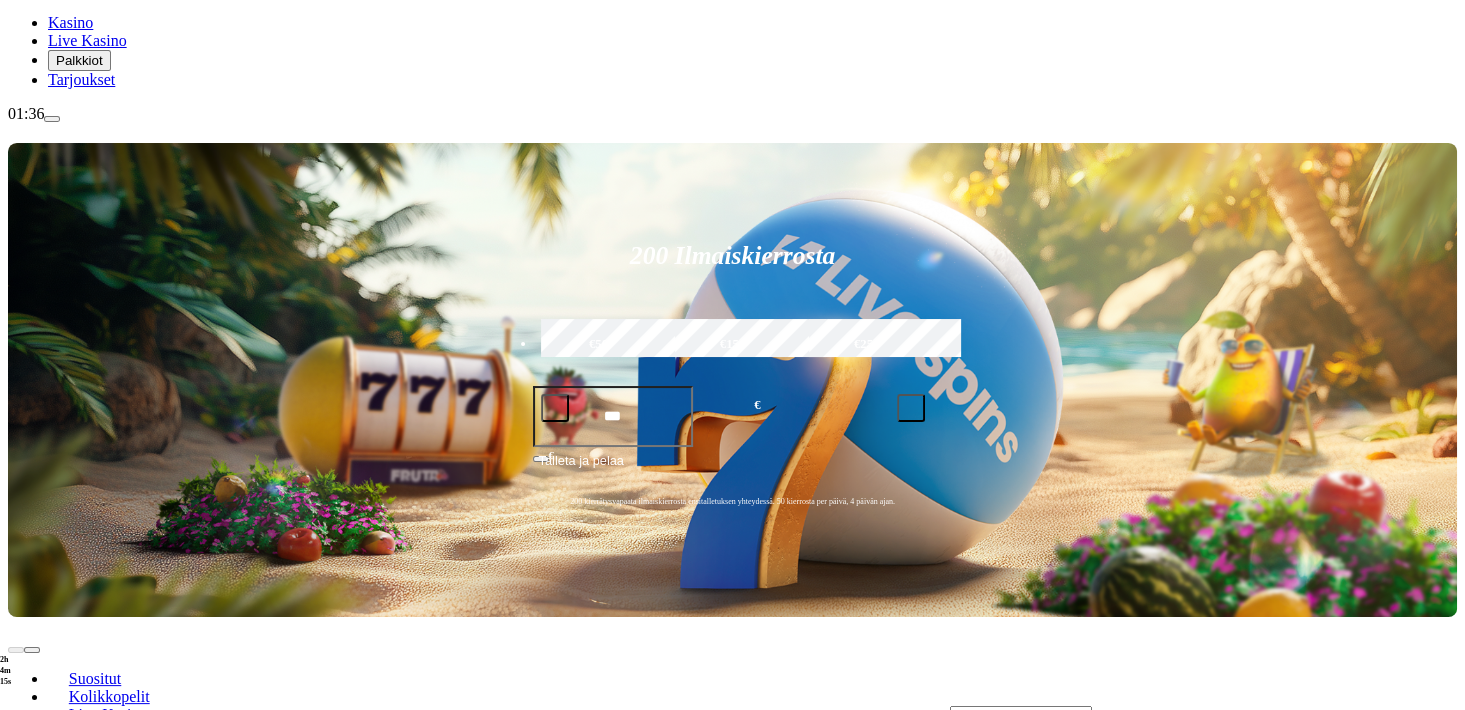 click on "Pelaa nyt" at bounding box center (77, 1315) 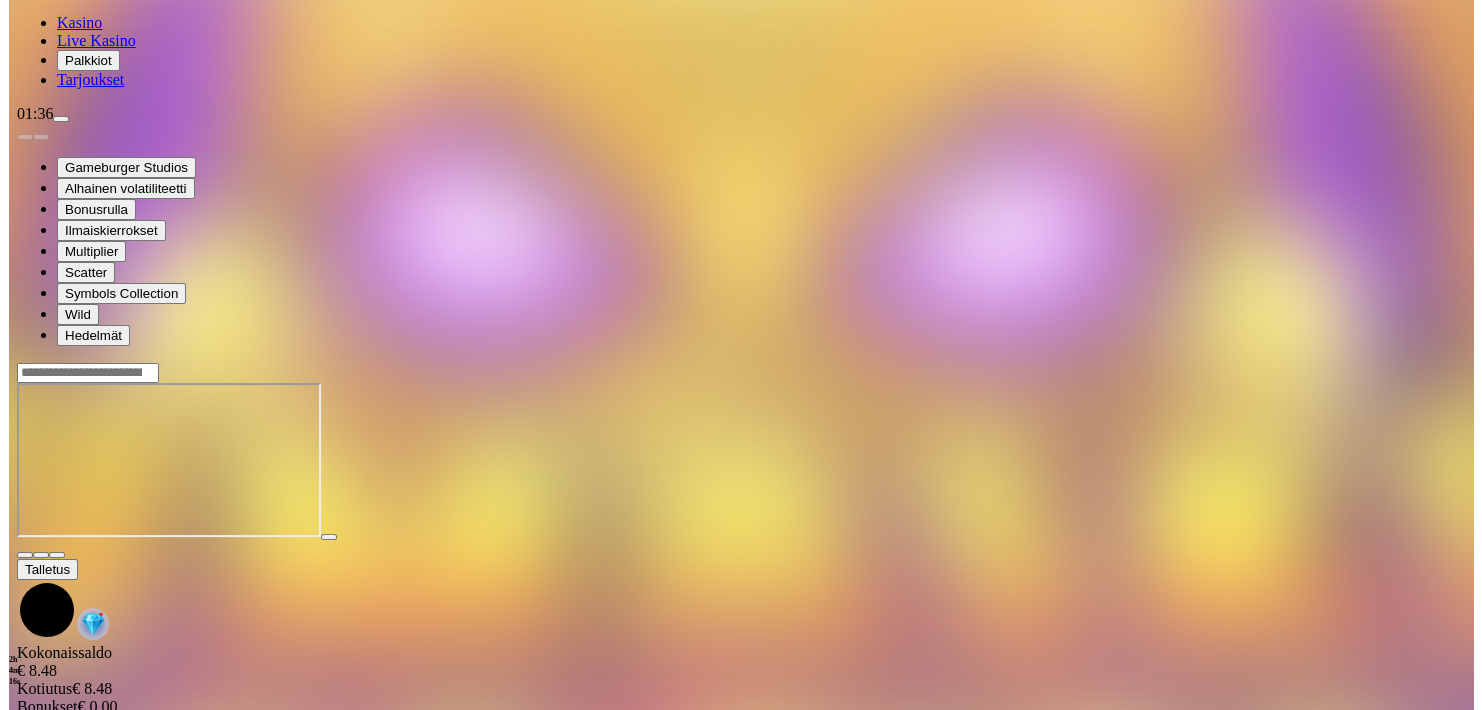 scroll, scrollTop: 0, scrollLeft: 0, axis: both 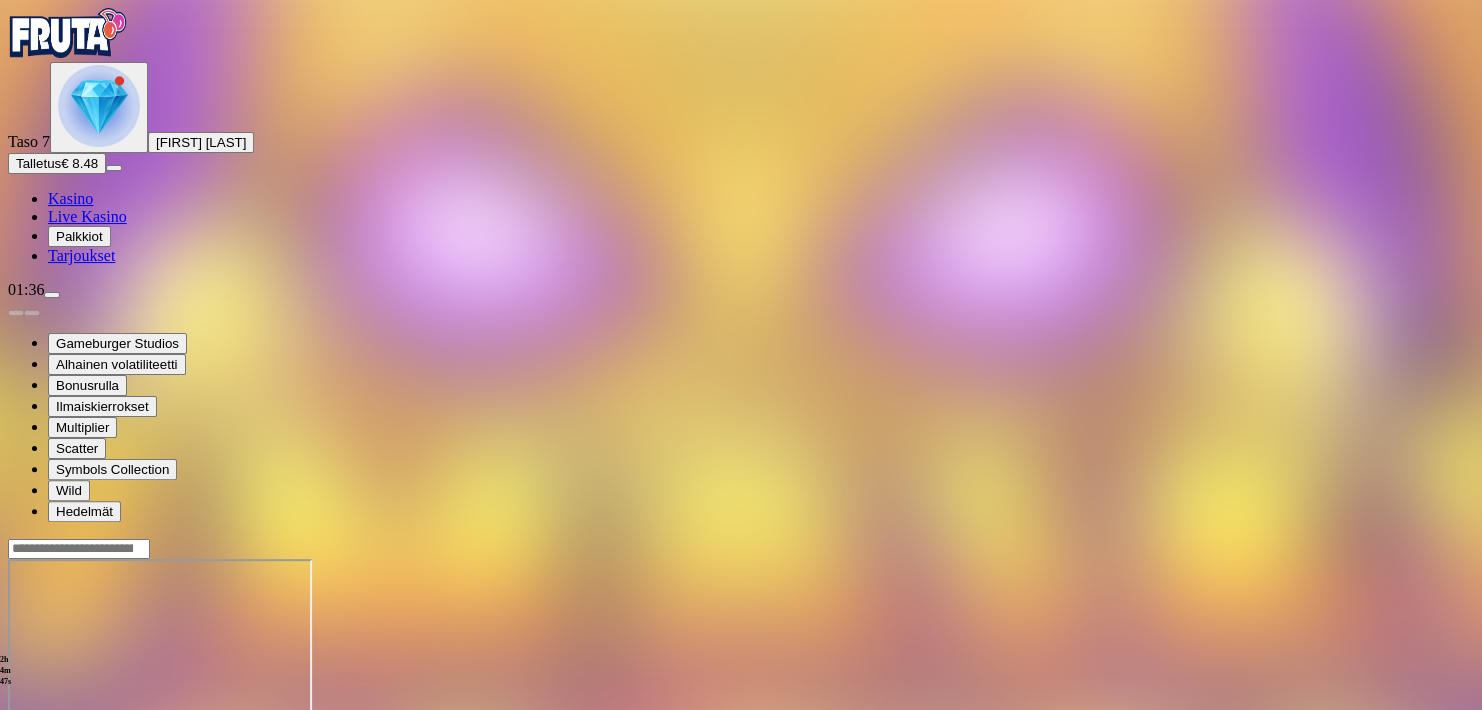 click at bounding box center [32, 731] 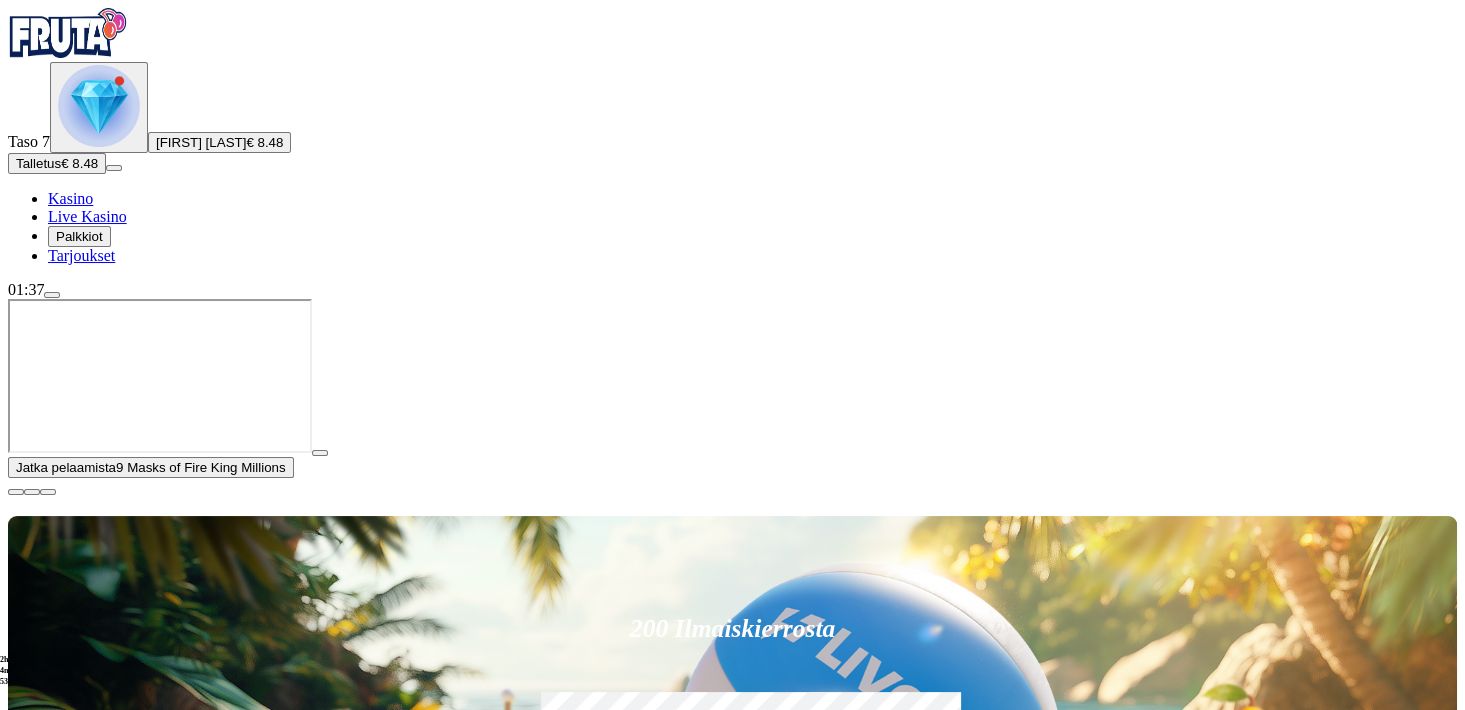 click at bounding box center [16, 492] 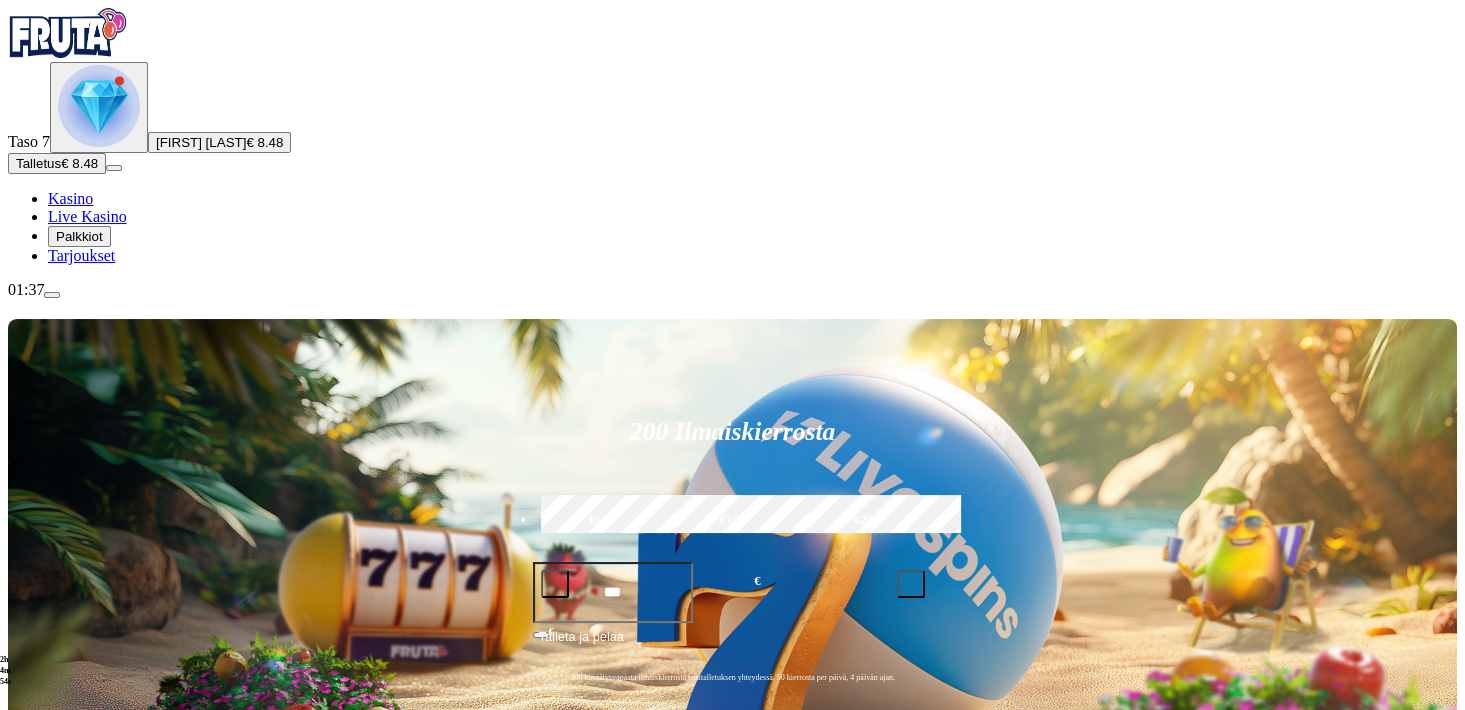 scroll, scrollTop: 176, scrollLeft: 0, axis: vertical 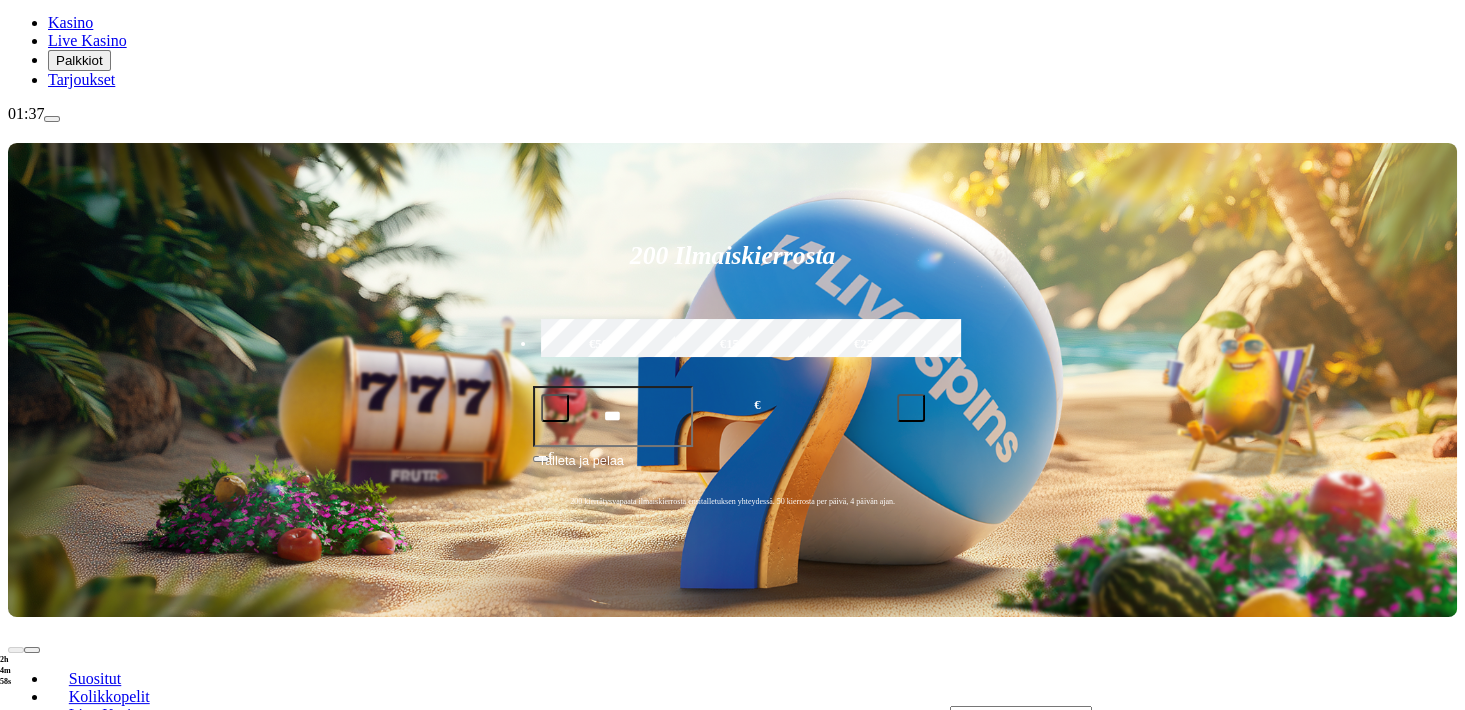 click on "Pelaa nyt" at bounding box center [77, 1029] 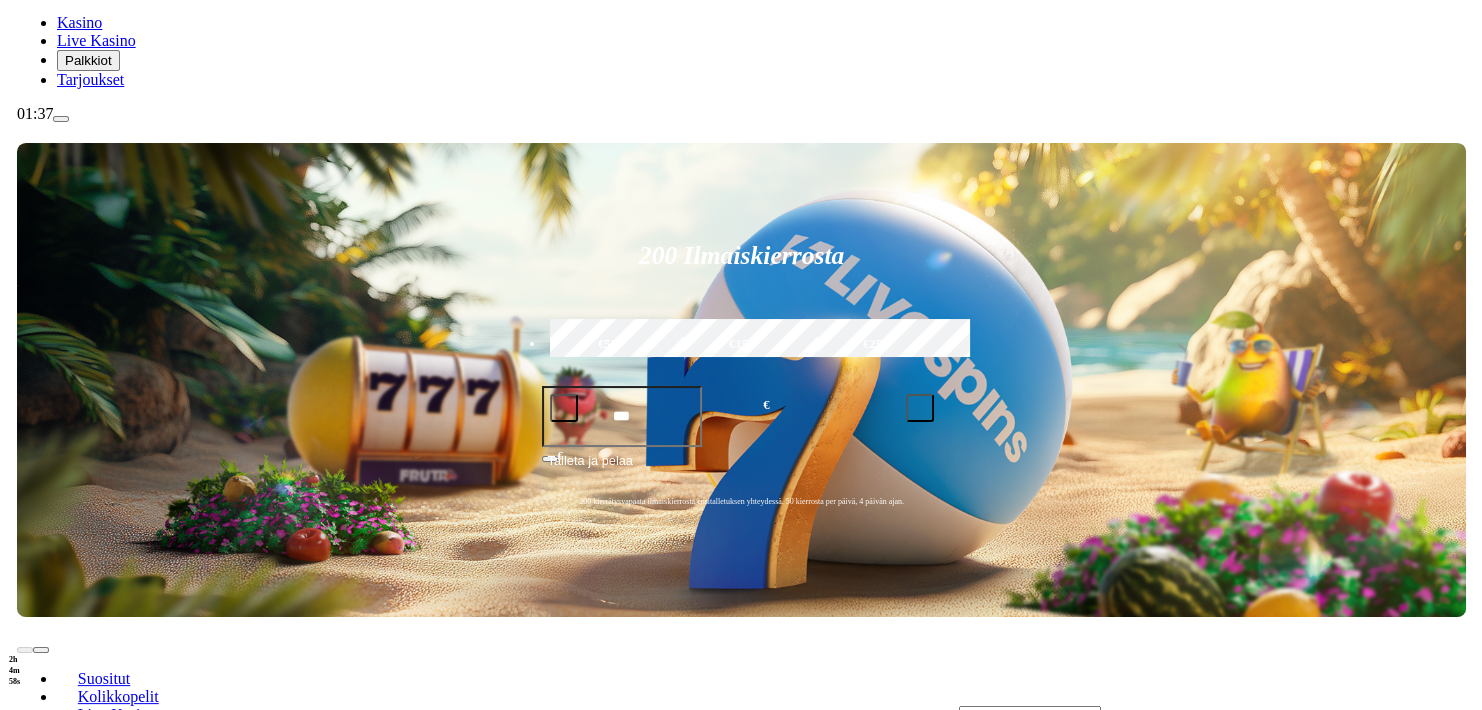 scroll, scrollTop: 0, scrollLeft: 0, axis: both 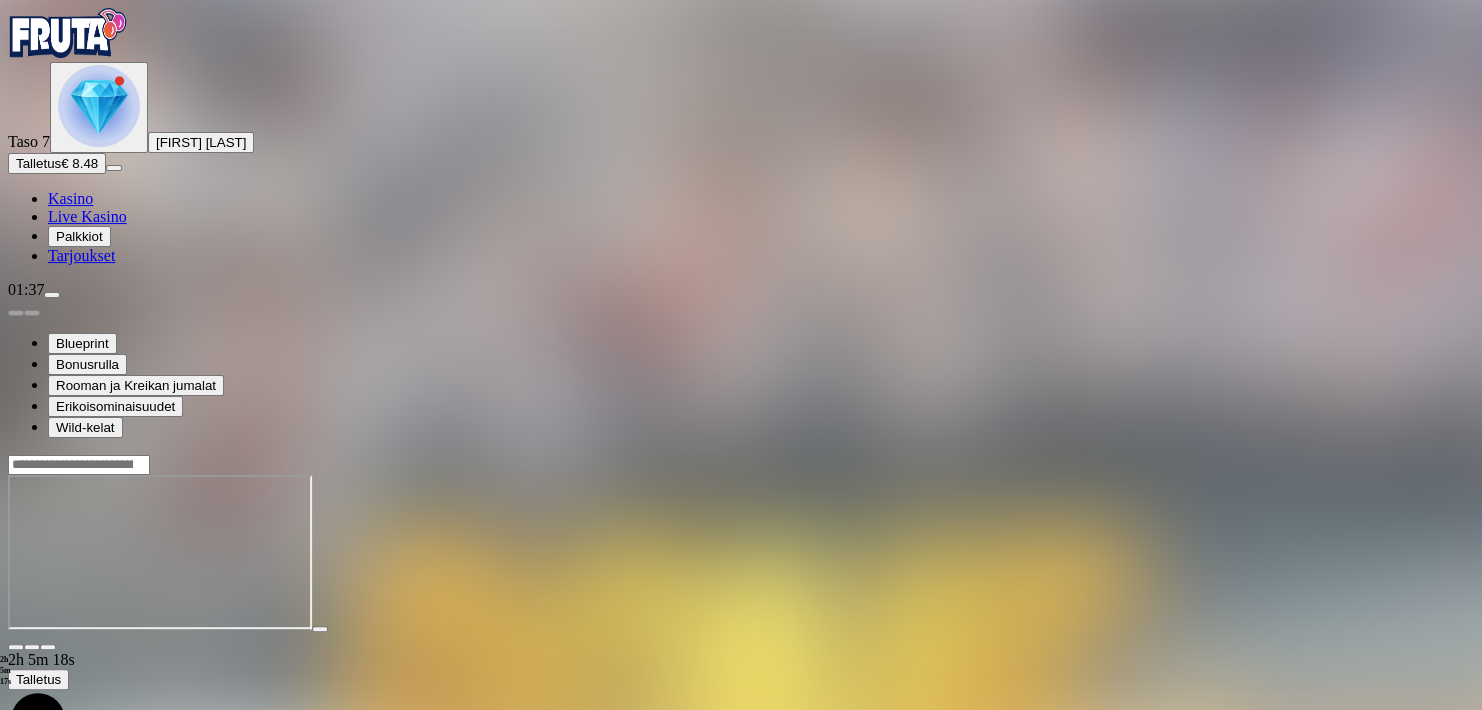 click at bounding box center [48, 647] 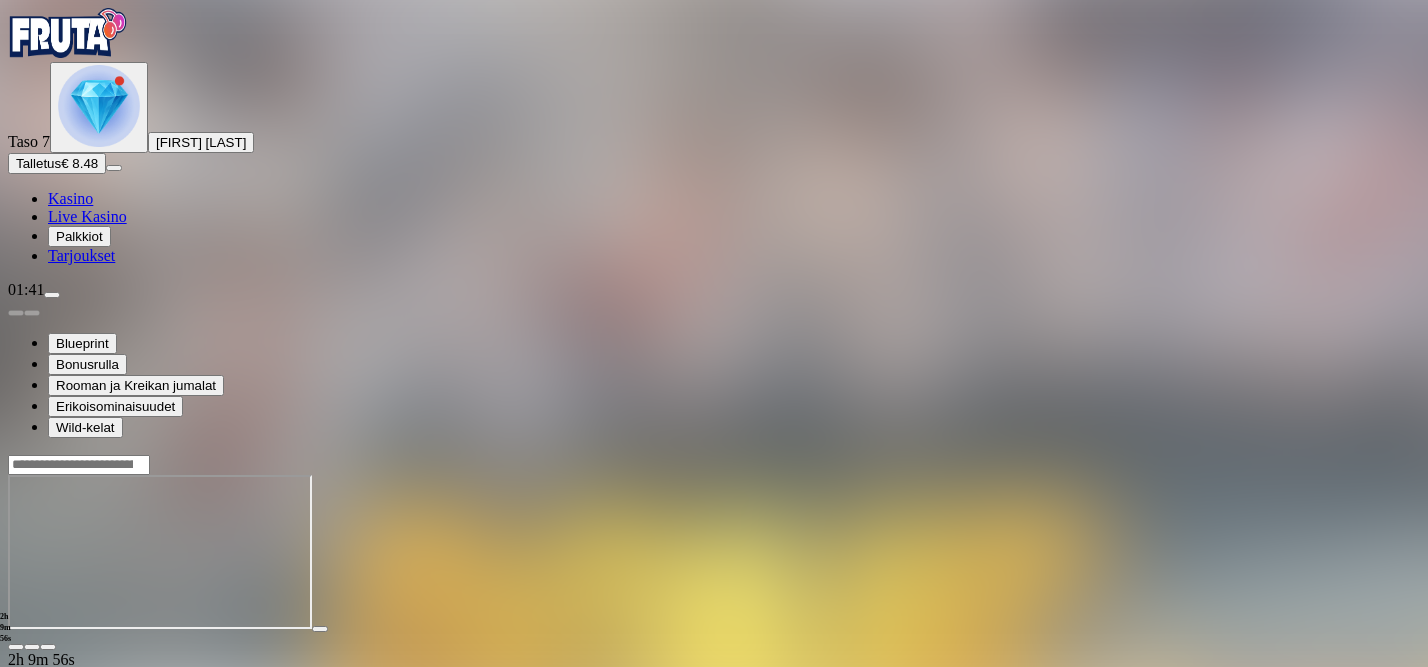 click at bounding box center (52, 295) 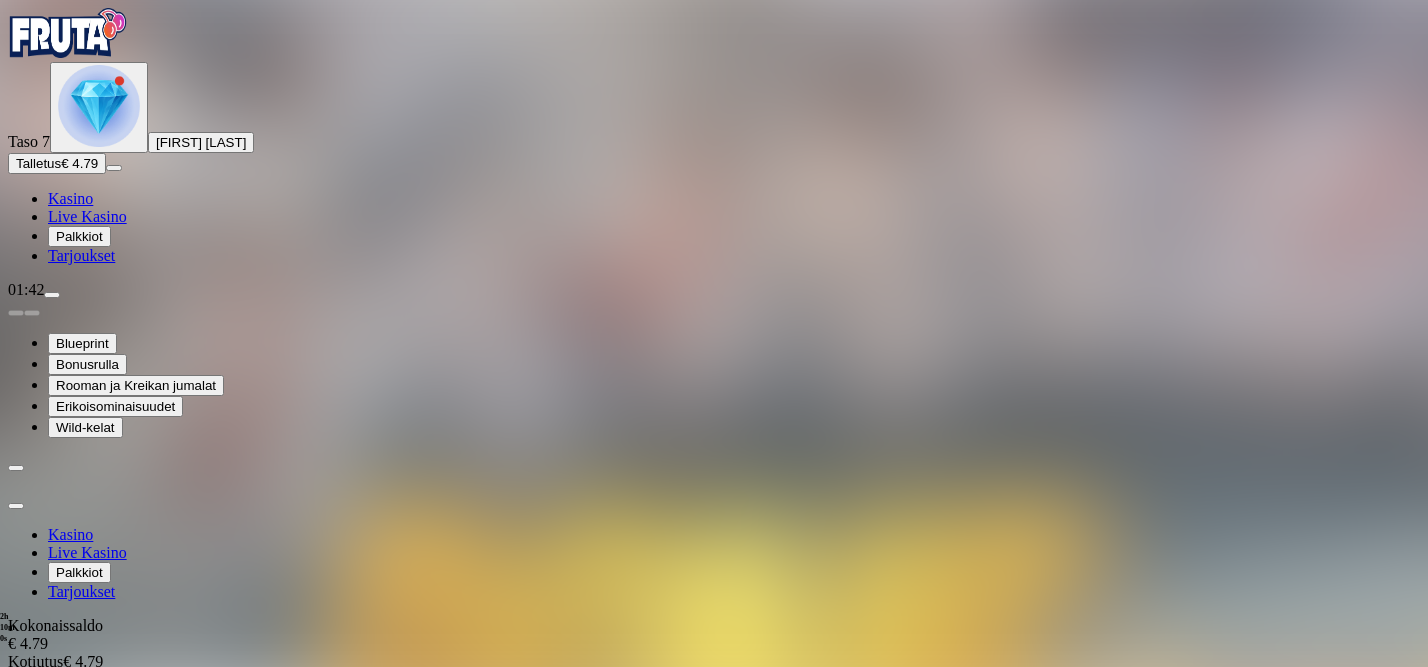 click at bounding box center [16, 506] 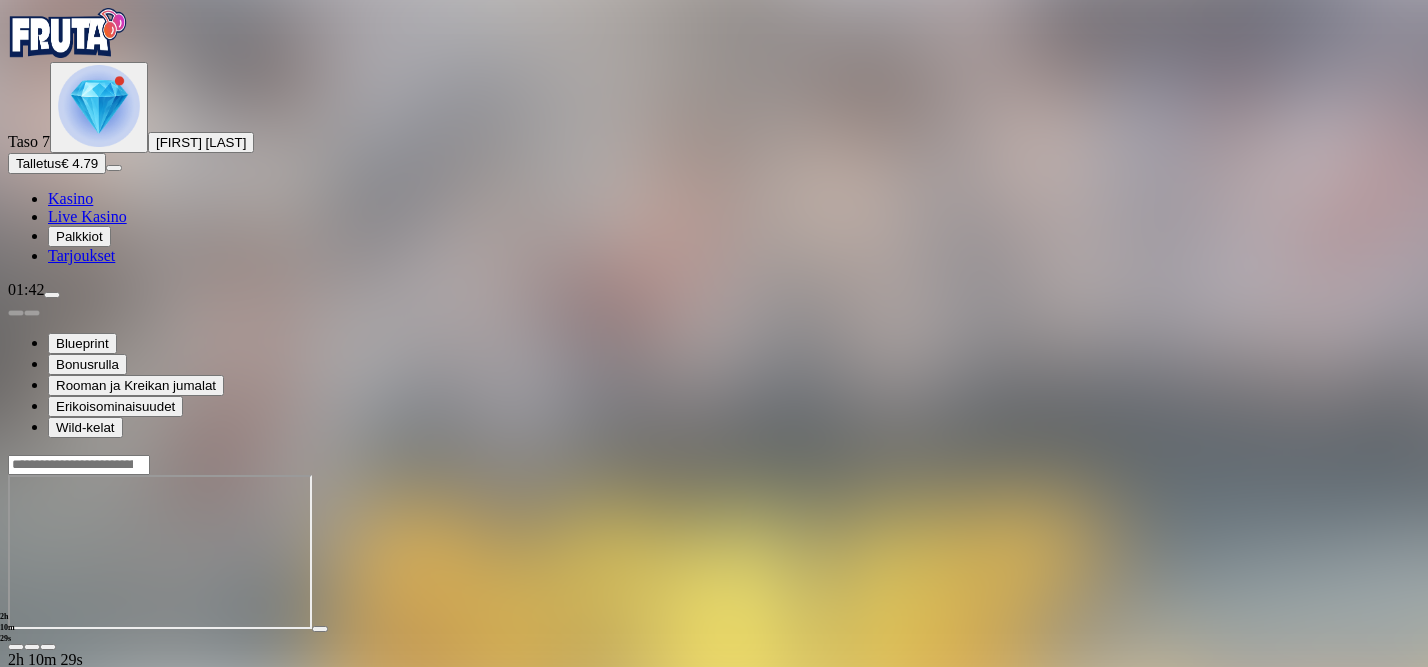 click on "Kasino" at bounding box center (70, 198) 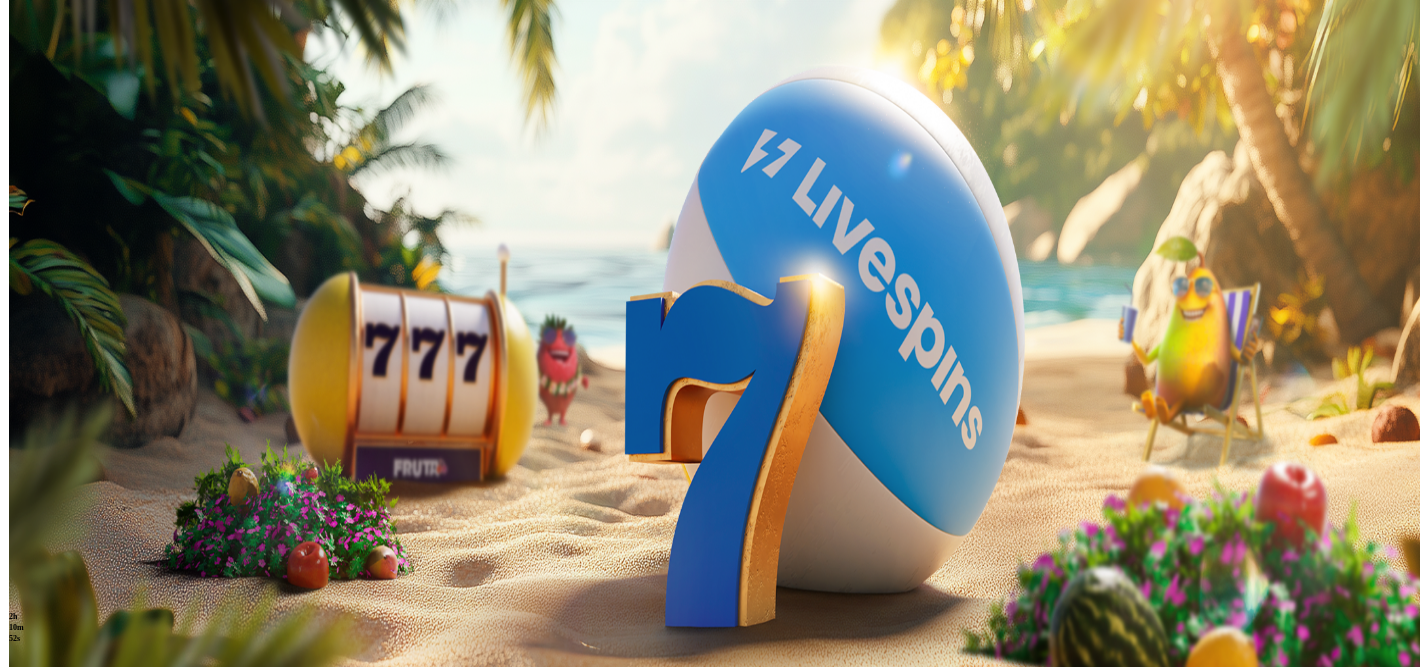 scroll, scrollTop: 440, scrollLeft: 0, axis: vertical 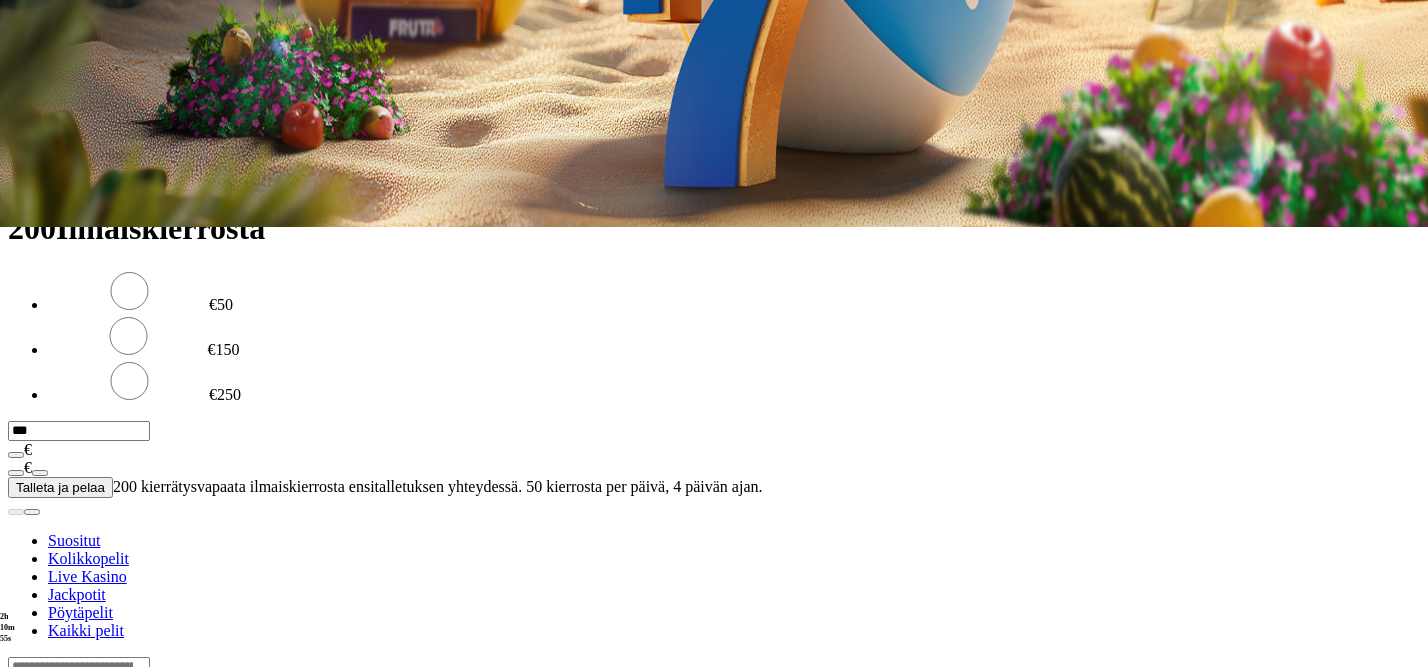 click on "€50" at bounding box center (210, 13) 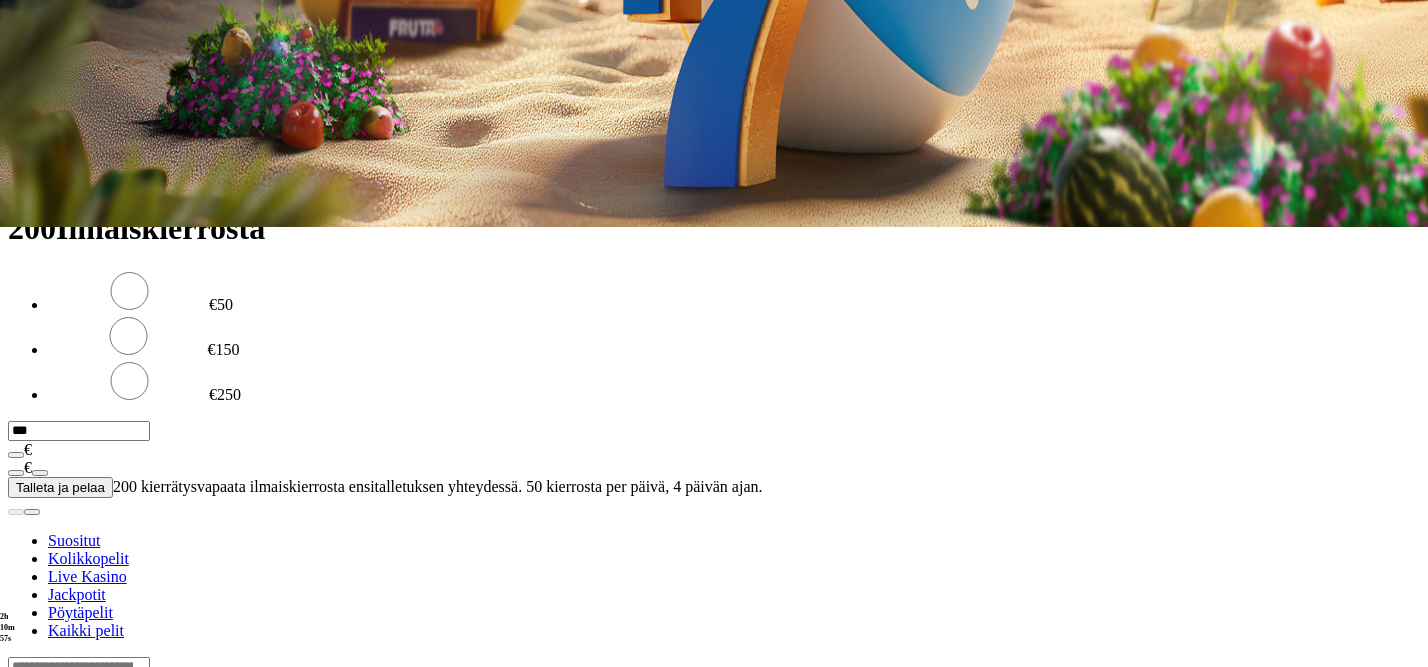 click on "TALLETA JA PELAA" at bounding box center (76, 178) 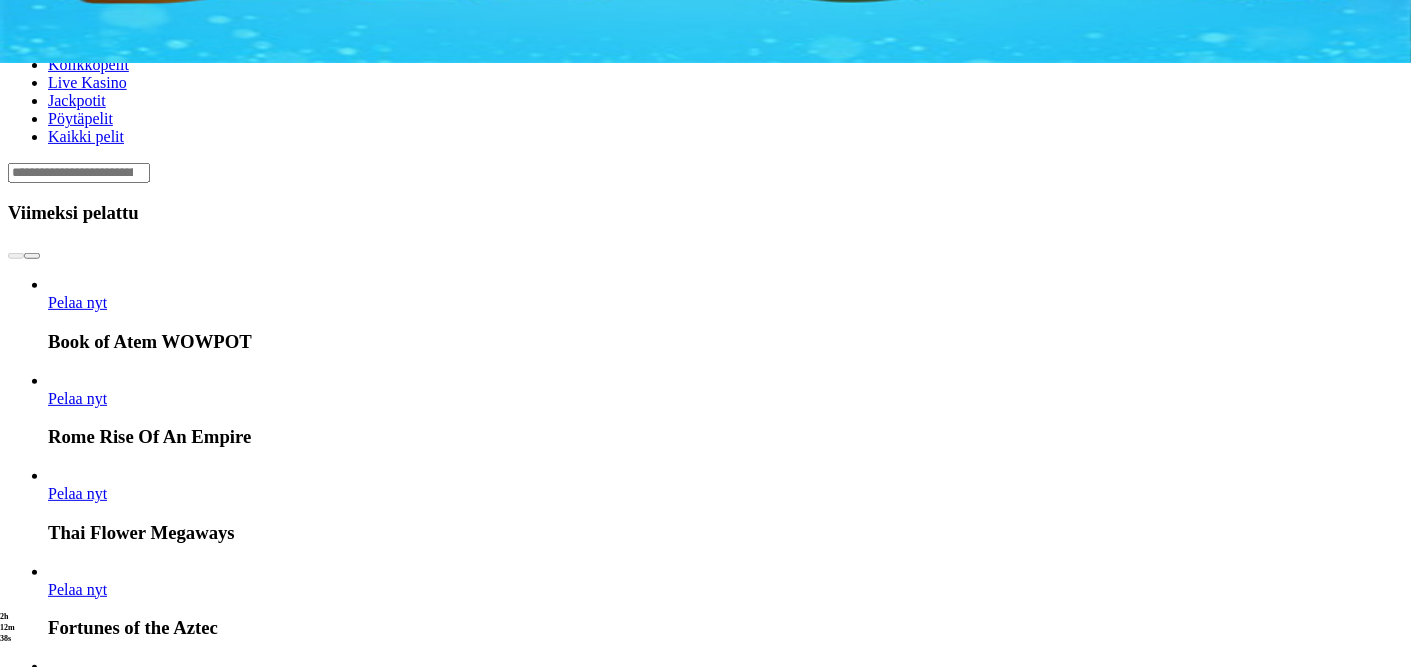 scroll, scrollTop: 880, scrollLeft: 0, axis: vertical 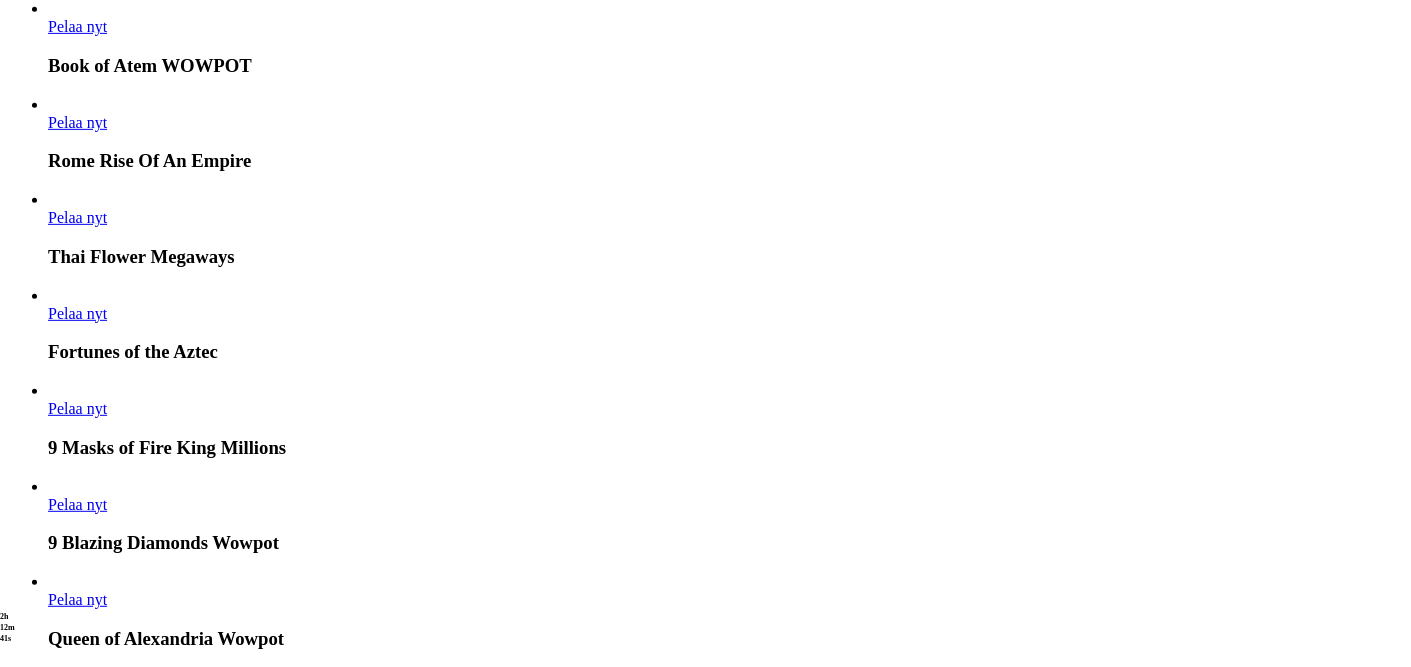 click on "Näytä kaikki" at bounding box center (49, 3384) 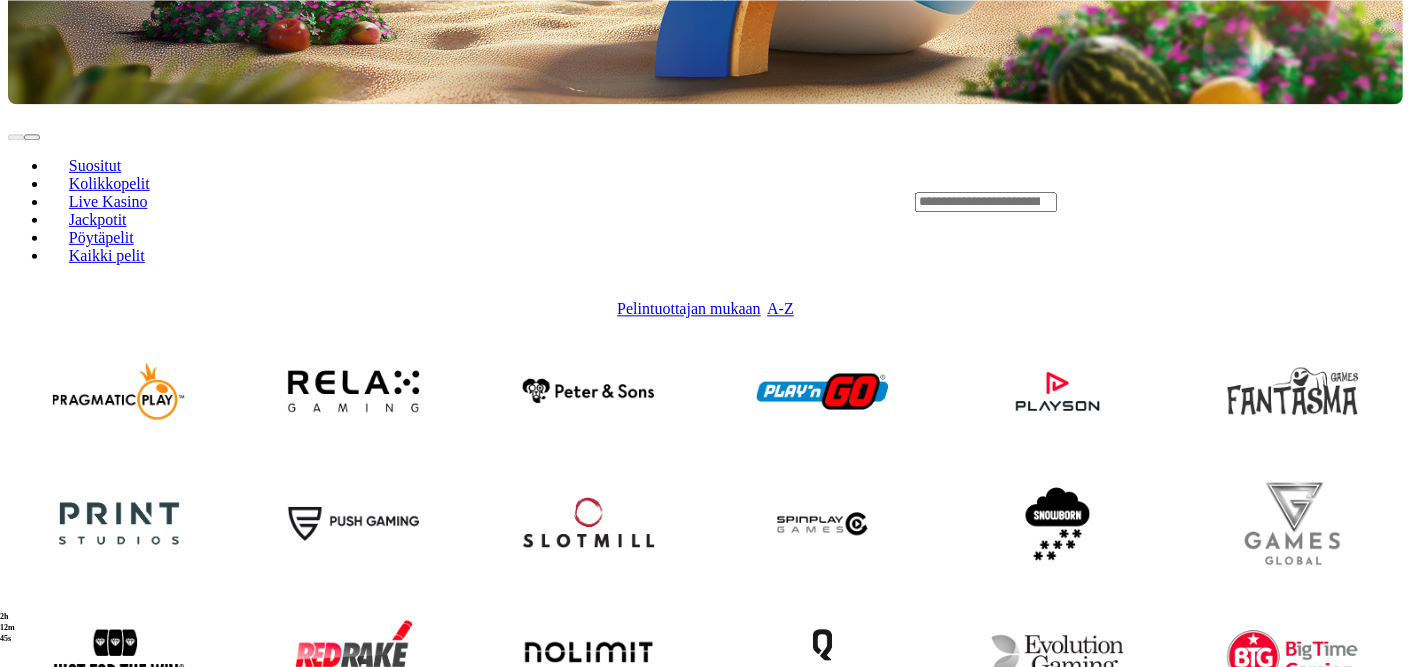 scroll, scrollTop: 792, scrollLeft: 0, axis: vertical 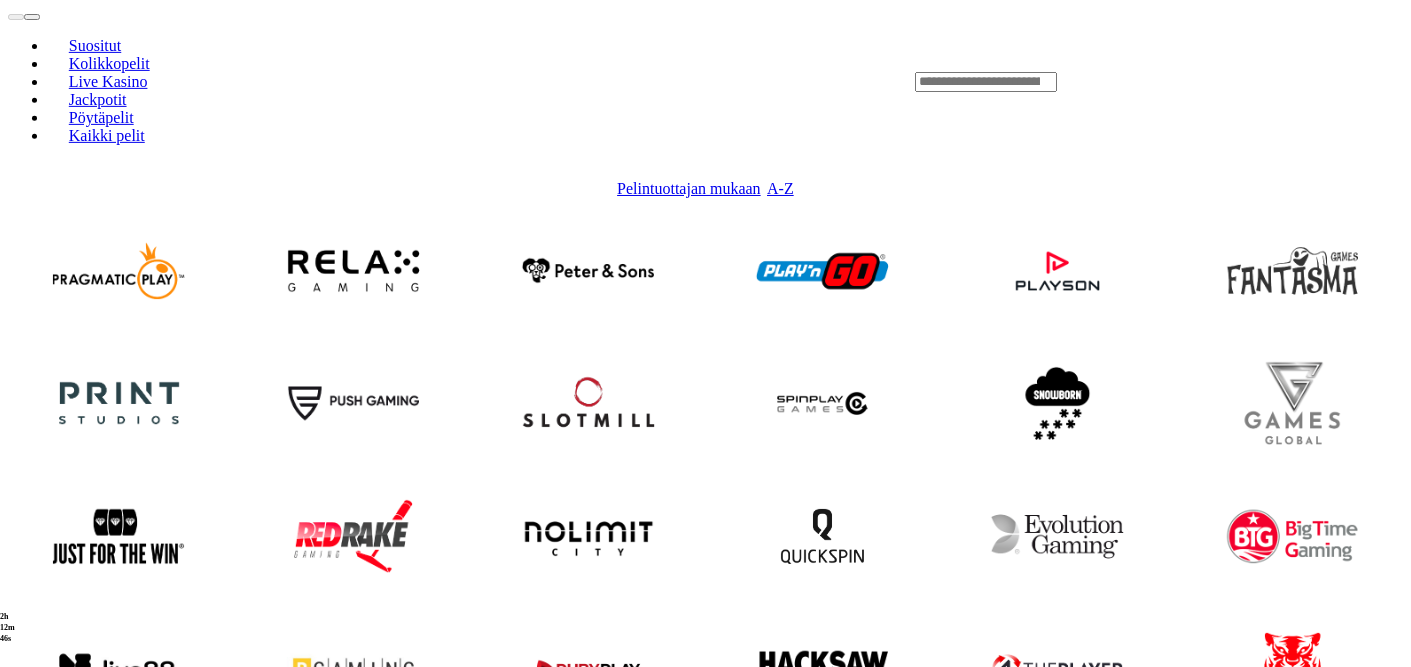 click at bounding box center (354, 936) 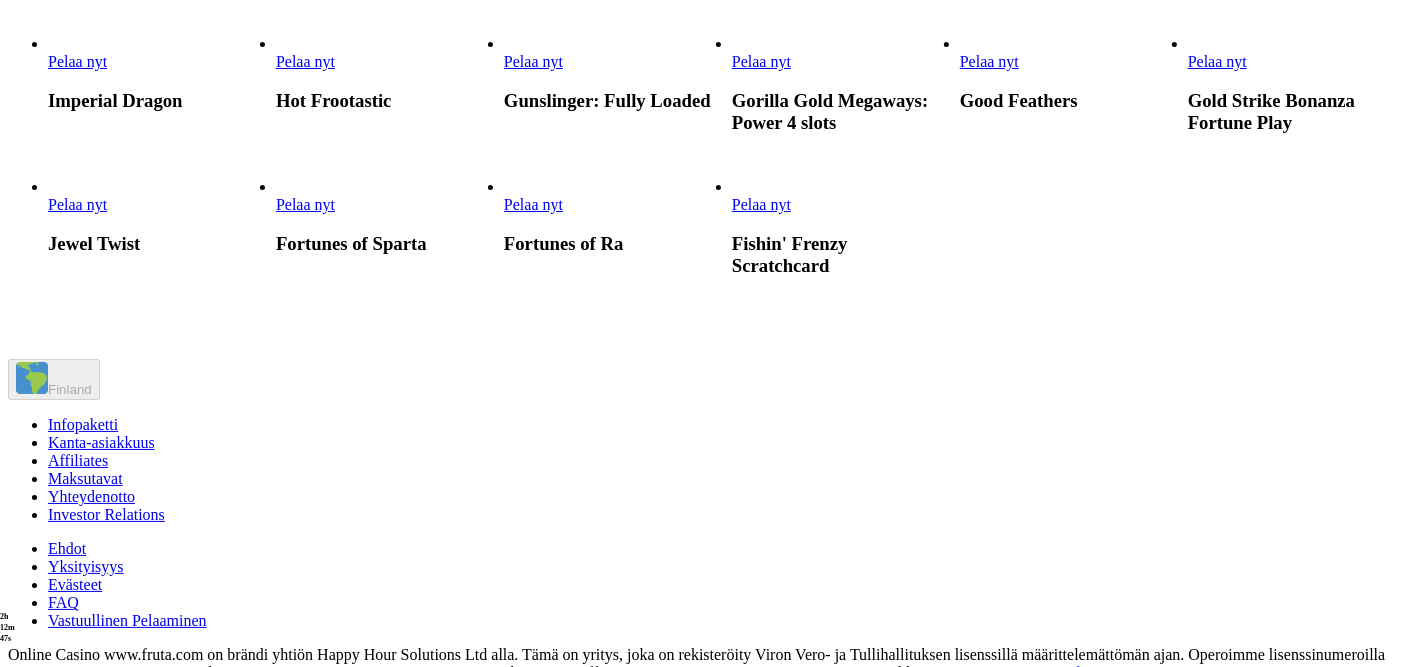 scroll, scrollTop: 0, scrollLeft: 0, axis: both 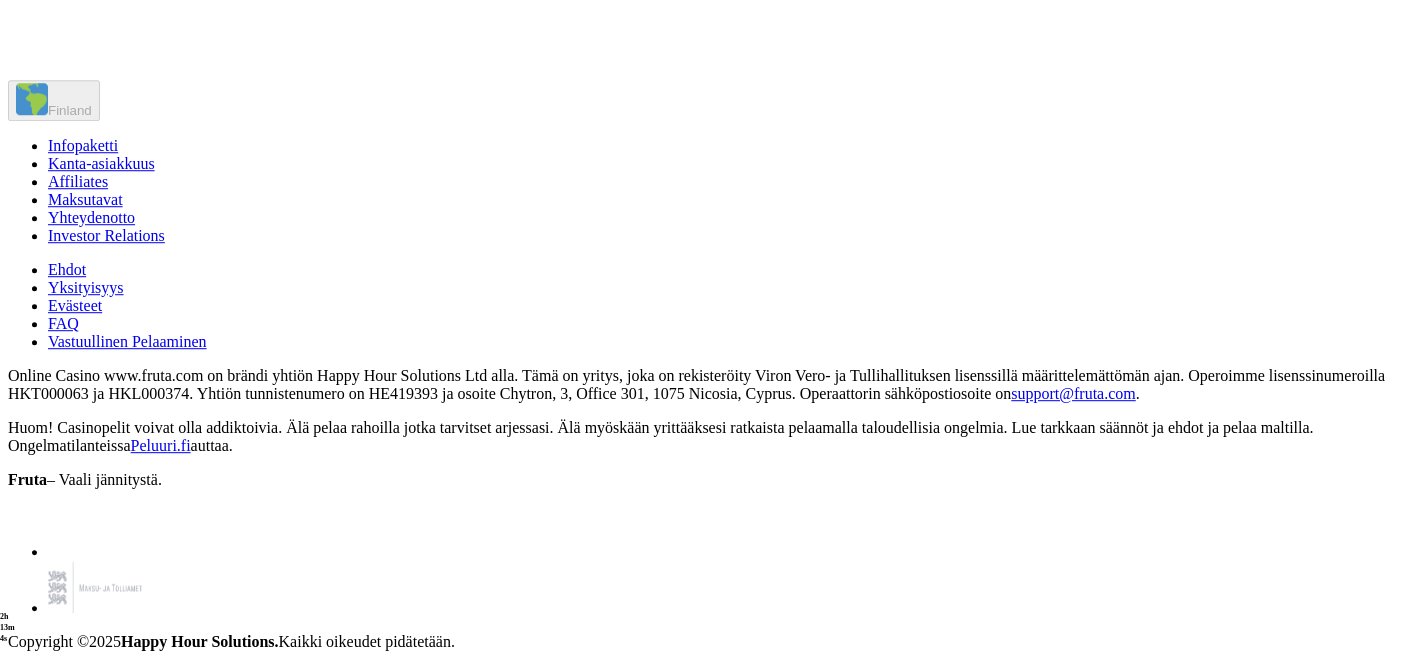 click on "Pelaa nyt" at bounding box center [305, -791] 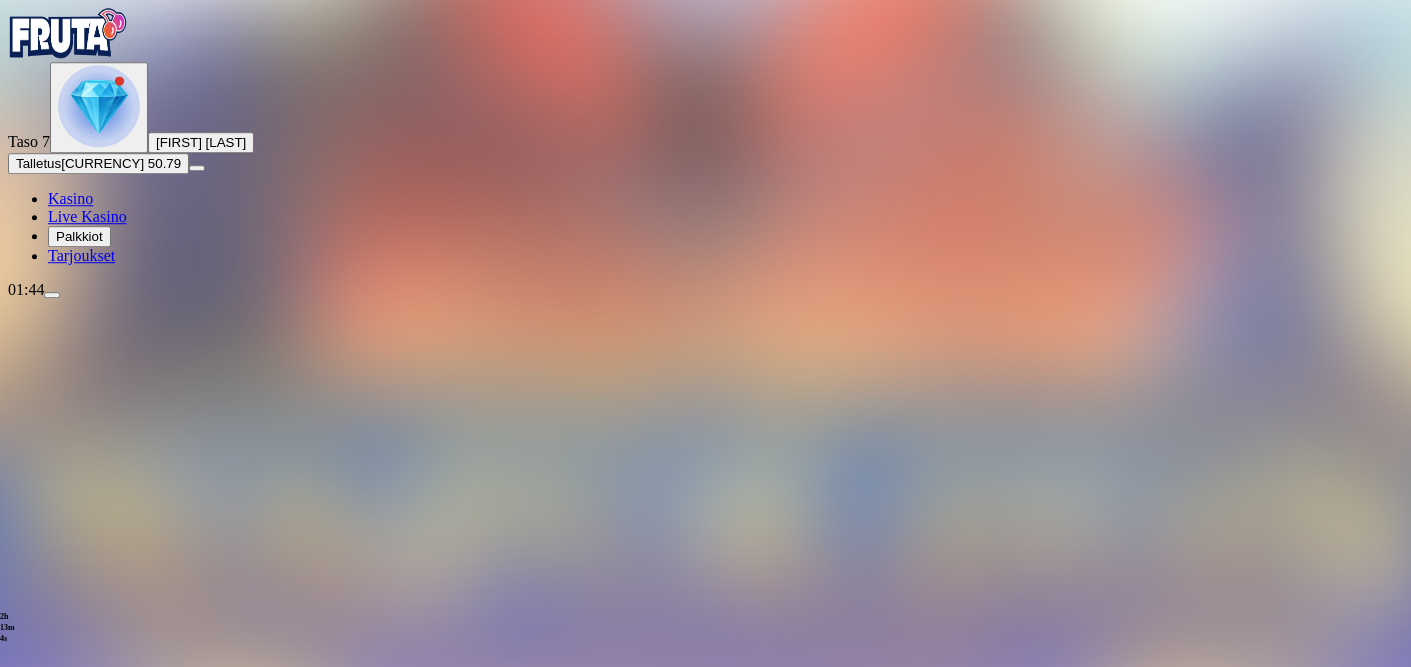 scroll, scrollTop: 0, scrollLeft: 0, axis: both 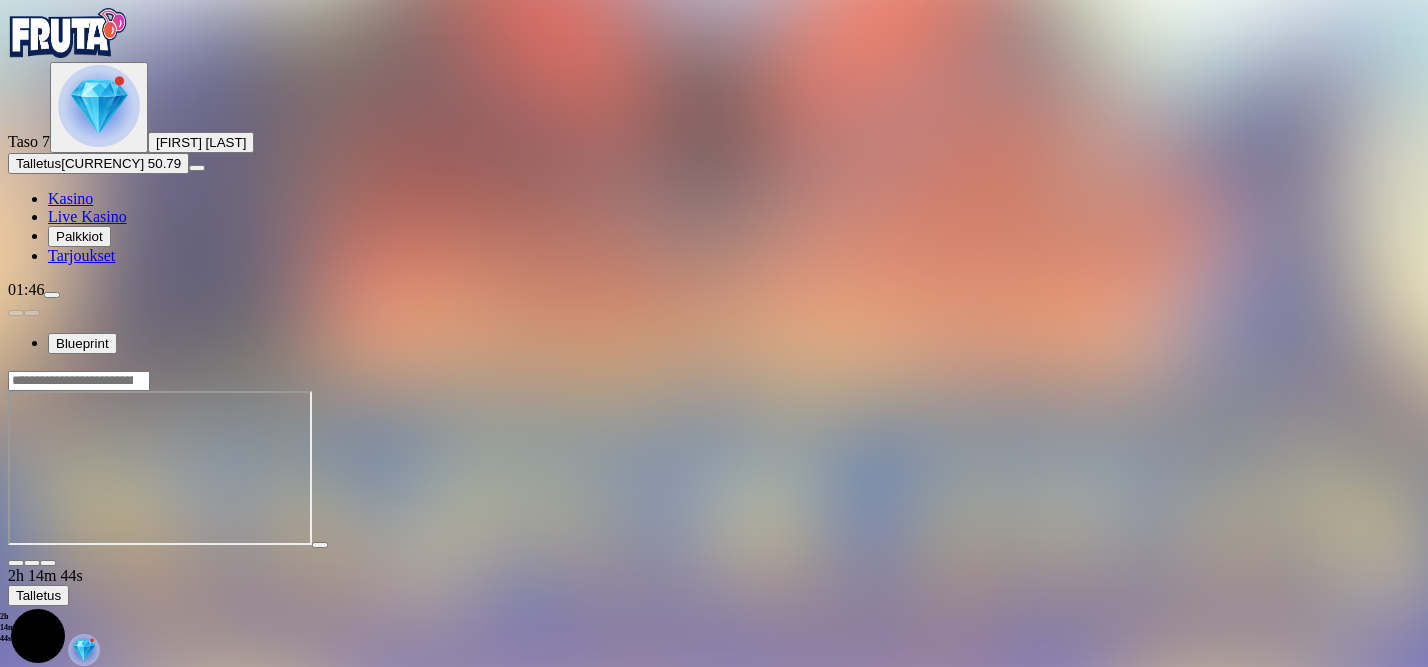 click at bounding box center [16, 563] 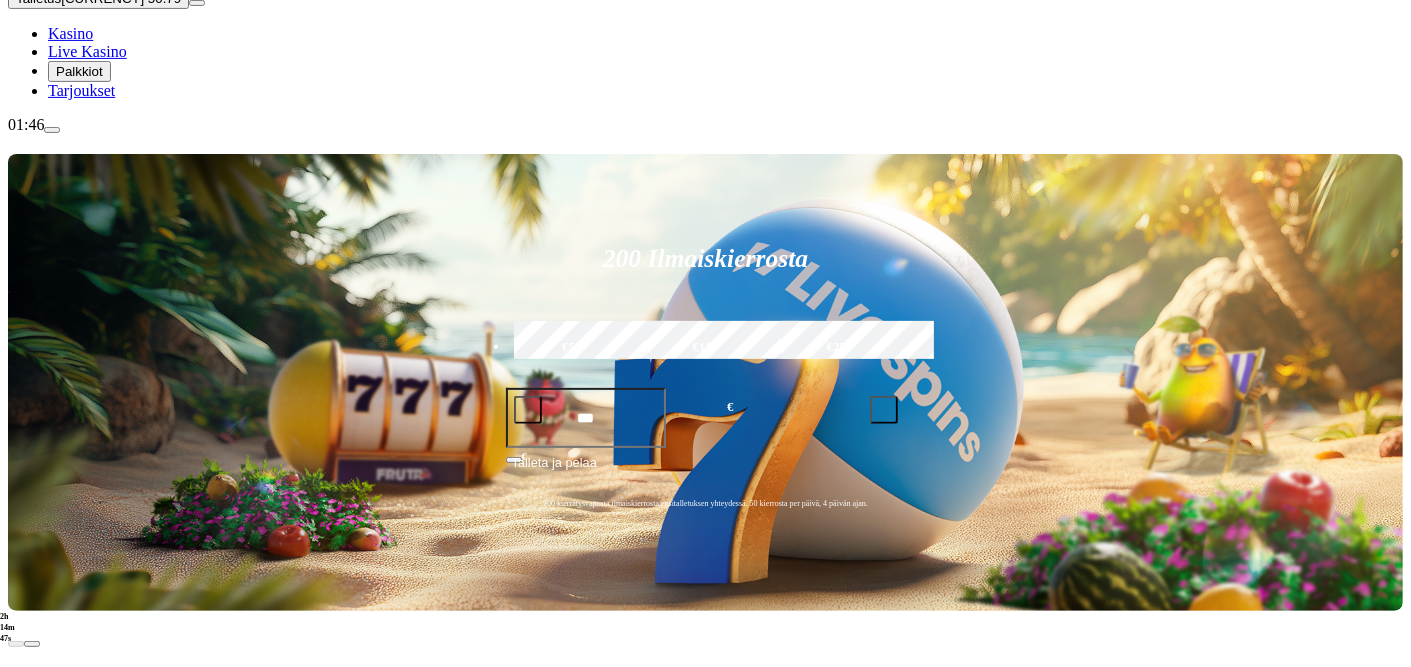 scroll, scrollTop: 176, scrollLeft: 0, axis: vertical 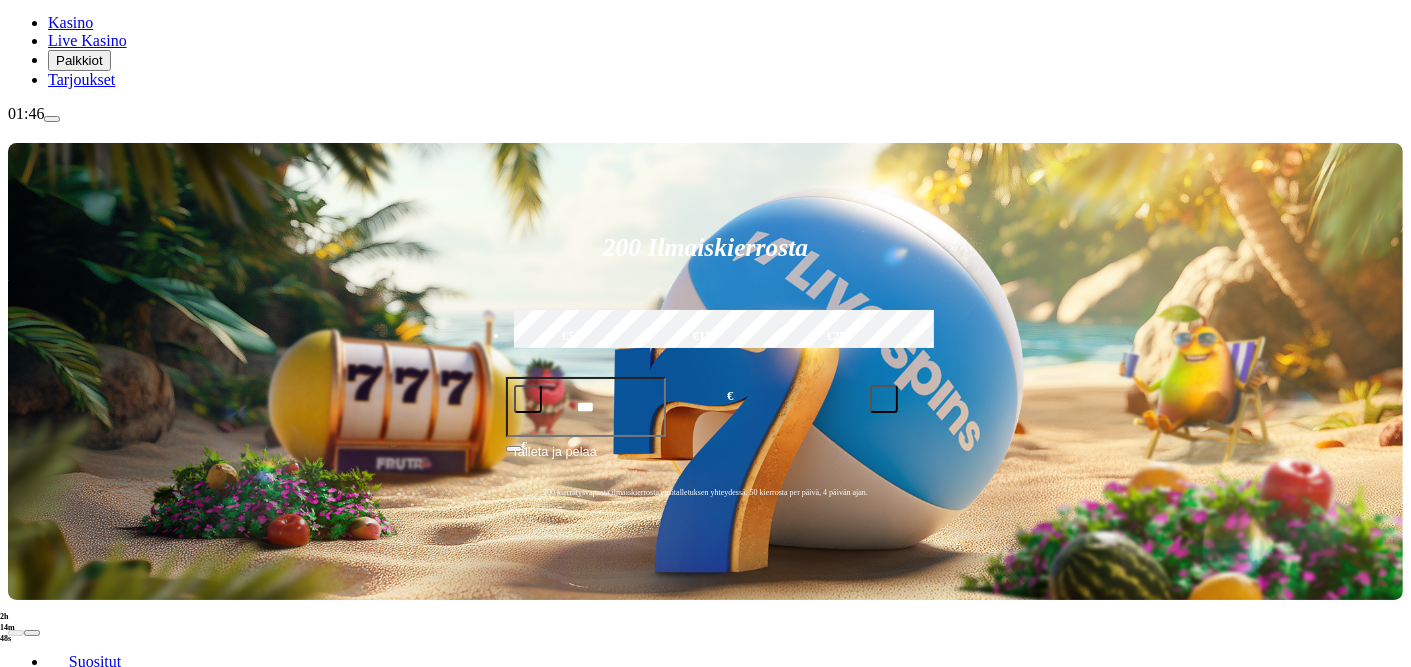 click on "Pelaa nyt" at bounding box center (77, 1012) 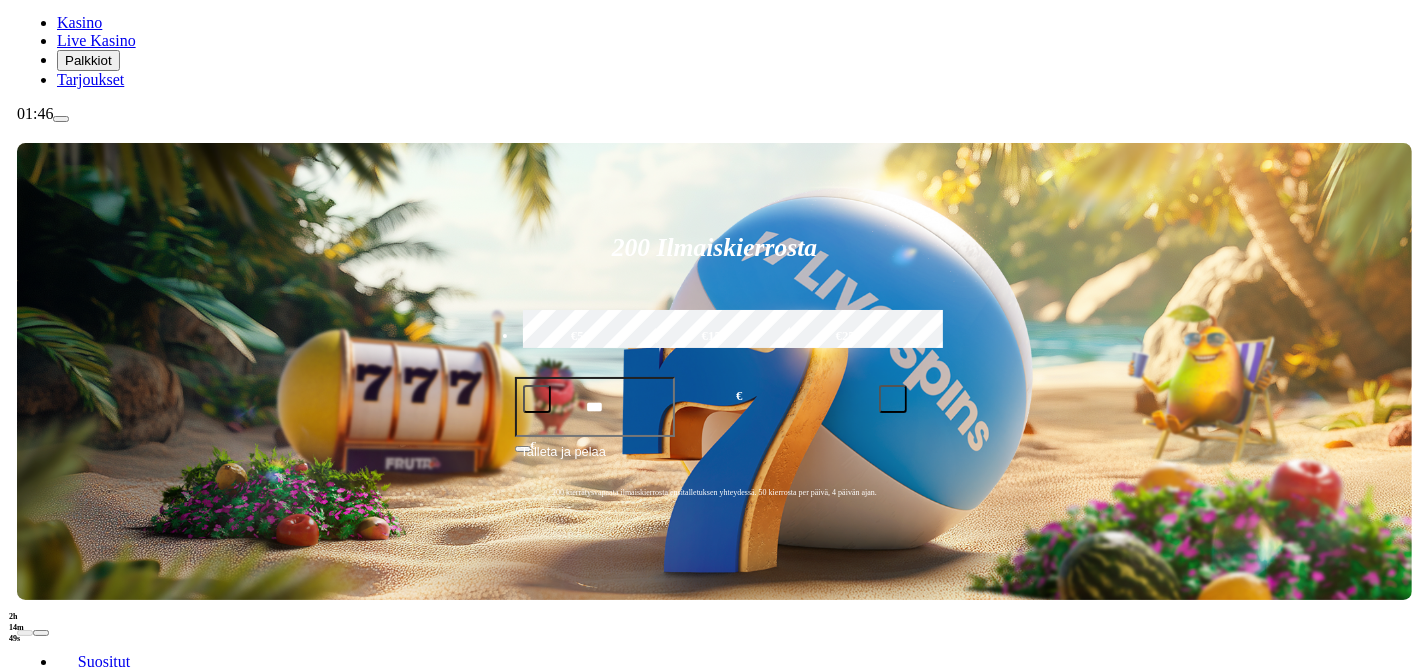 scroll, scrollTop: 0, scrollLeft: 0, axis: both 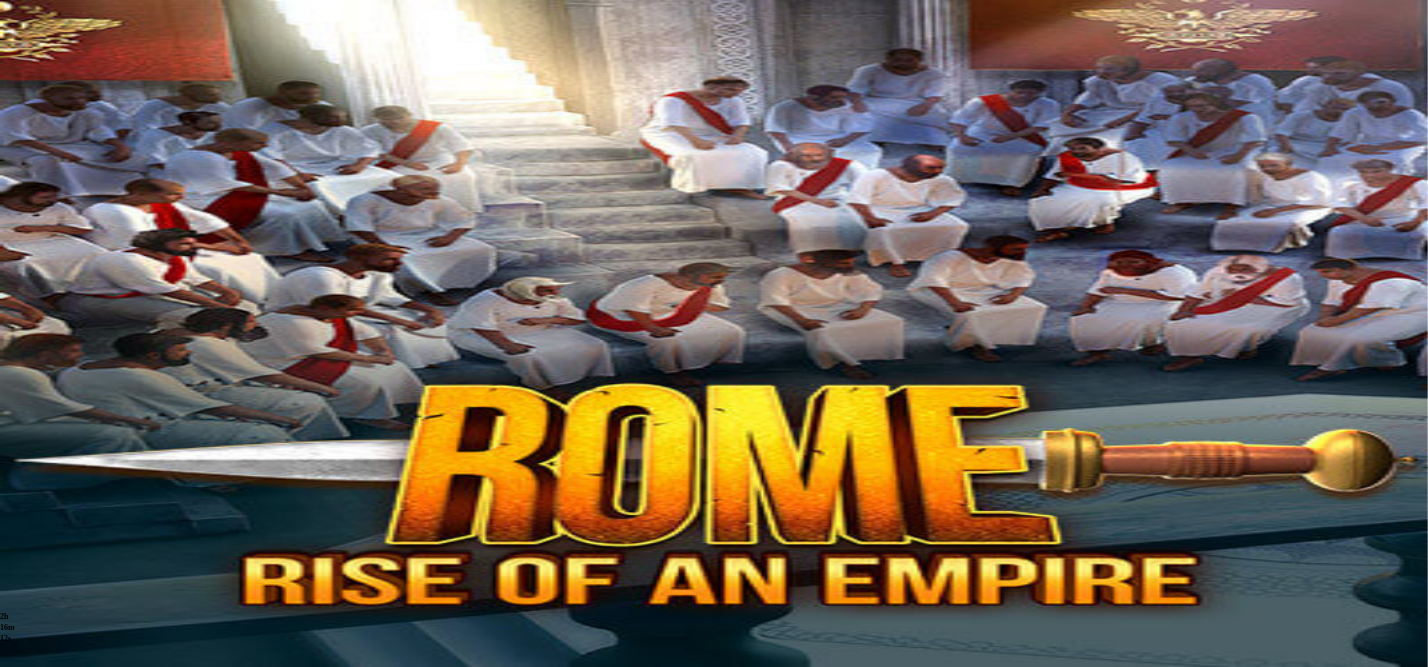 click at bounding box center [16, 647] 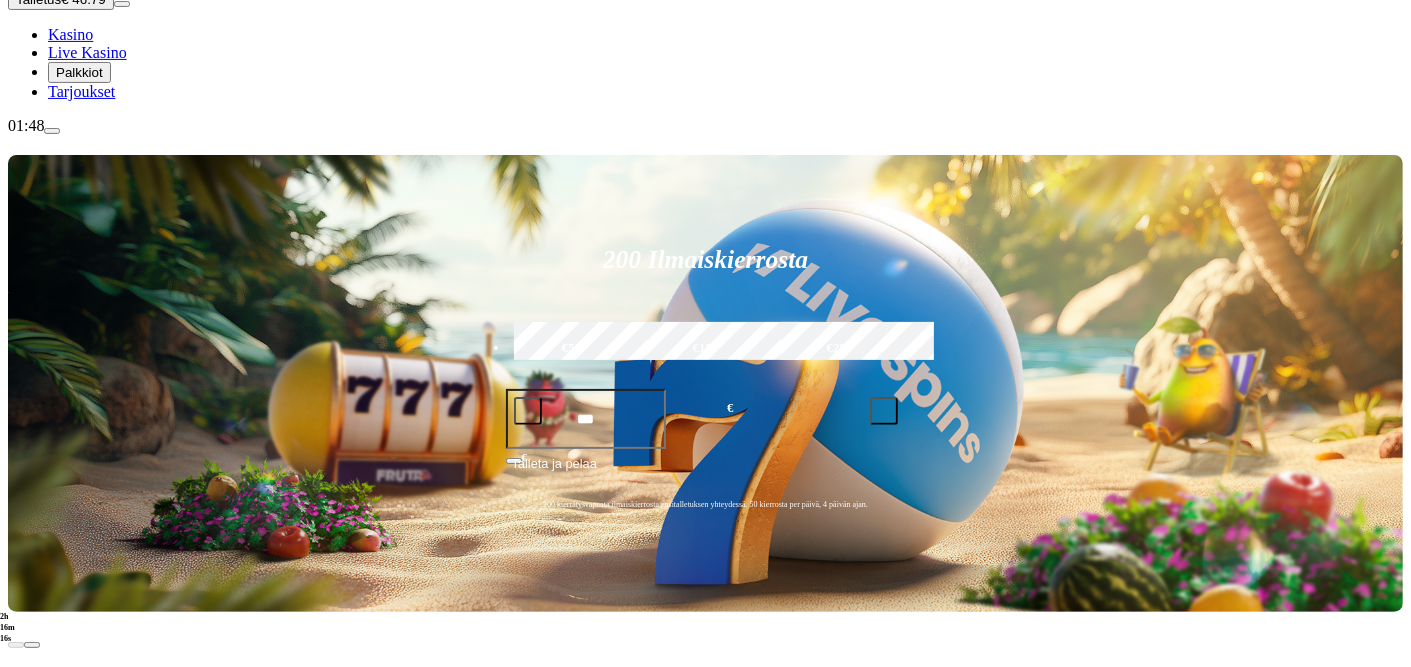 scroll, scrollTop: 176, scrollLeft: 0, axis: vertical 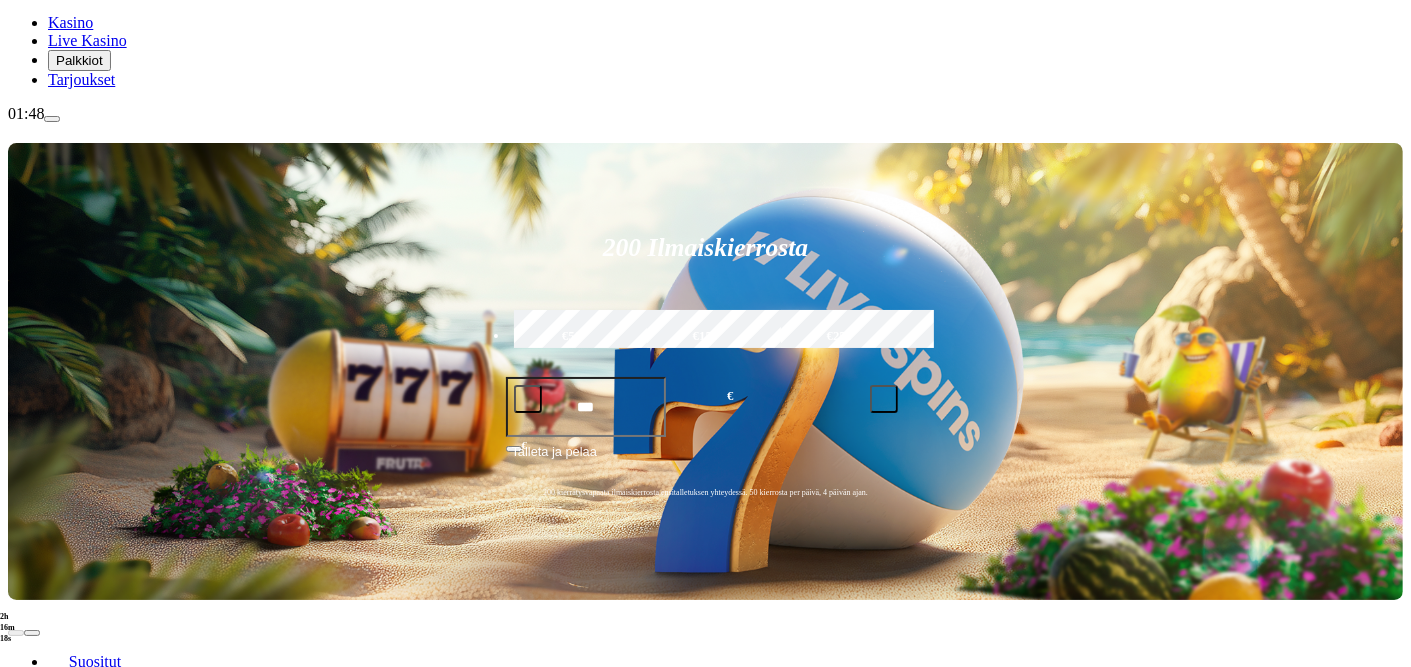 click on "Pelaa nyt" at bounding box center [77, 916] 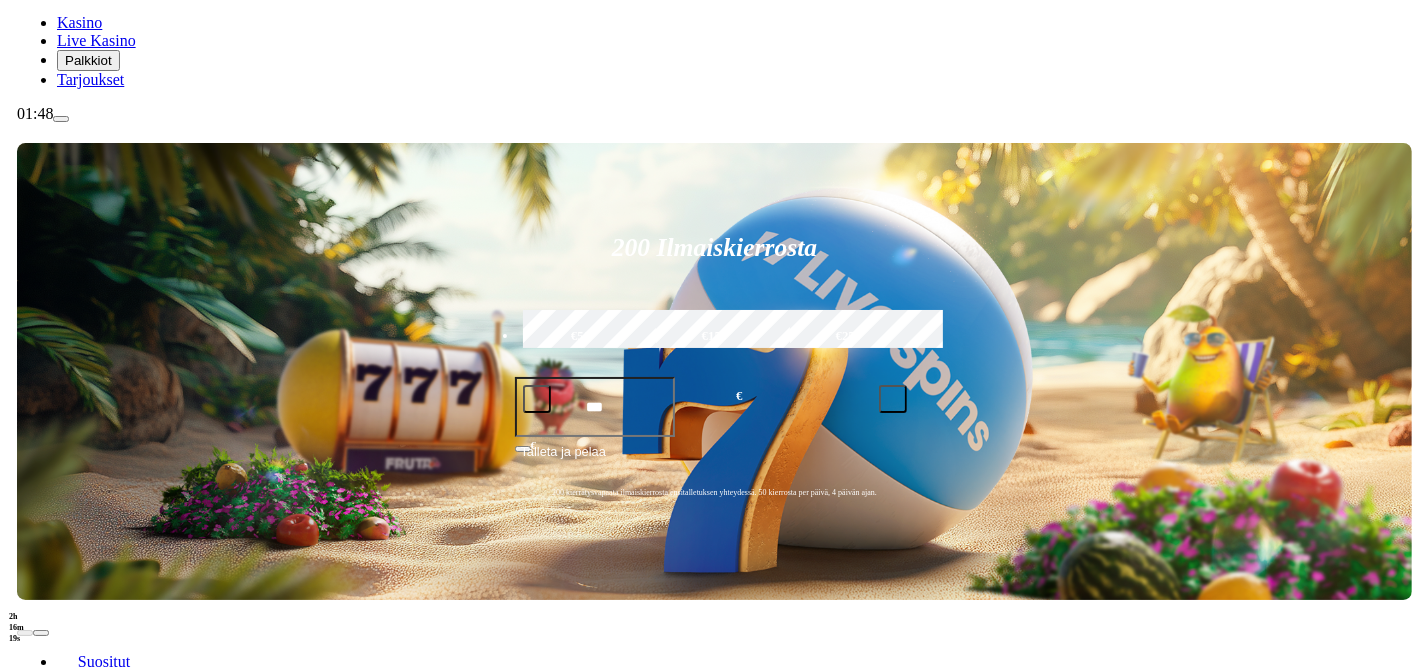 scroll, scrollTop: 0, scrollLeft: 0, axis: both 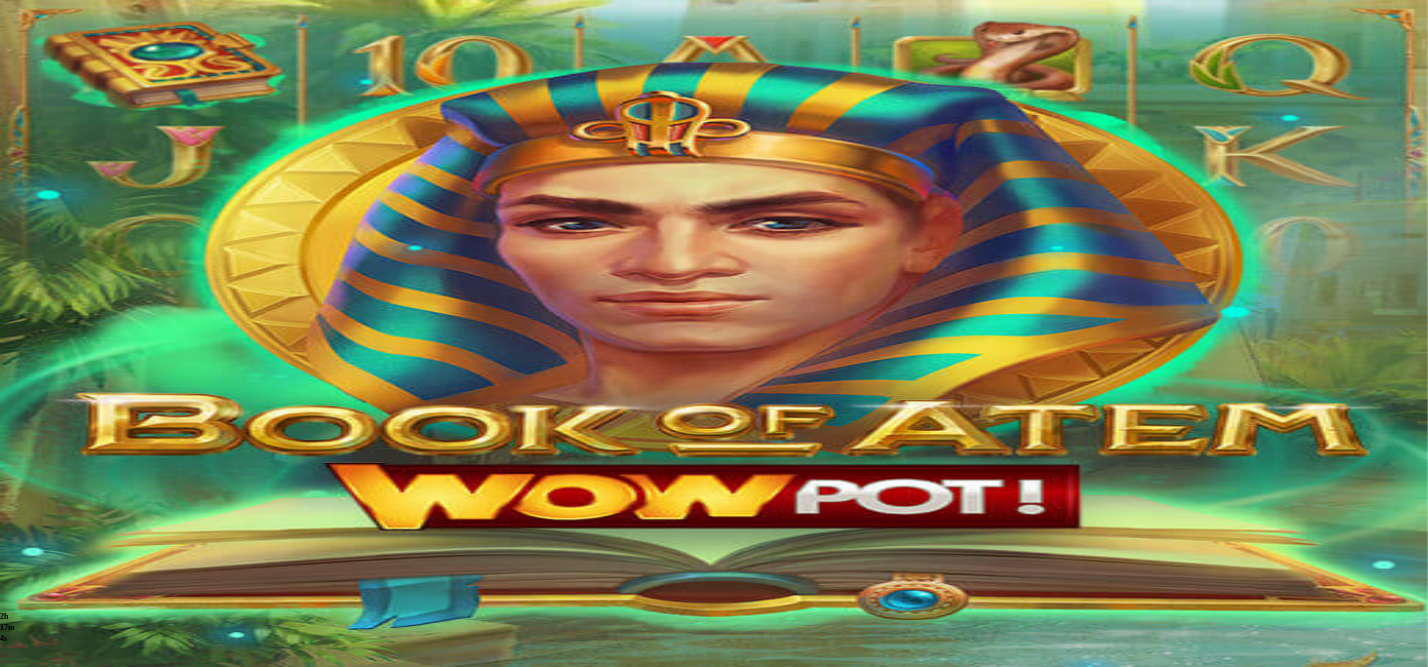 click at bounding box center (16, 689) 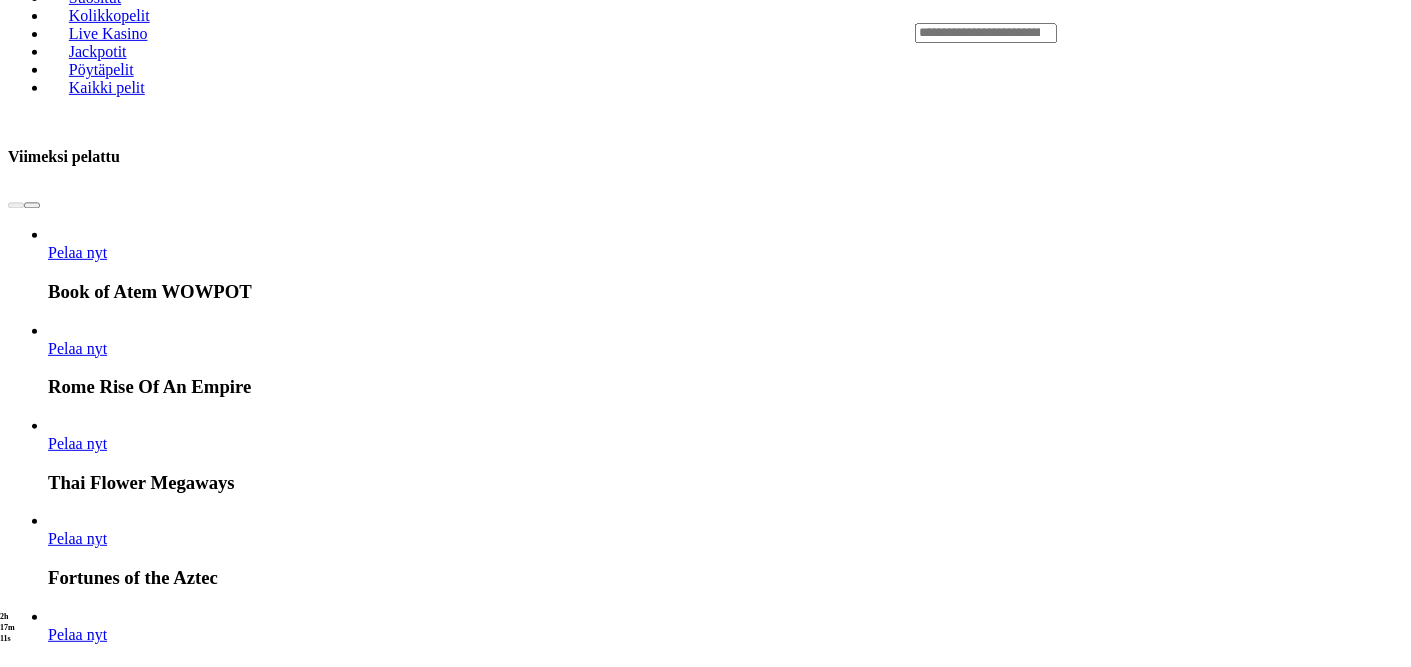 scroll, scrollTop: 880, scrollLeft: 0, axis: vertical 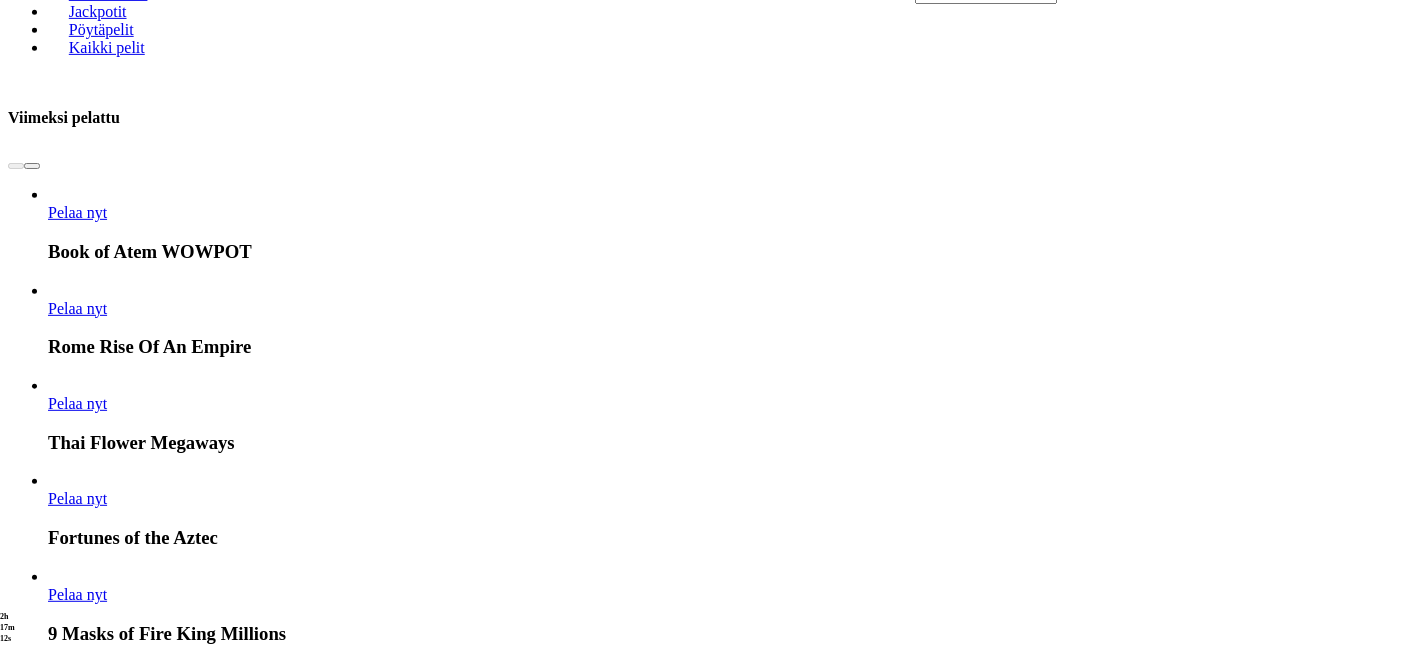 click on "Näytä kaikki" at bounding box center [1378, 3567] 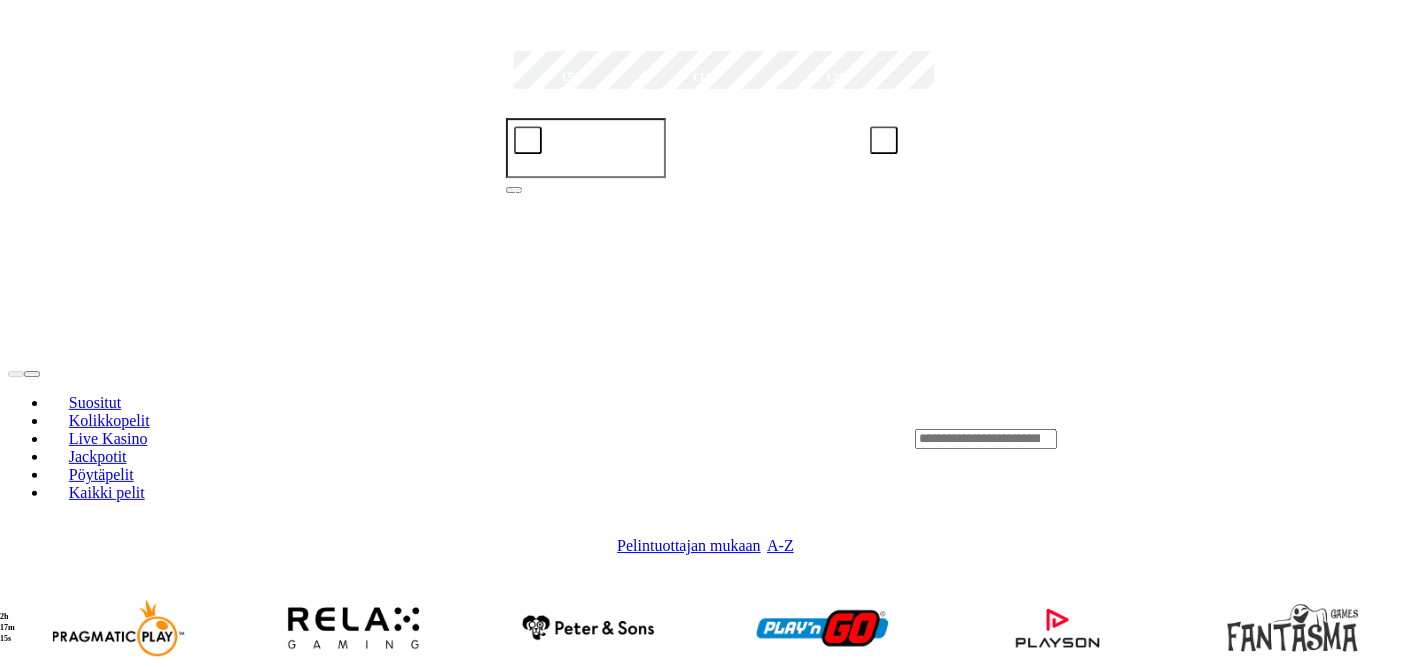 scroll, scrollTop: 440, scrollLeft: 0, axis: vertical 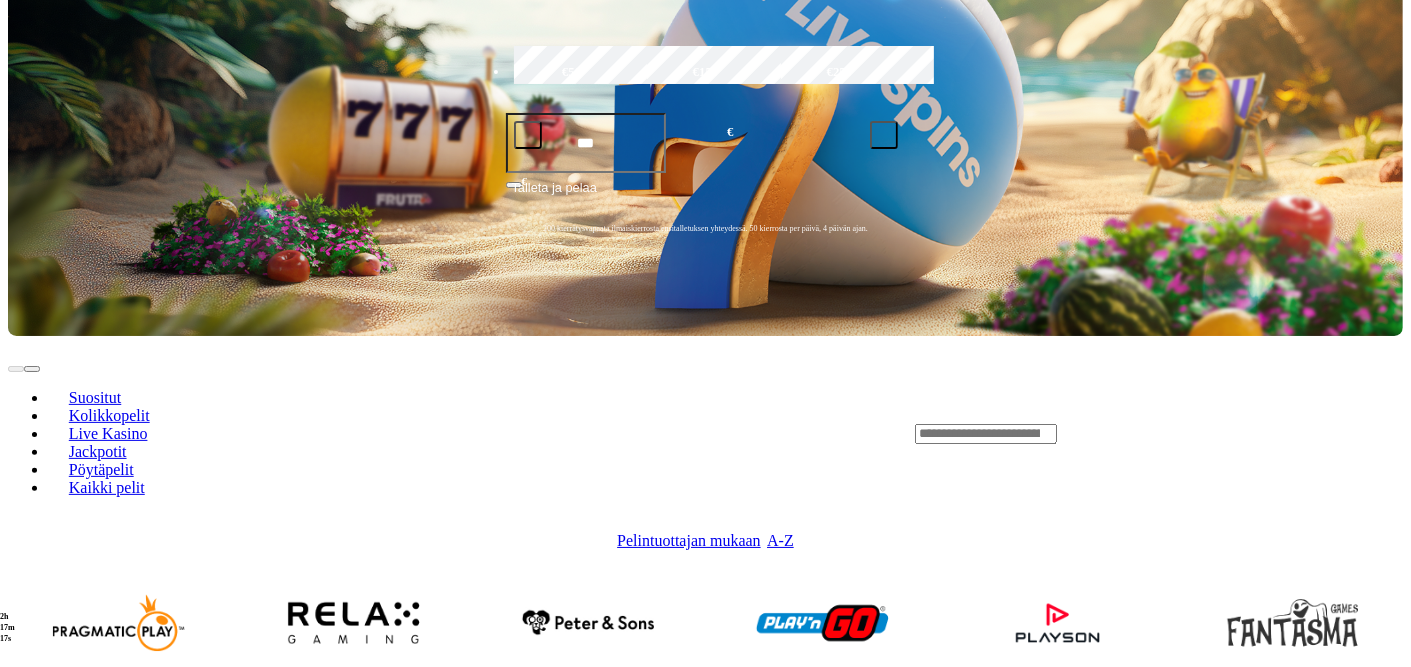 click at bounding box center (1292, 756) 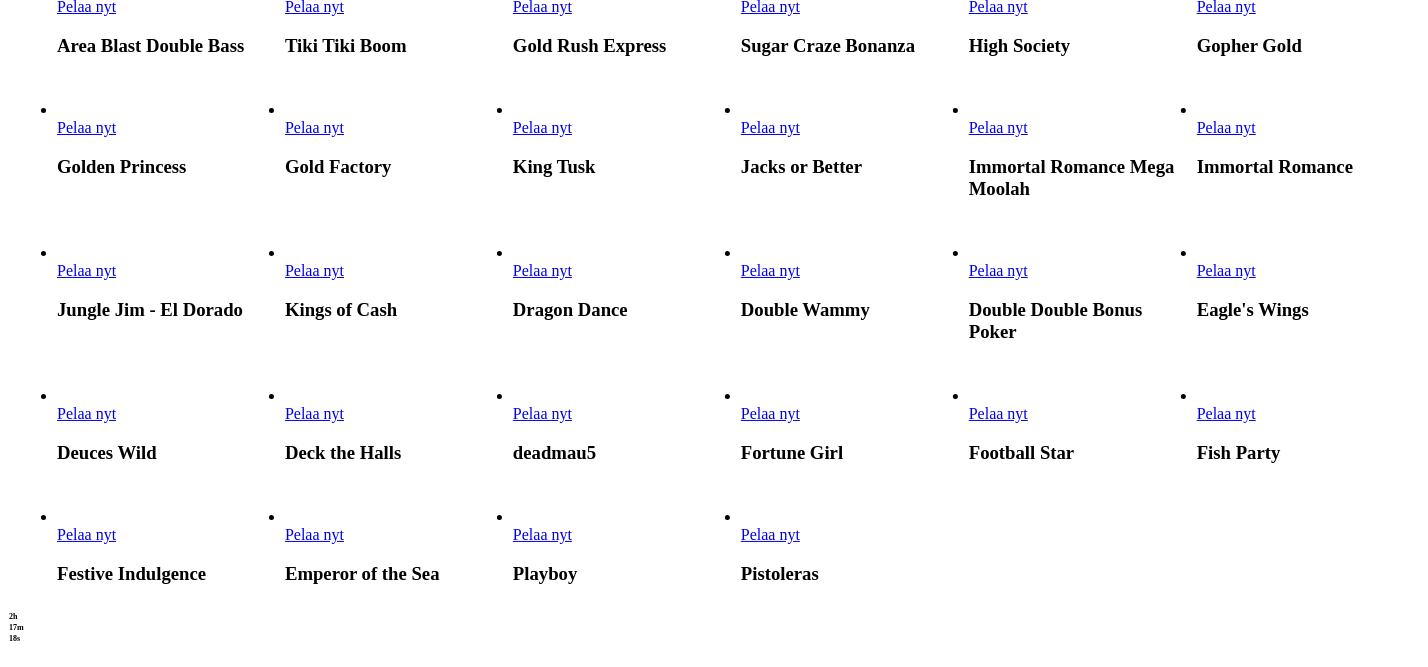 scroll, scrollTop: 0, scrollLeft: 0, axis: both 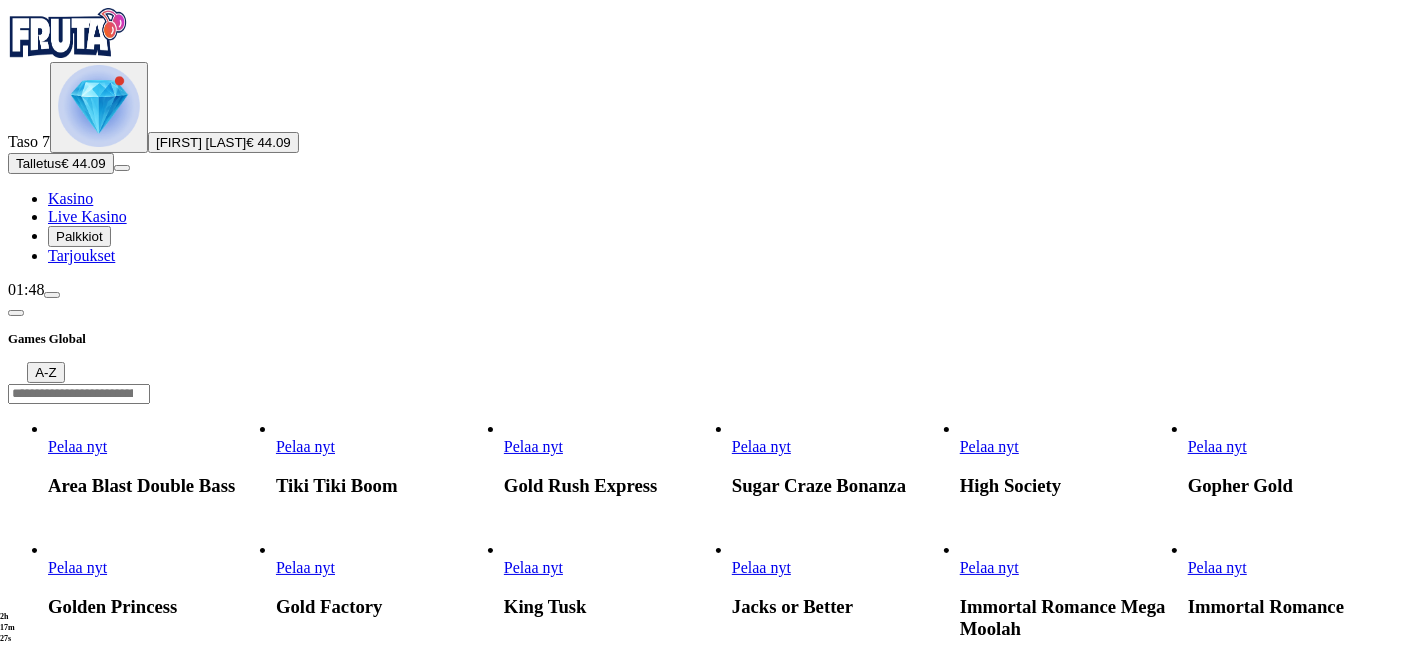 click on "Pelaa nyt" at bounding box center [1217, 446] 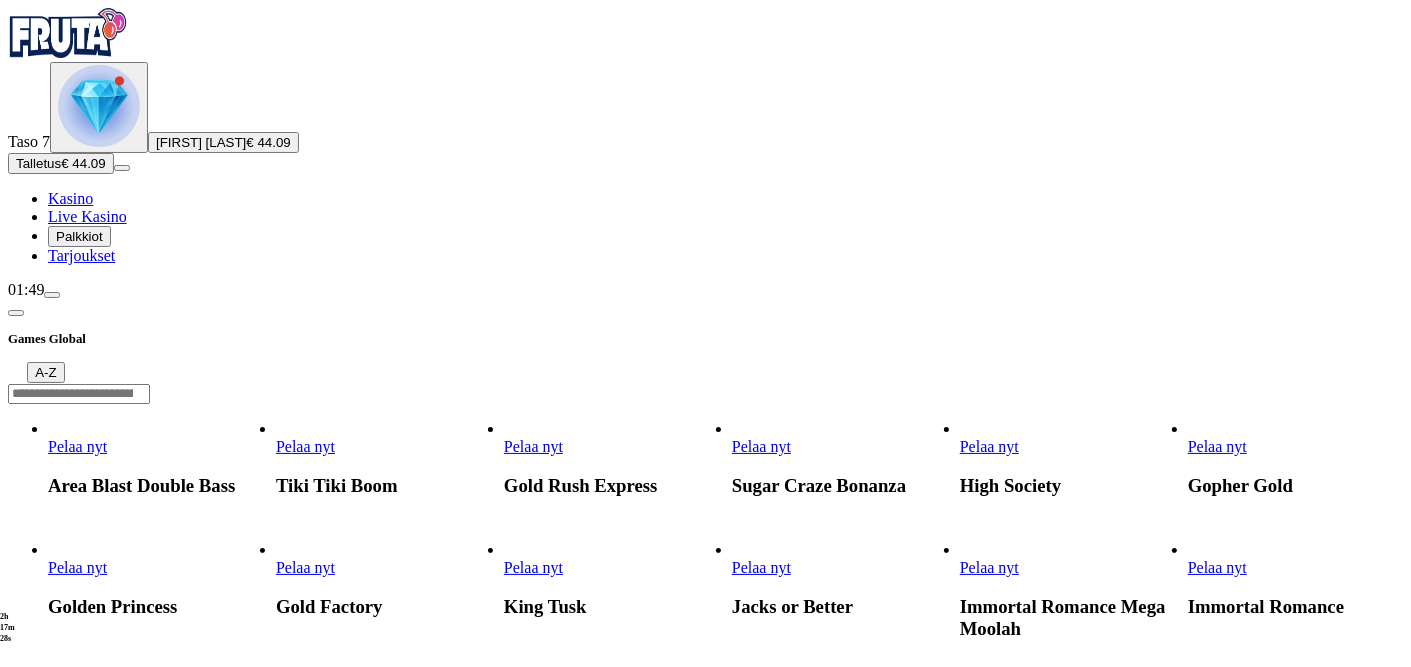 scroll, scrollTop: 126, scrollLeft: 0, axis: vertical 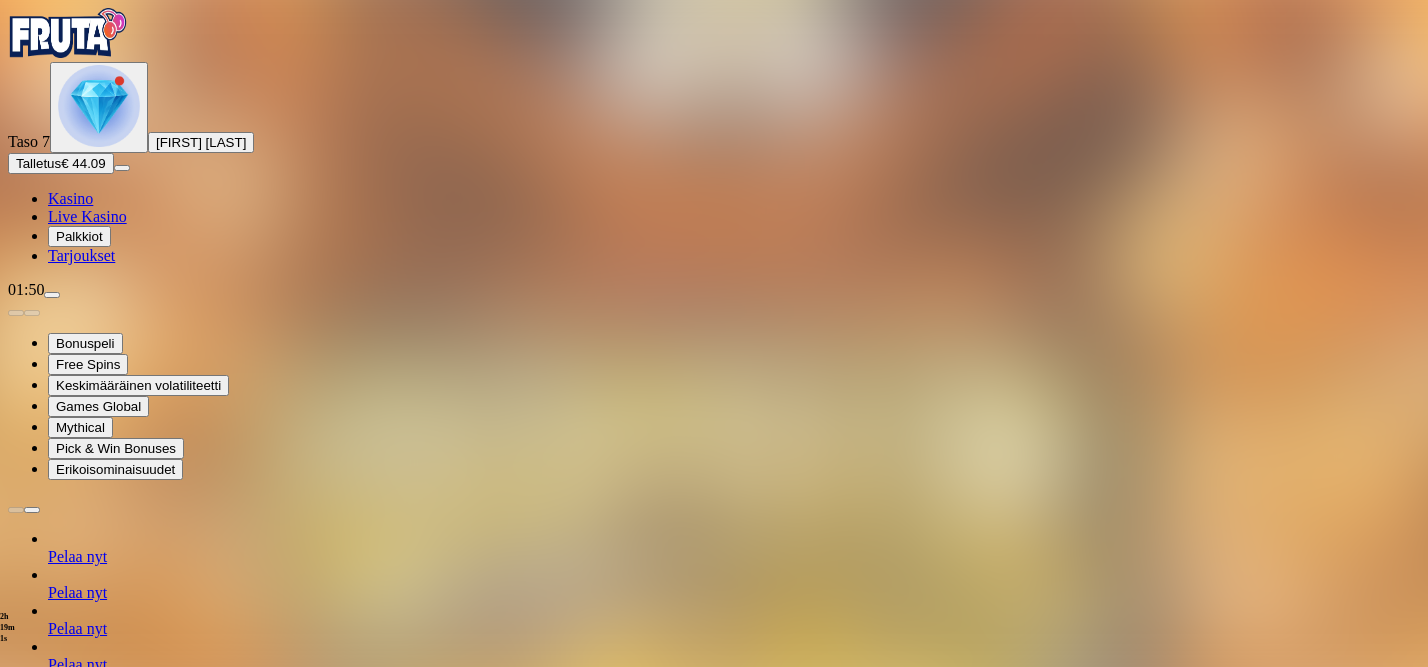 click on "Kasino" at bounding box center [70, 198] 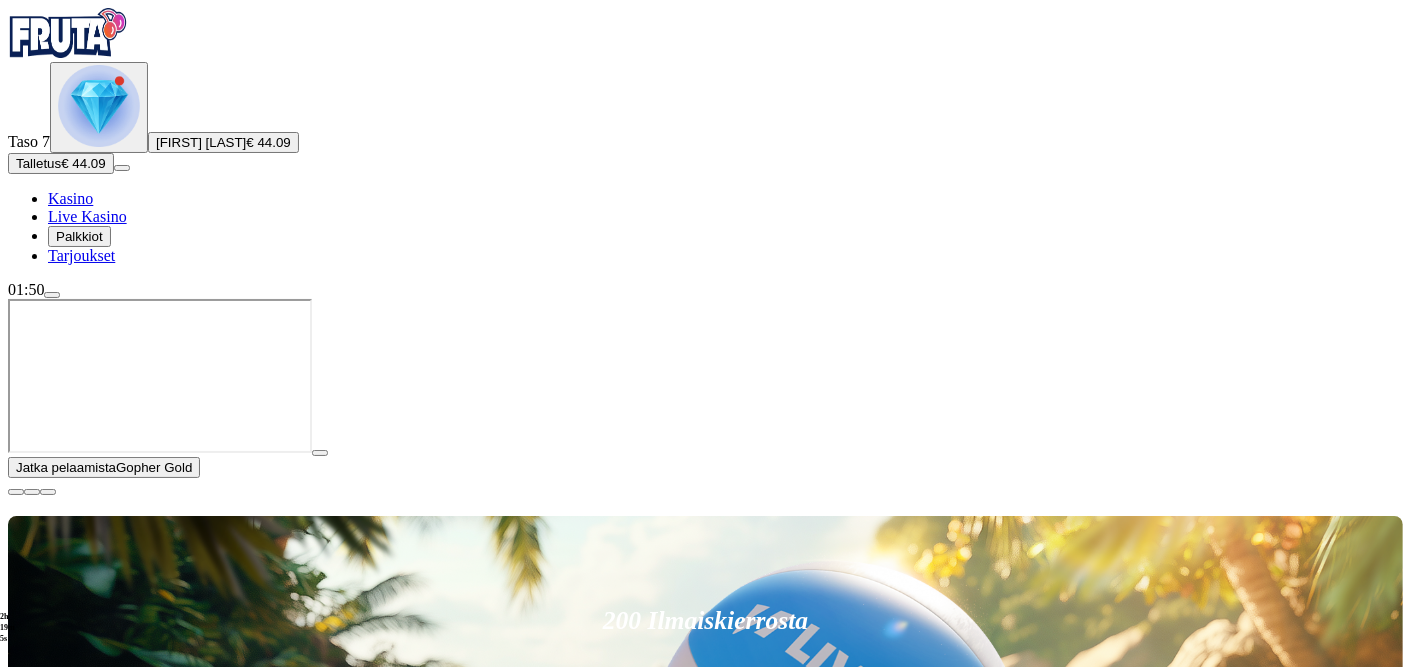 click at bounding box center (16, 492) 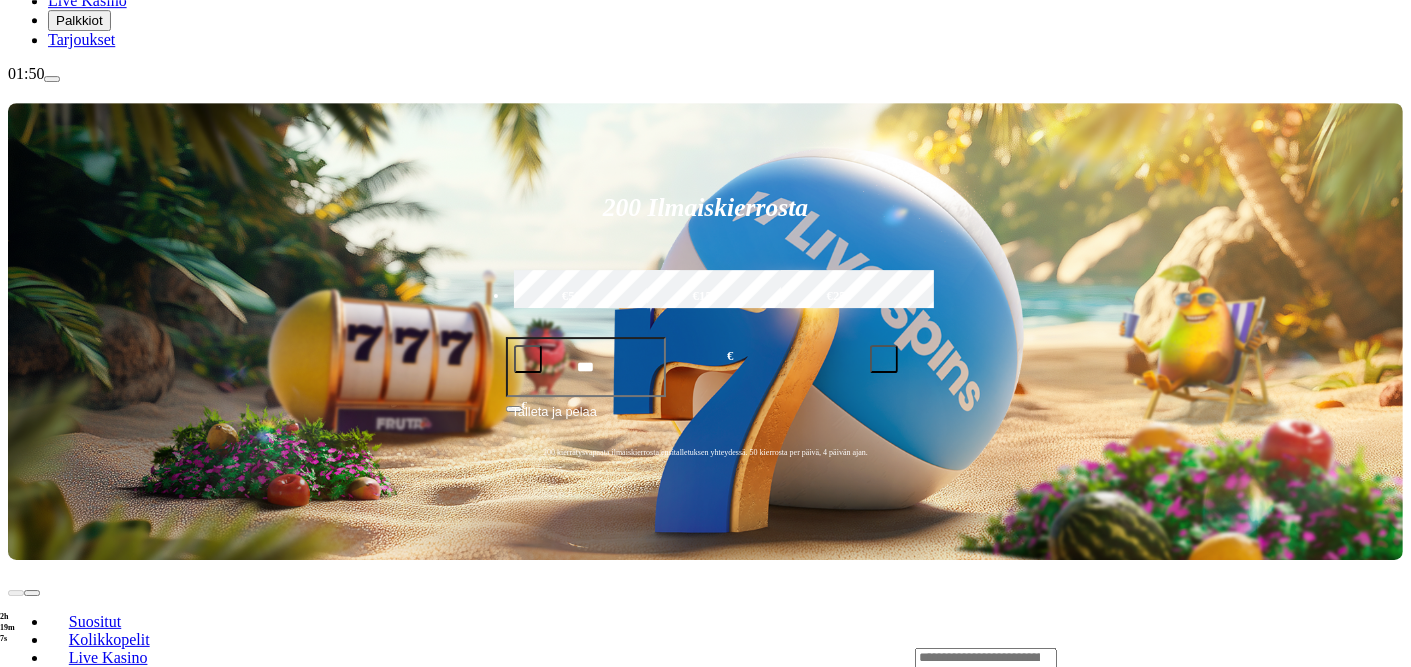 scroll, scrollTop: 352, scrollLeft: 0, axis: vertical 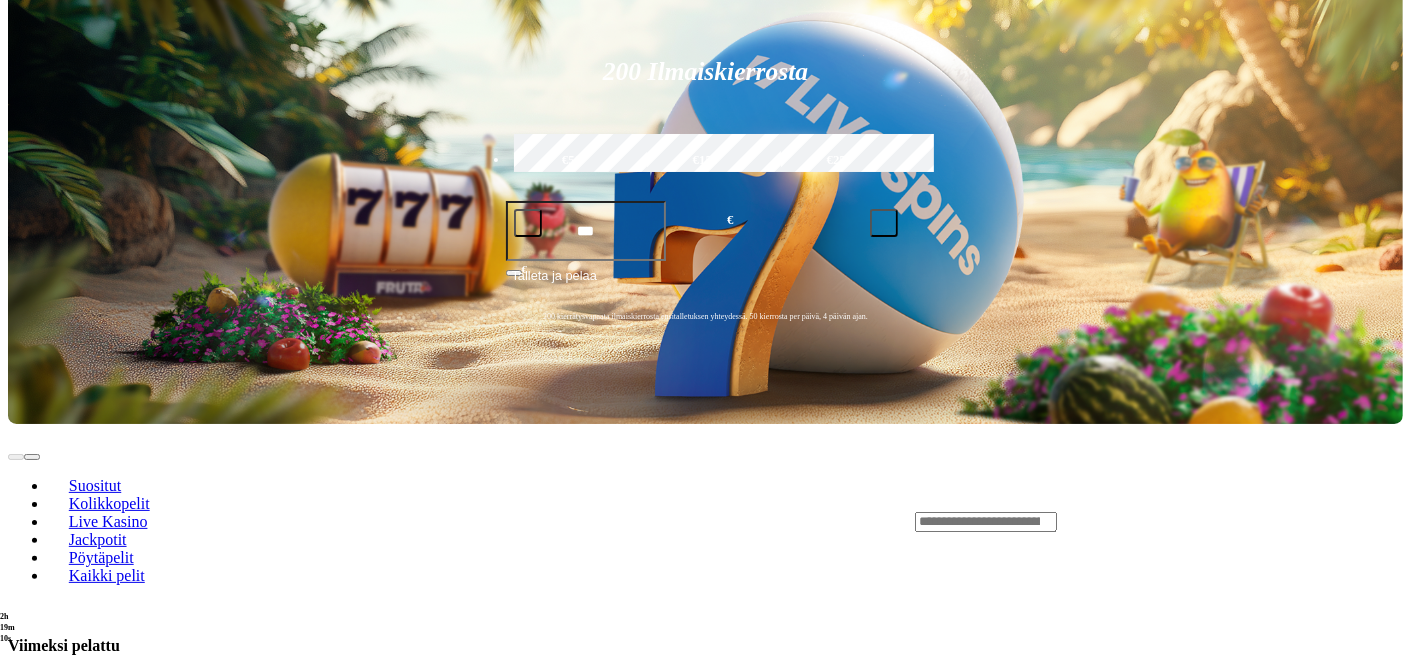 click at bounding box center (32, 694) 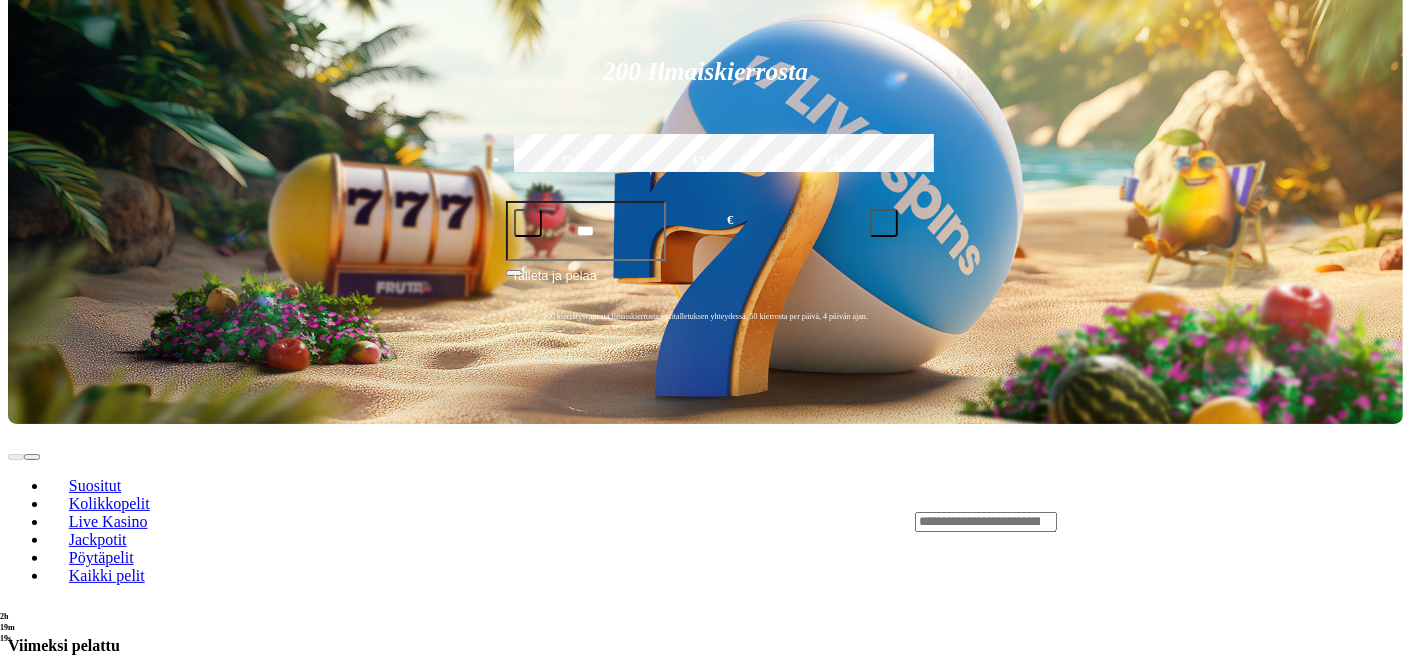 click on "Pelaa nyt" at bounding box center [-809, 1504] 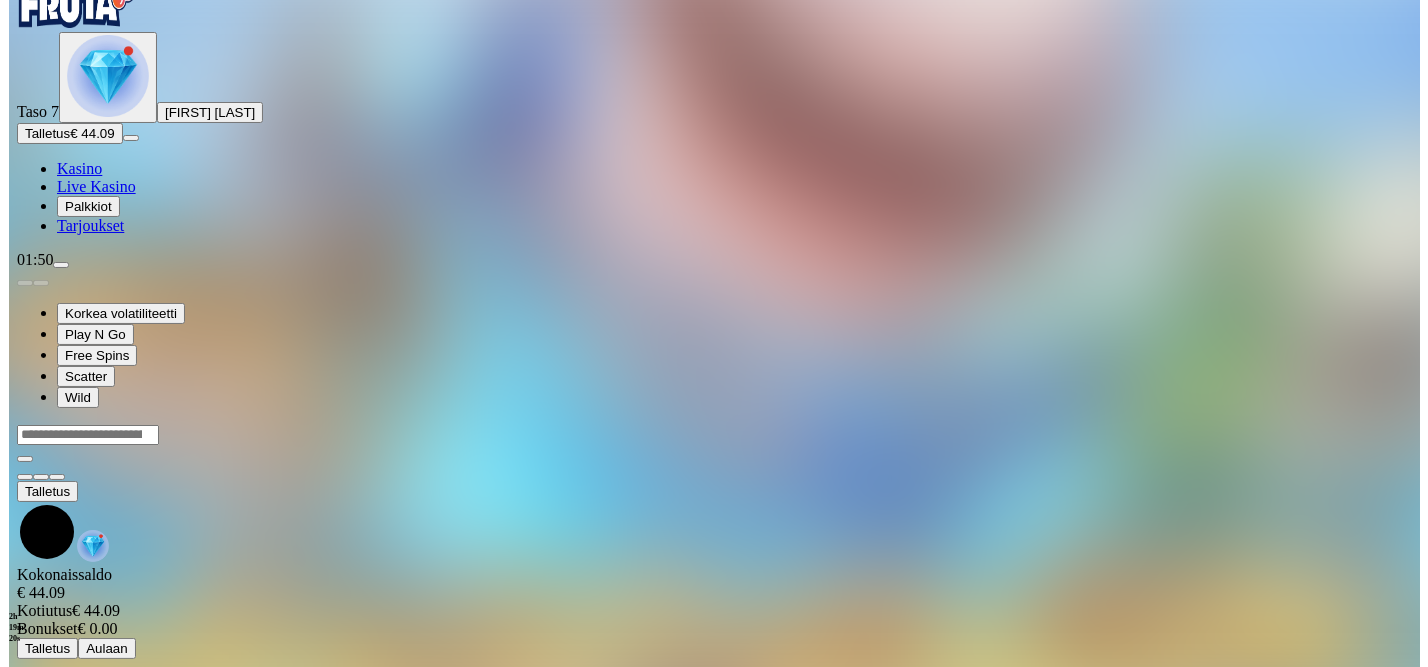 scroll, scrollTop: 0, scrollLeft: 0, axis: both 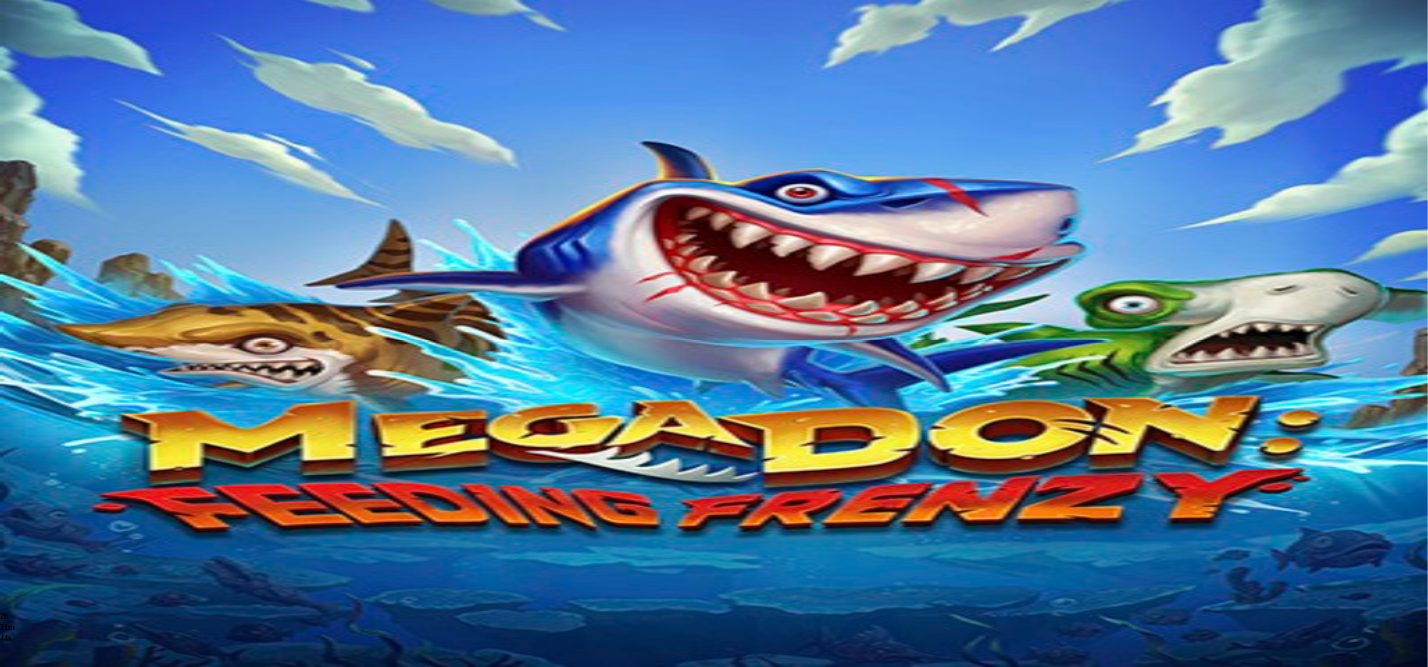 click at bounding box center (16, 647) 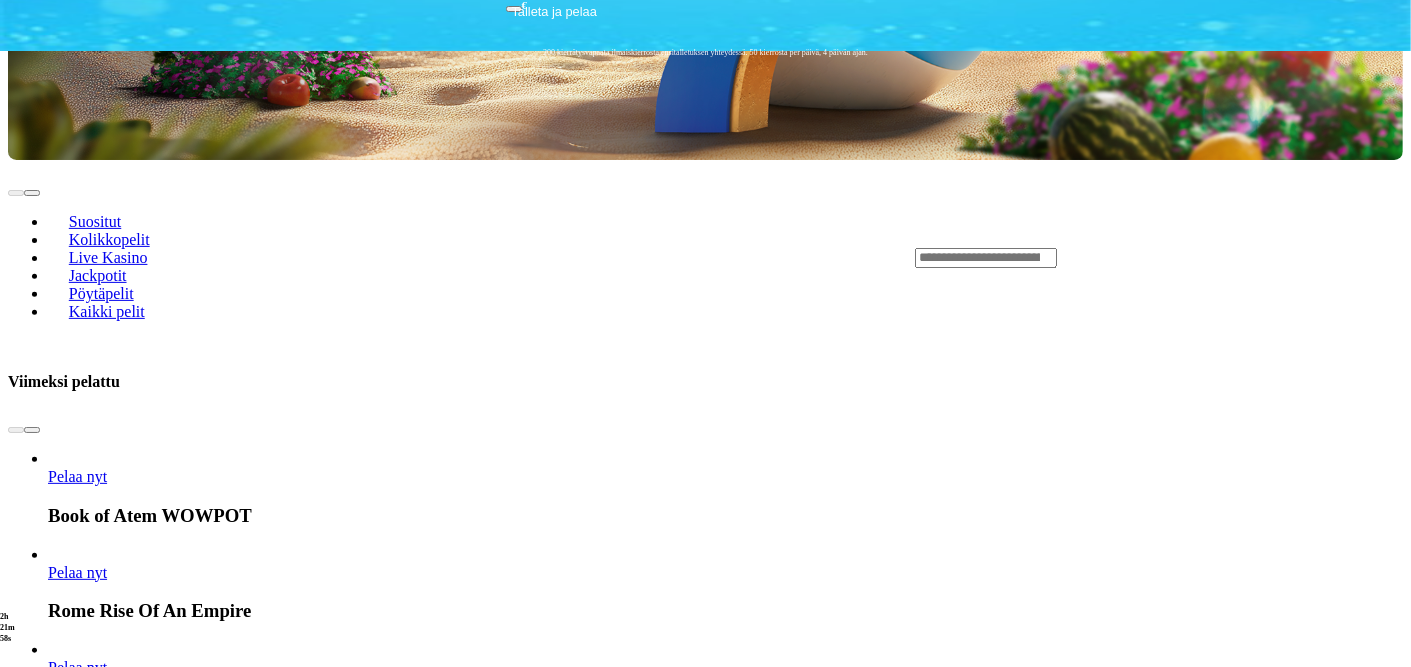 scroll, scrollTop: 792, scrollLeft: 0, axis: vertical 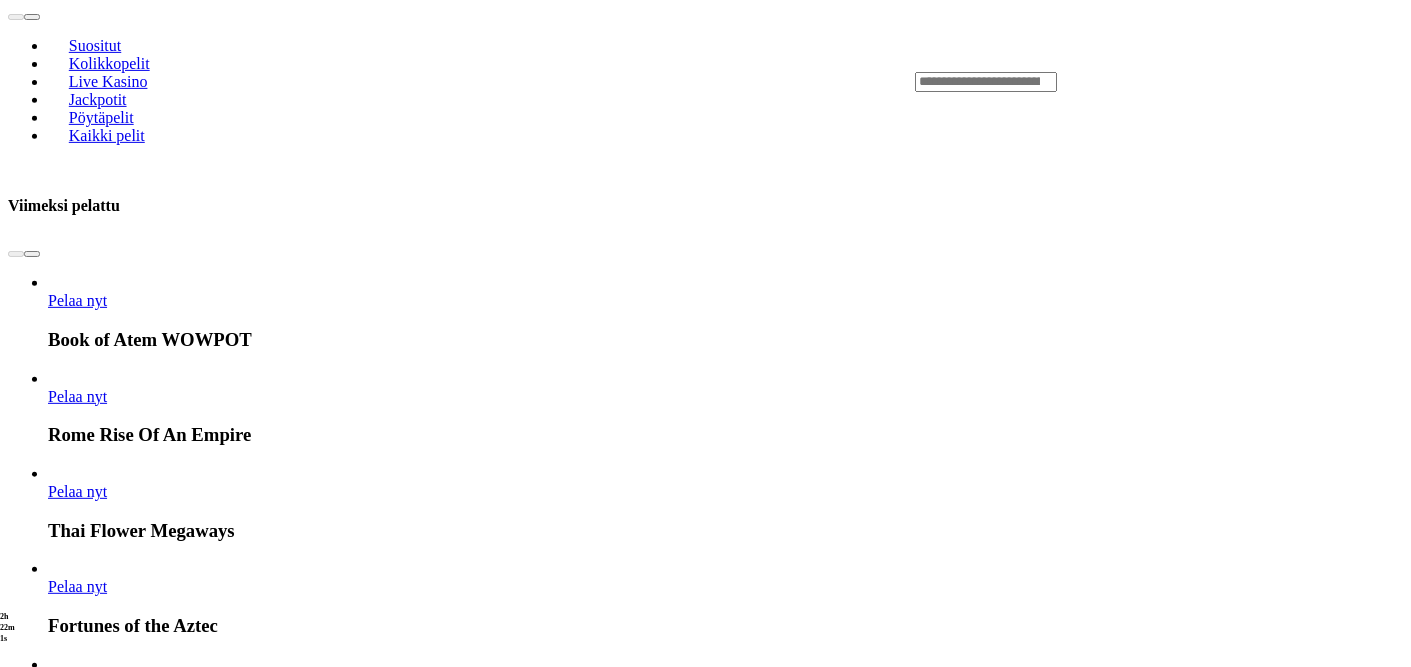 click on "Näytä kaikki" at bounding box center (1378, 3655) 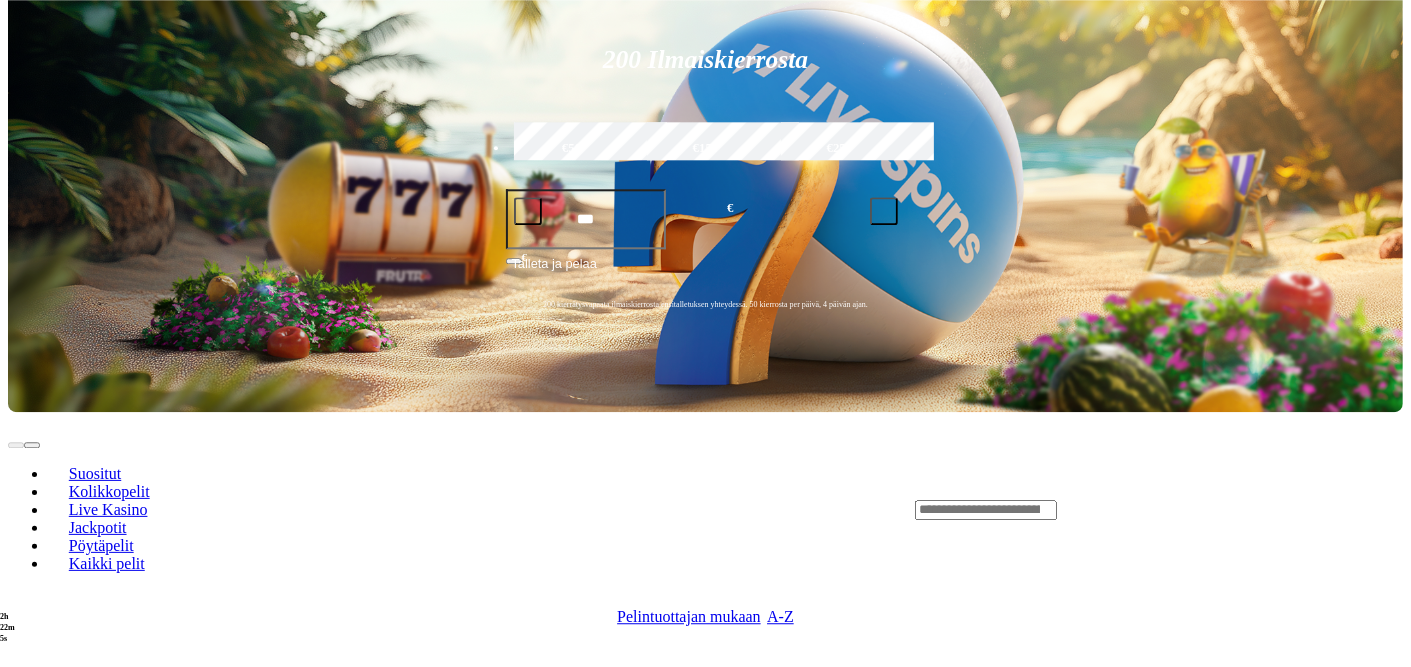 scroll, scrollTop: 440, scrollLeft: 0, axis: vertical 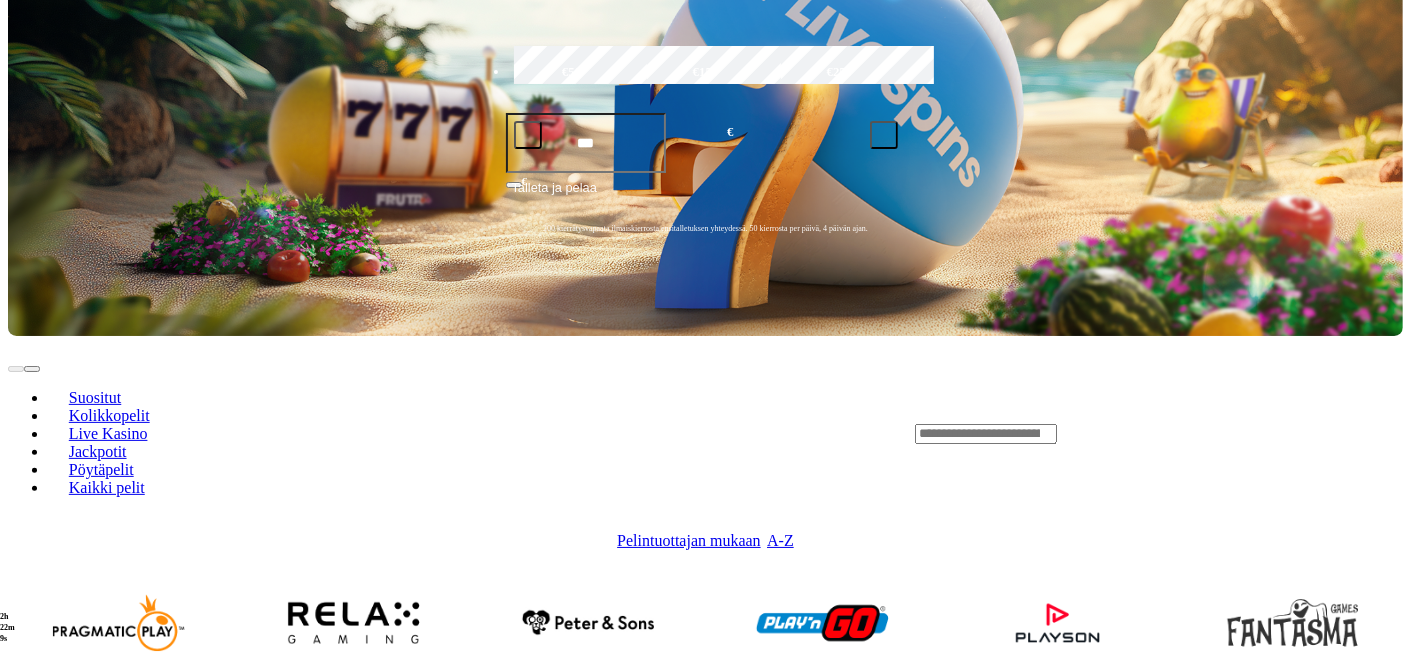 click at bounding box center (823, 889) 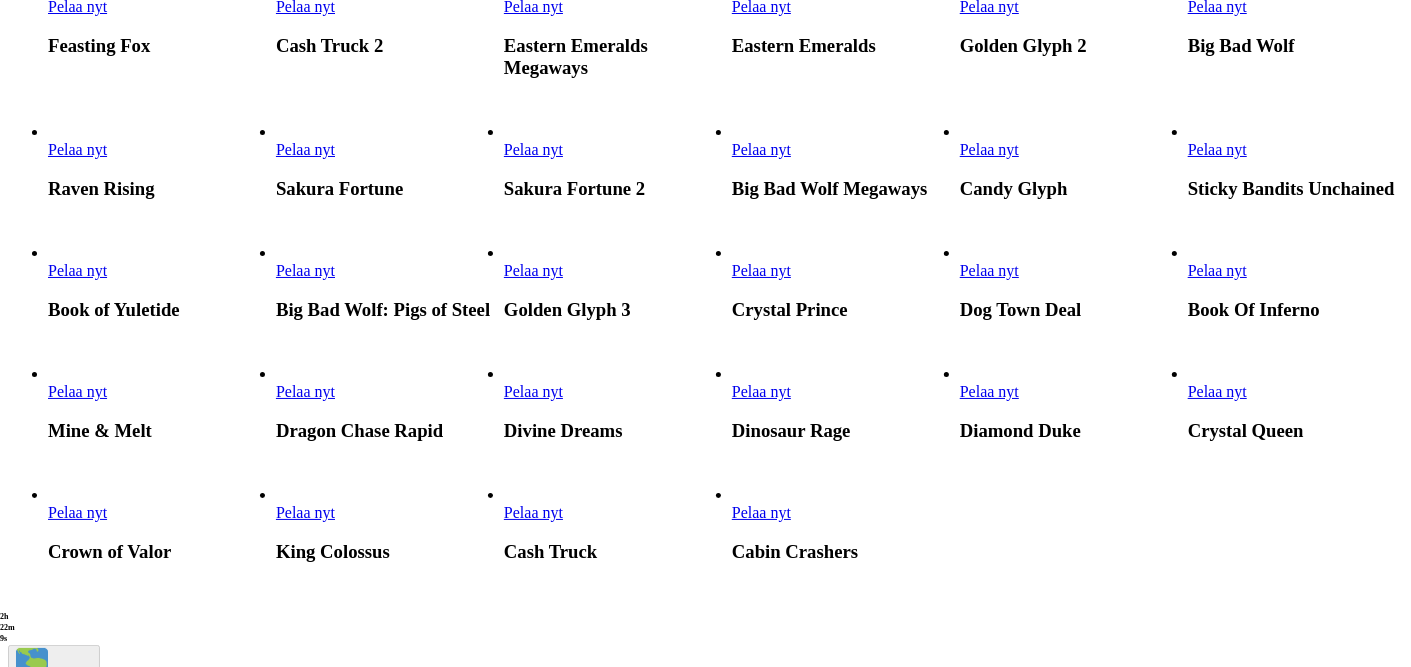 scroll, scrollTop: 0, scrollLeft: 0, axis: both 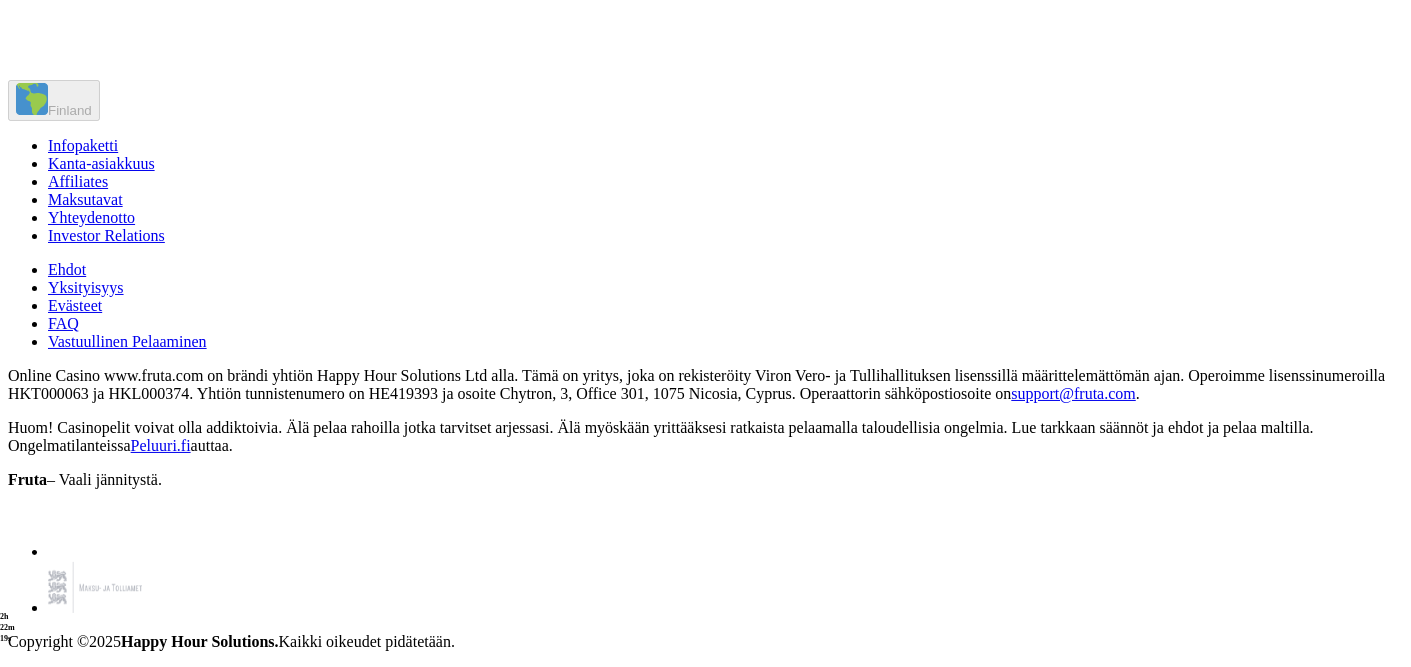 click on "Pelaa nyt" at bounding box center [1217, -76] 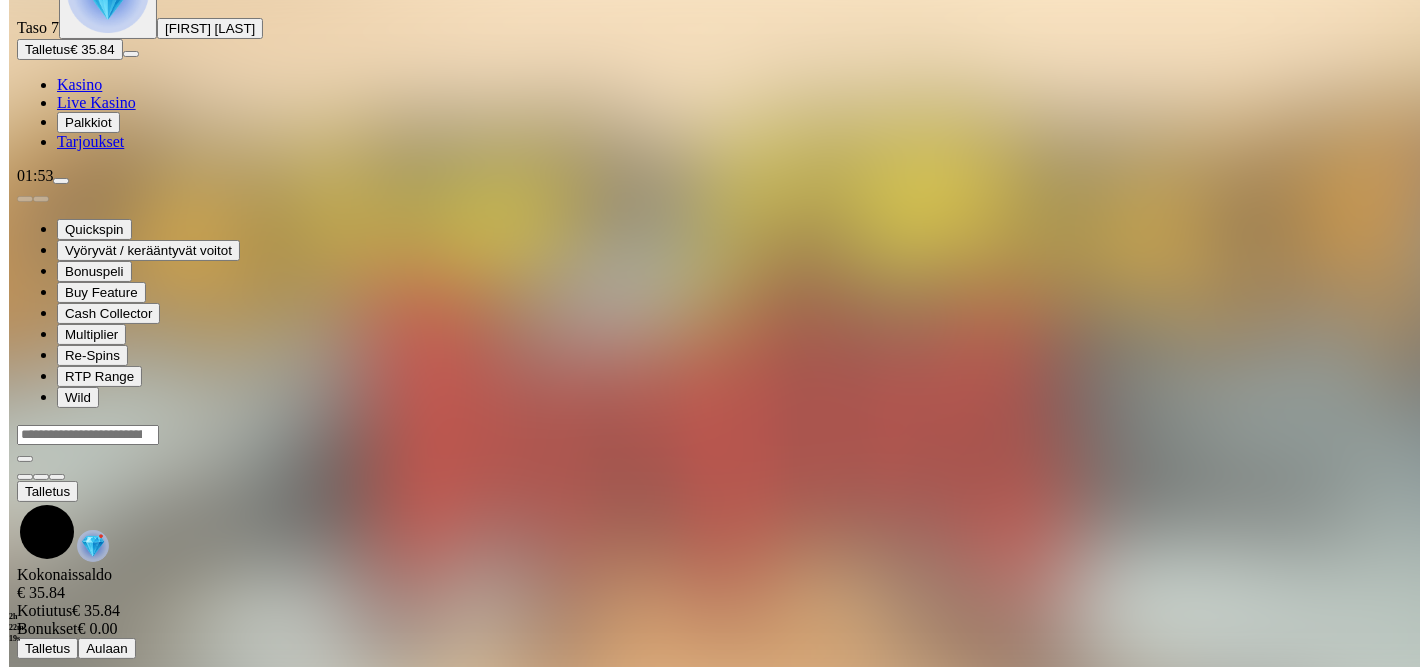 scroll, scrollTop: 0, scrollLeft: 0, axis: both 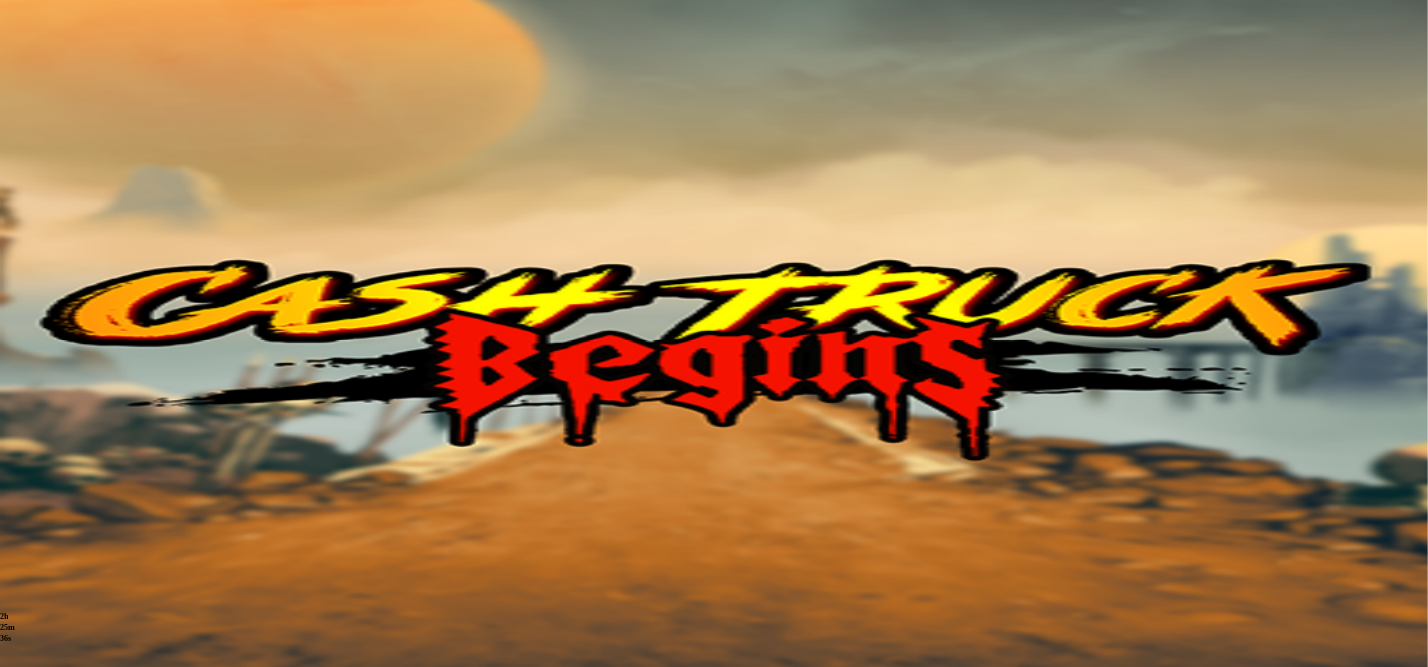 click at bounding box center [16, 1321] 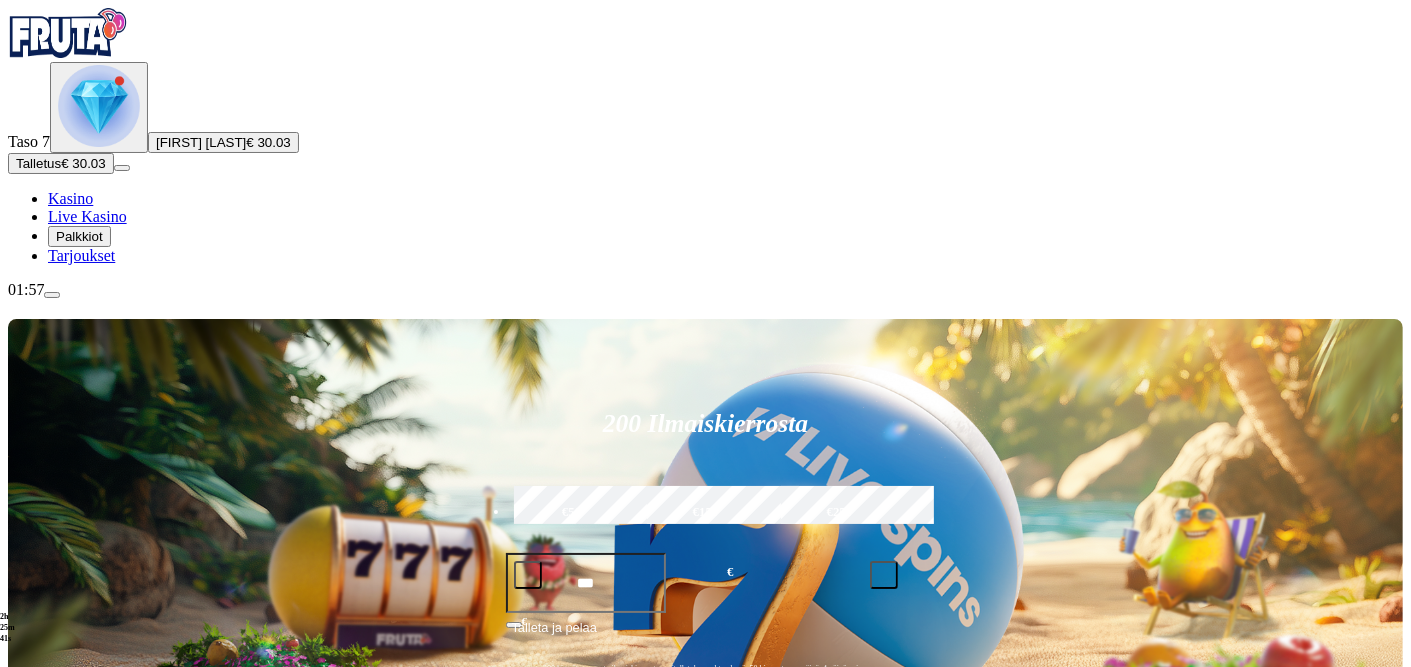 click at bounding box center (986, 874) 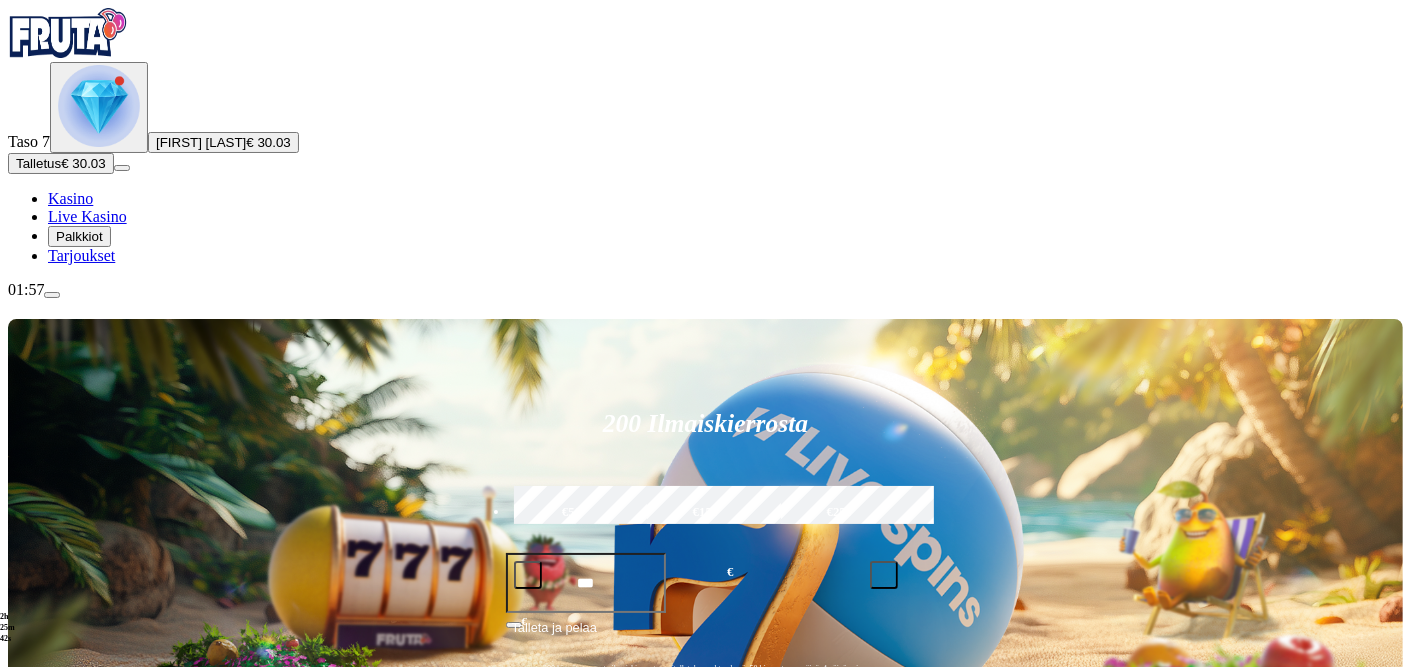 click on "Pelaa nyt" at bounding box center [77, 1474] 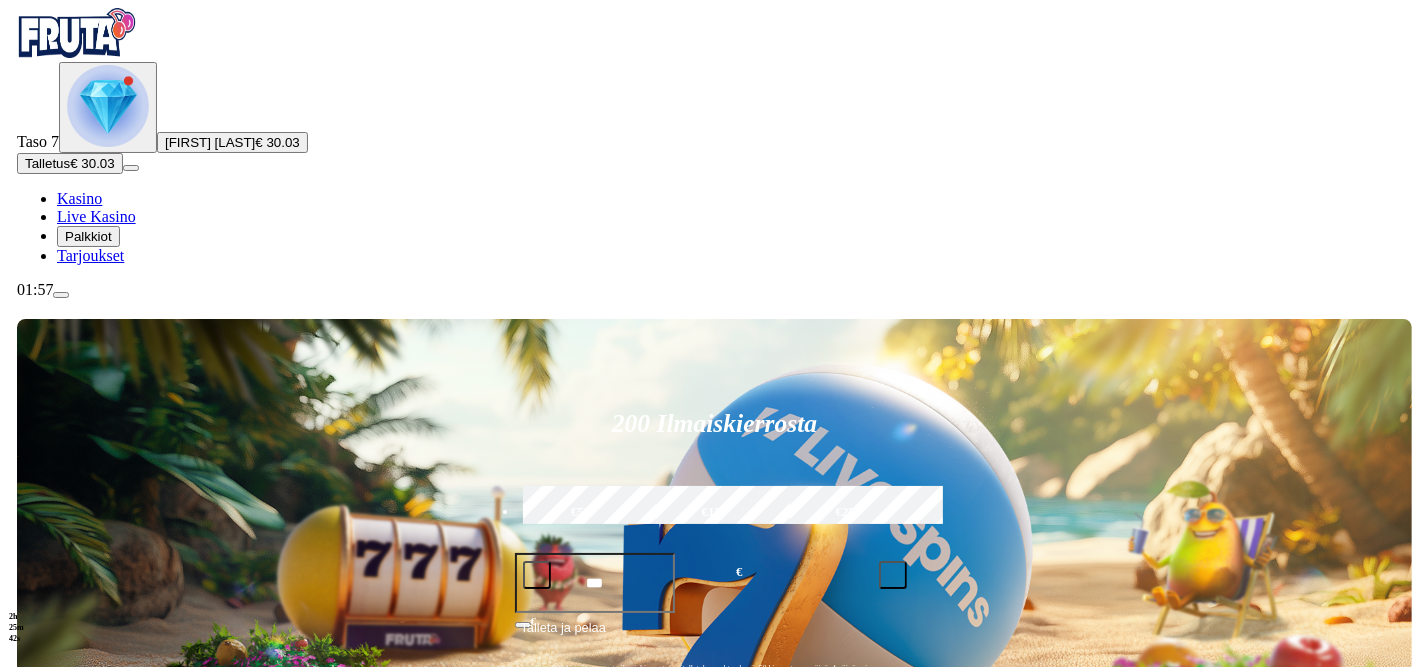 scroll, scrollTop: 126, scrollLeft: 0, axis: vertical 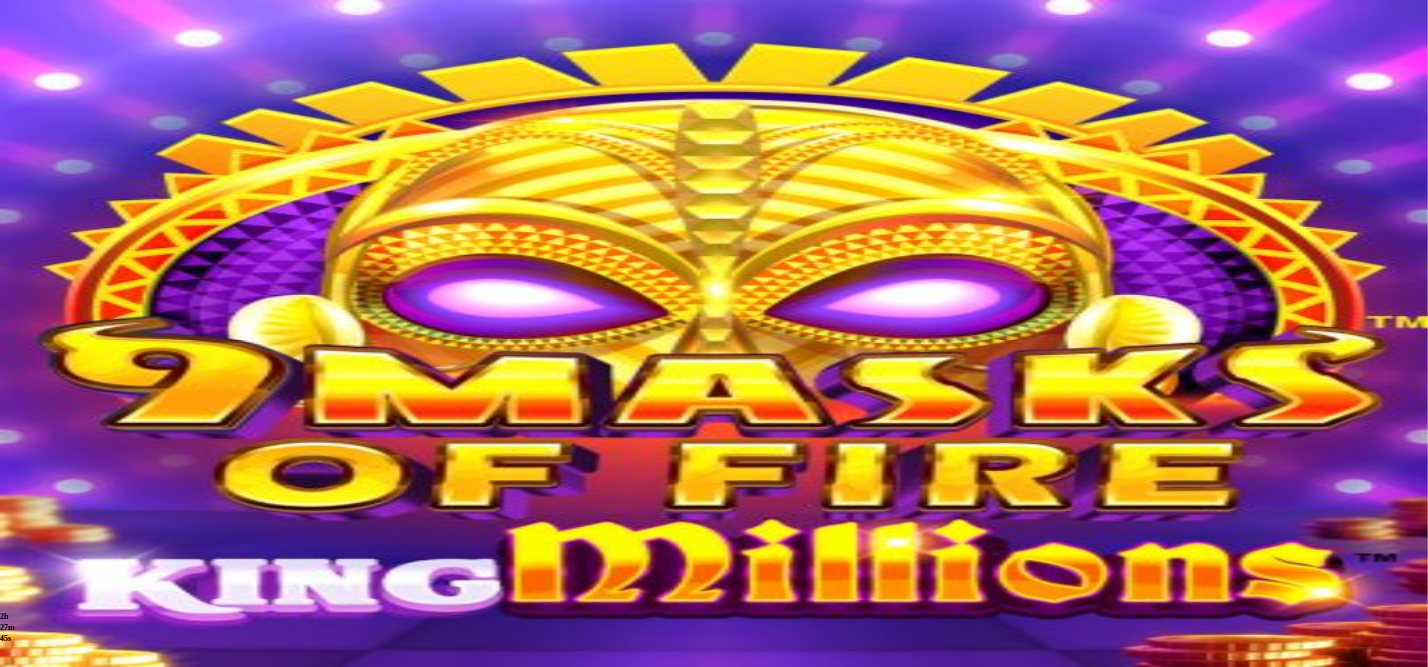 click at bounding box center [16, 1321] 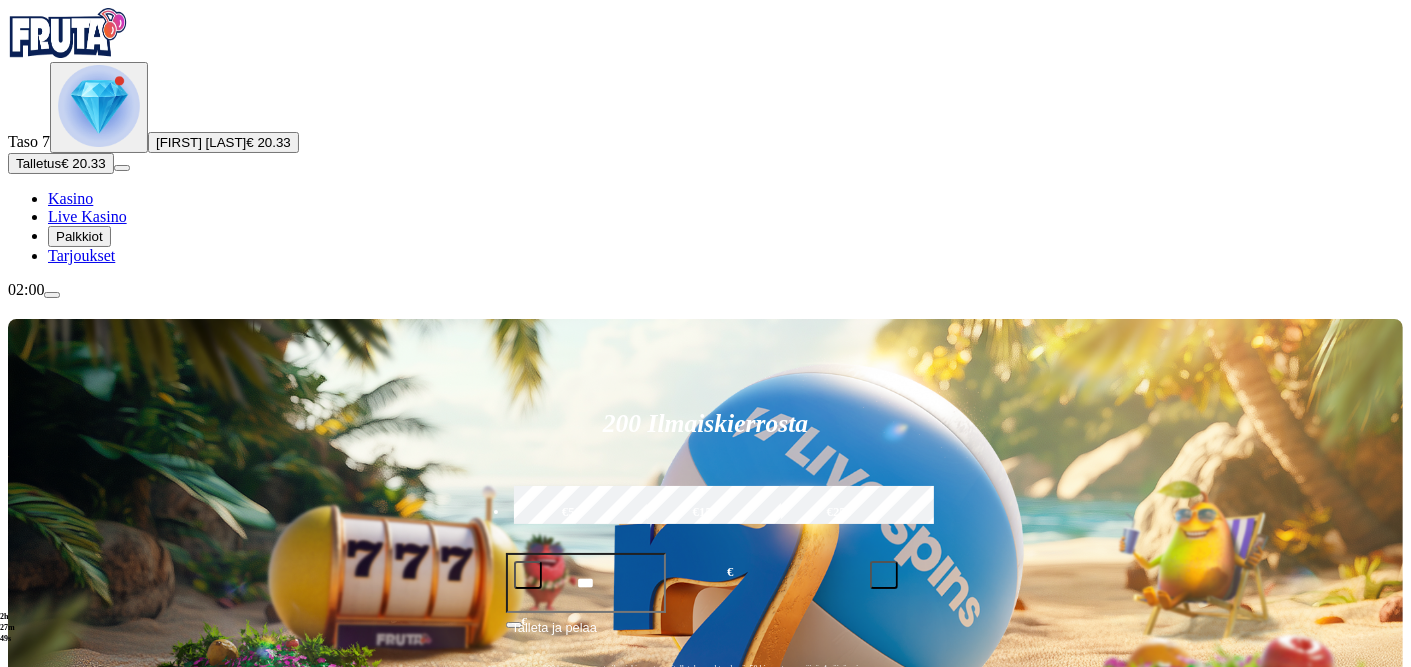 click at bounding box center [986, 874] 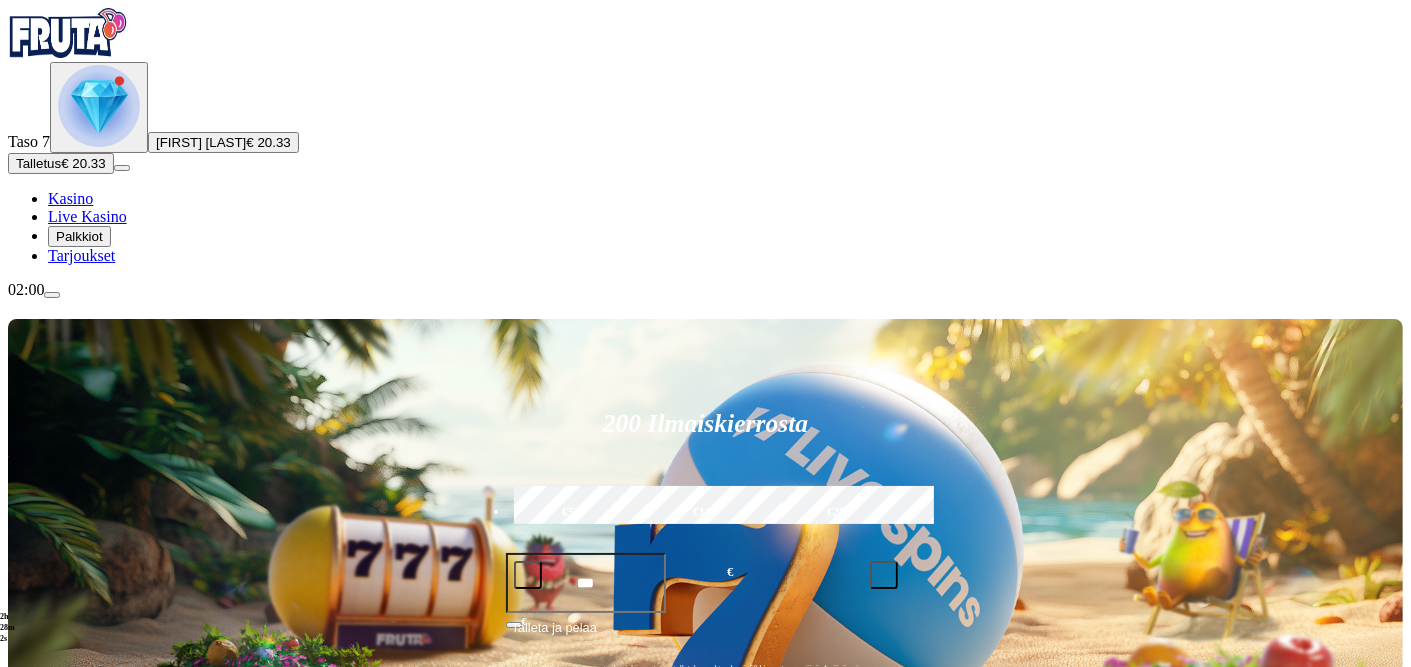 scroll, scrollTop: 206, scrollLeft: 0, axis: vertical 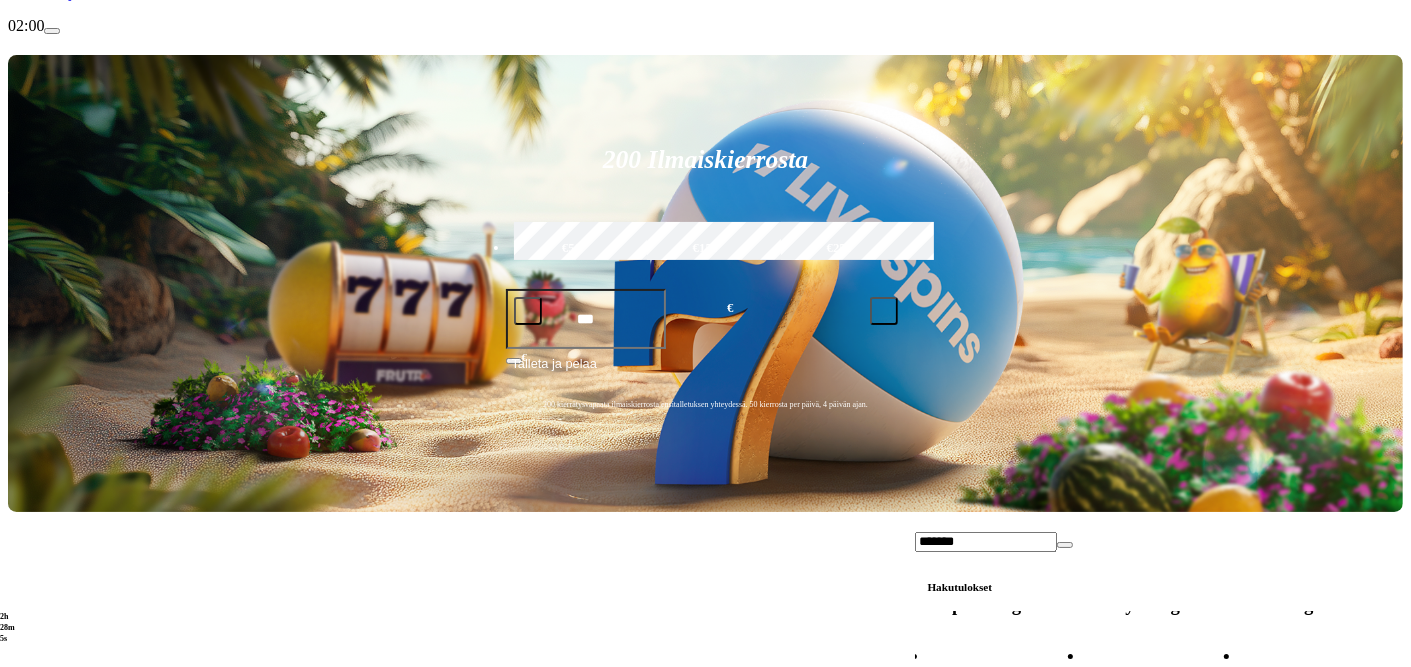 type on "*******" 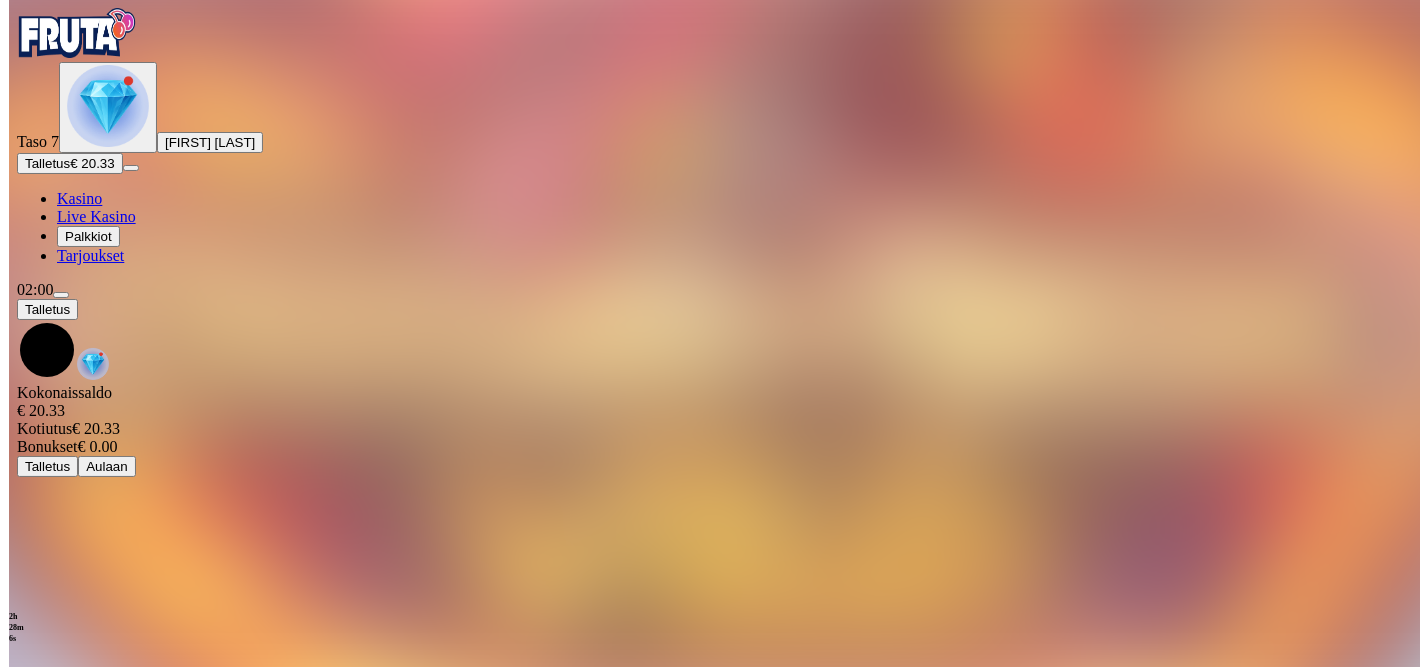 scroll, scrollTop: 0, scrollLeft: 0, axis: both 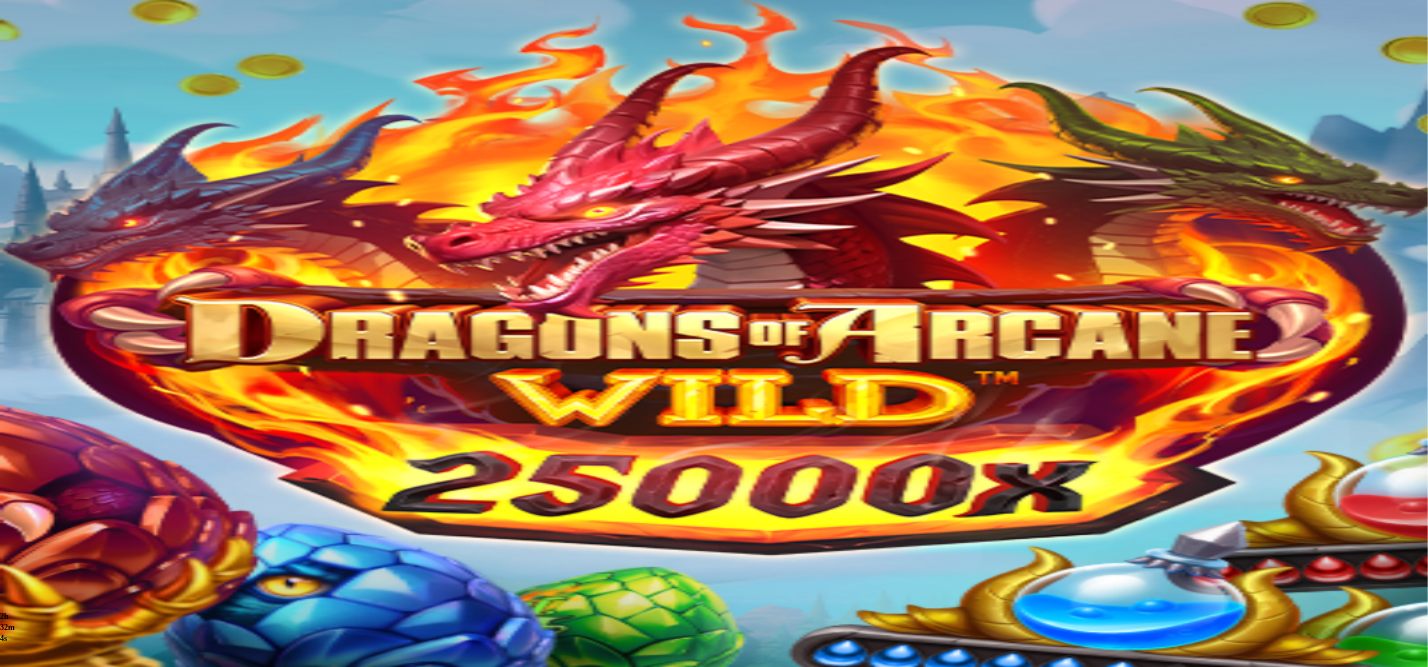 click at bounding box center (52, 295) 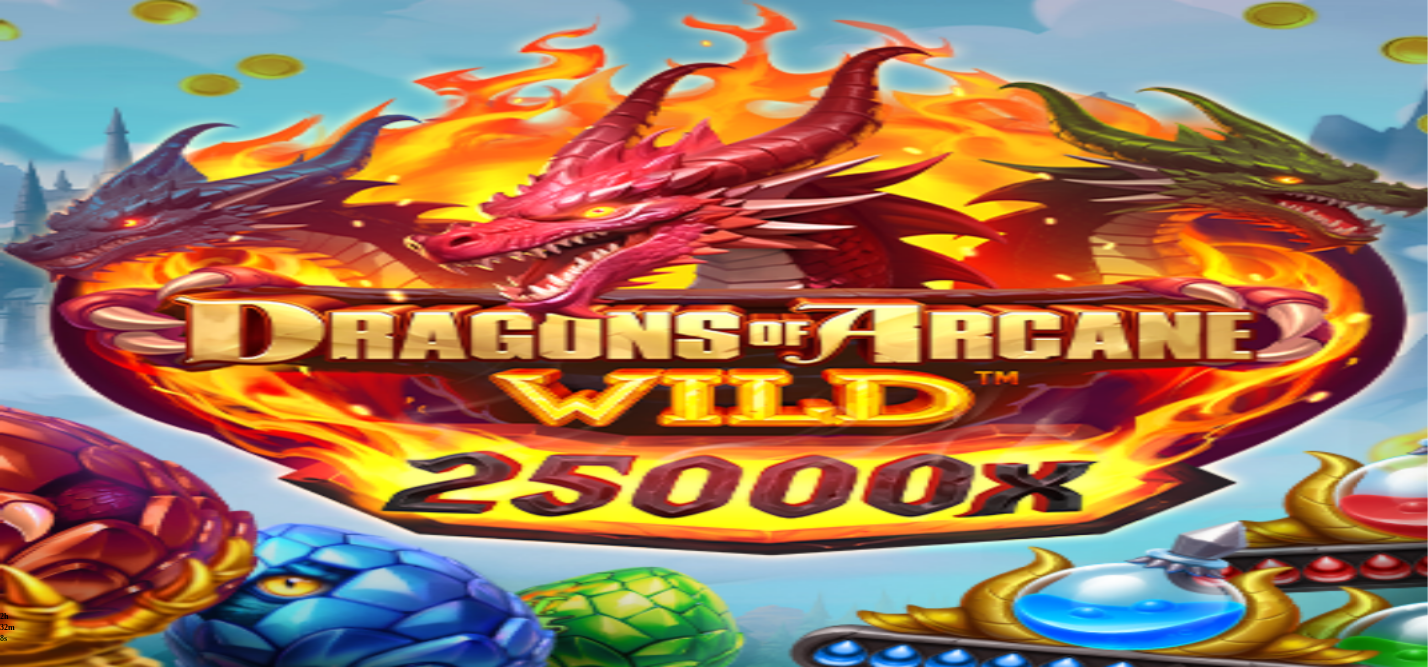 click at bounding box center (16, 1117) 